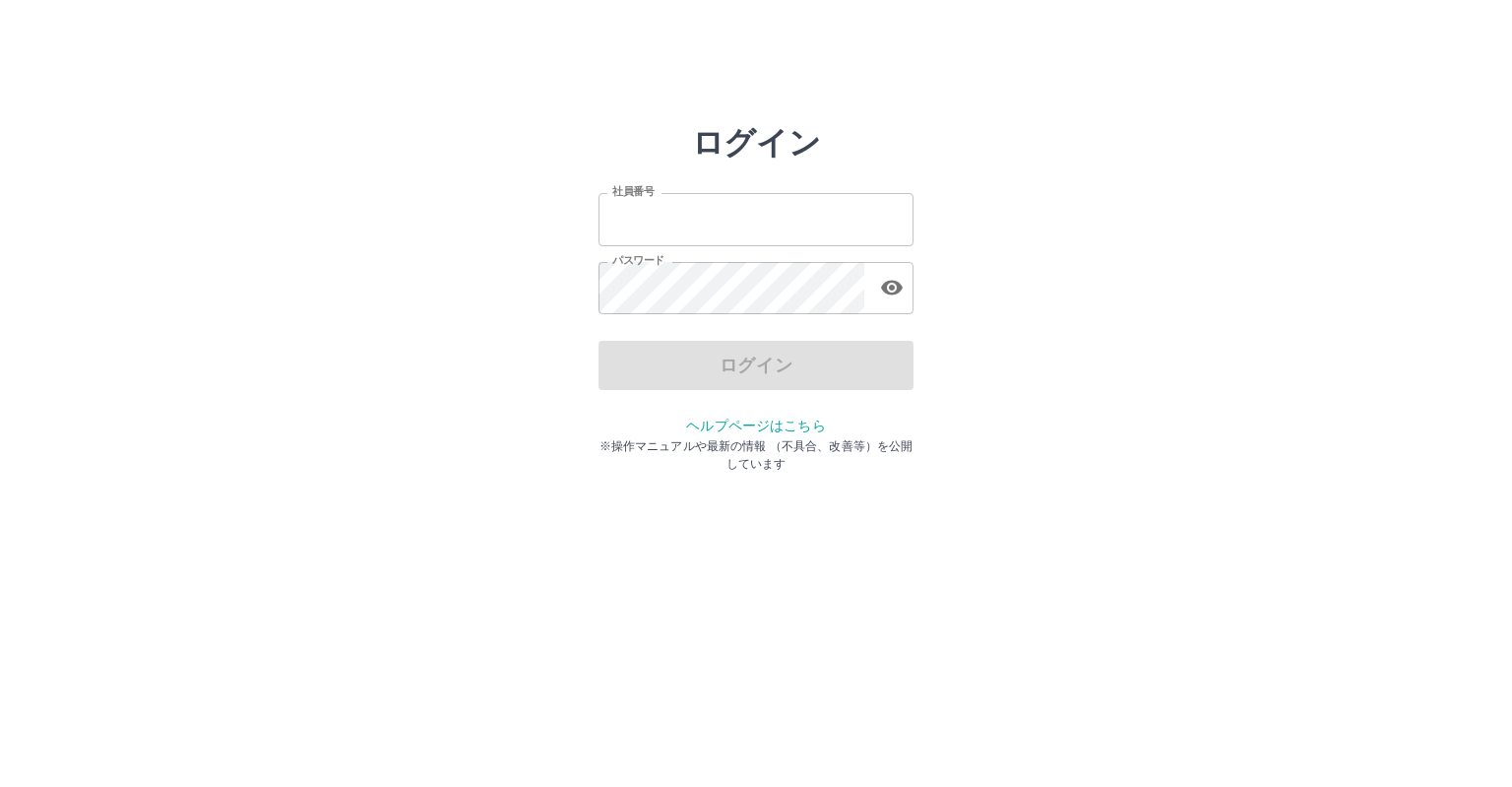 scroll, scrollTop: 0, scrollLeft: 0, axis: both 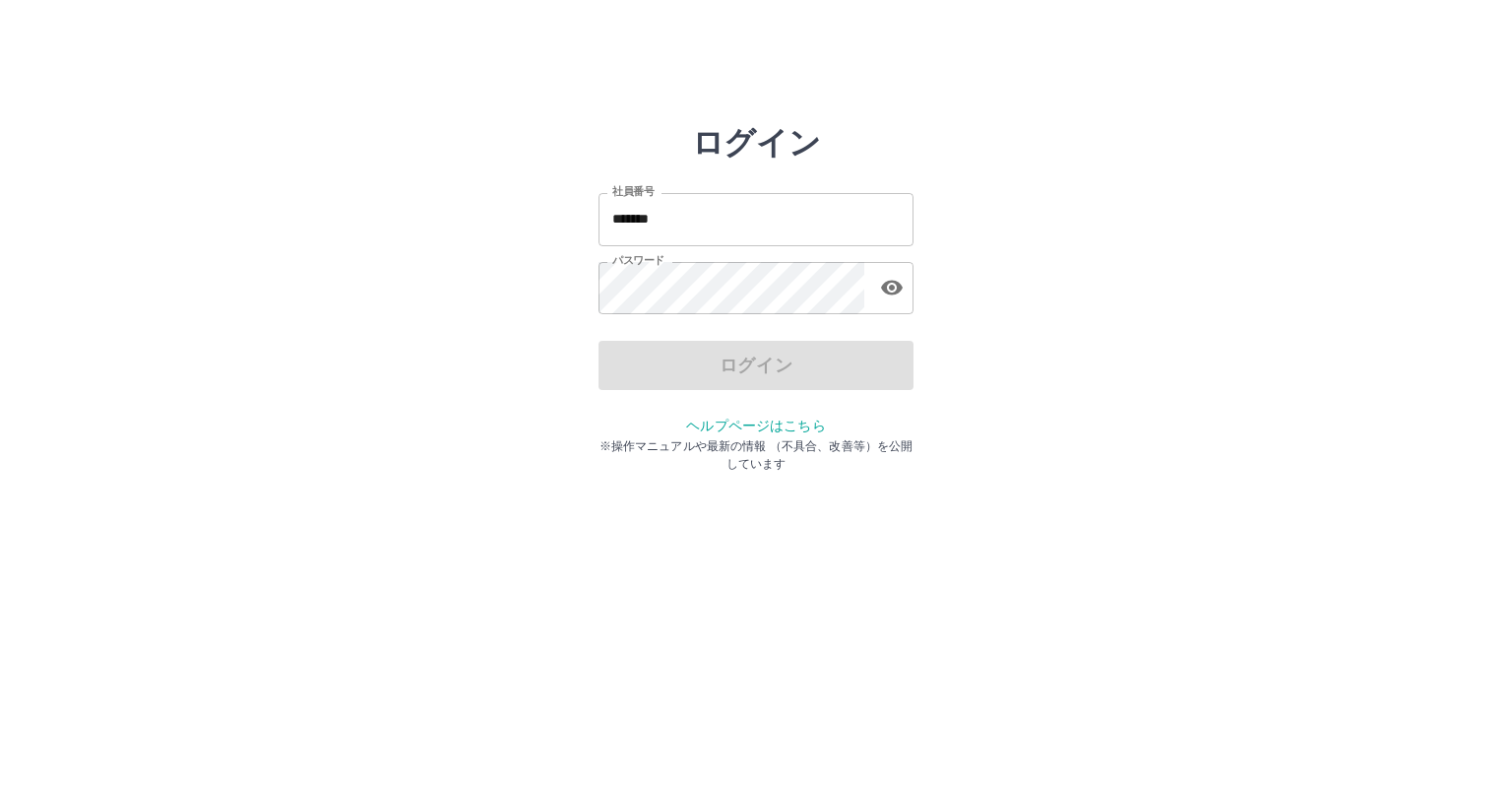 click on "ログイン 社員番号 ******* 社員番号 パスワード パスワード ログイン ヘルプページはこちら ※操作マニュアルや最新の情報 （不具合、改善等）を公開しています" at bounding box center (756, 282) 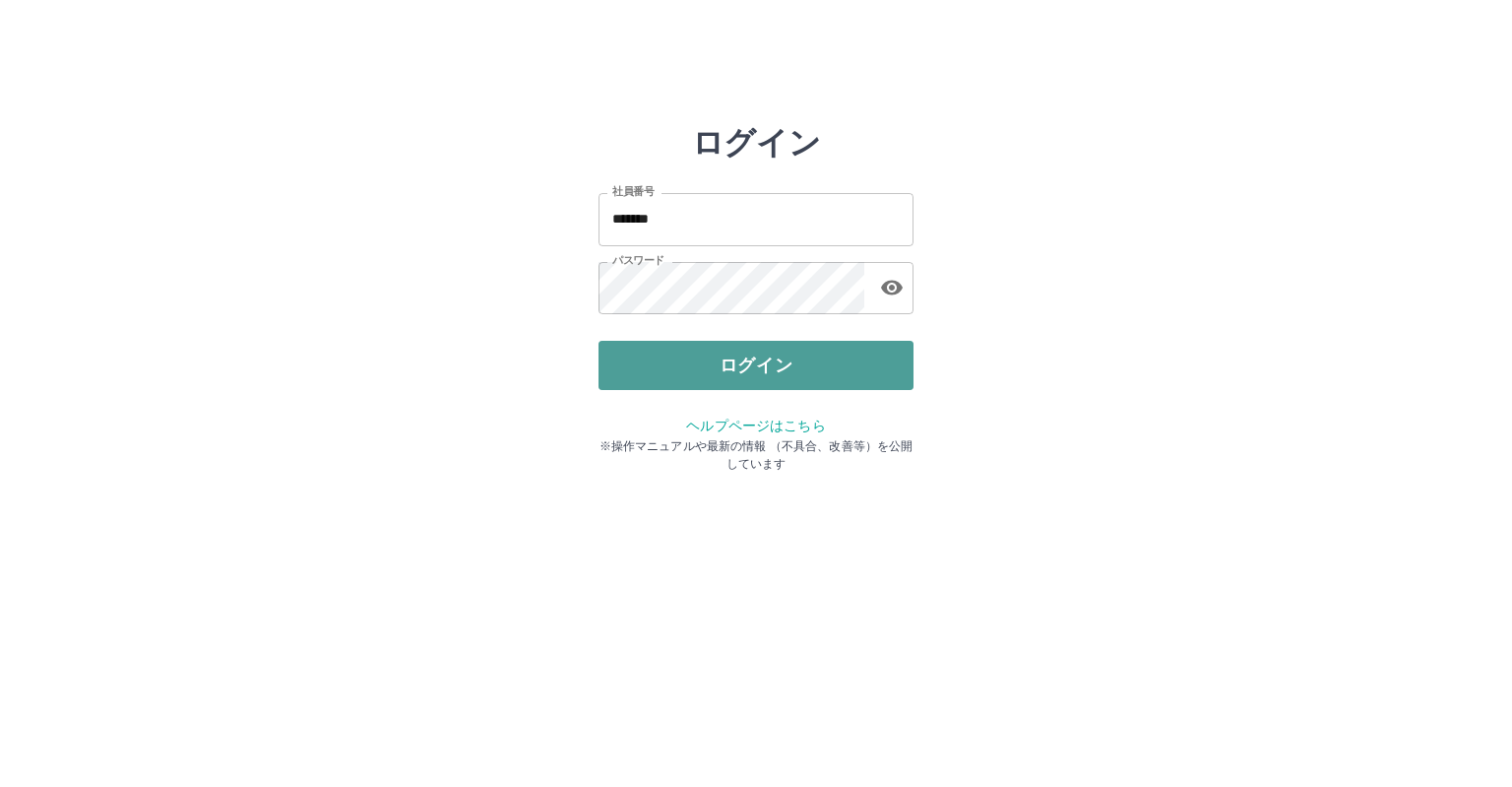 click on "ログイン" at bounding box center (756, 365) 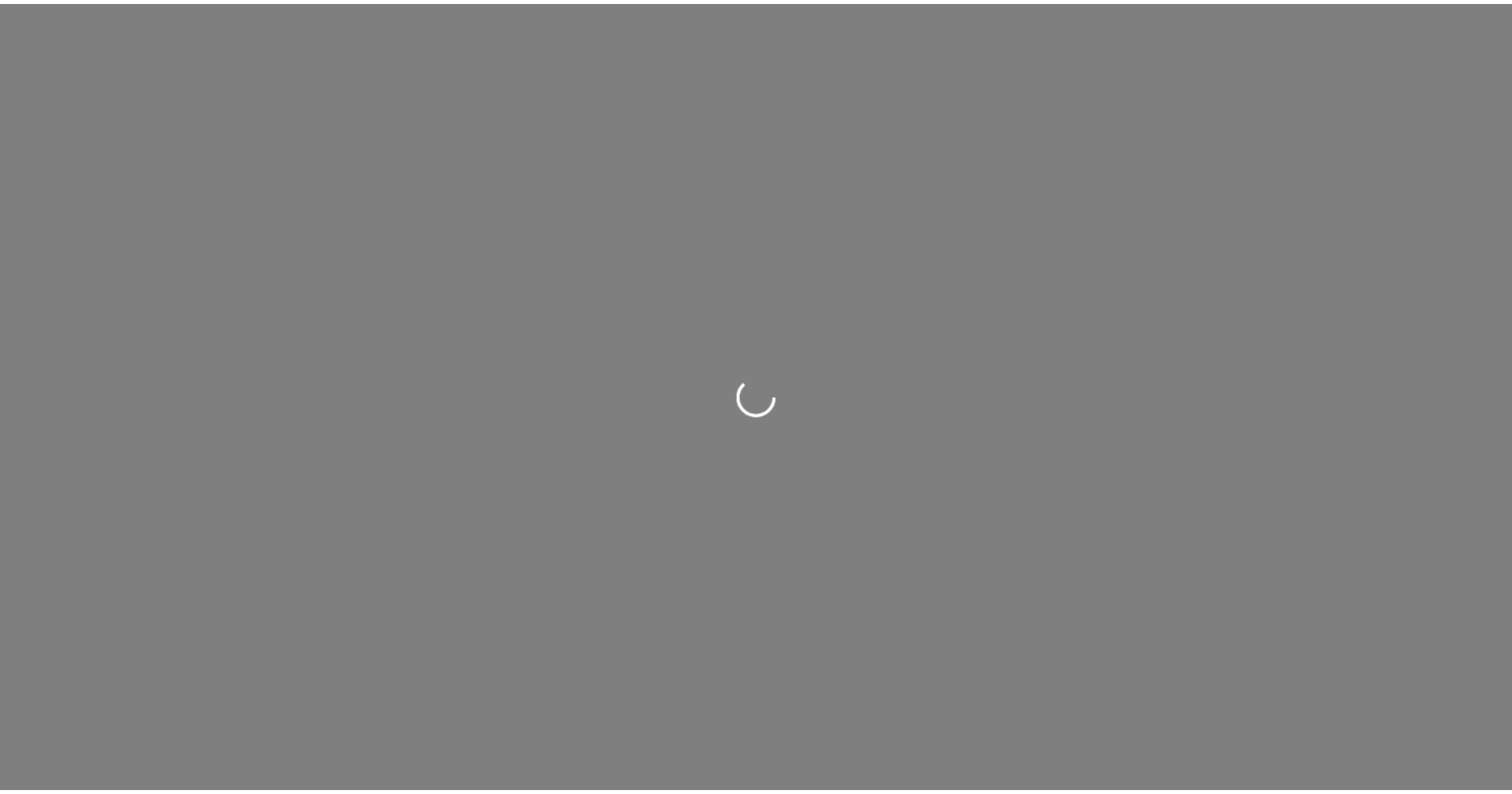 scroll, scrollTop: 0, scrollLeft: 0, axis: both 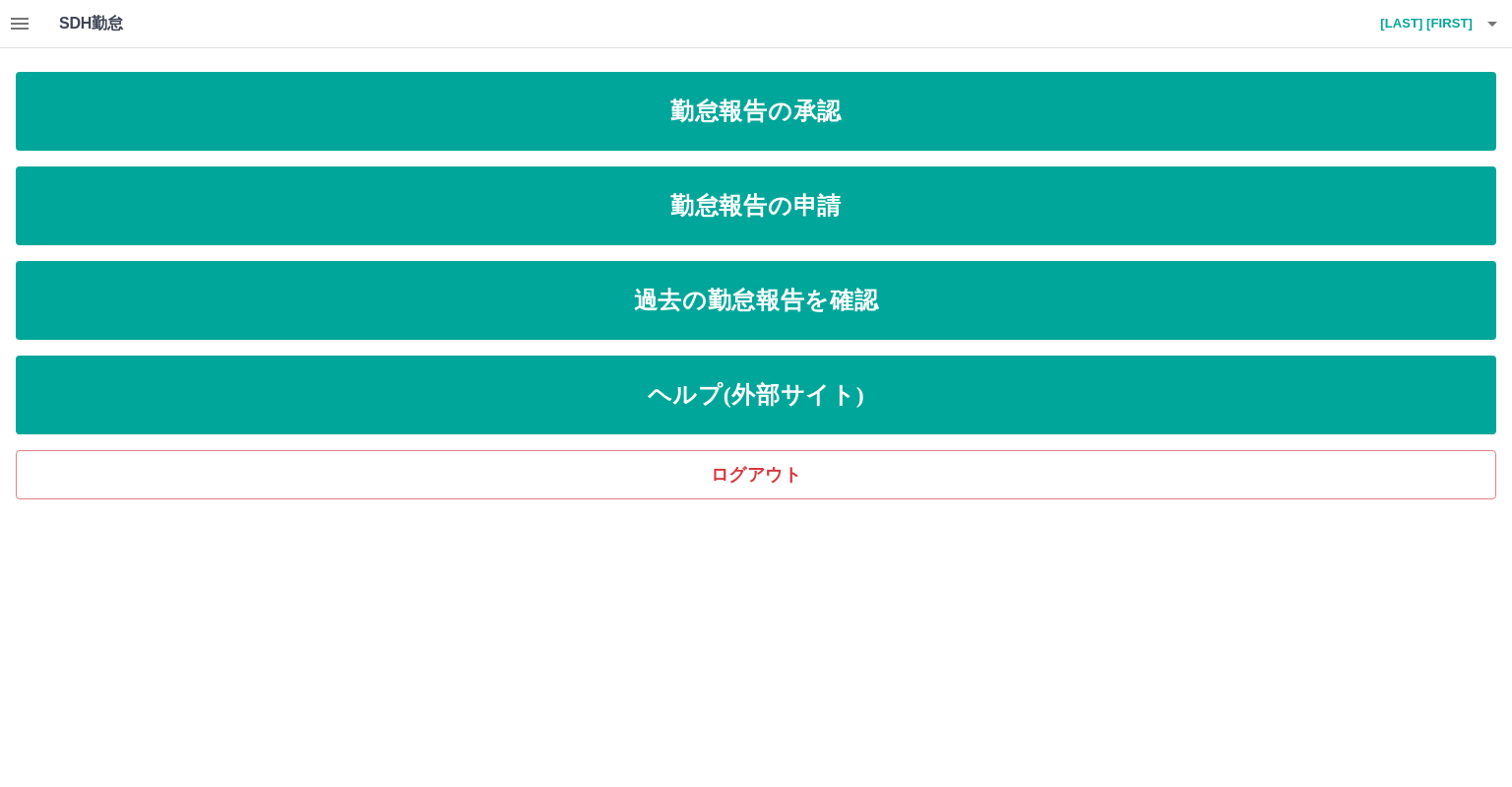 click on "勤怠報告の承認 勤怠報告の申請 過去の勤怠報告を確認 ヘルプ(外部サイト) ログアウト" at bounding box center [756, 286] 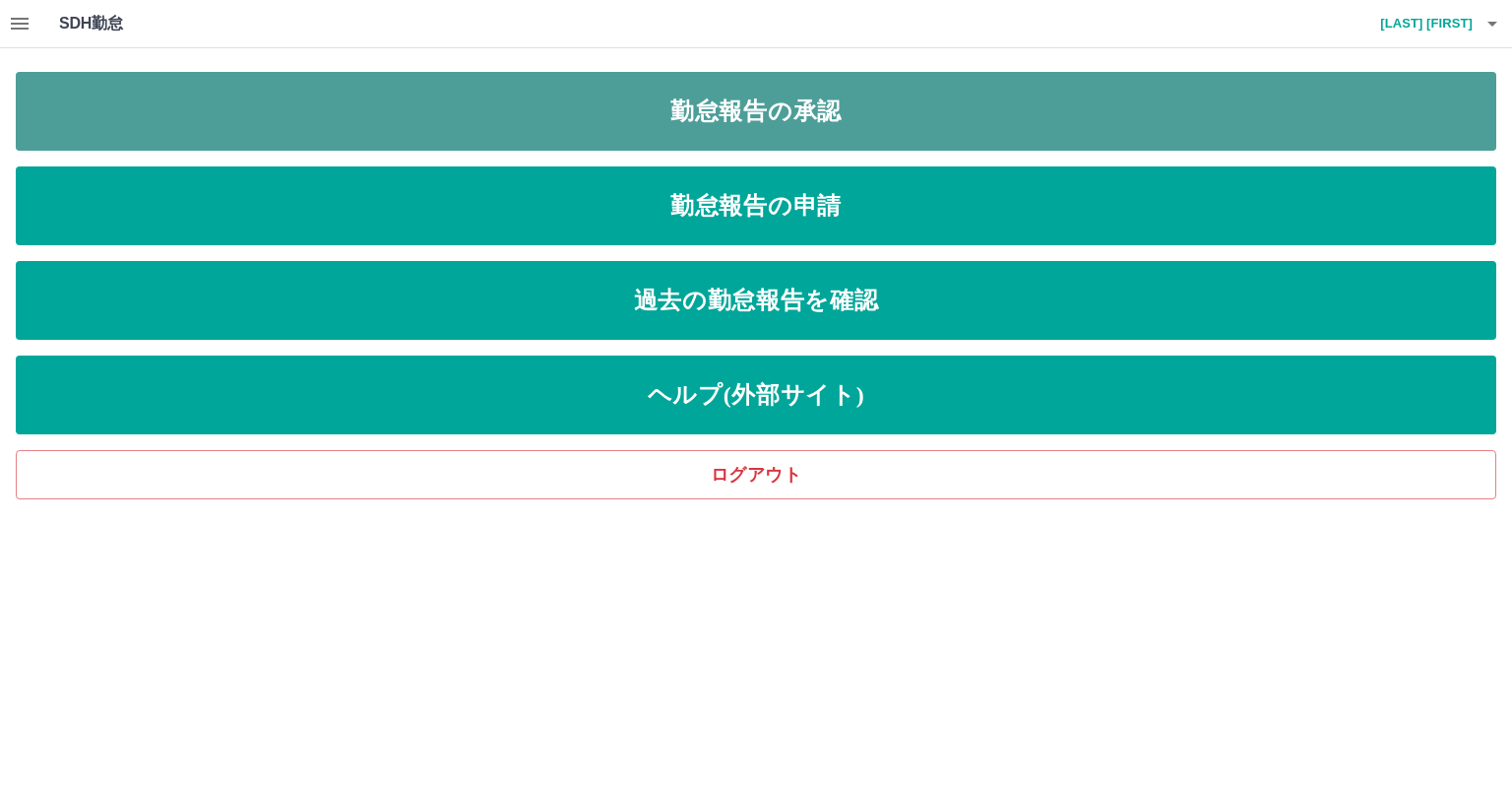 click on "勤怠報告の承認" at bounding box center (756, 111) 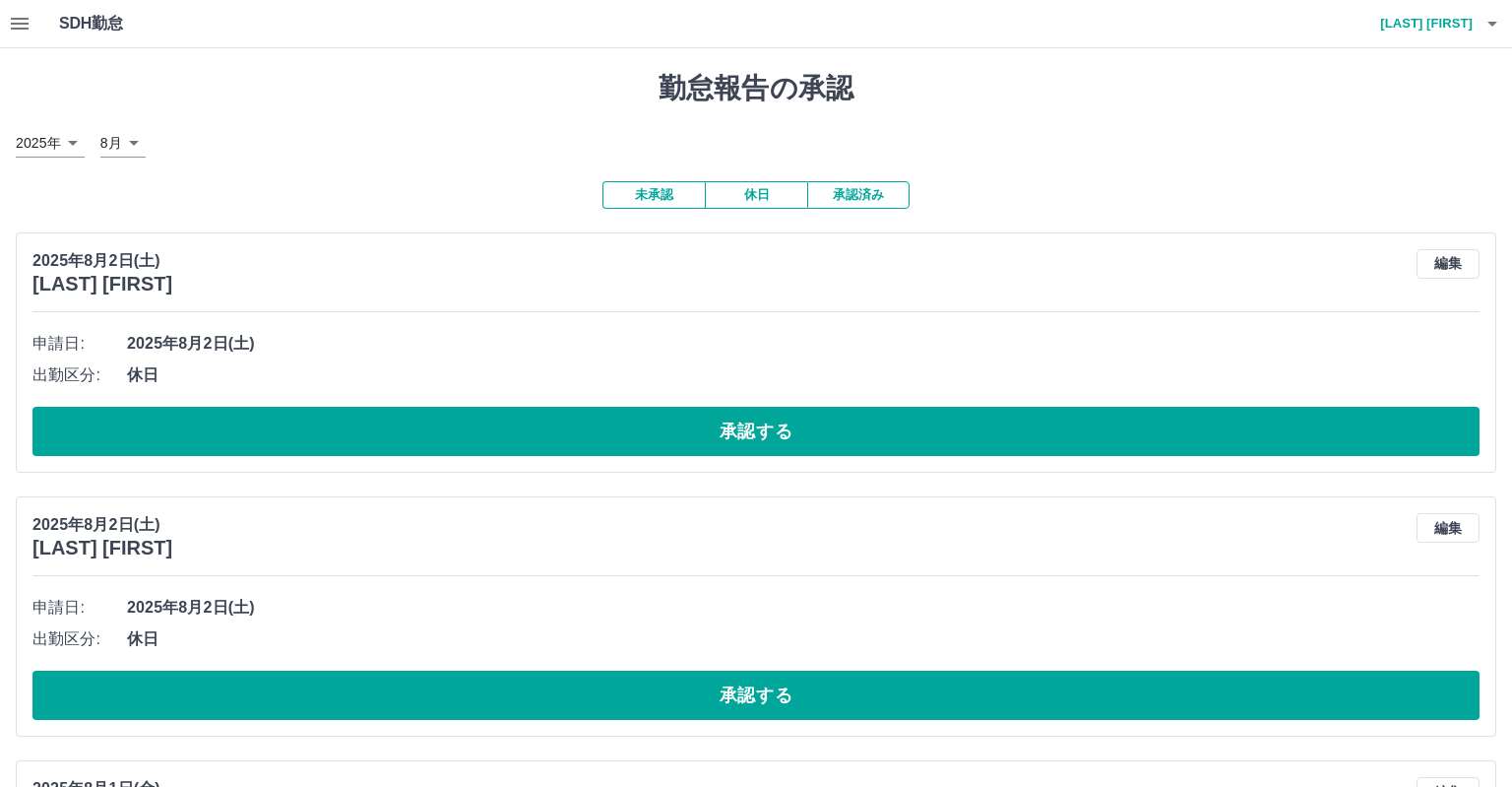 click on "SDH勤怠 [LAST] [FIRST] 勤怠報告の承認 2025年 **** 8月 * 未承認 休日 承認済み 2025年8月2日(土) [LAST] [FIRST] 編集 申請日: 2025年8月2日(土) 出勤区分: 休日 承認する 2025年8月2日(土) [LAST] [FIRST] 編集 申請日: 2025年8月2日(土) 出勤区分: 休日 承認する 2025年8月1日(金) [LAST] [FIRST] 編集 申請日: 2025年8月1日(金) 出勤区分: 出勤 始業時刻: 08:30 終業時刻: 19:00 休憩時間: 1時間0分 コメント: 所定開始: 08:30 所定終業: 17:30 所定休憩: 01:00 所定内: 8時間0分 所定外: 1時間30分 承認する 2025年8月1日(金) [LAST] [FIRST] 編集 申請日: 2025年8月1日(金) 出勤区分: 有休 コメント: 所定開始: 09:30 所定終業: 16:00 所定休憩: 00:45 所定内: 0分 所定外: 0分 承認する 2025年8月1日(金) [LAST] [FIRST] 編集 申請日: 2025年8月1日(金) 出勤区分: 出勤 始業時刻: 09:00 終業時刻: 18:00 休憩時間: 1時間0分 コメント: 所定開始:" at bounding box center [756, 2525] 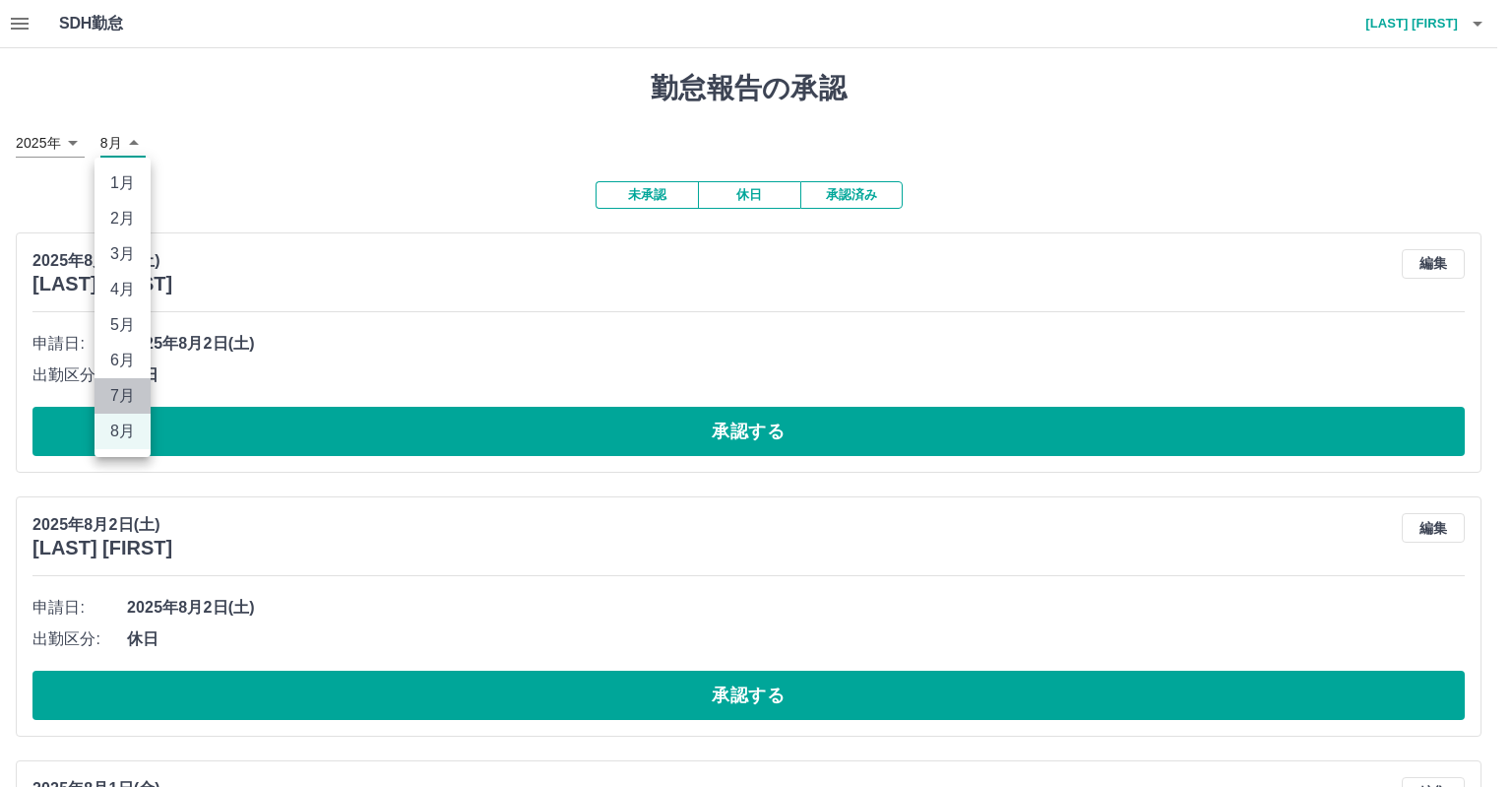 click on "7月" at bounding box center [122, 396] 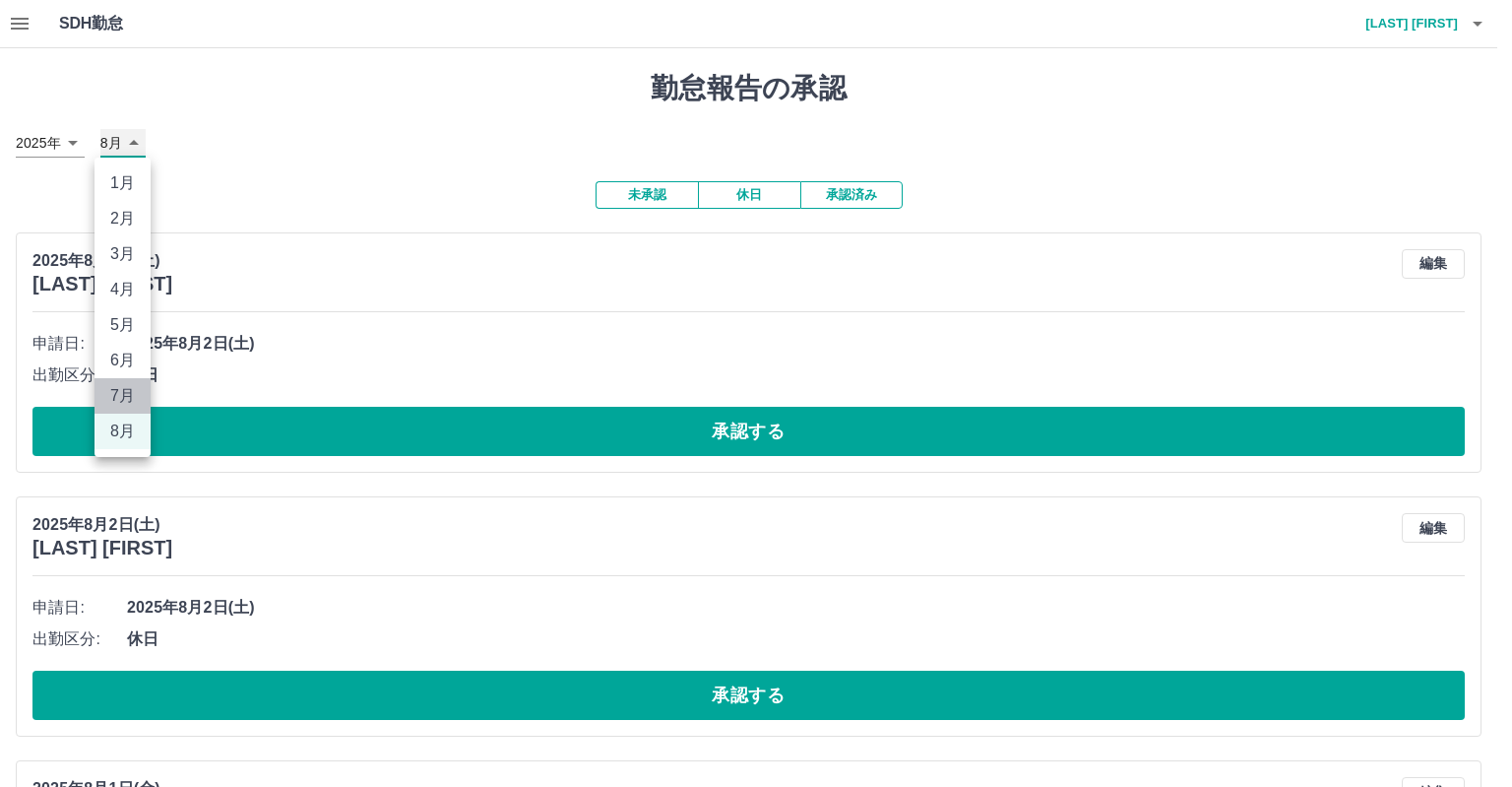 type on "*" 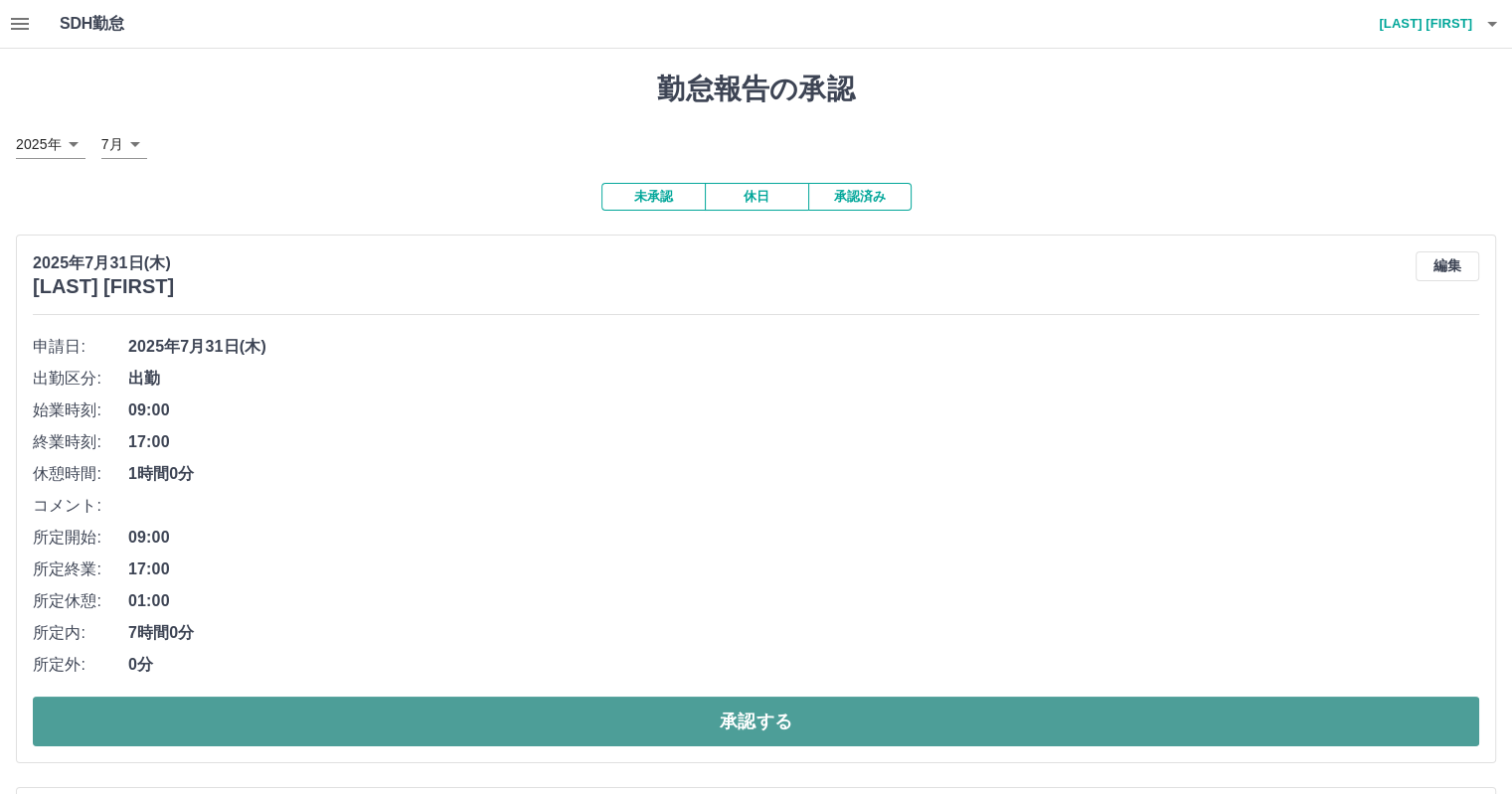 click on "承認する" at bounding box center [756, 721] 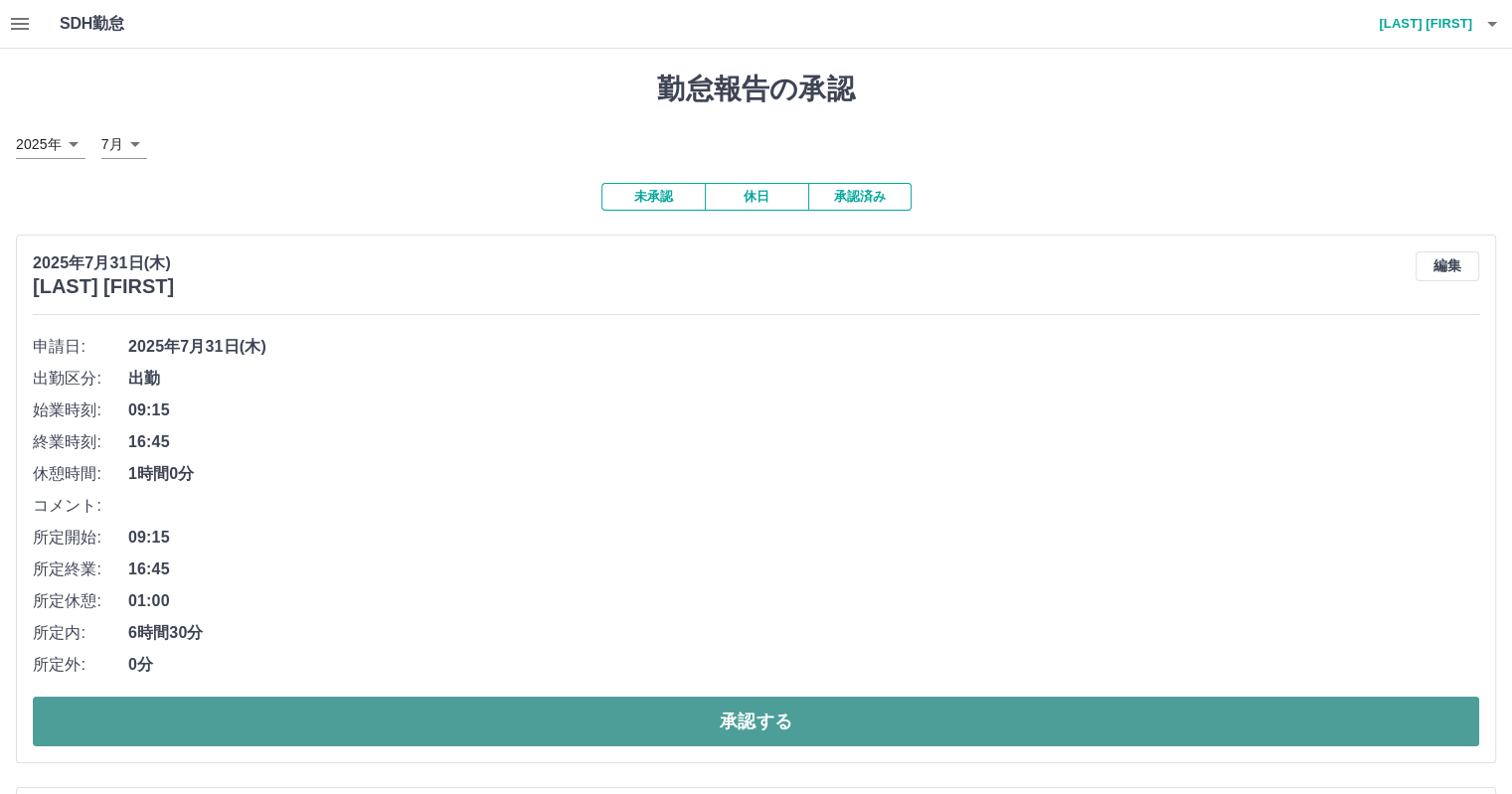 click on "承認する" at bounding box center (756, 721) 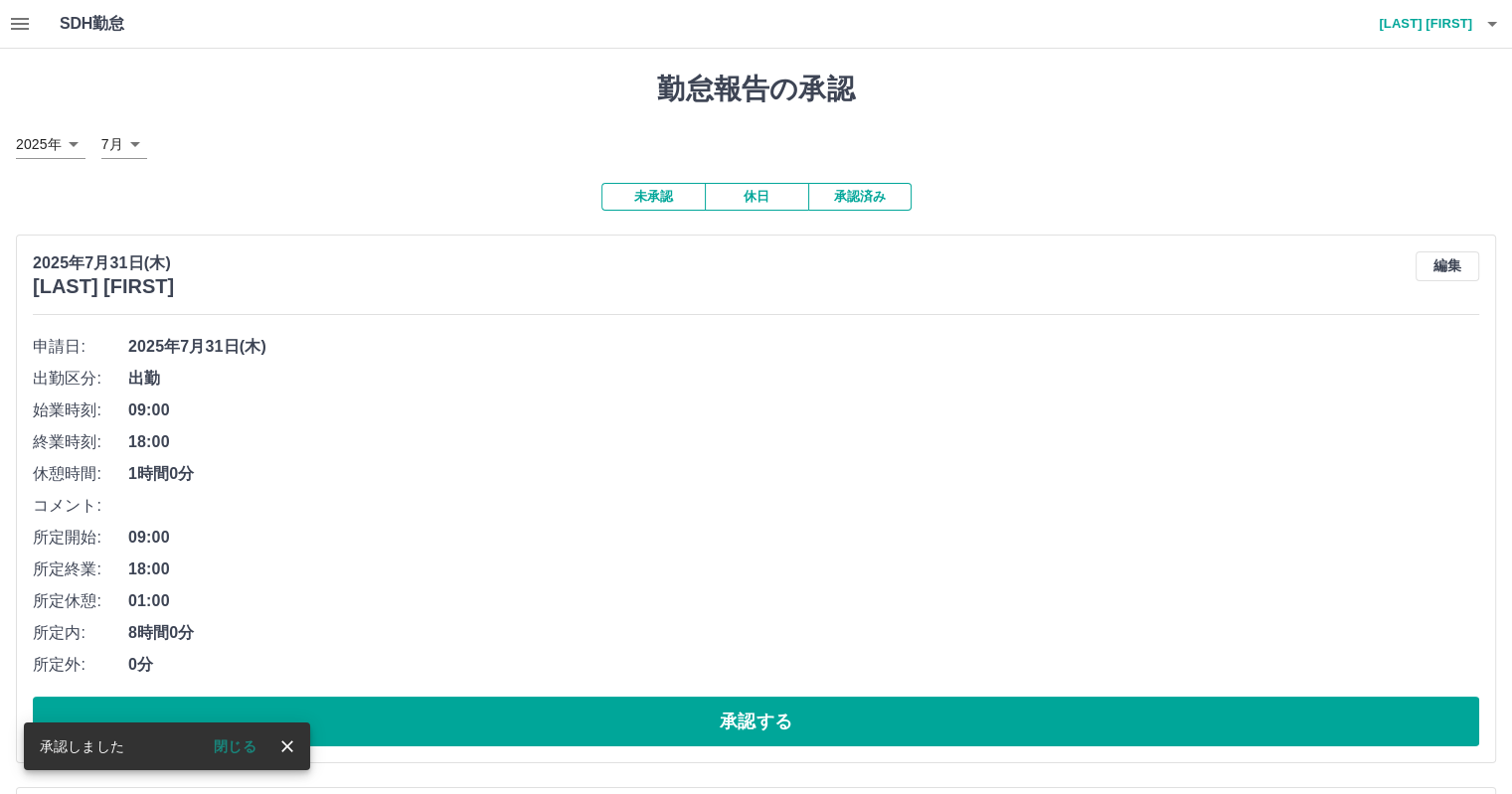 click on "承認する" at bounding box center (756, 721) 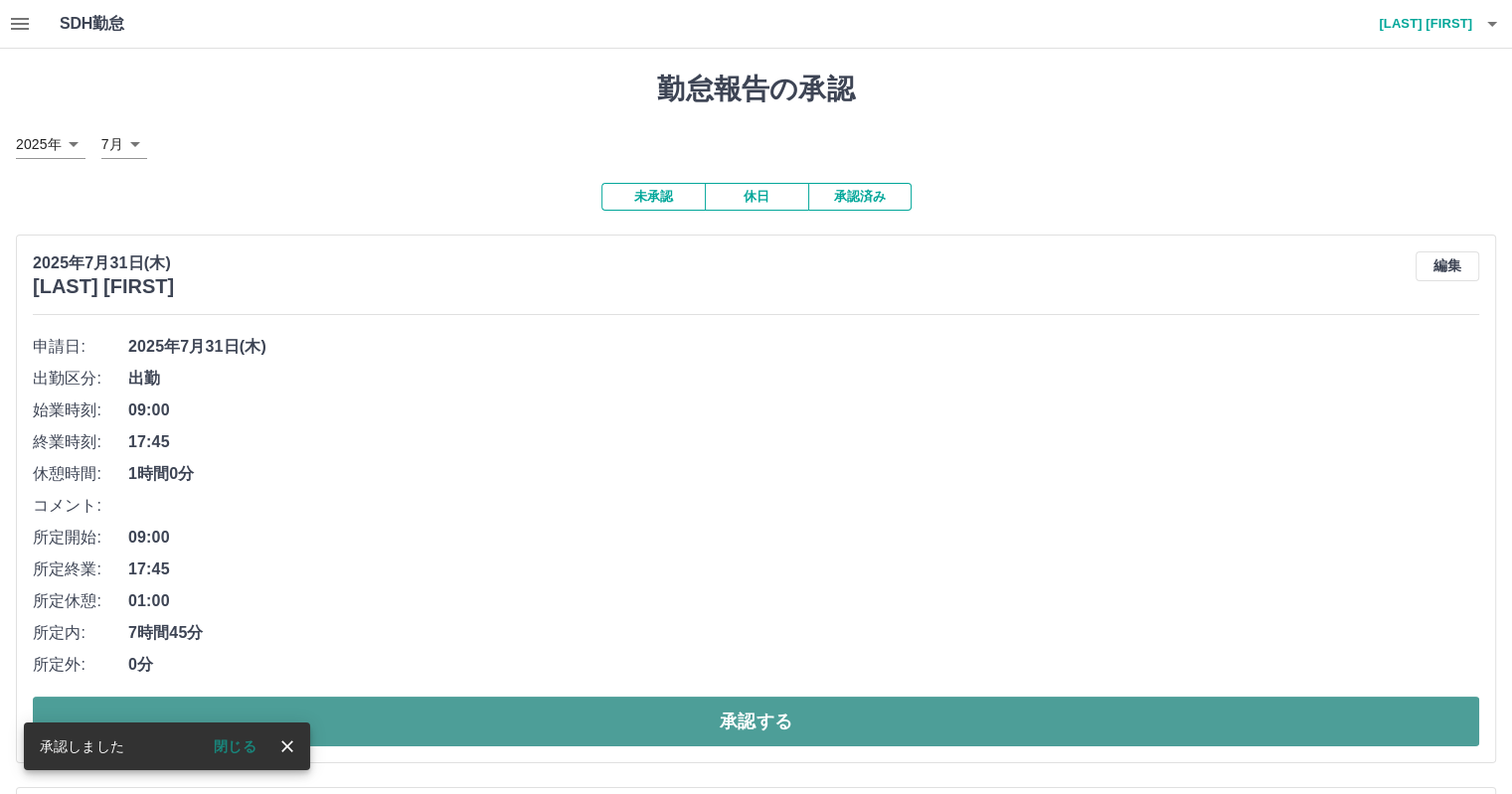 click on "承認する" at bounding box center (756, 721) 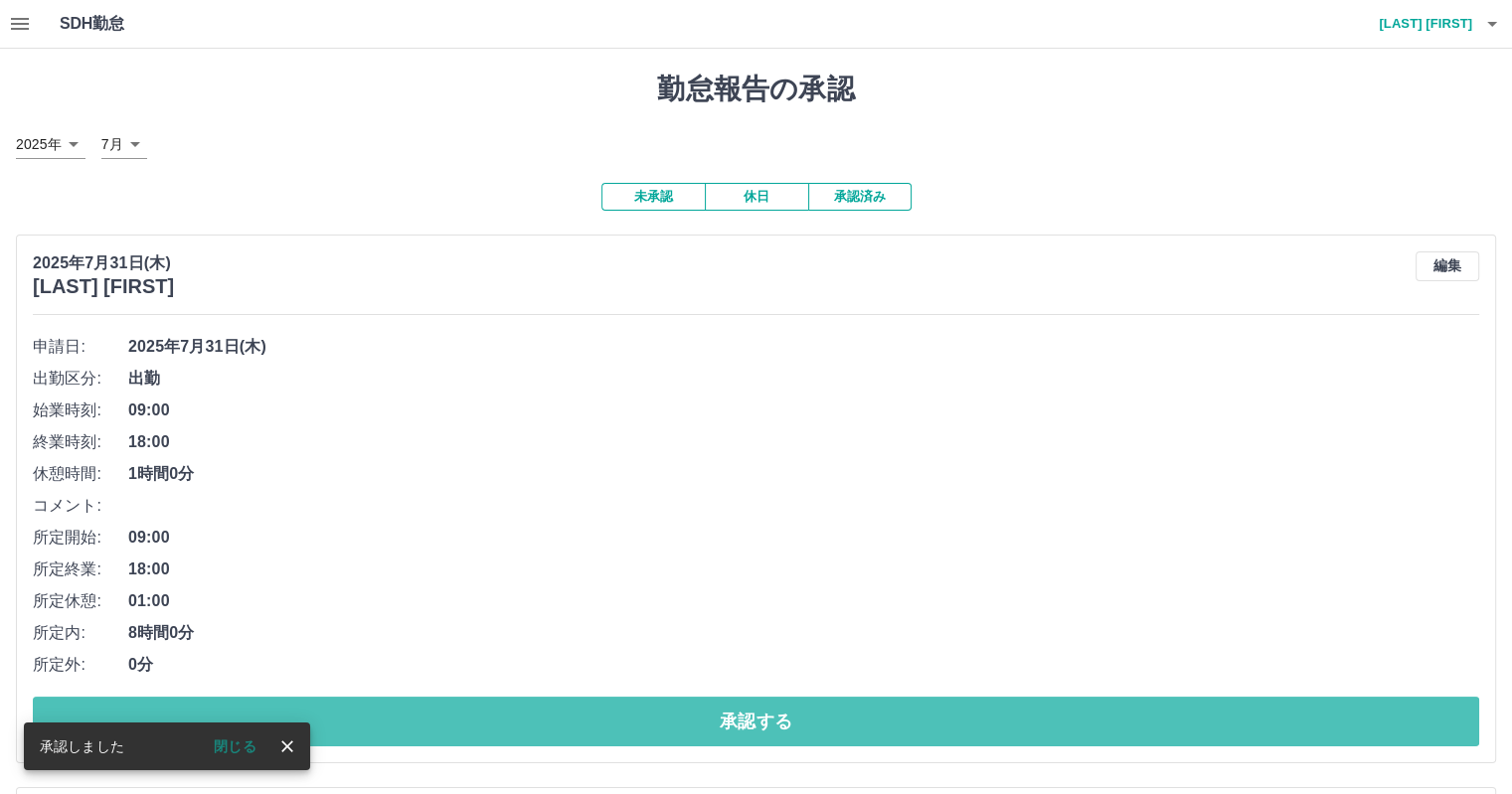 click on "承認する" at bounding box center [756, 721] 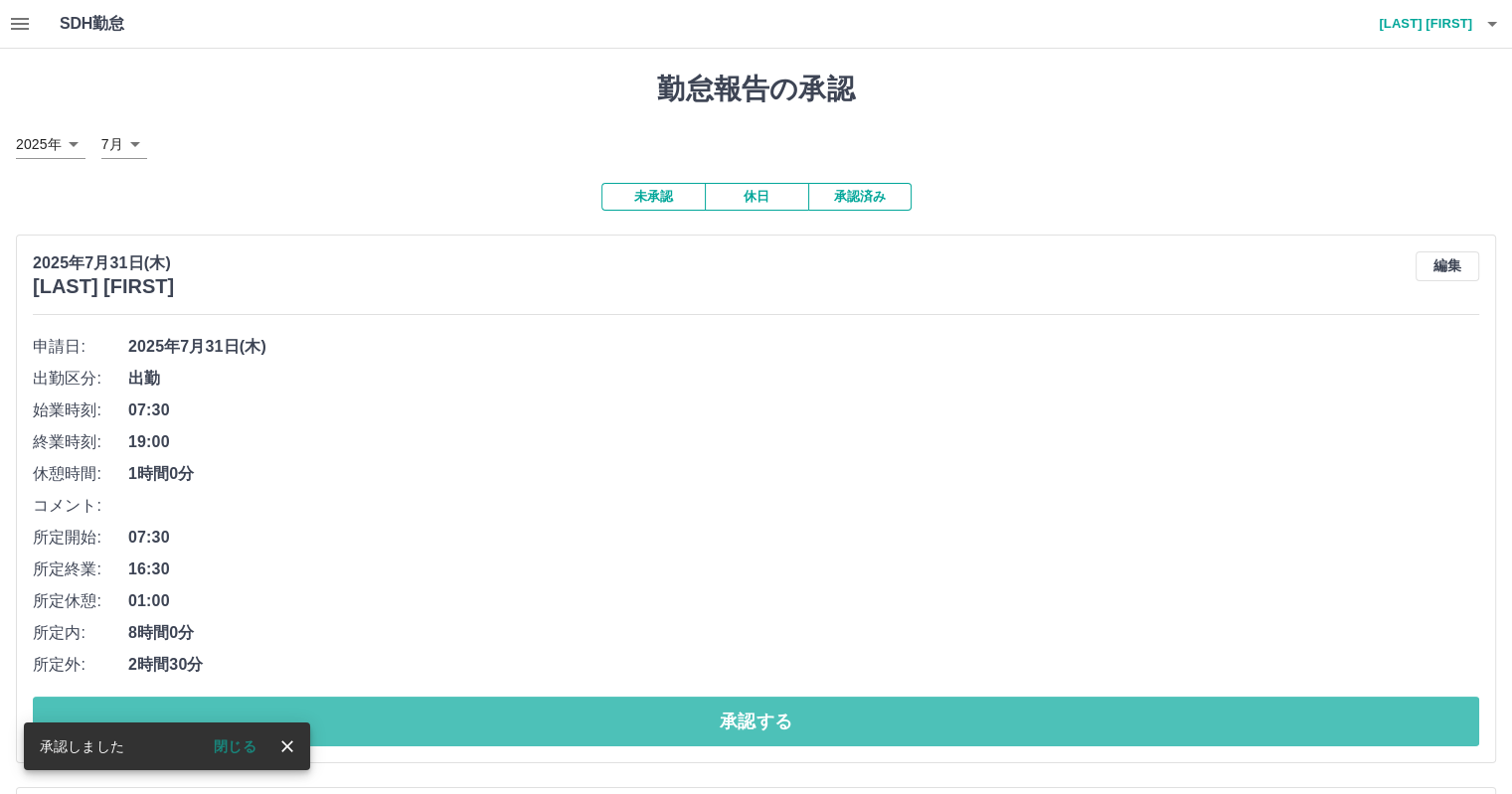 click on "承認する" at bounding box center [756, 721] 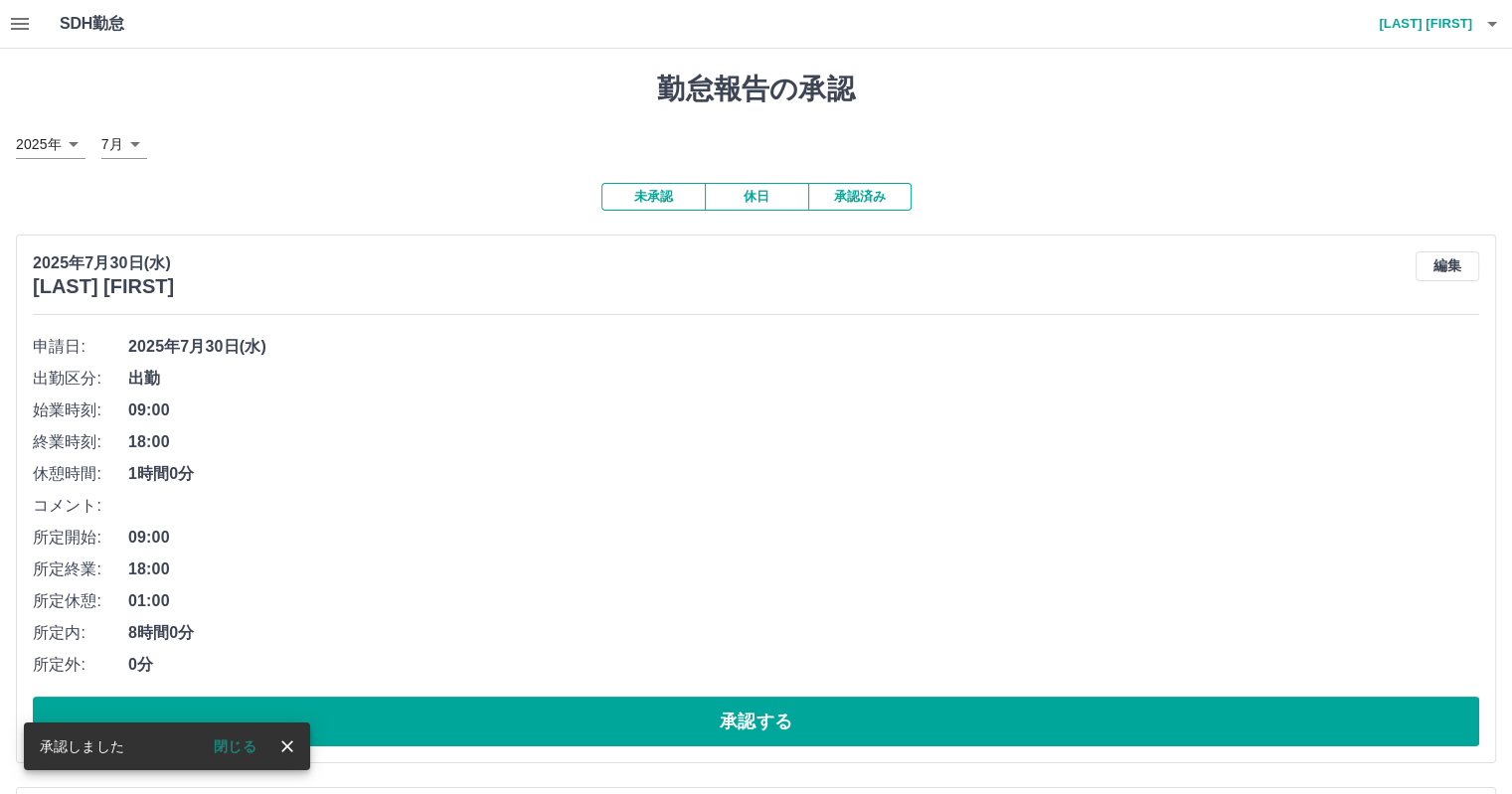 click on "承認する" at bounding box center (756, 721) 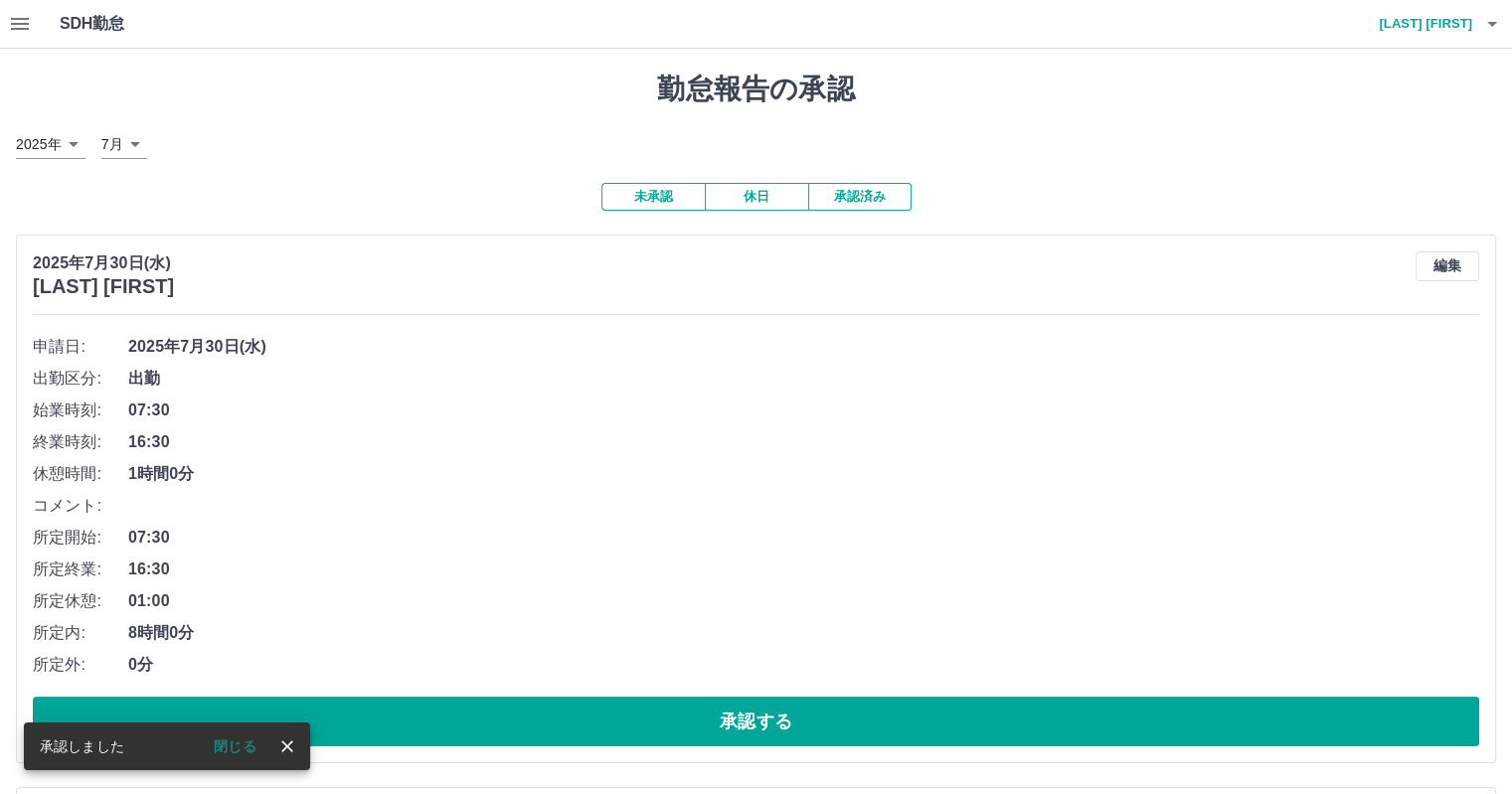 click on "承認する" at bounding box center [756, 721] 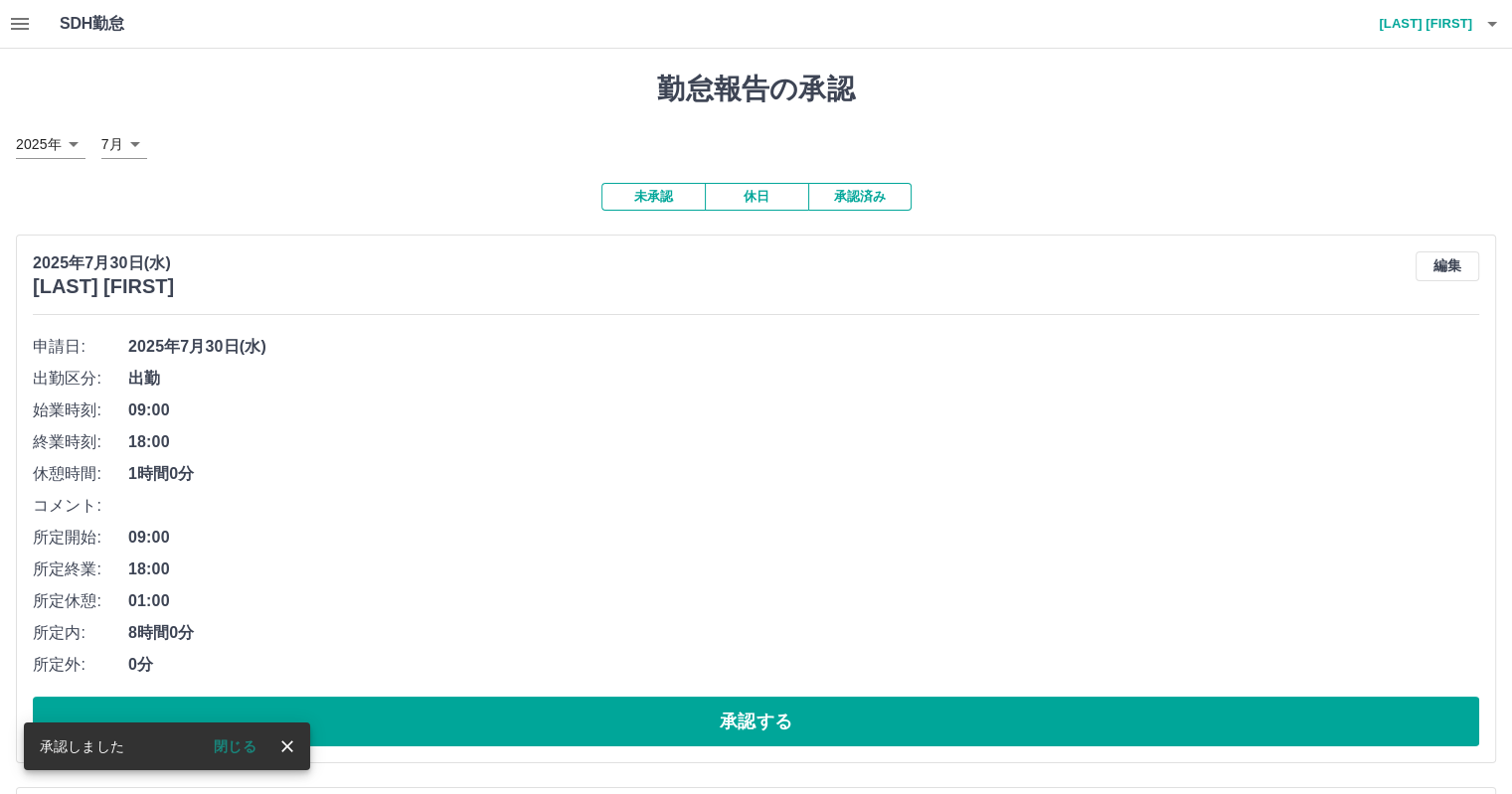 click on "承認する" at bounding box center [756, 721] 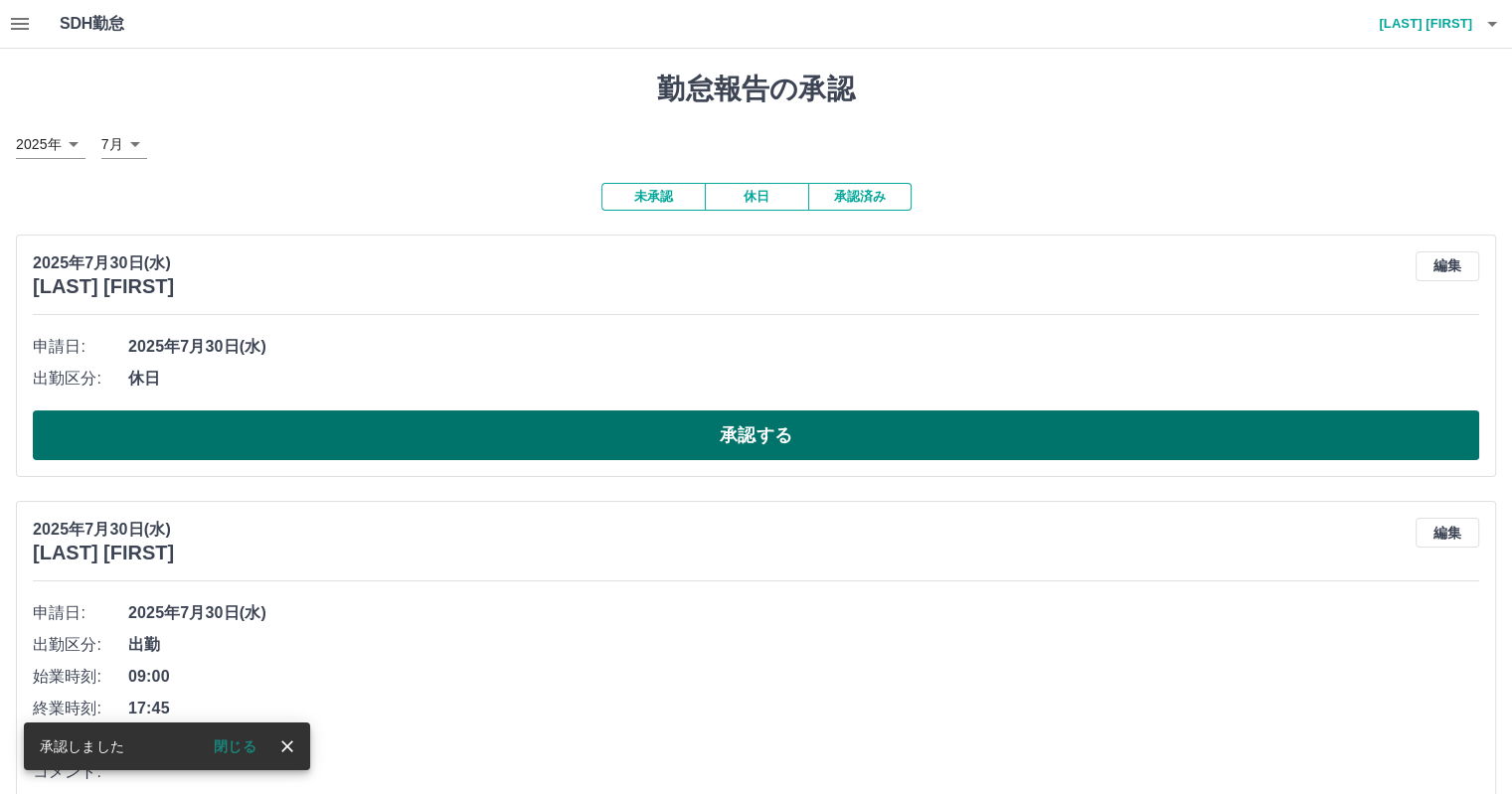 click on "承認する" at bounding box center (756, 435) 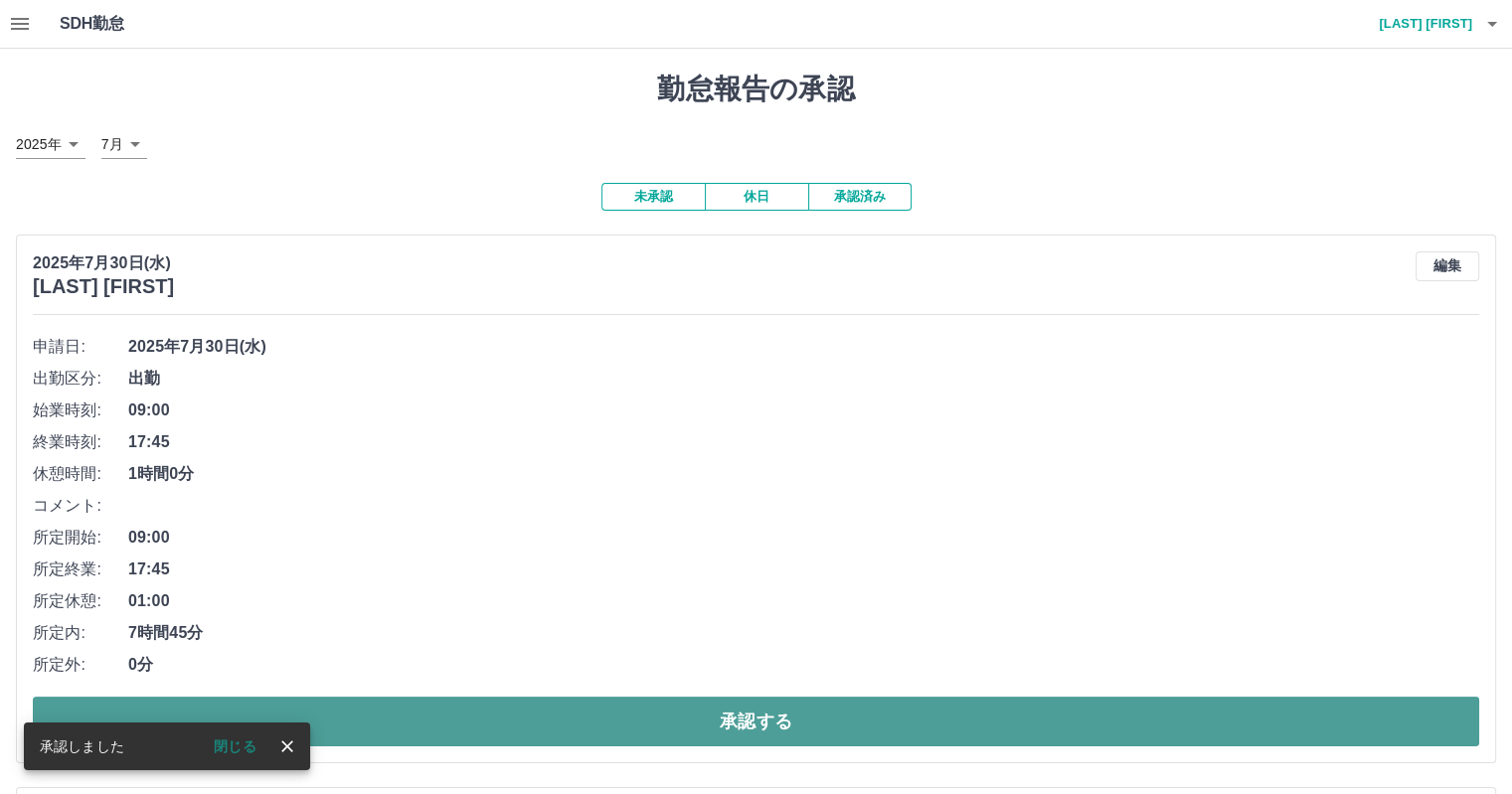 click on "承認する" at bounding box center (756, 721) 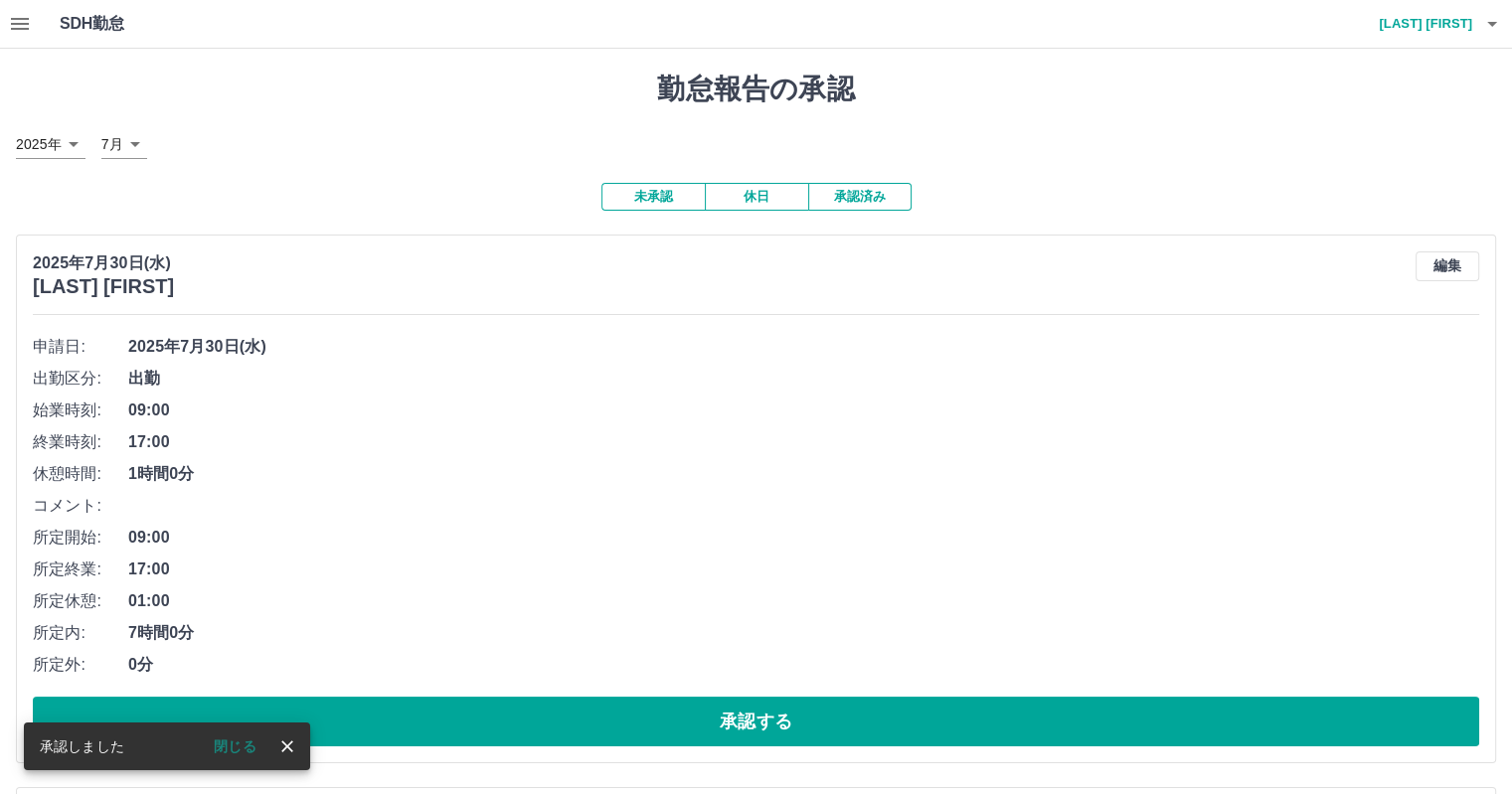 click on "承認する" at bounding box center (756, 721) 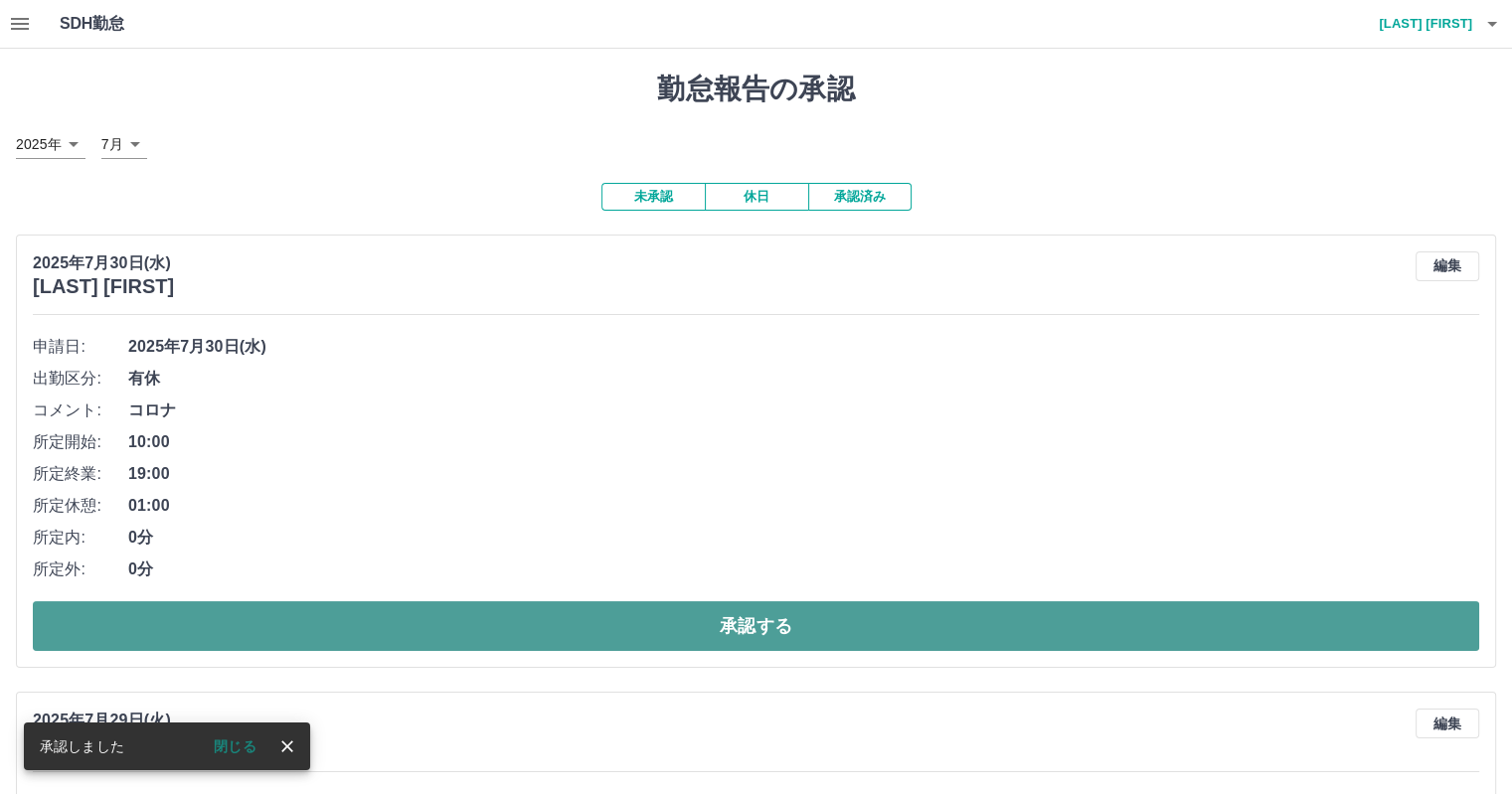 click on "承認する" at bounding box center (756, 626) 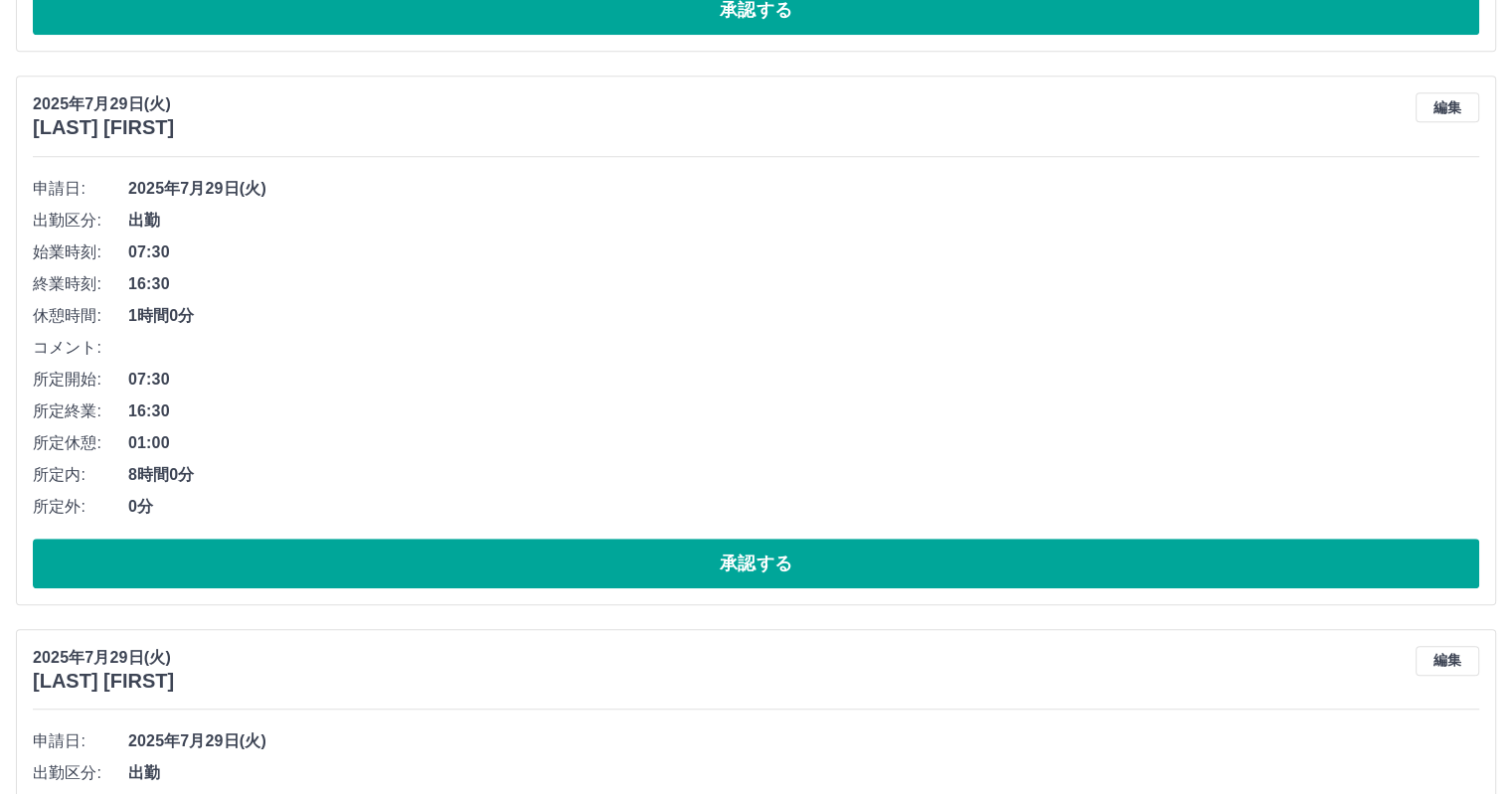 scroll, scrollTop: 1291, scrollLeft: 0, axis: vertical 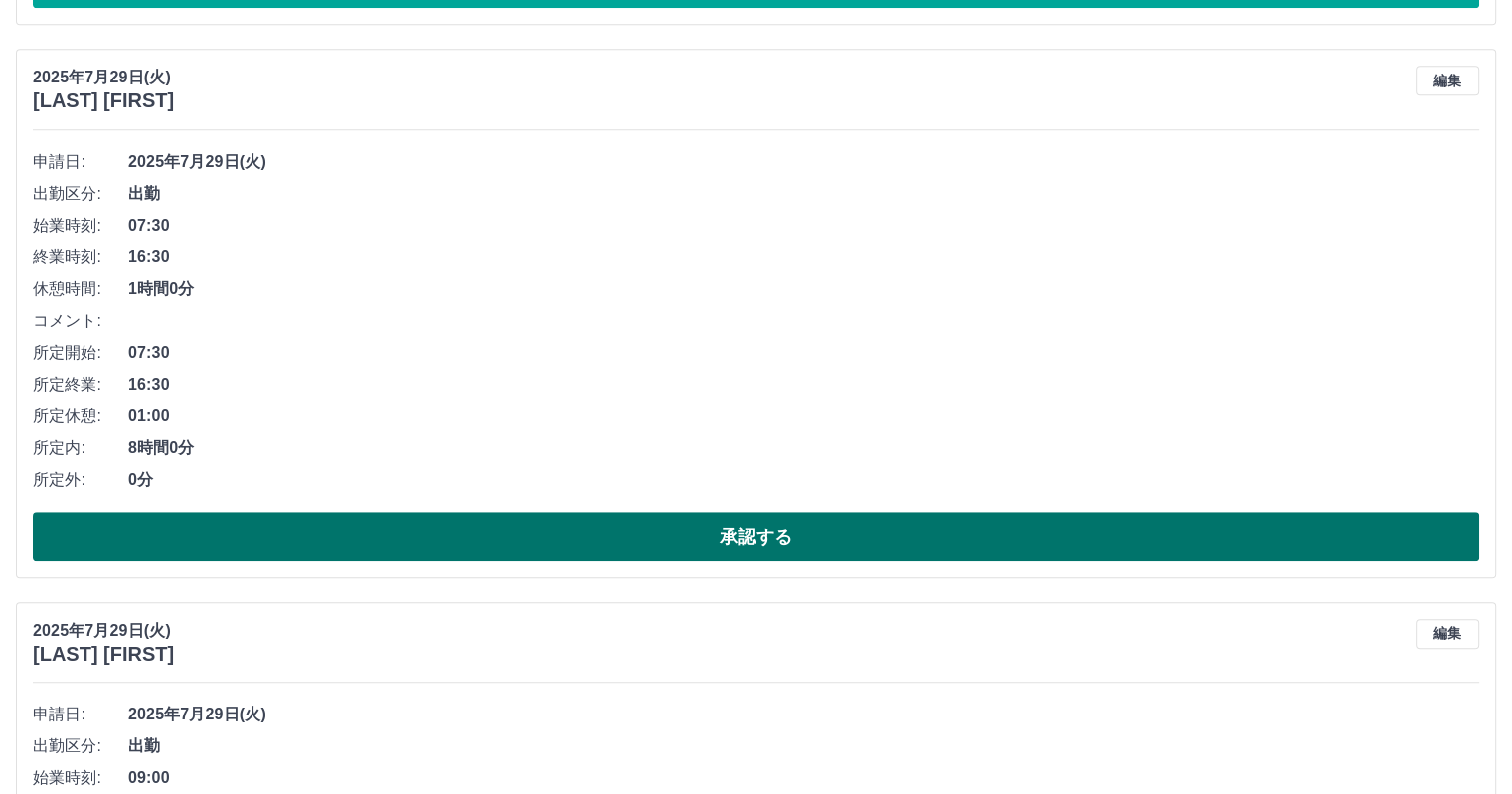 click on "承認する" at bounding box center (756, 537) 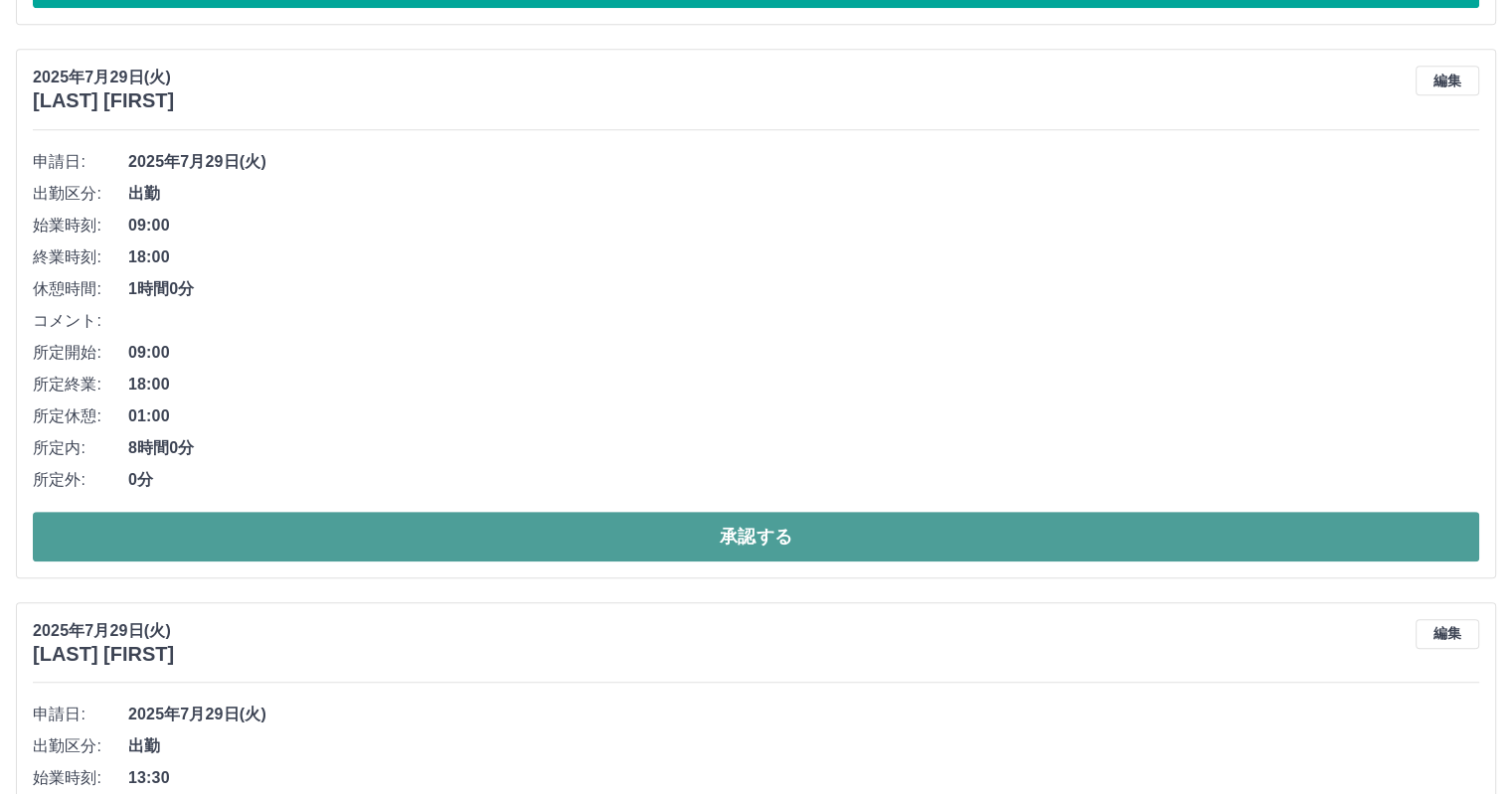 click on "承認する" at bounding box center (756, 537) 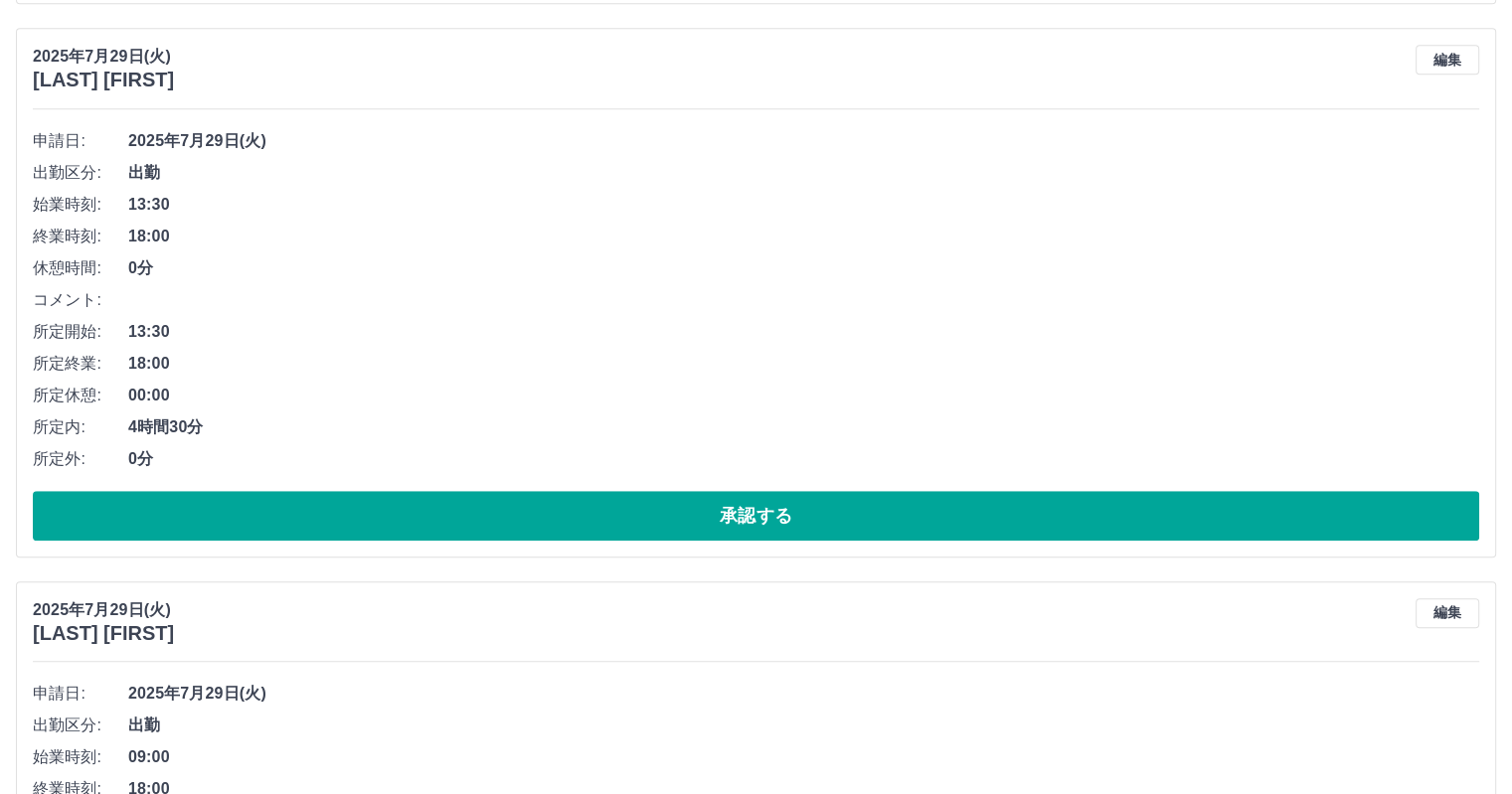 scroll, scrollTop: 1331, scrollLeft: 0, axis: vertical 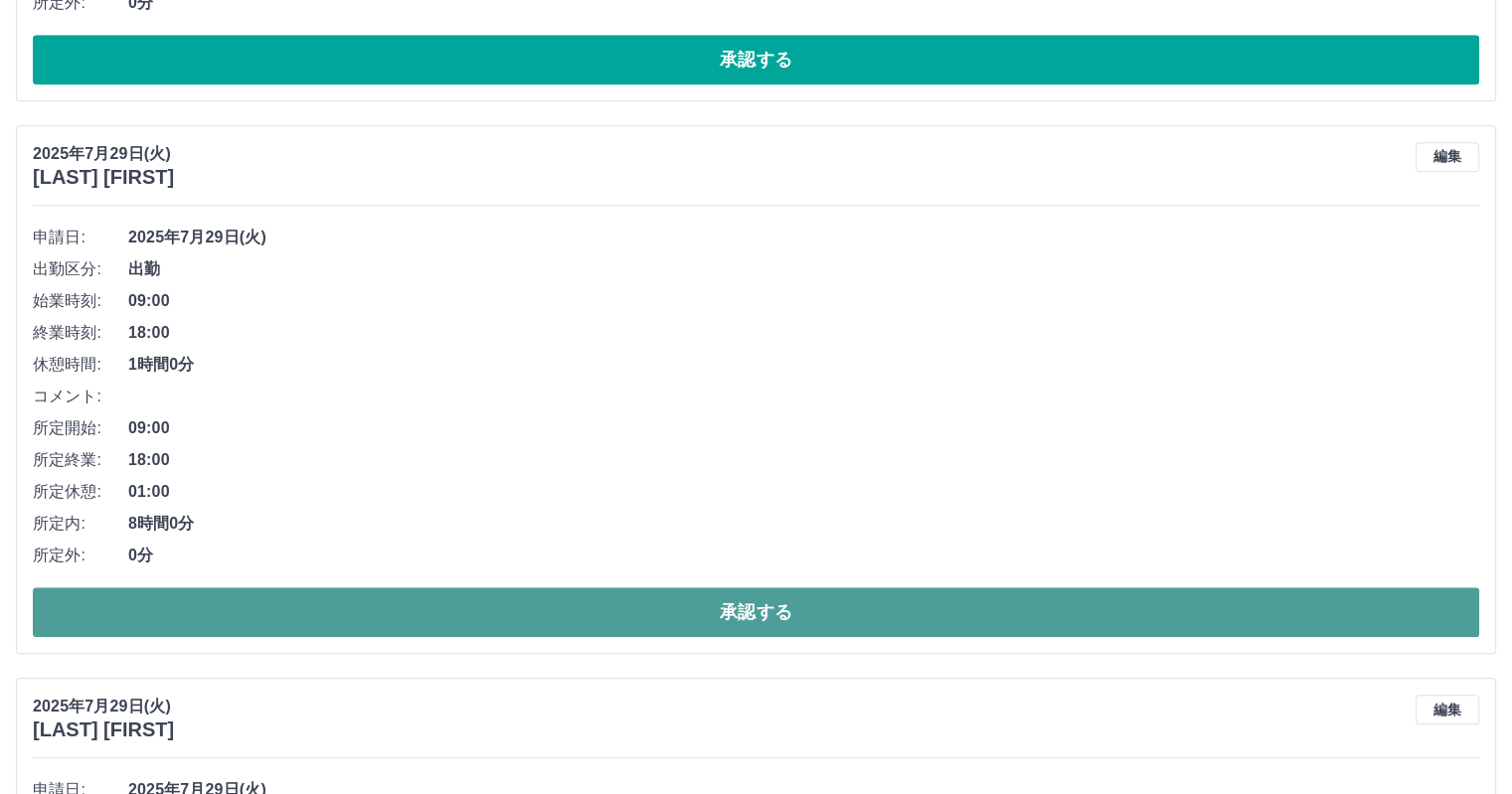 click on "承認する" at bounding box center [756, 612] 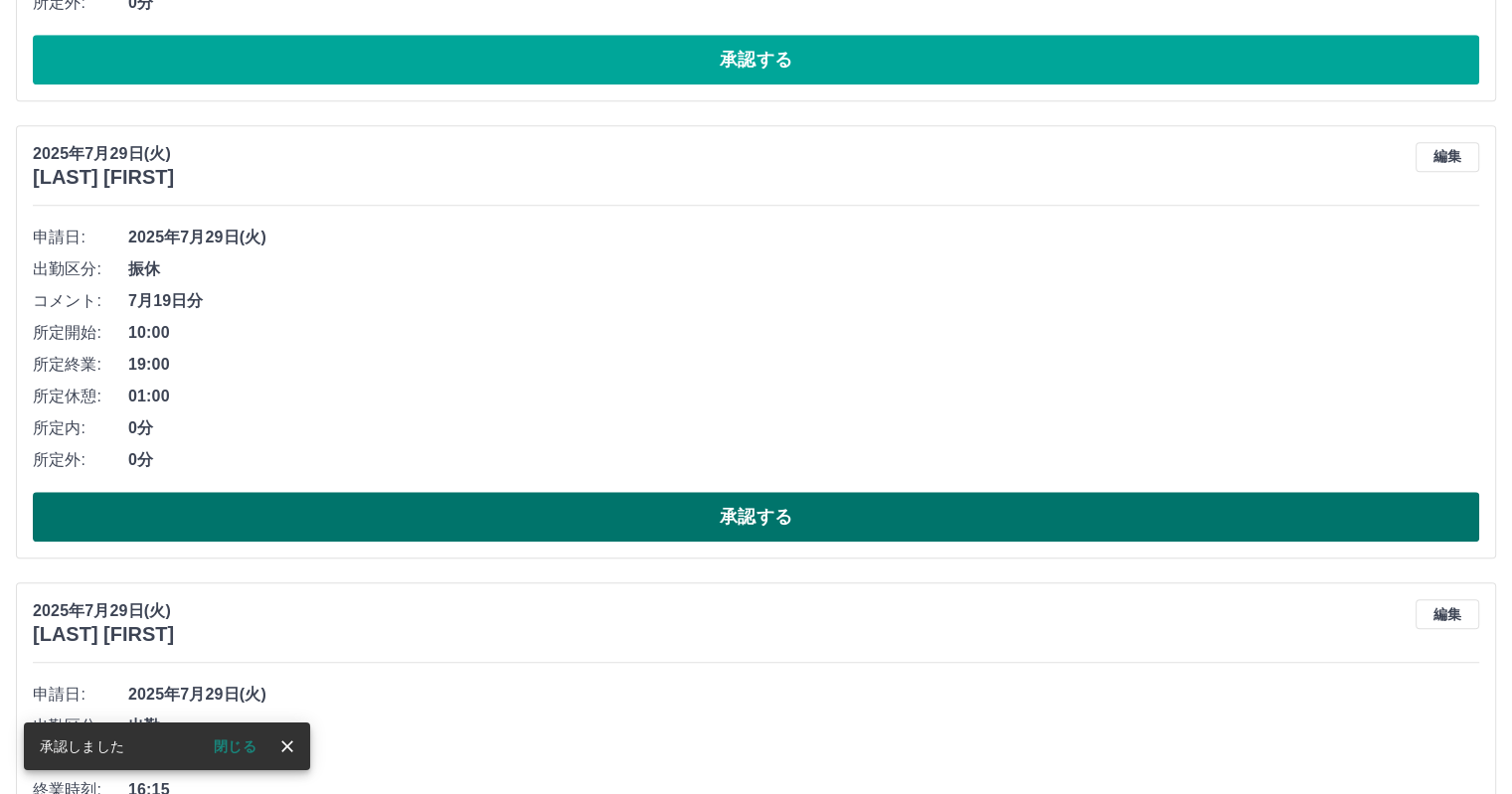 click on "承認する" at bounding box center (756, 517) 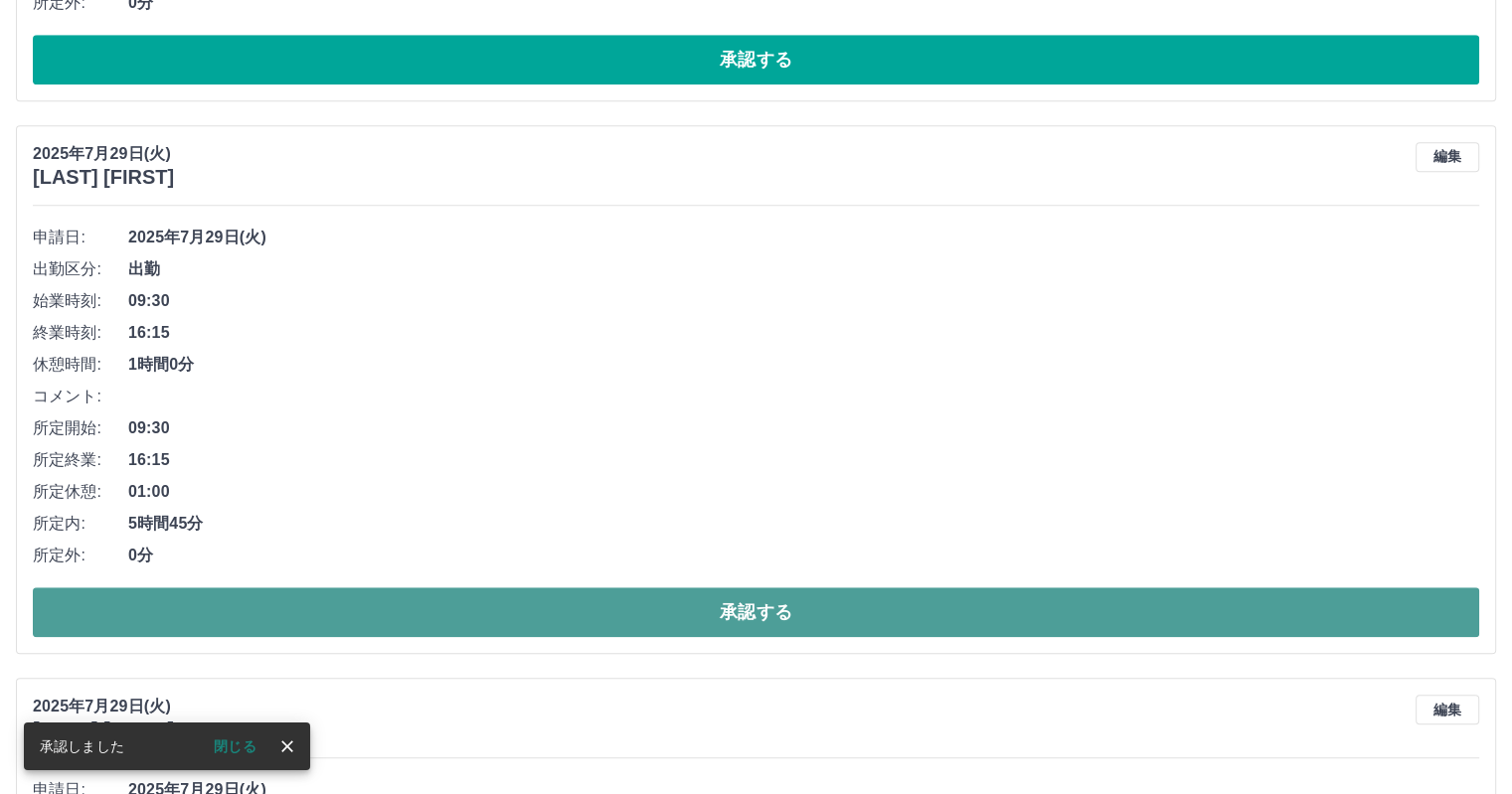 click on "承認する" at bounding box center [756, 612] 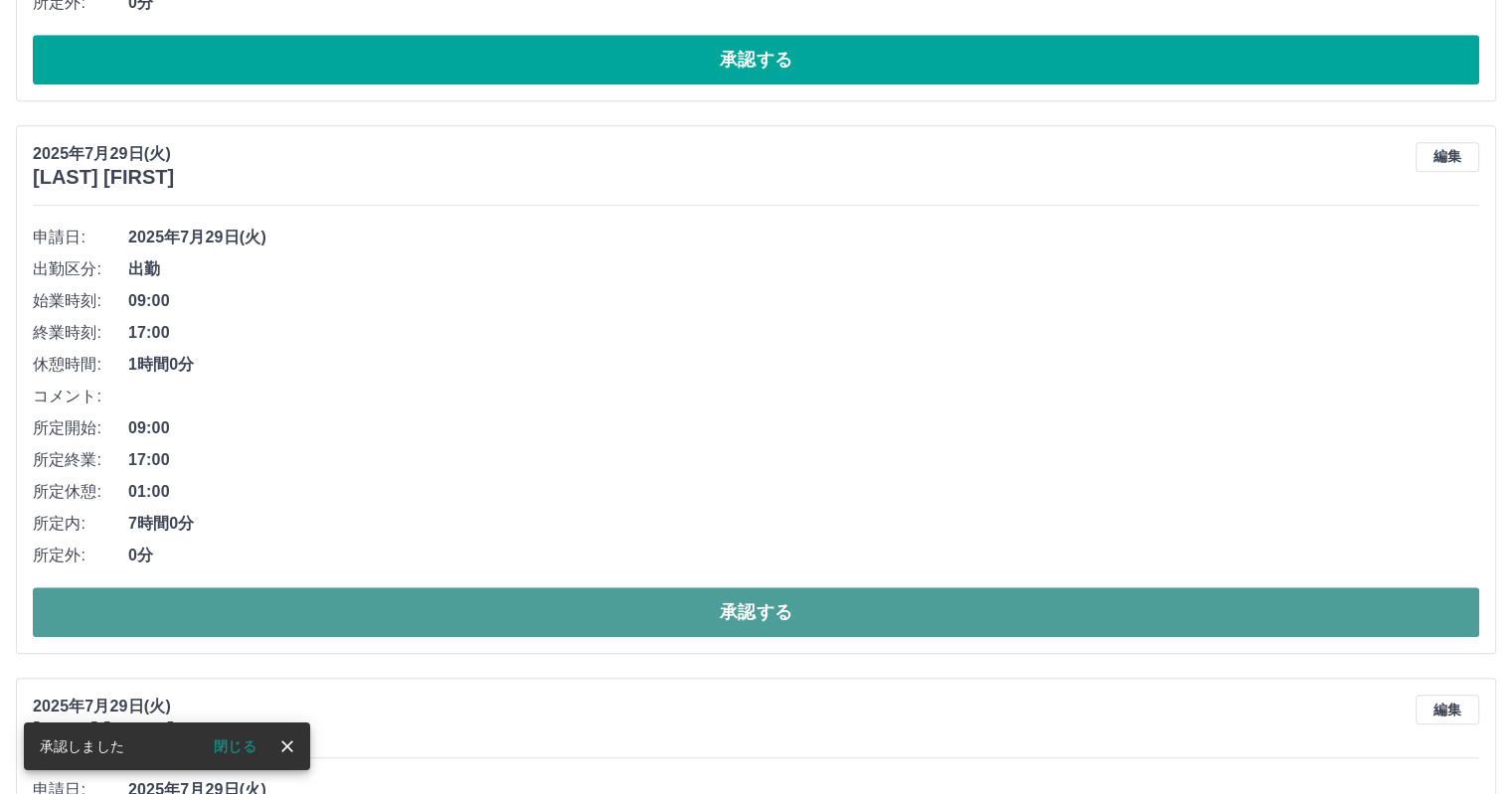 click on "承認する" at bounding box center [756, 612] 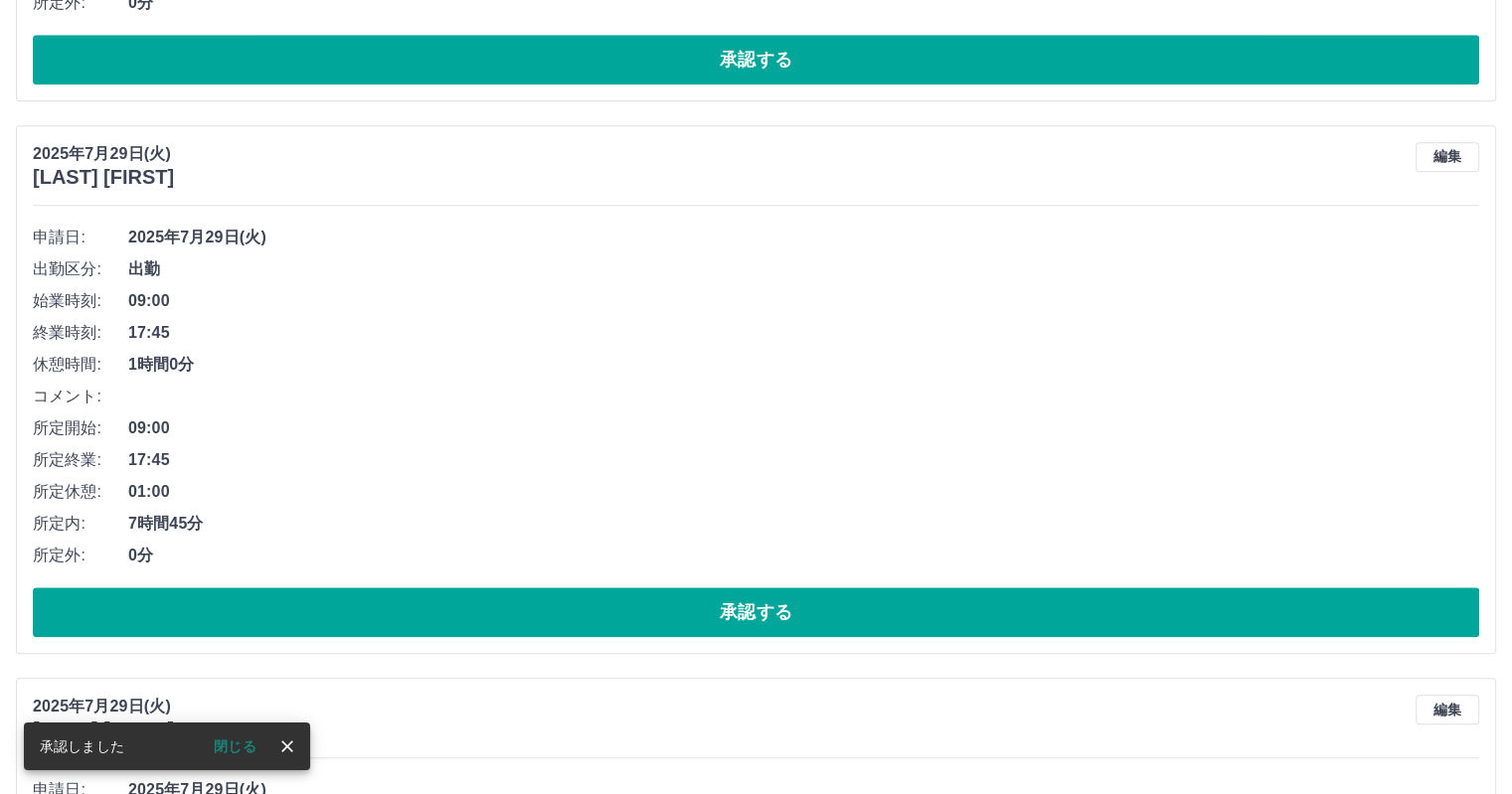 click on "承認する" at bounding box center (756, 612) 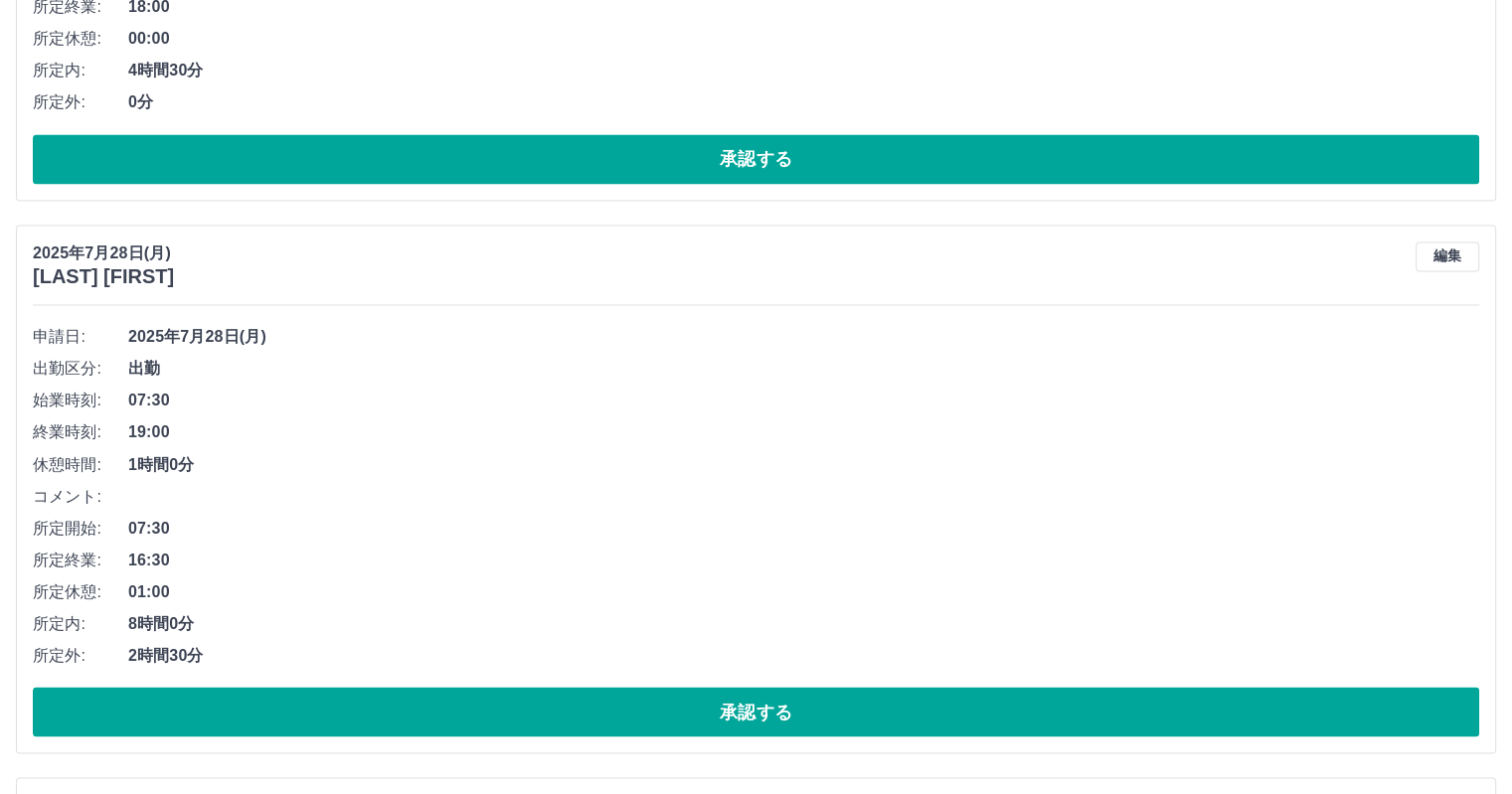 scroll, scrollTop: 3344, scrollLeft: 0, axis: vertical 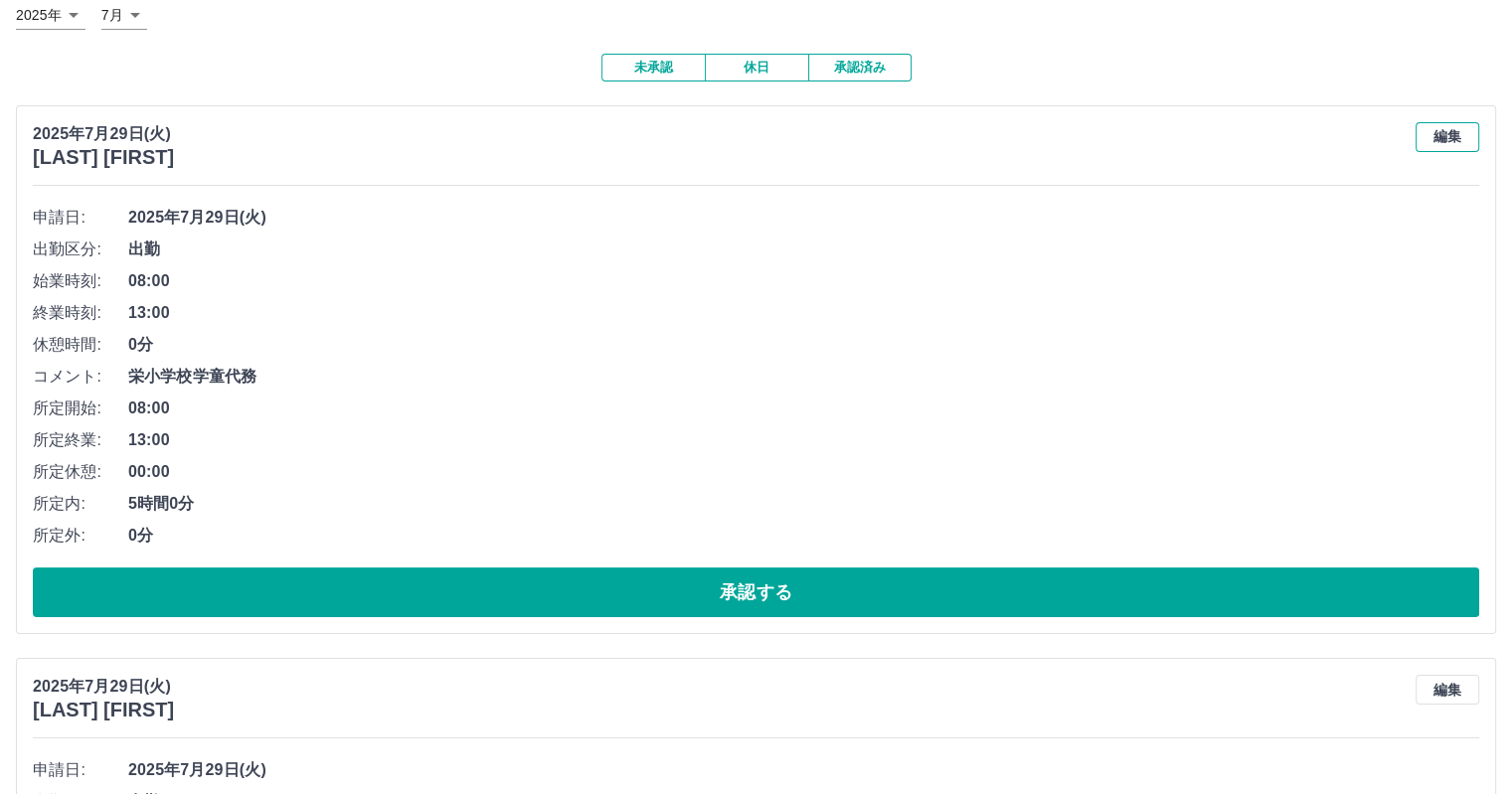click on "編集" at bounding box center (1447, 137) 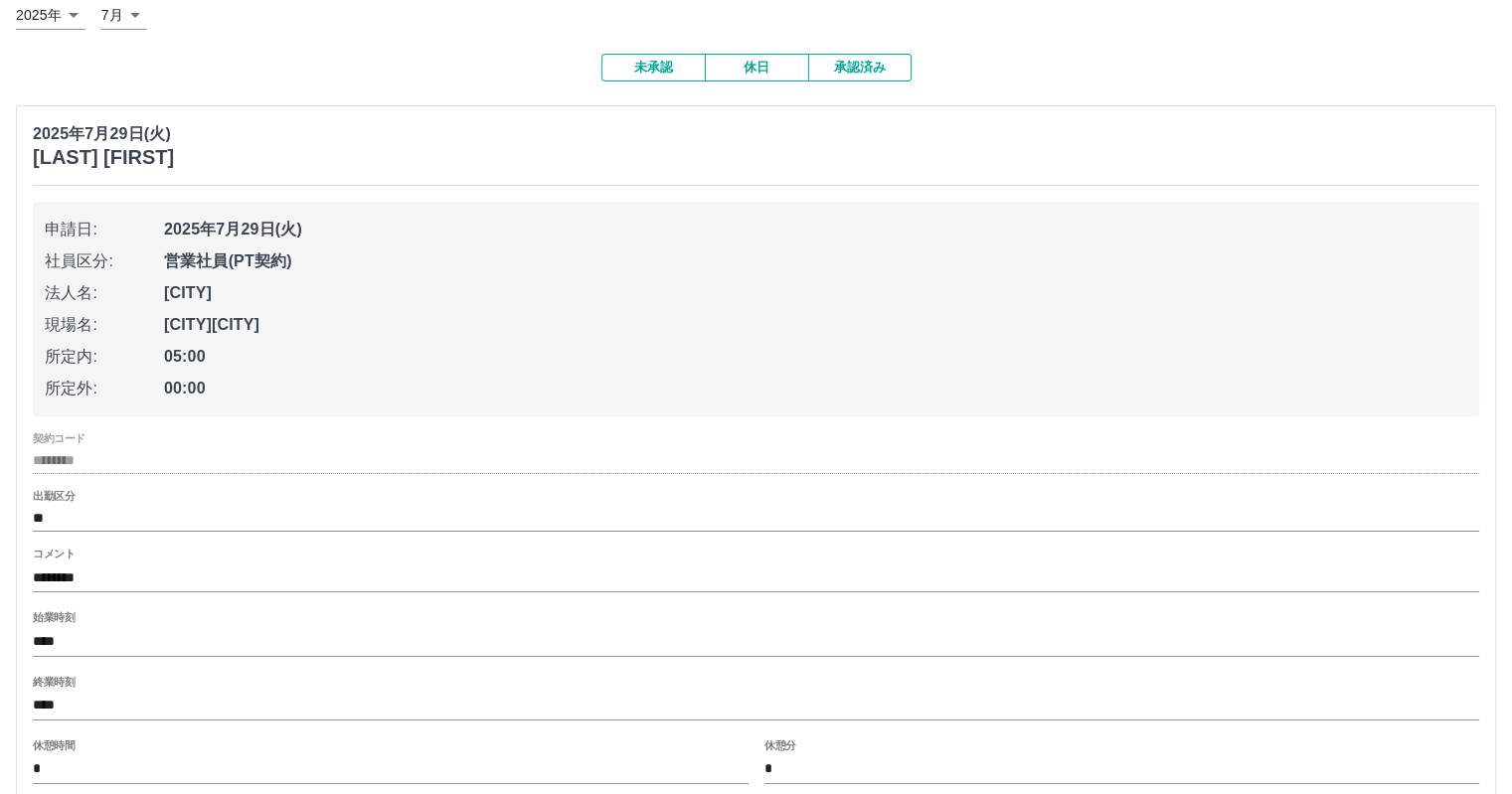 click on "さいたま市立栄小学校" at bounding box center (815, 325) 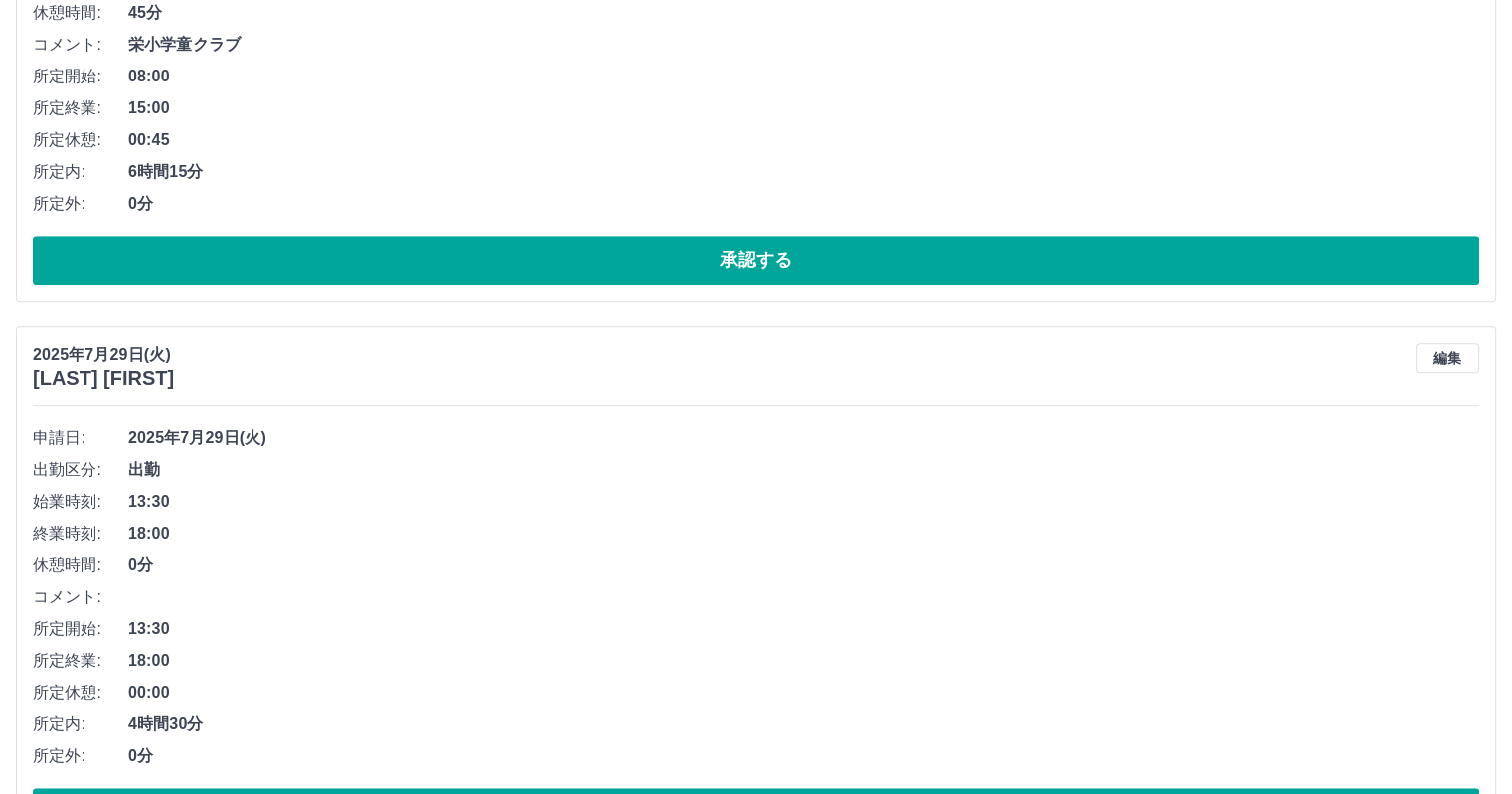 scroll, scrollTop: 1328, scrollLeft: 0, axis: vertical 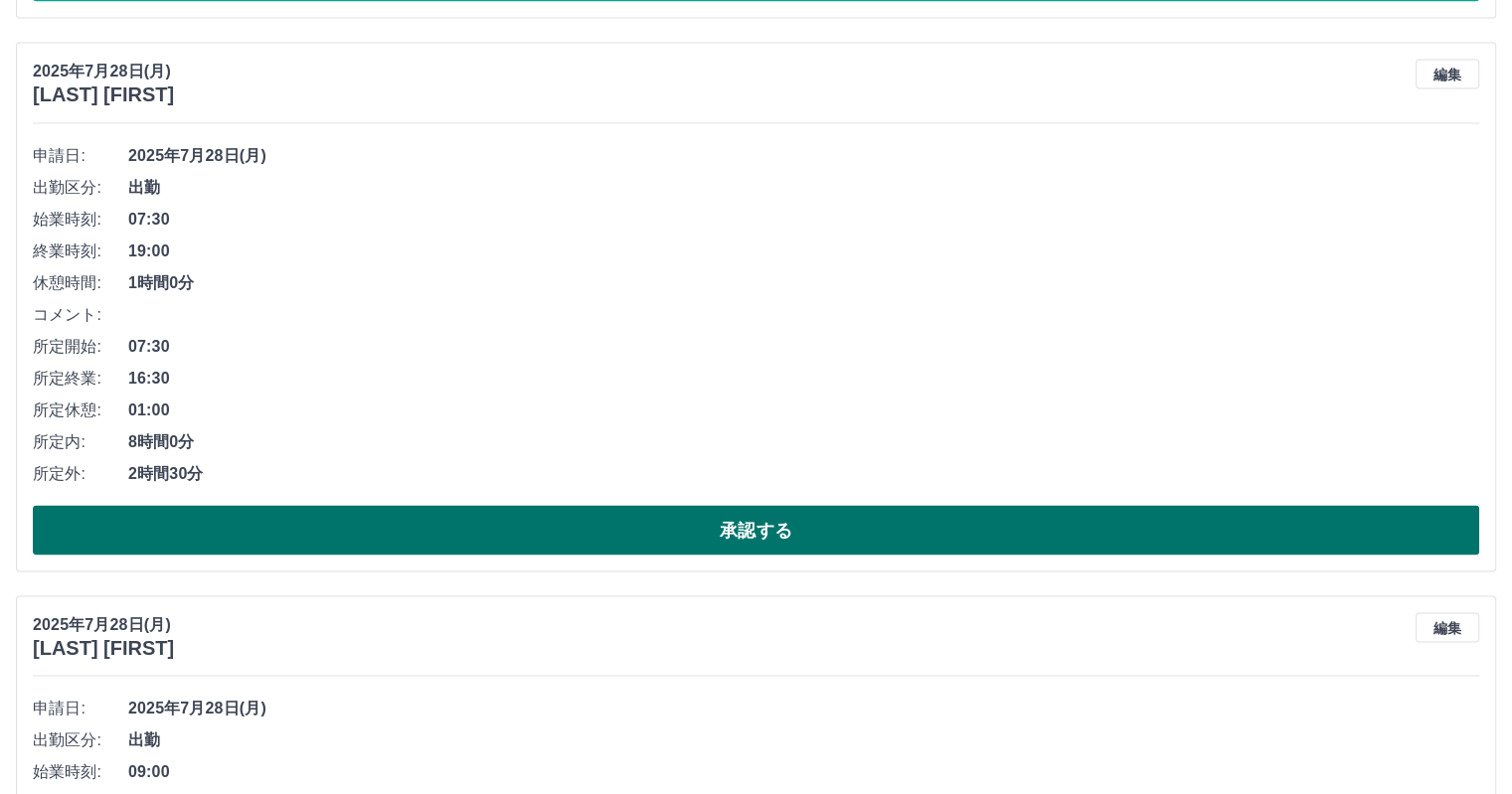 click on "承認する" at bounding box center (756, 531) 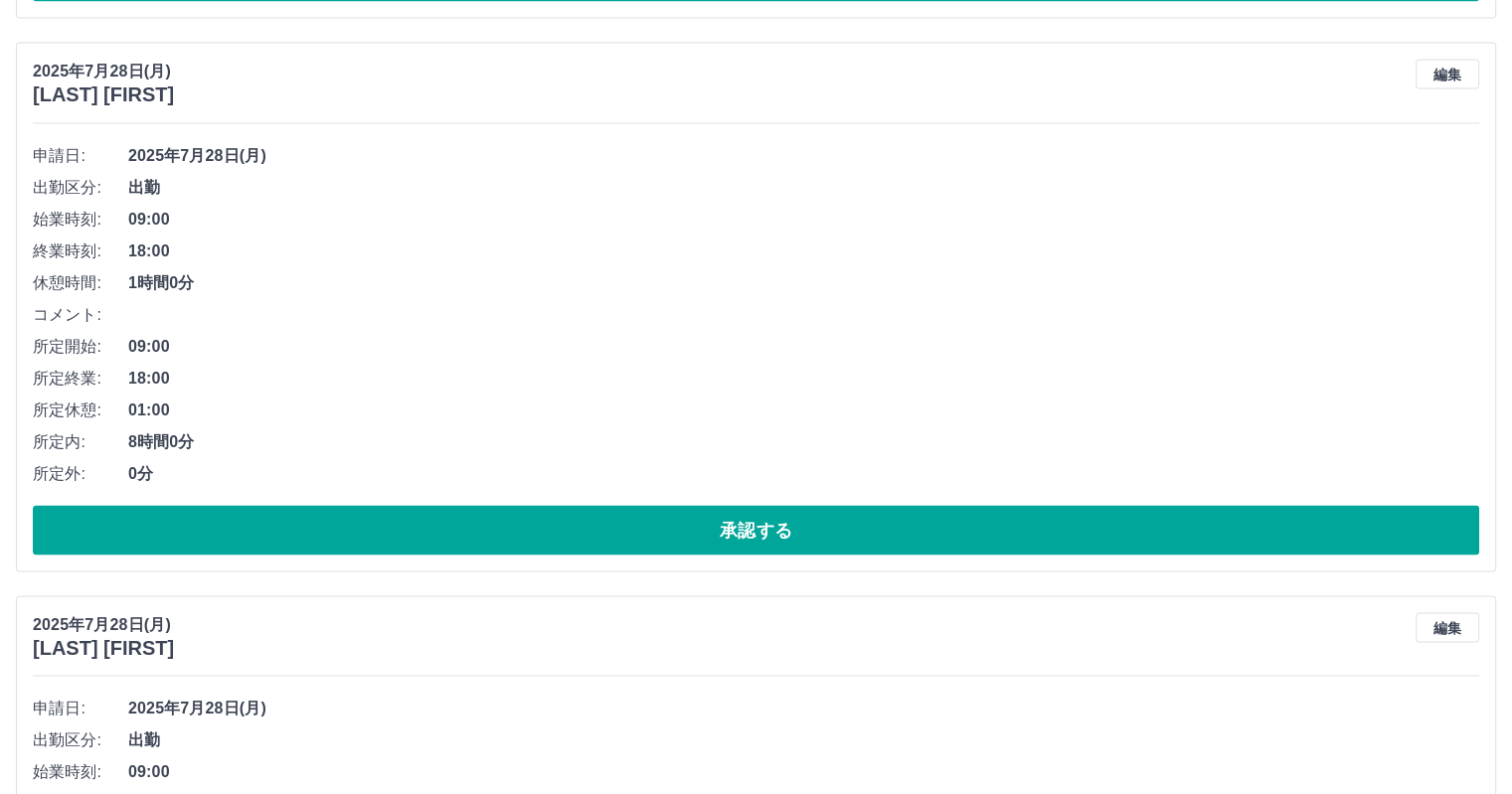 click on "承認する" at bounding box center [756, 531] 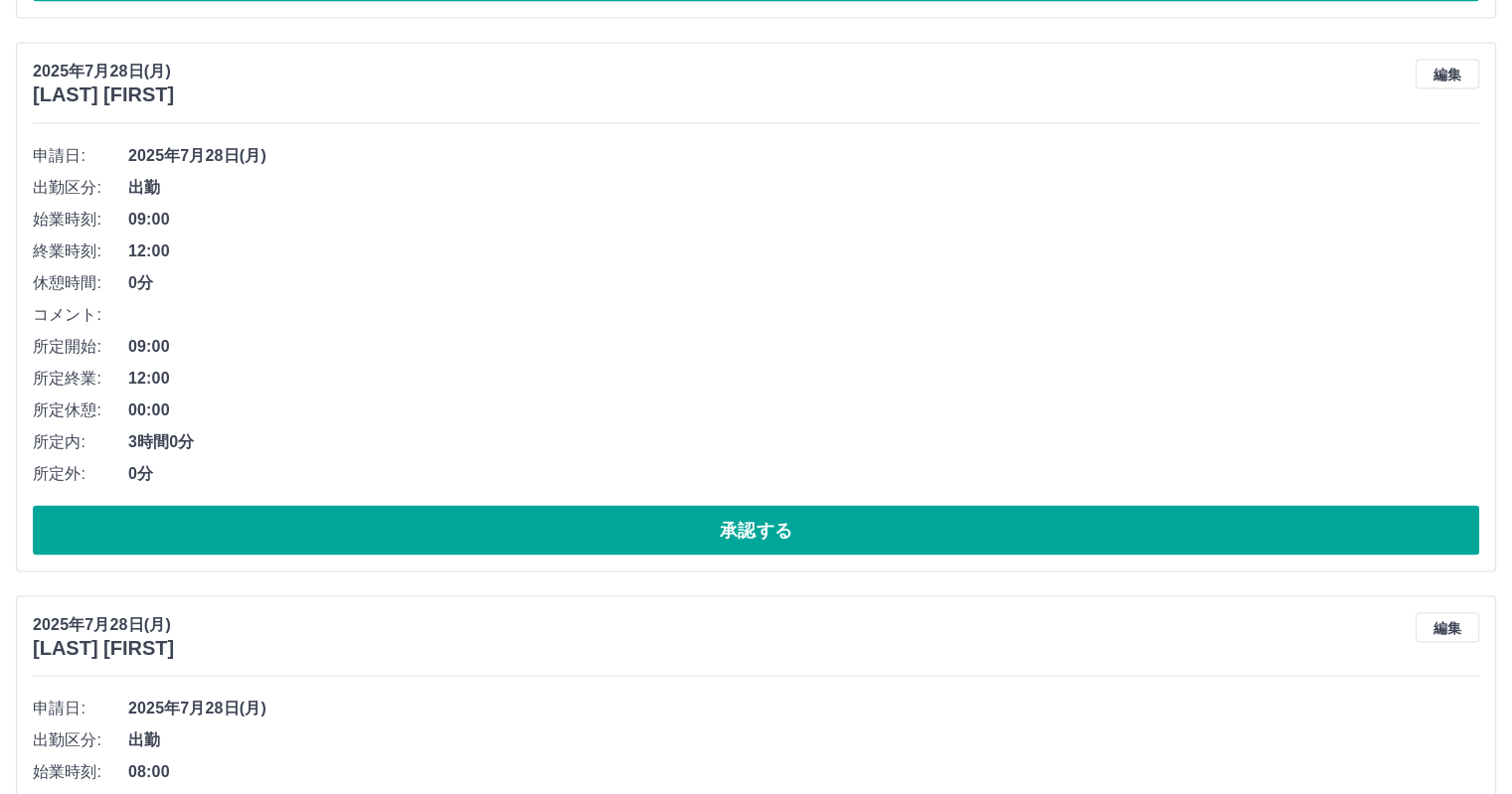 click on "承認する" at bounding box center [756, 531] 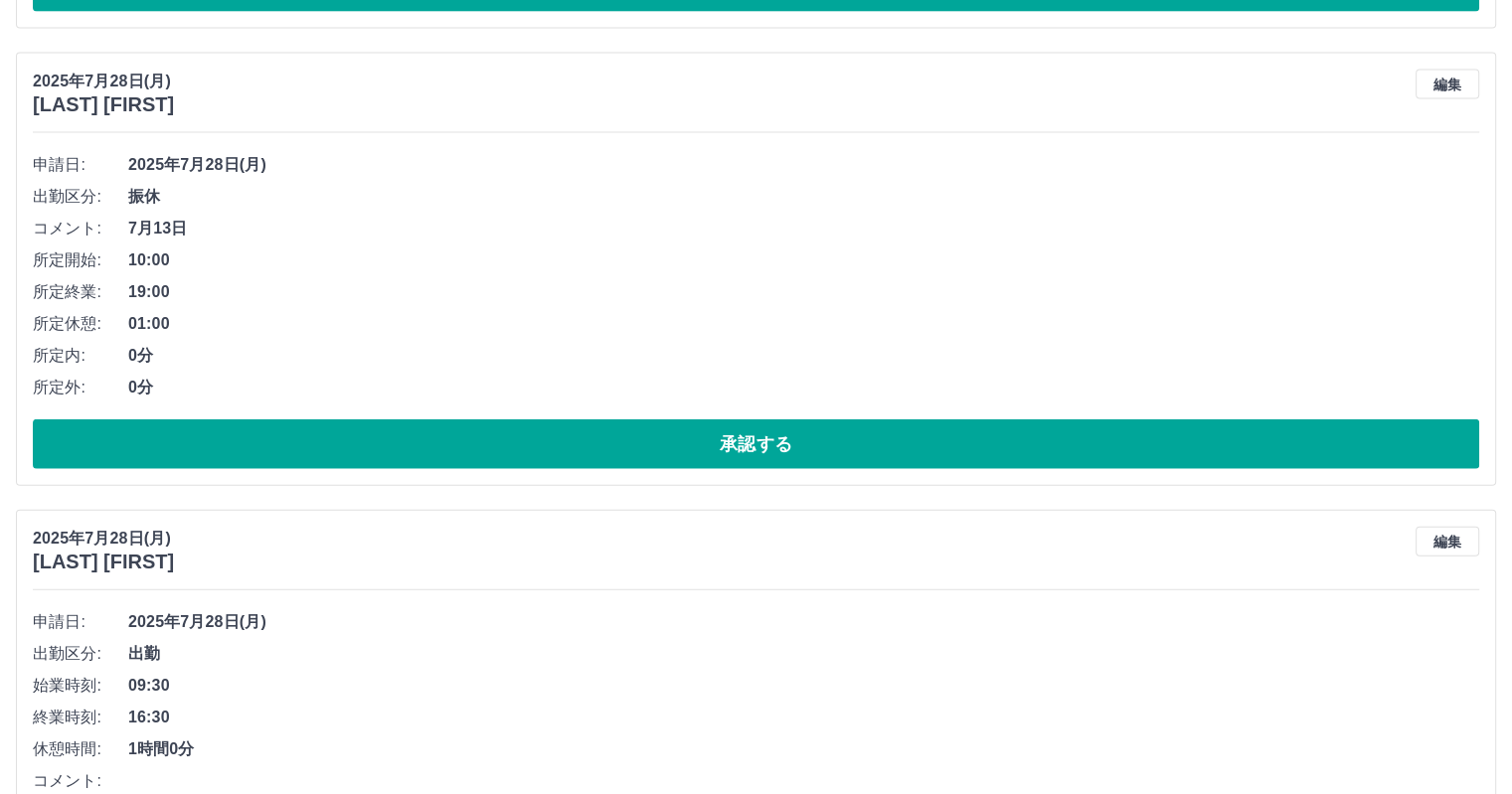 scroll, scrollTop: 4366, scrollLeft: 0, axis: vertical 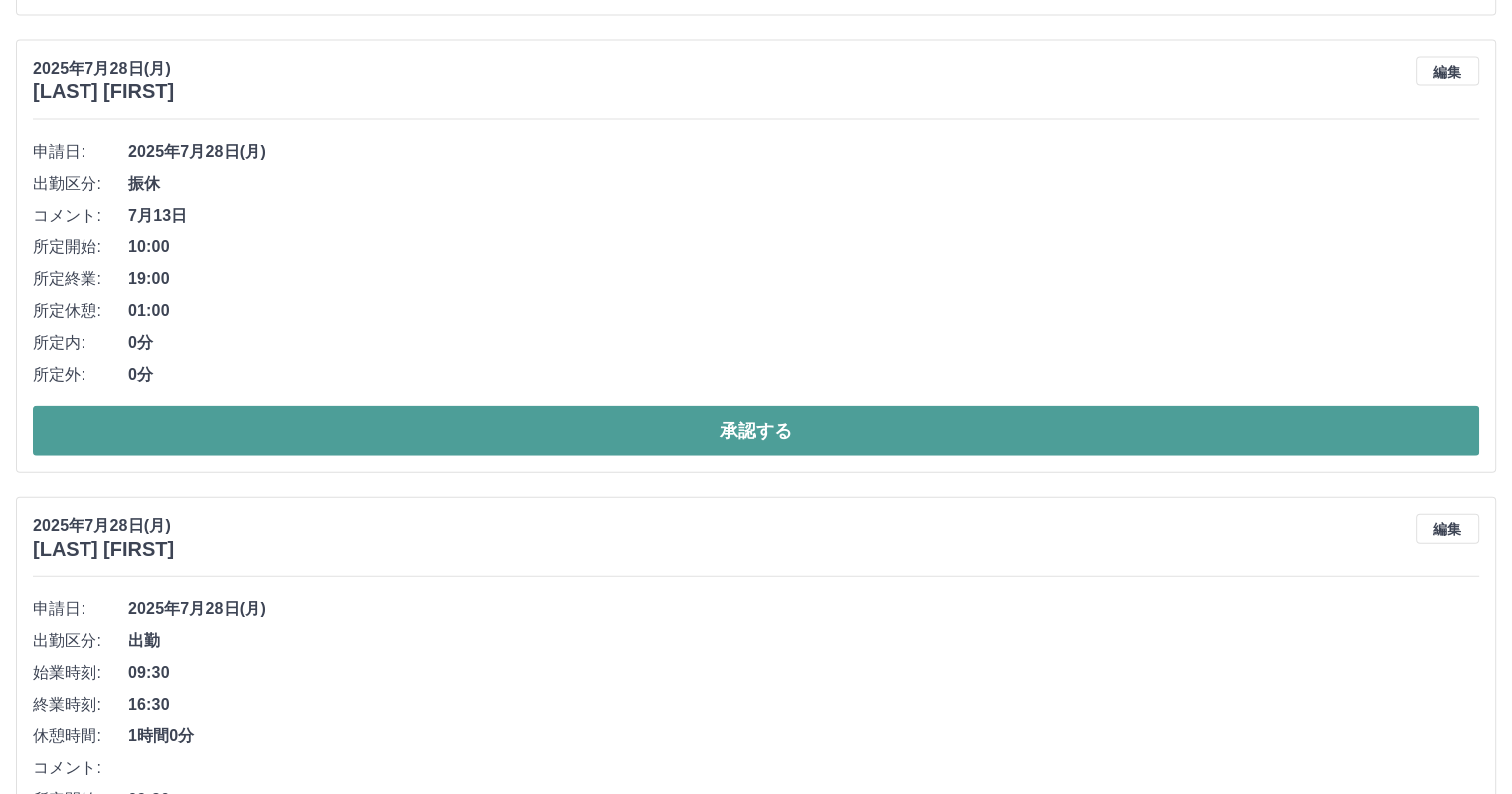 click on "承認する" at bounding box center (756, 431) 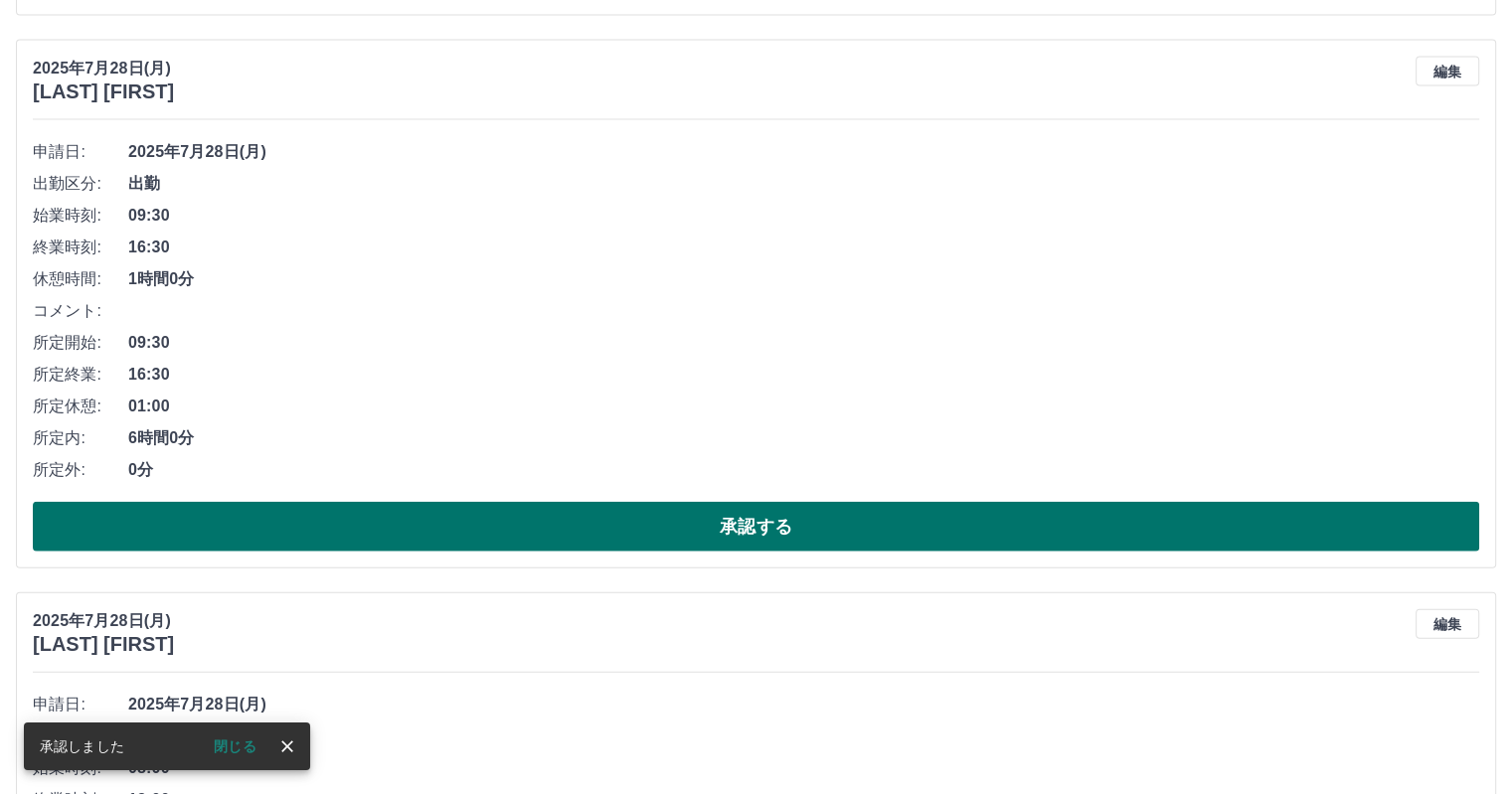 click on "承認する" at bounding box center [756, 527] 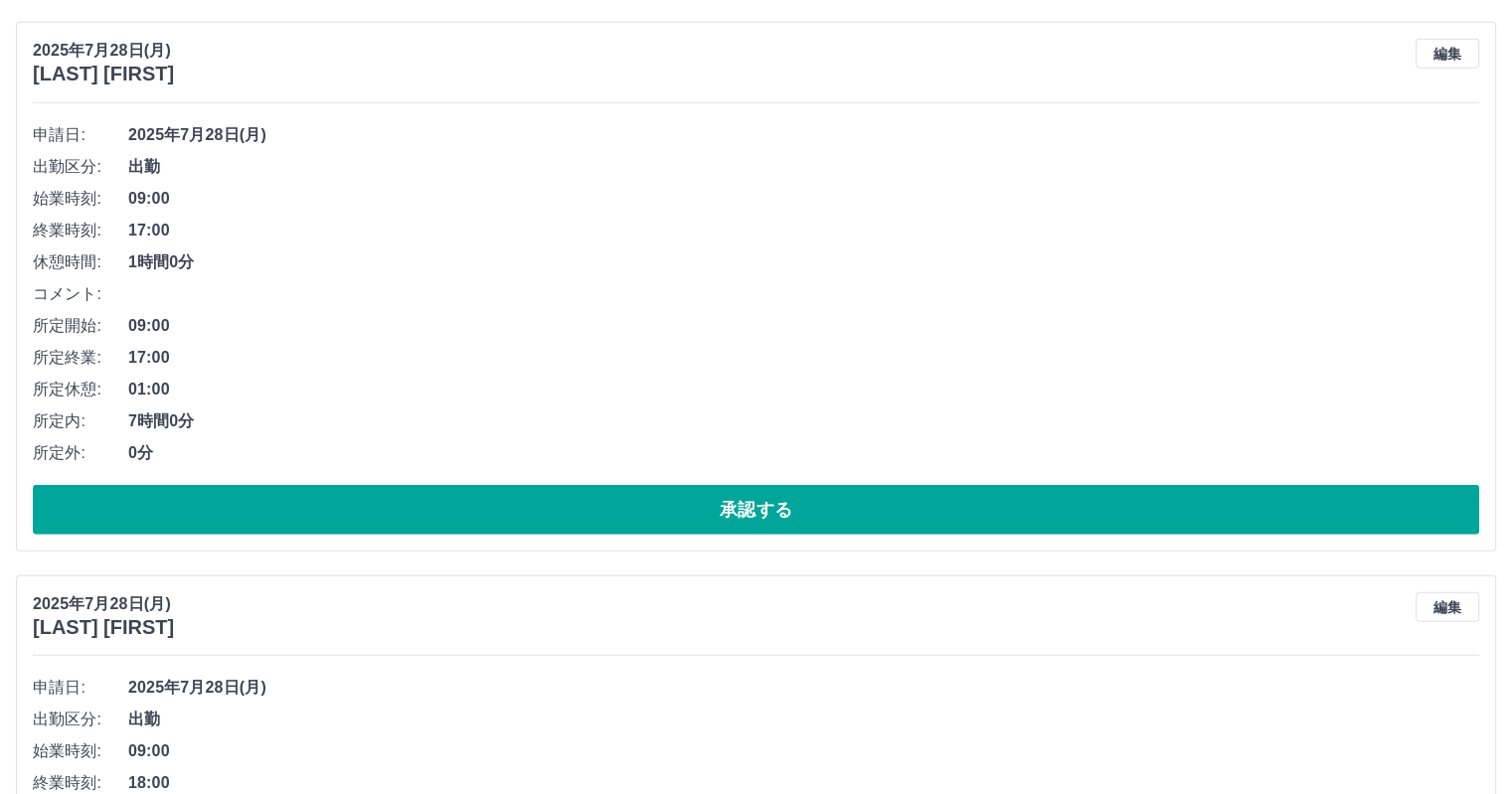 scroll, scrollTop: 5518, scrollLeft: 0, axis: vertical 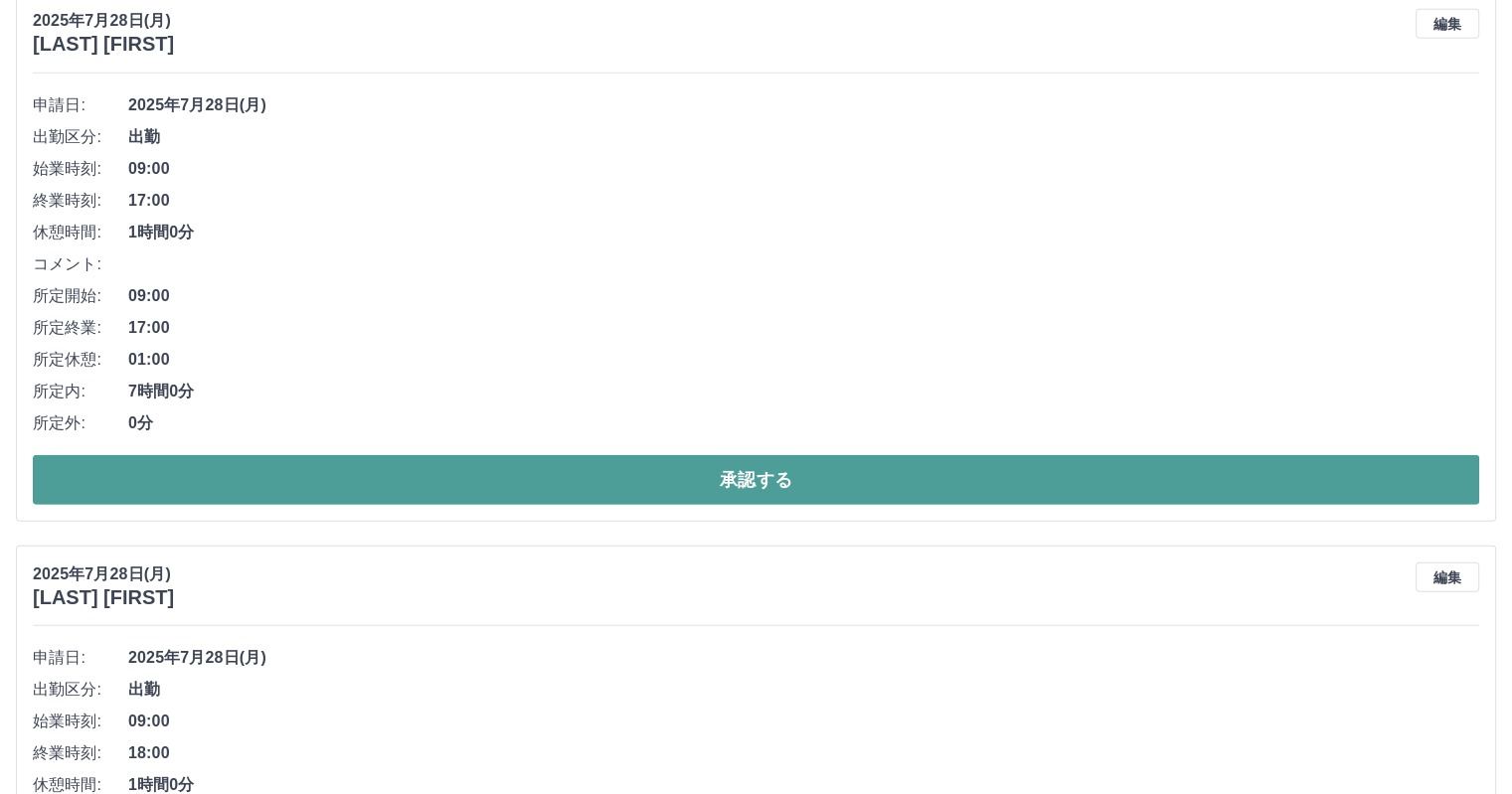 click on "承認する" at bounding box center (756, 480) 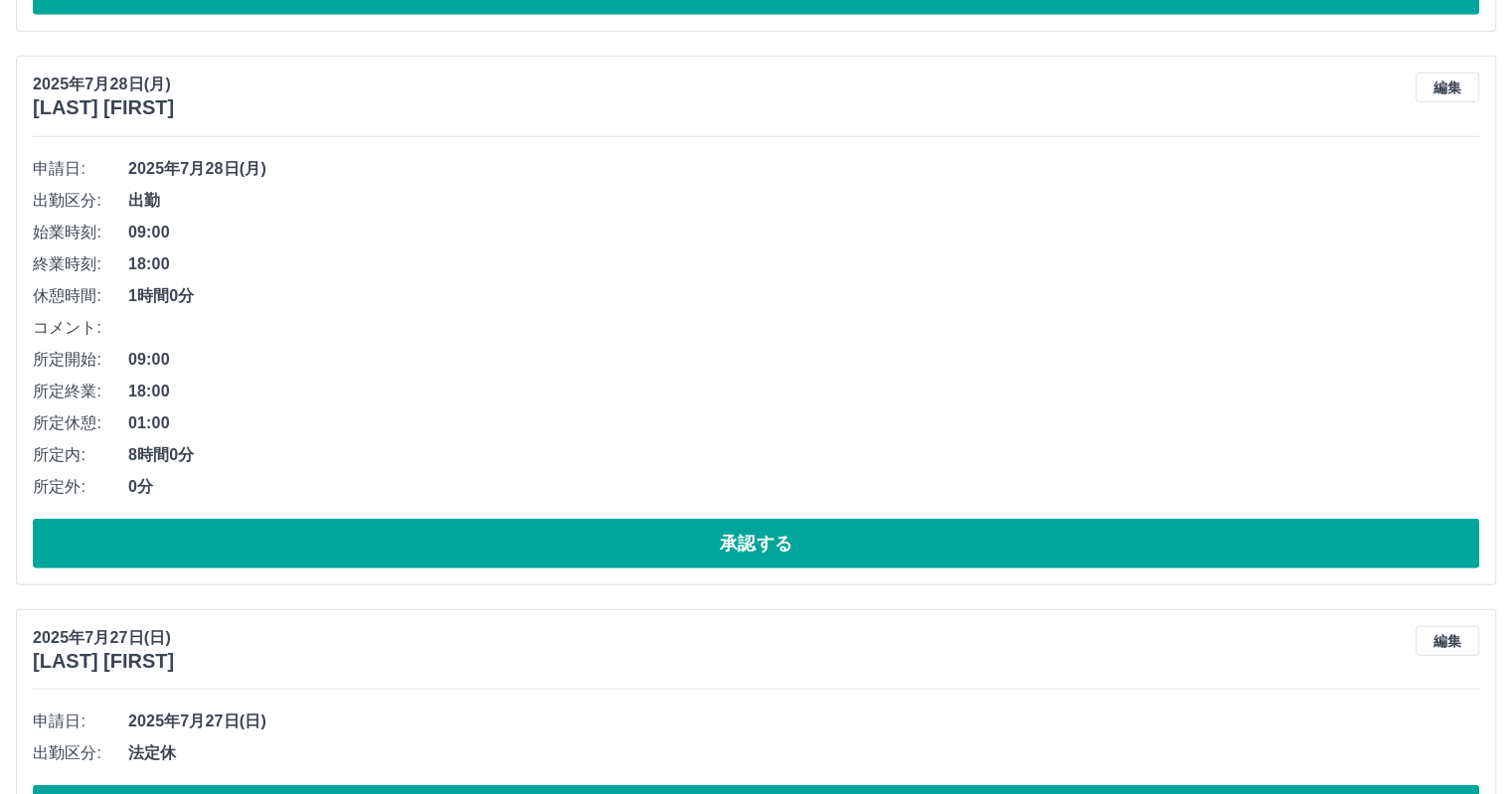 scroll, scrollTop: 5482, scrollLeft: 0, axis: vertical 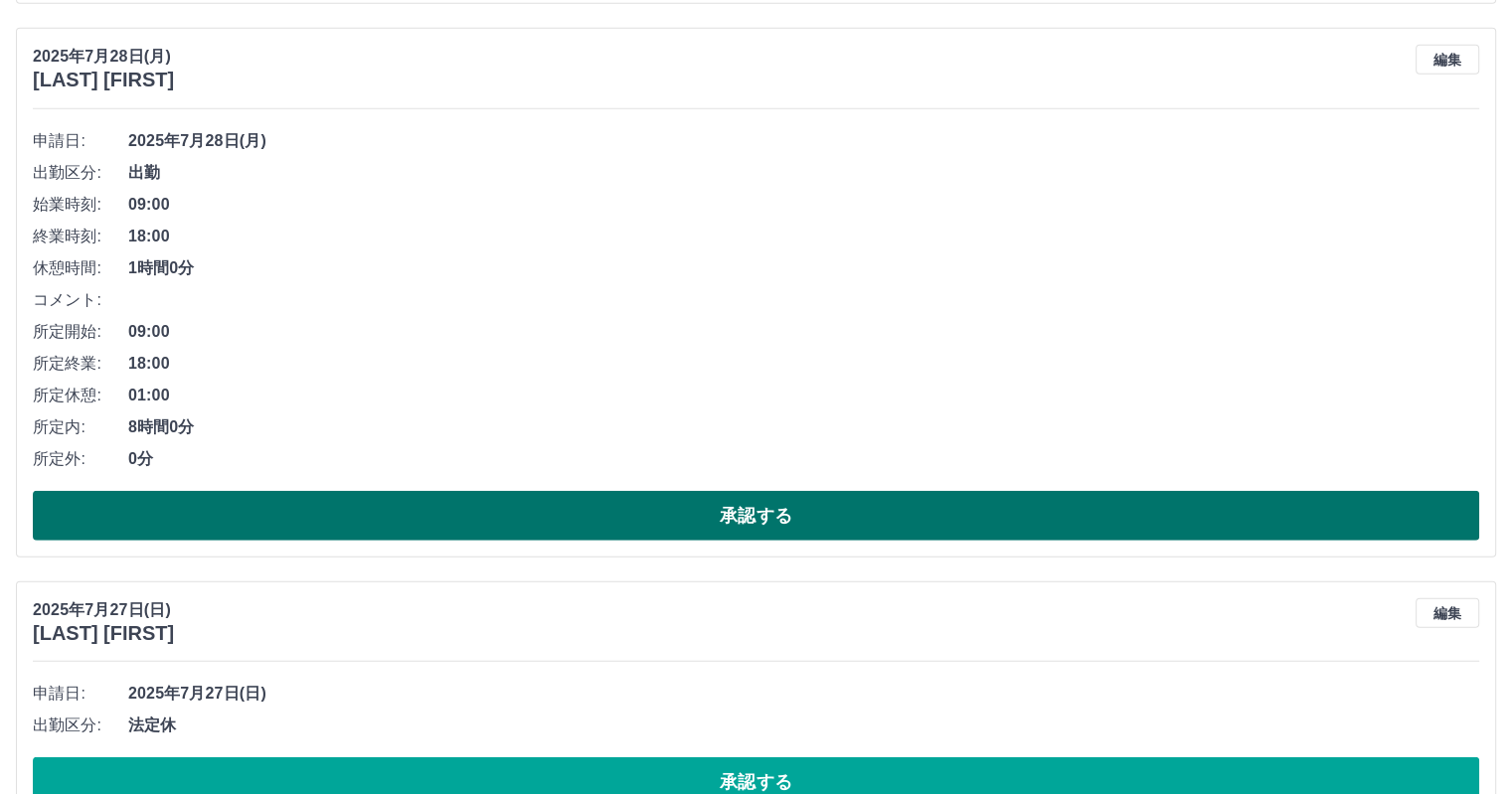click on "承認する" at bounding box center [756, 516] 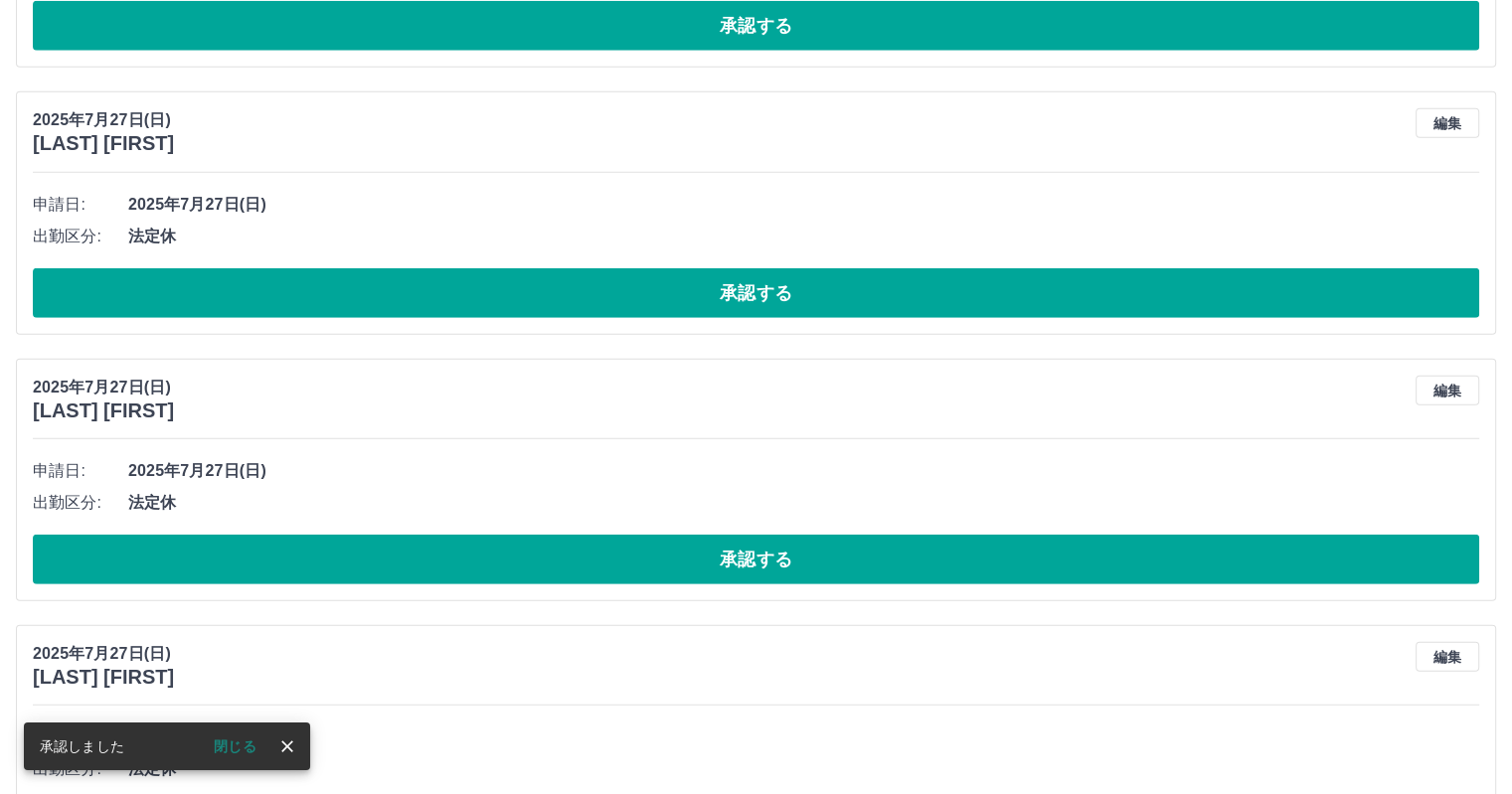 scroll, scrollTop: 5498, scrollLeft: 0, axis: vertical 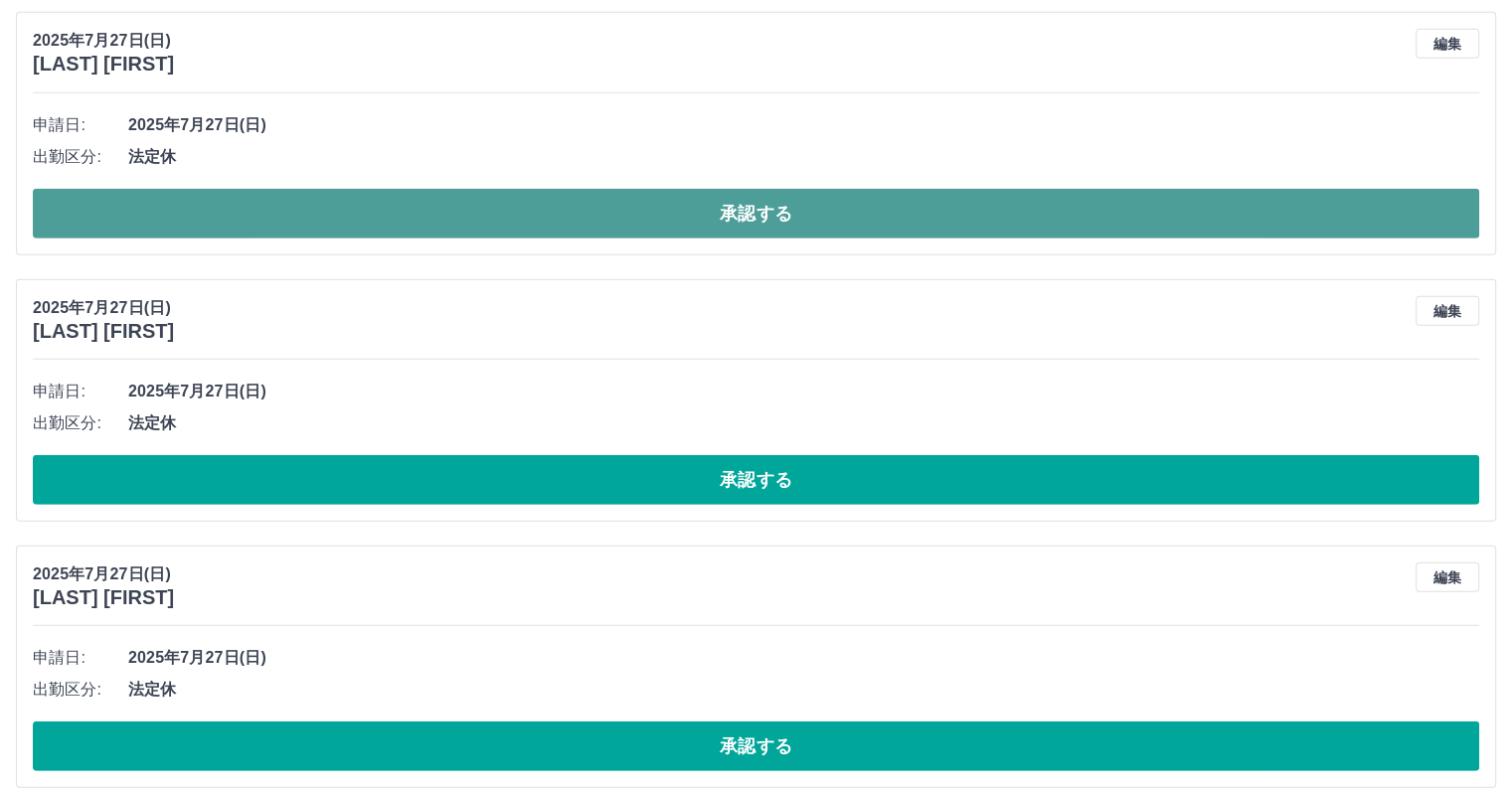 click on "承認する" at bounding box center (756, 214) 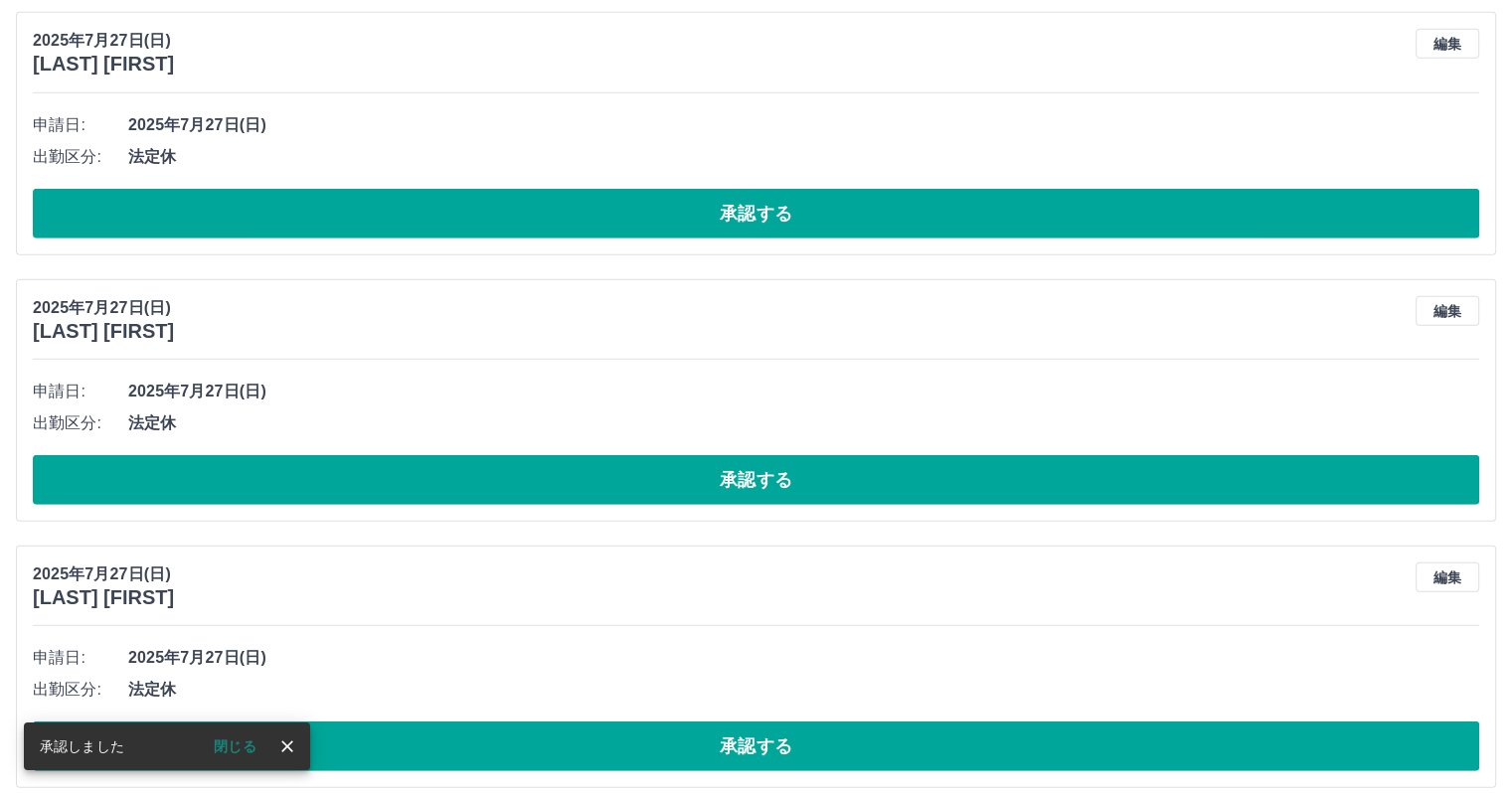 scroll, scrollTop: 5232, scrollLeft: 0, axis: vertical 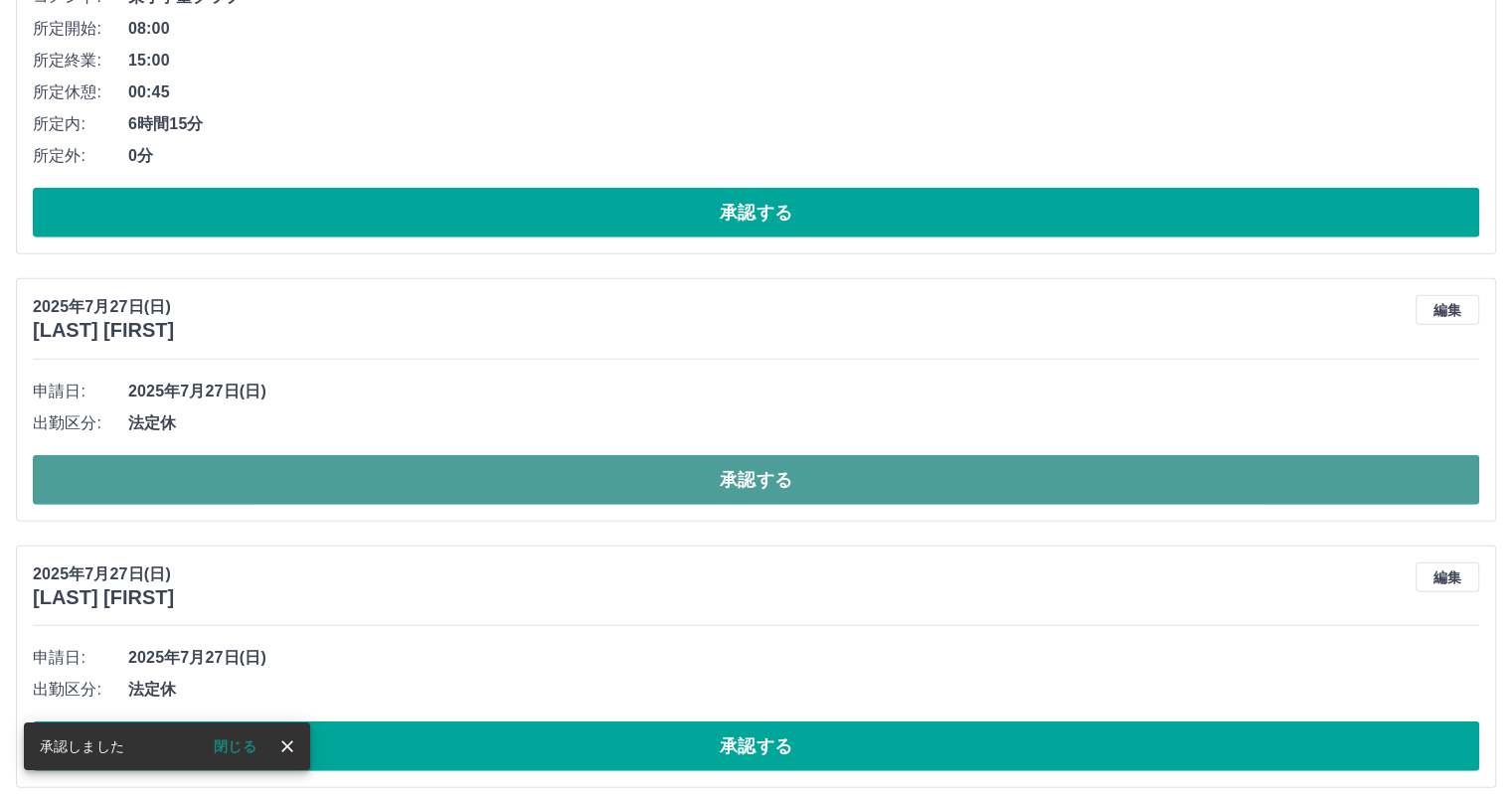 click on "承認する" at bounding box center [756, 480] 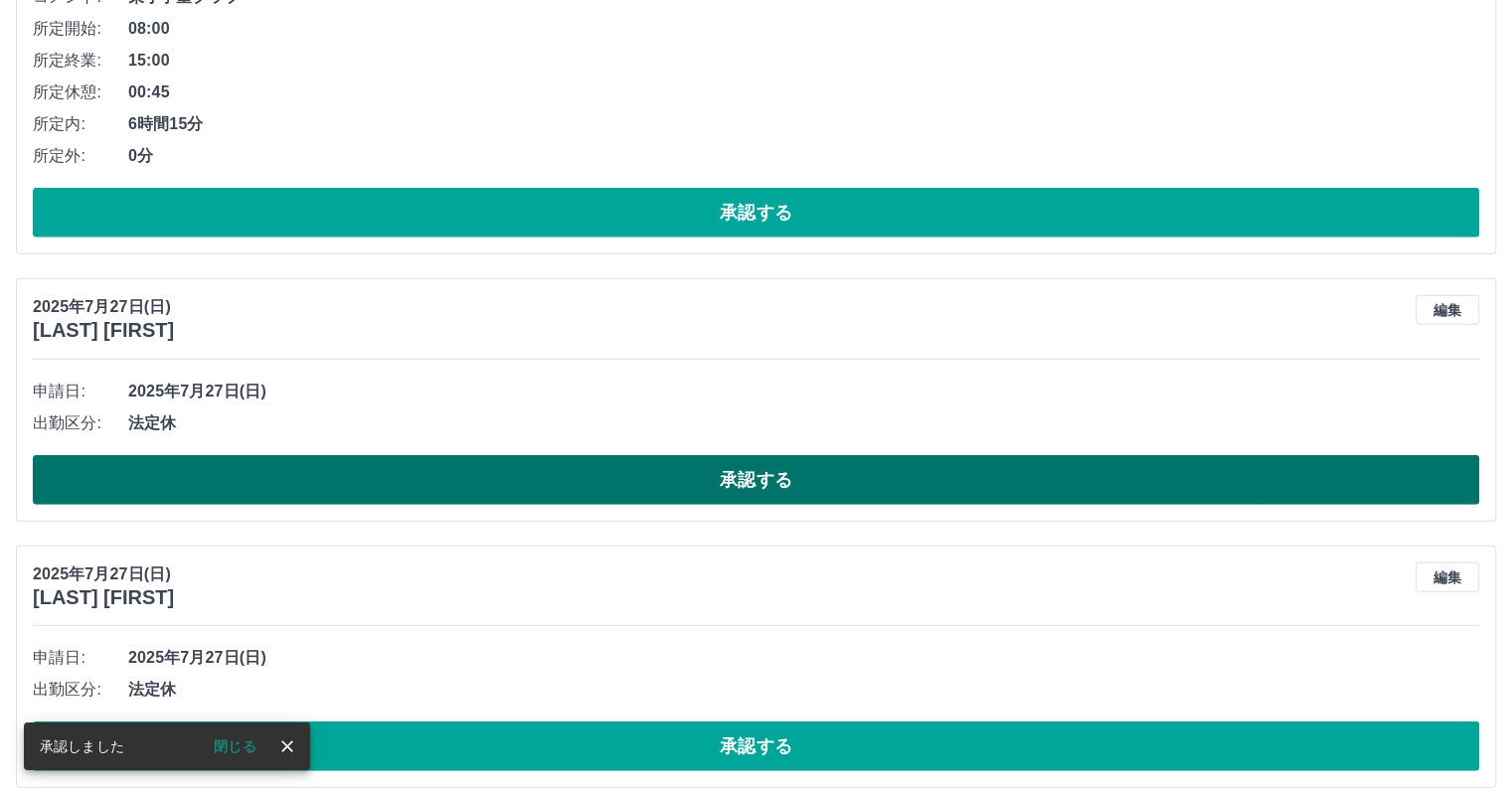 click on "承認する" at bounding box center (756, 480) 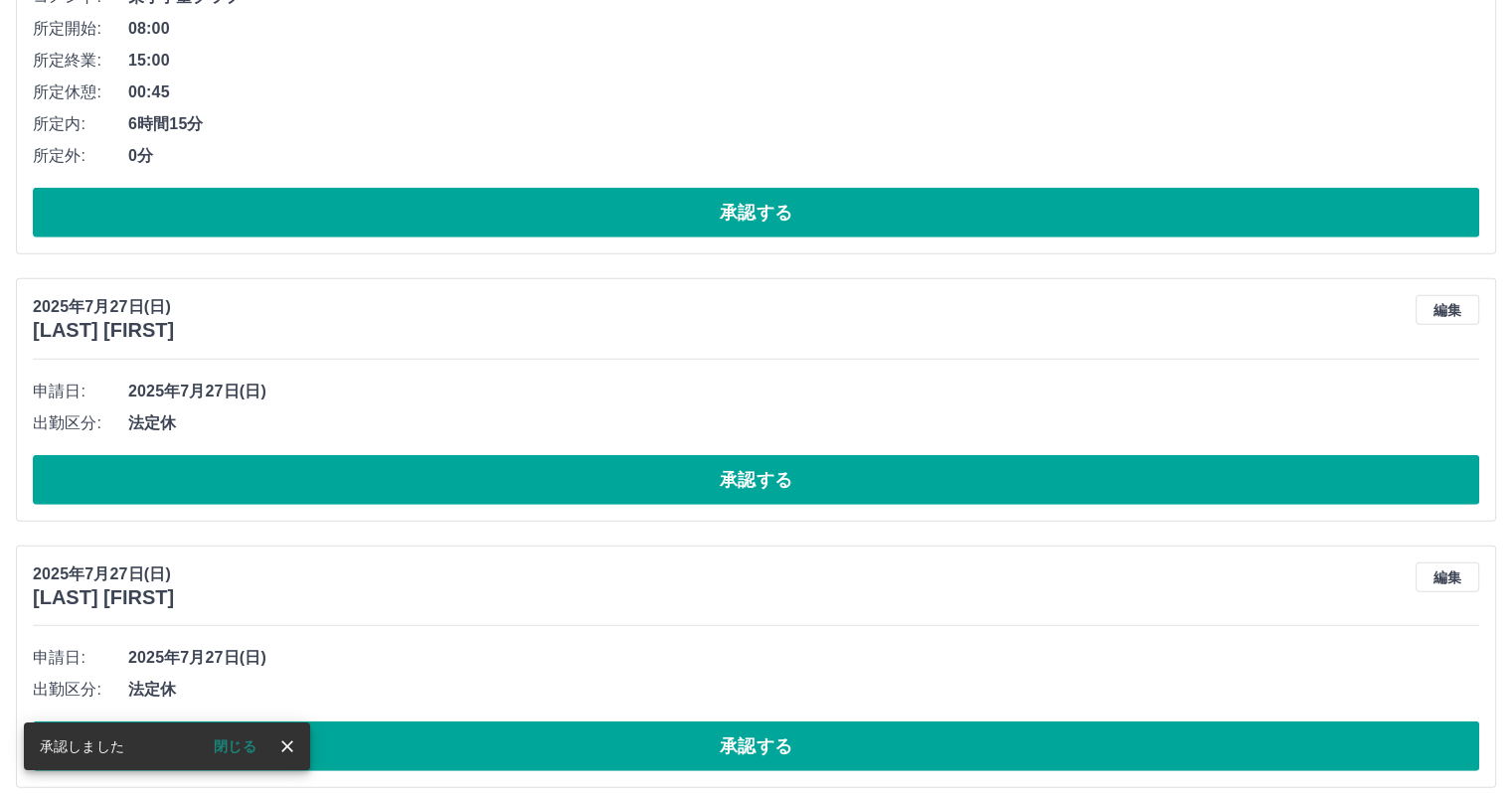 click on "承認する" at bounding box center (756, 480) 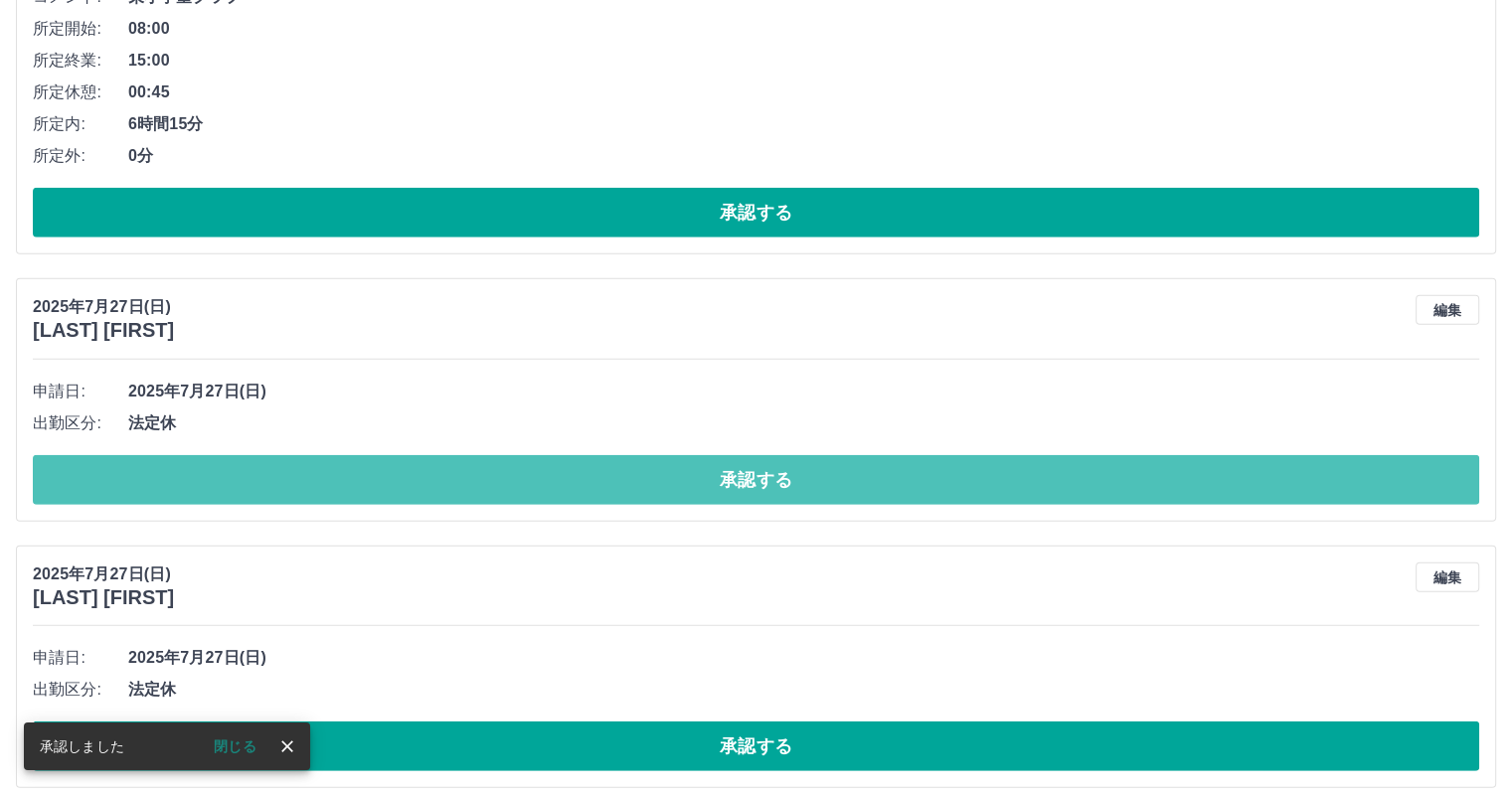 click on "承認する" at bounding box center (756, 480) 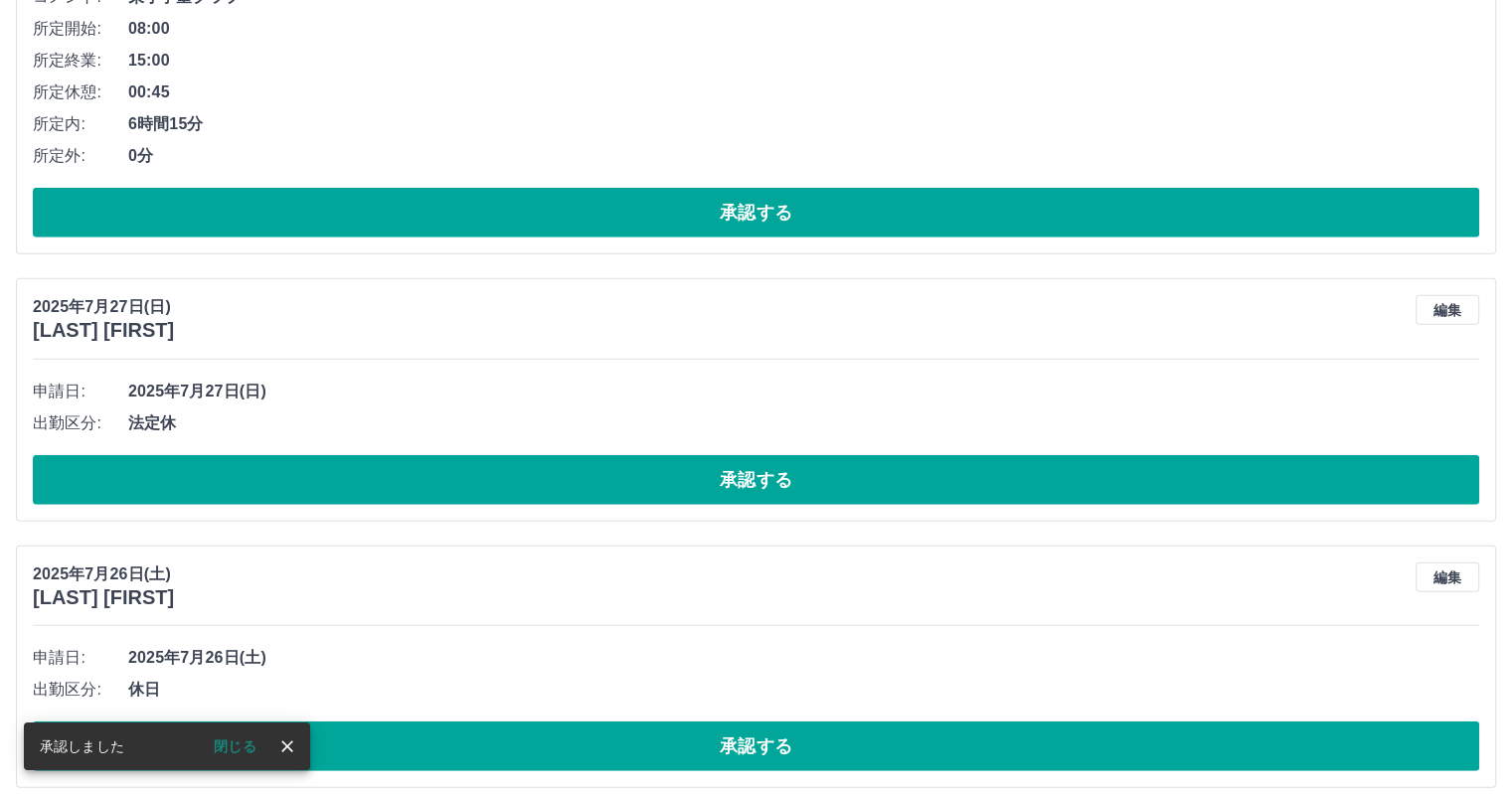 click on "承認する" at bounding box center [756, 480] 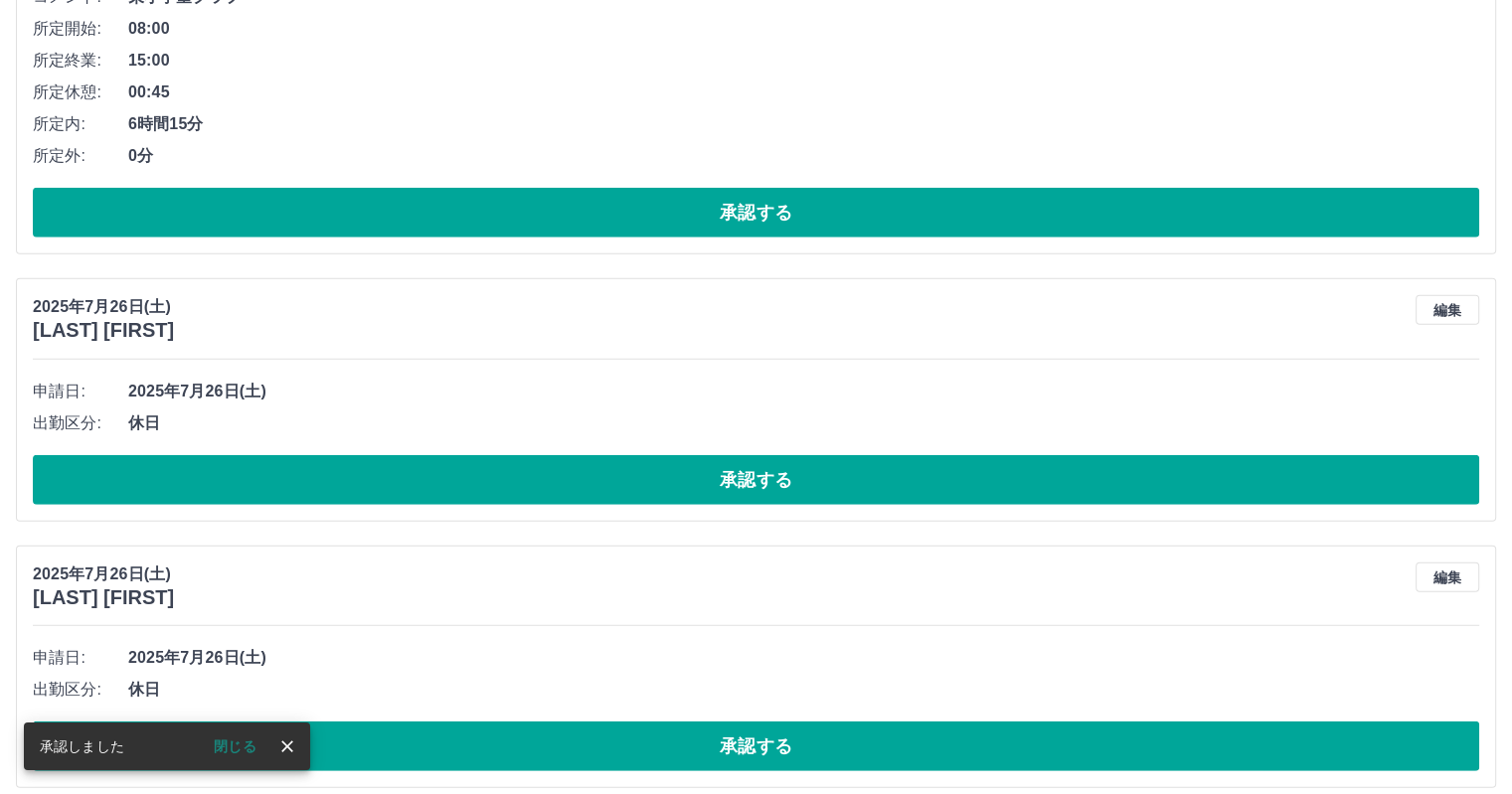 click on "承認する" at bounding box center (756, 480) 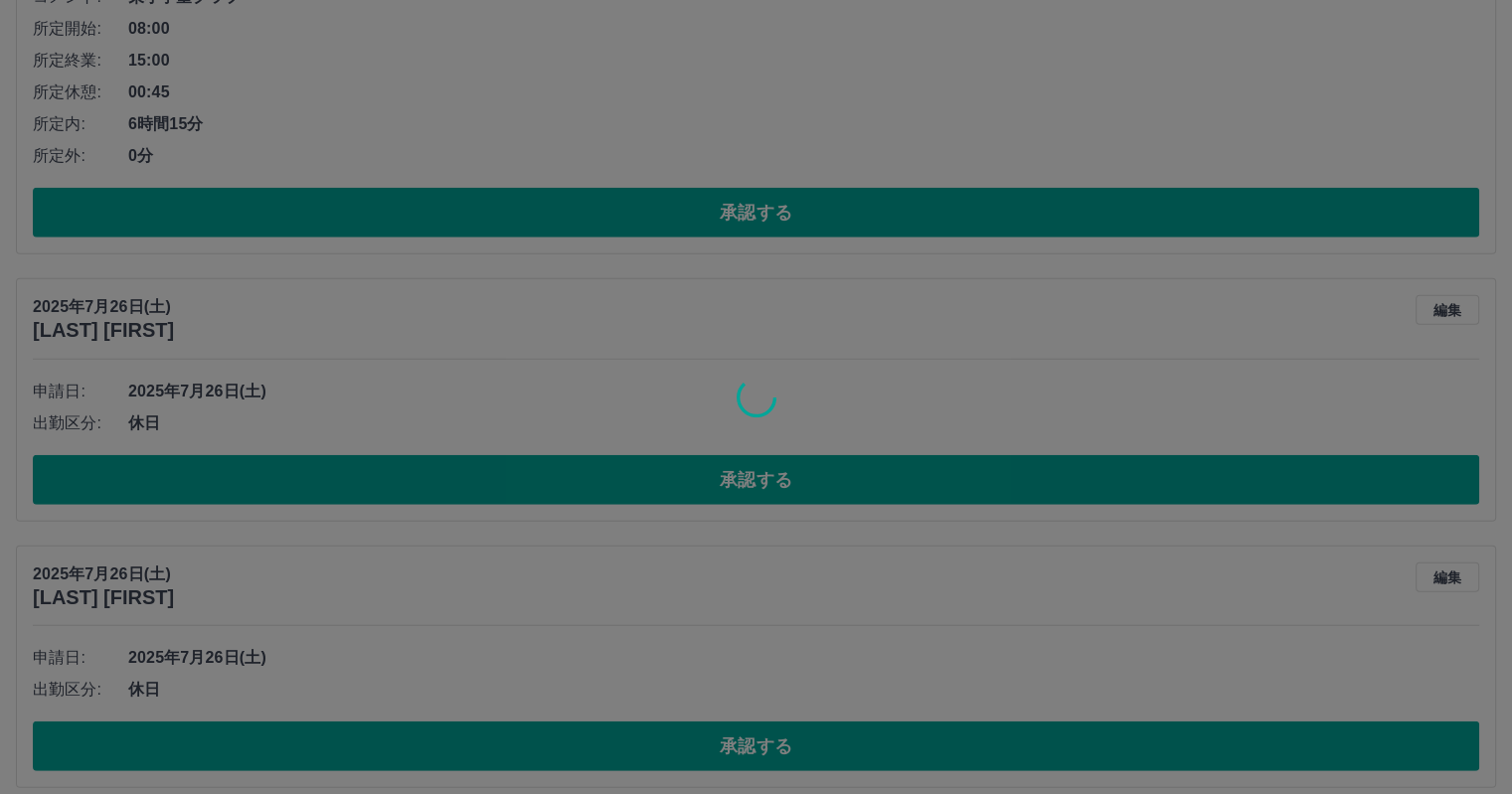 click at bounding box center (756, 397) 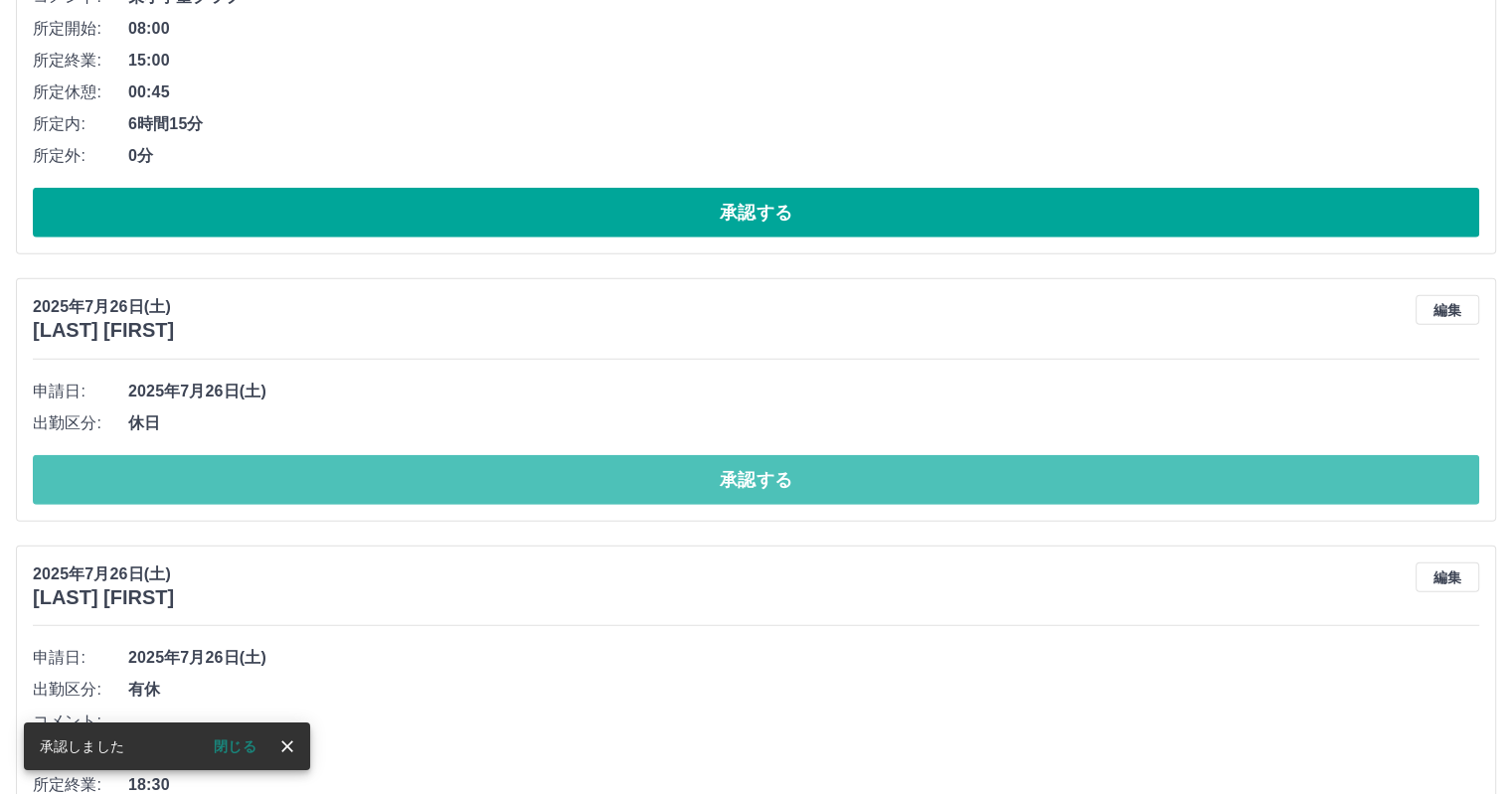 click on "承認する" at bounding box center (756, 480) 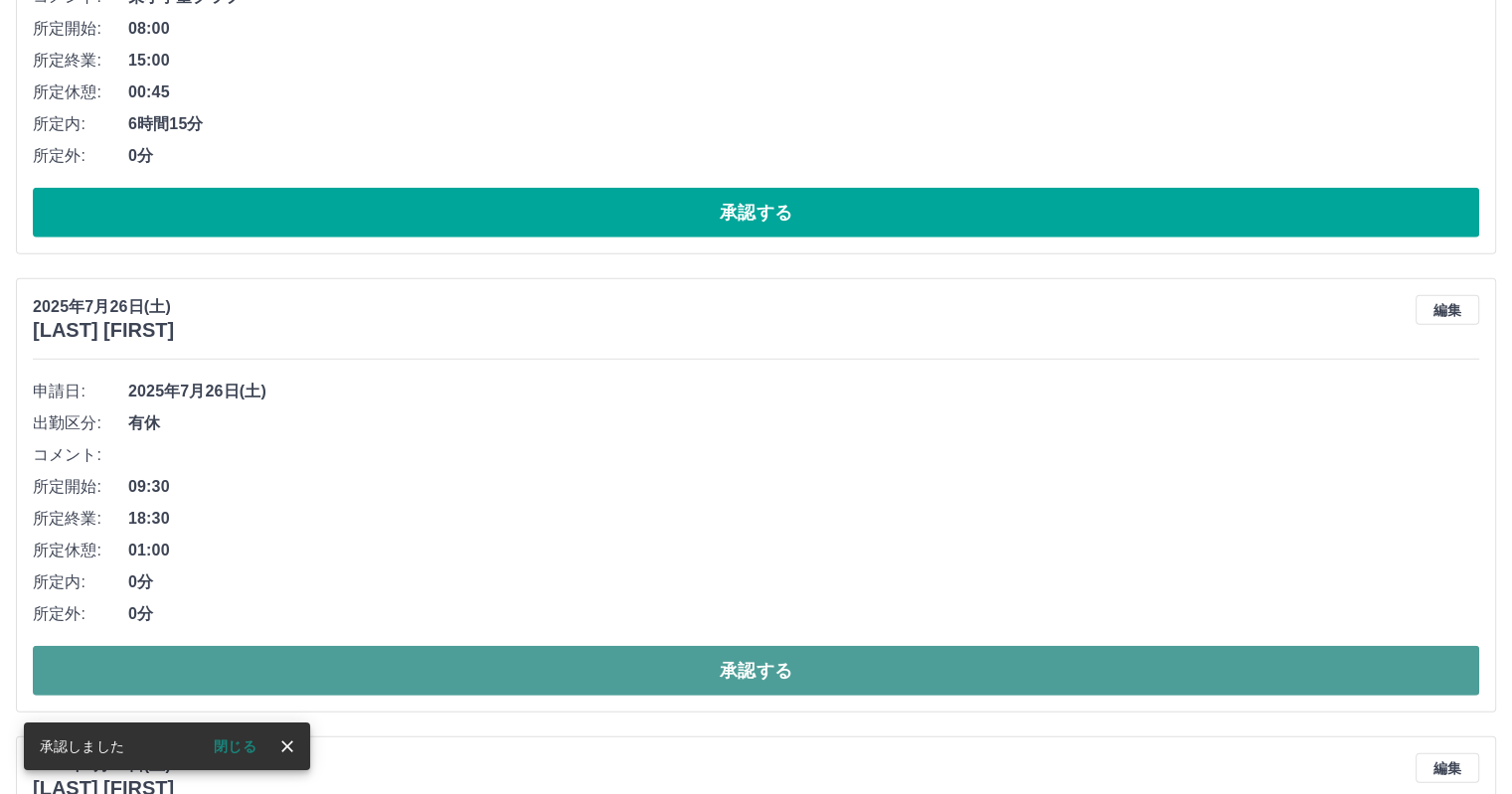 click on "承認する" at bounding box center [756, 671] 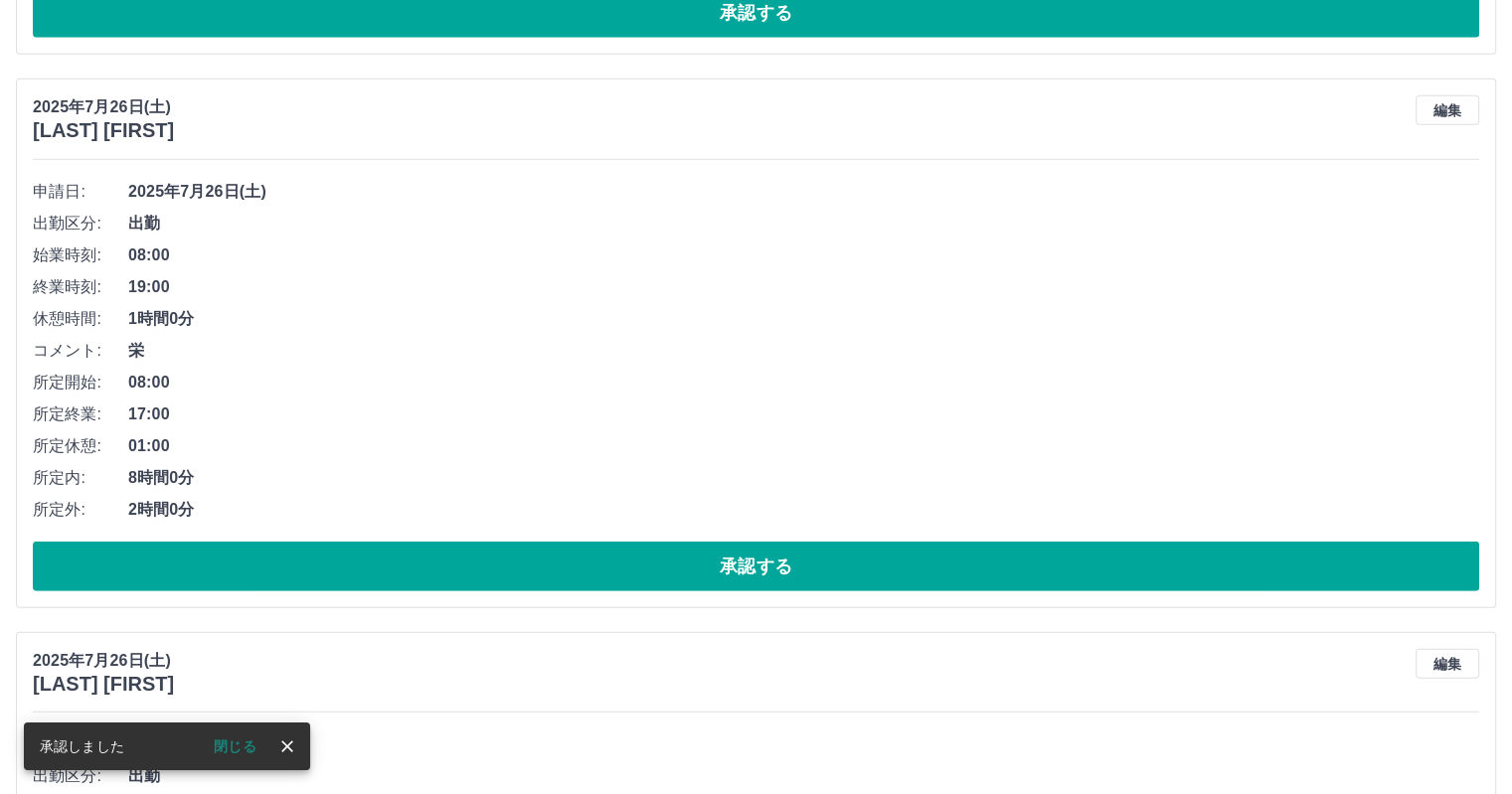 scroll, scrollTop: 5471, scrollLeft: 0, axis: vertical 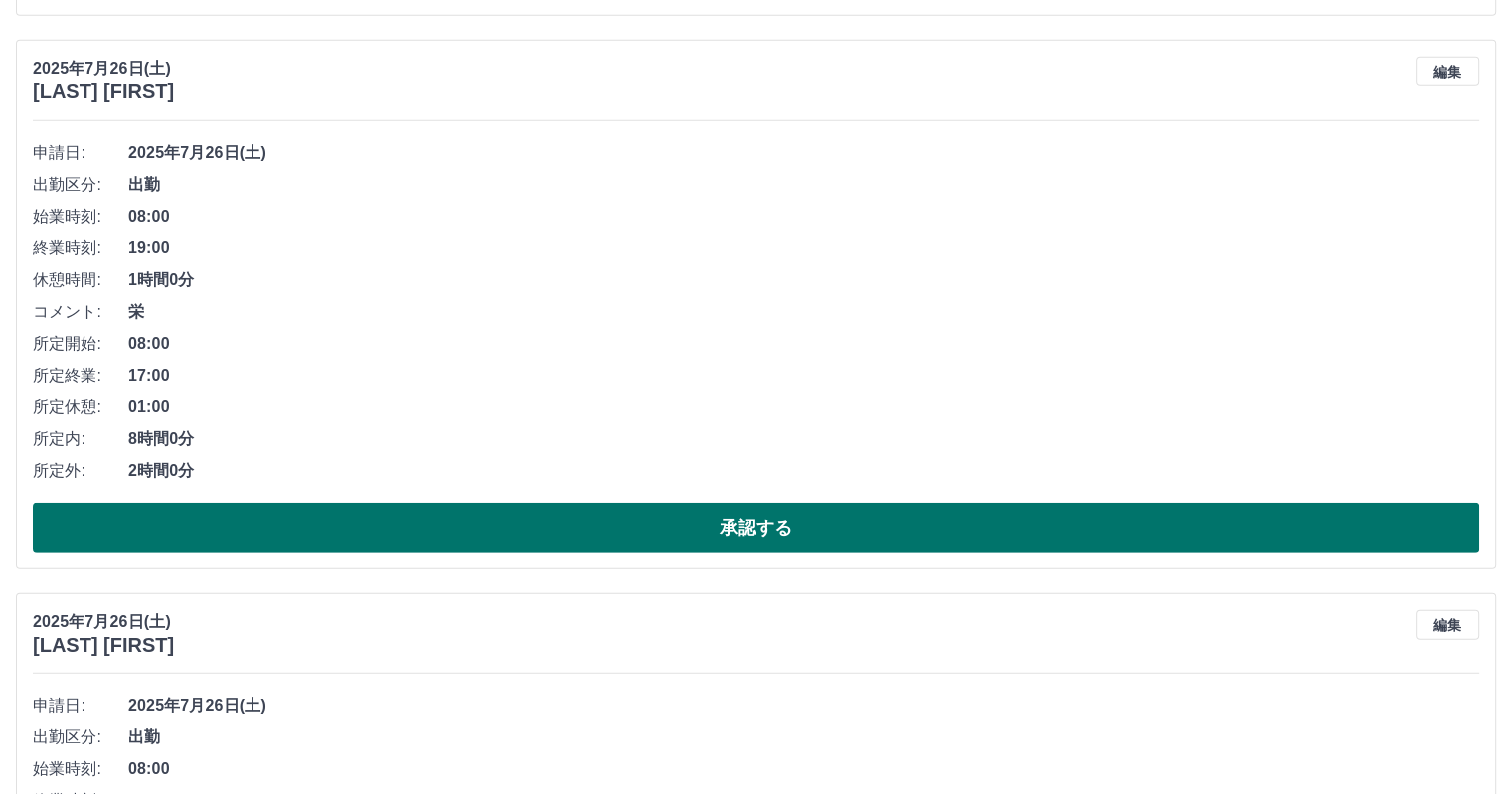 click on "承認する" at bounding box center (756, 528) 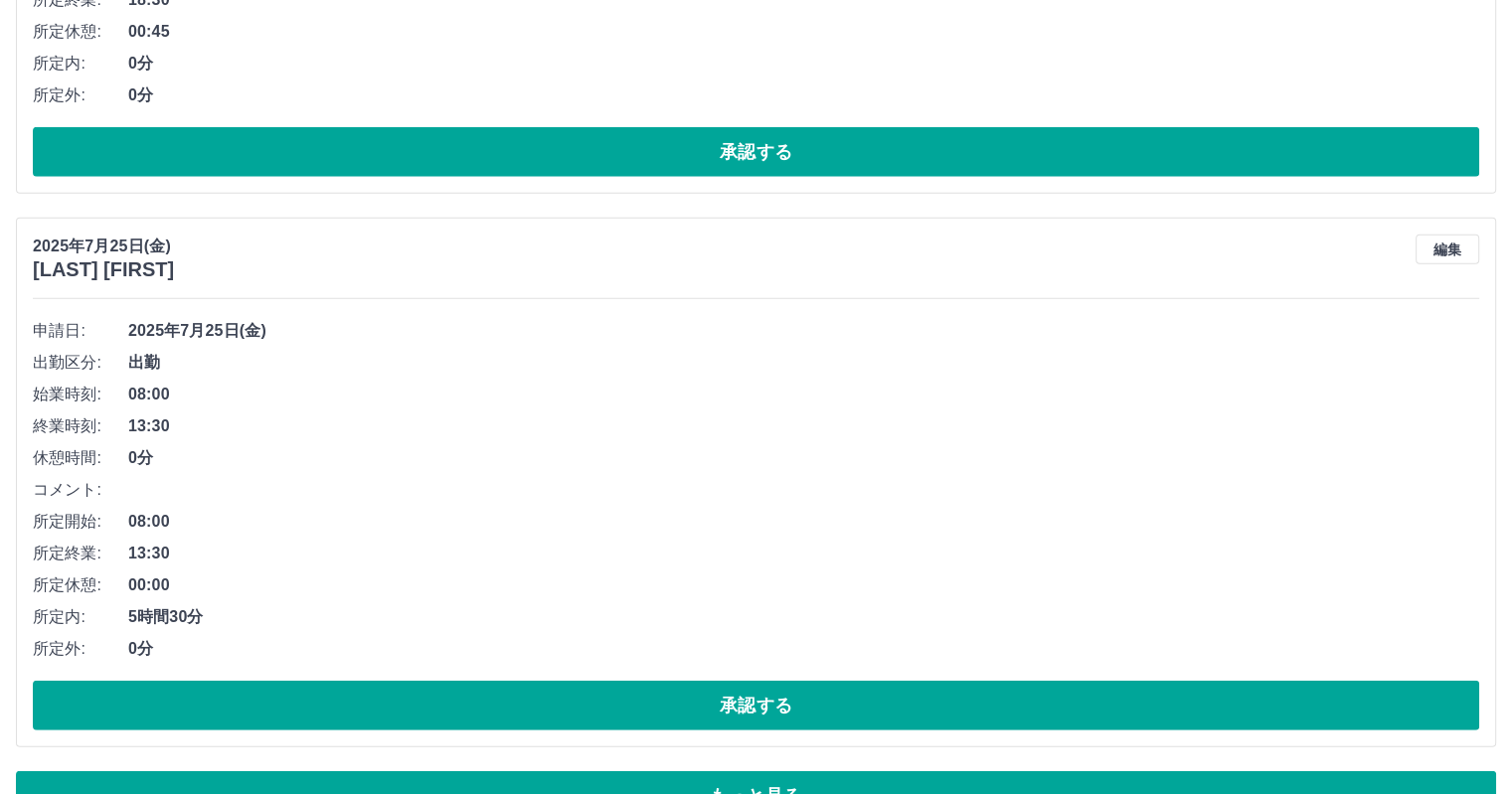 scroll, scrollTop: 12668, scrollLeft: 0, axis: vertical 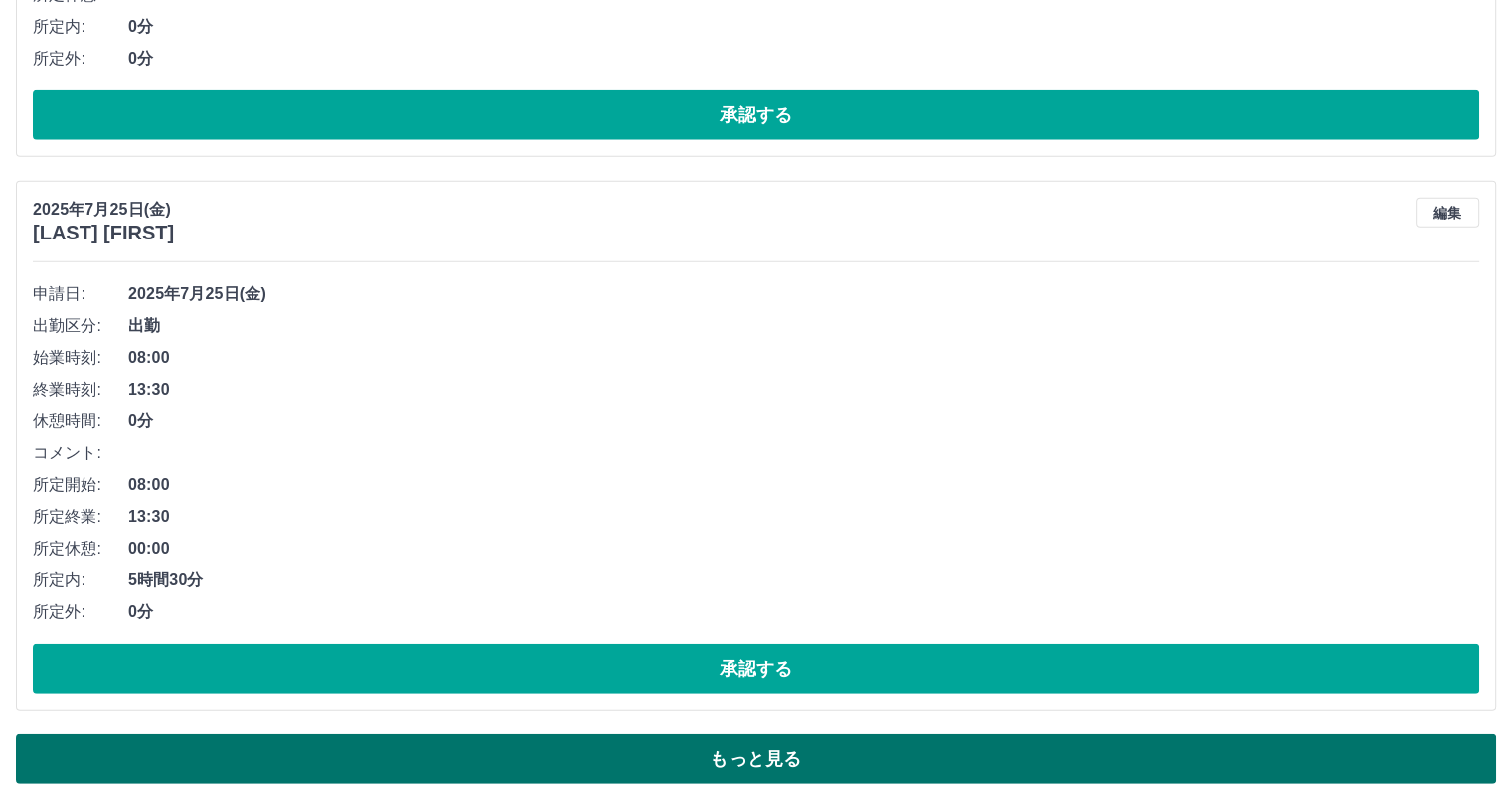 click on "もっと見る" at bounding box center (756, 759) 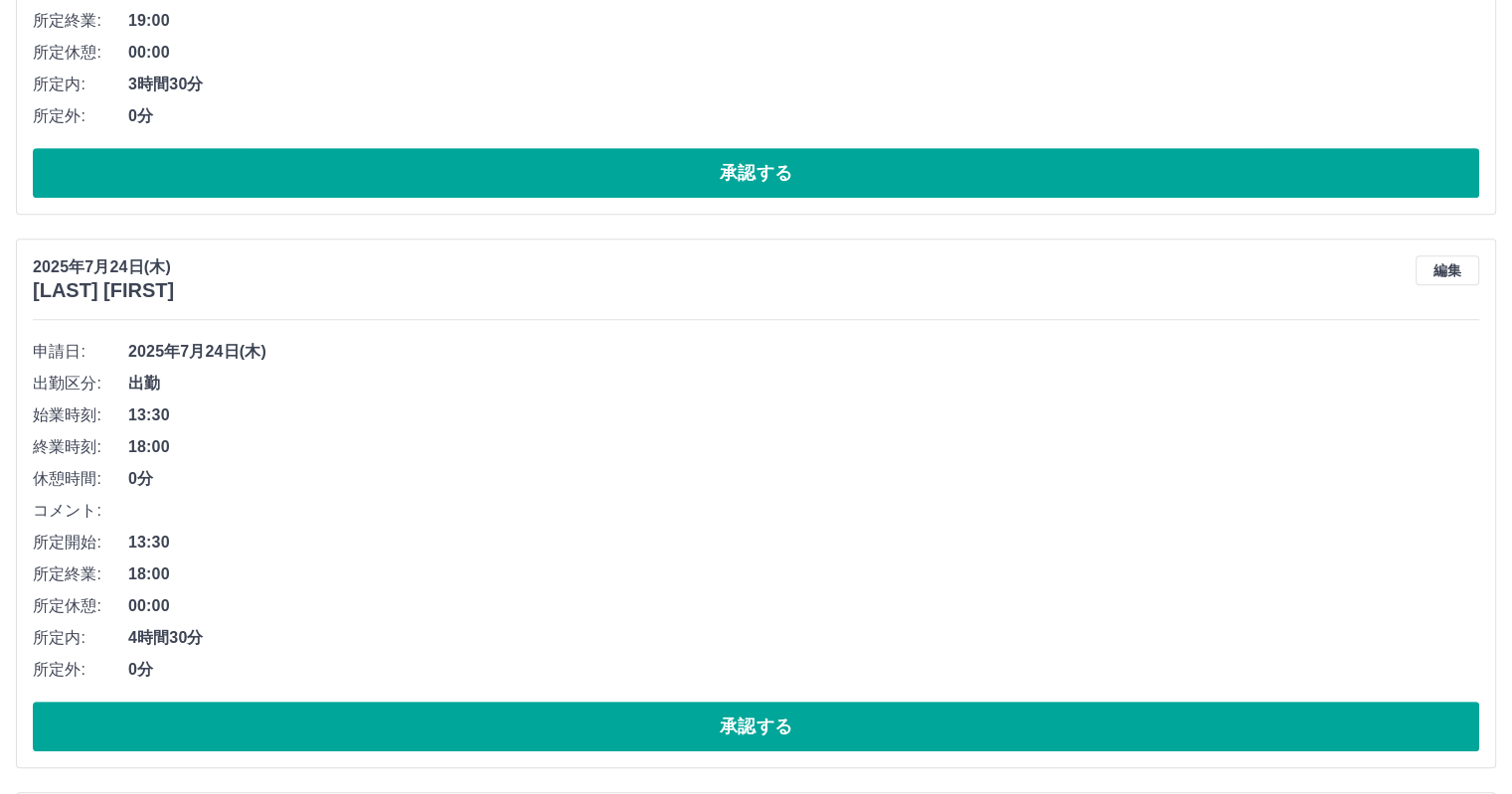 scroll, scrollTop: 15981, scrollLeft: 0, axis: vertical 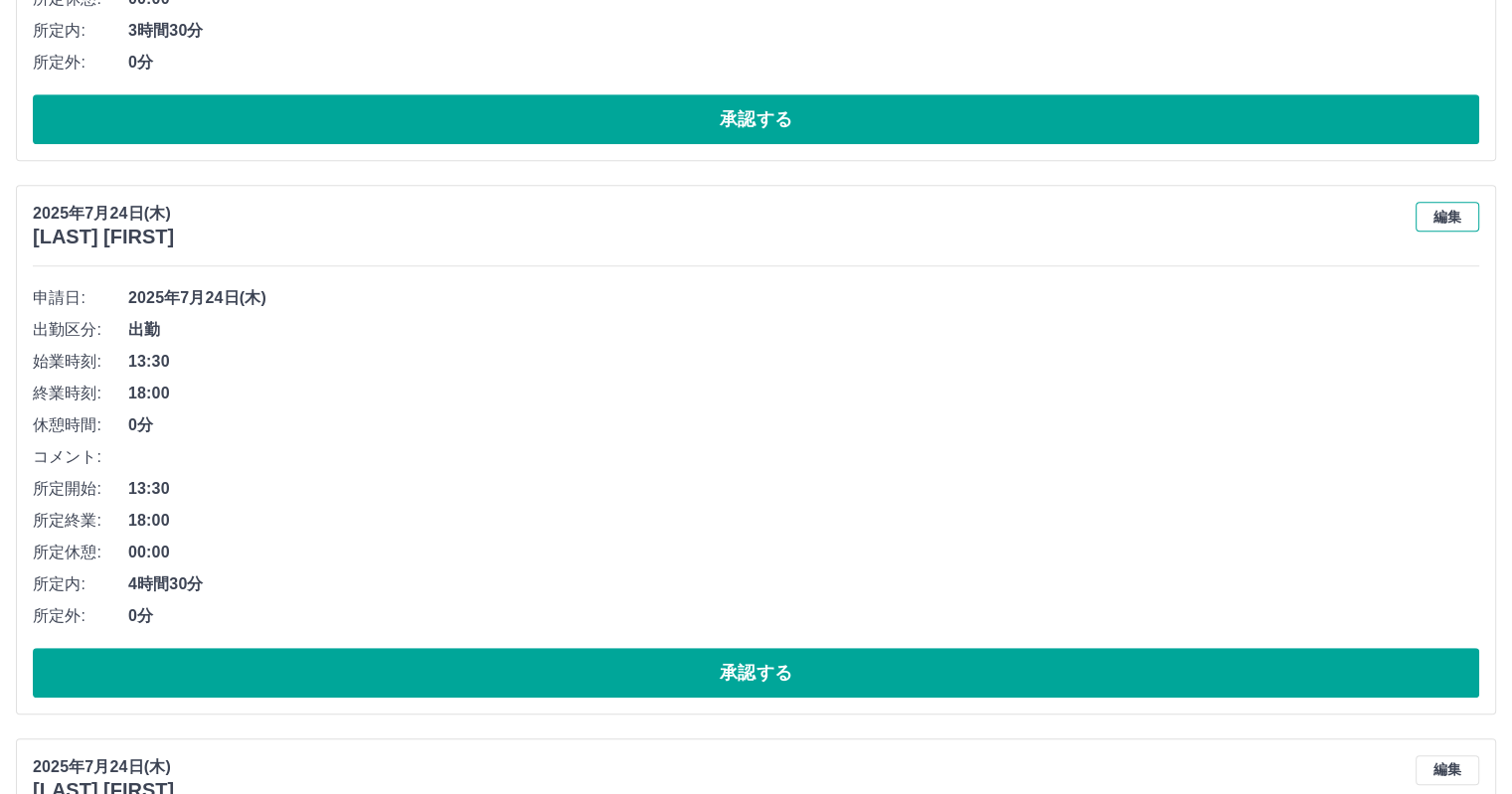 click on "編集" at bounding box center [1447, 217] 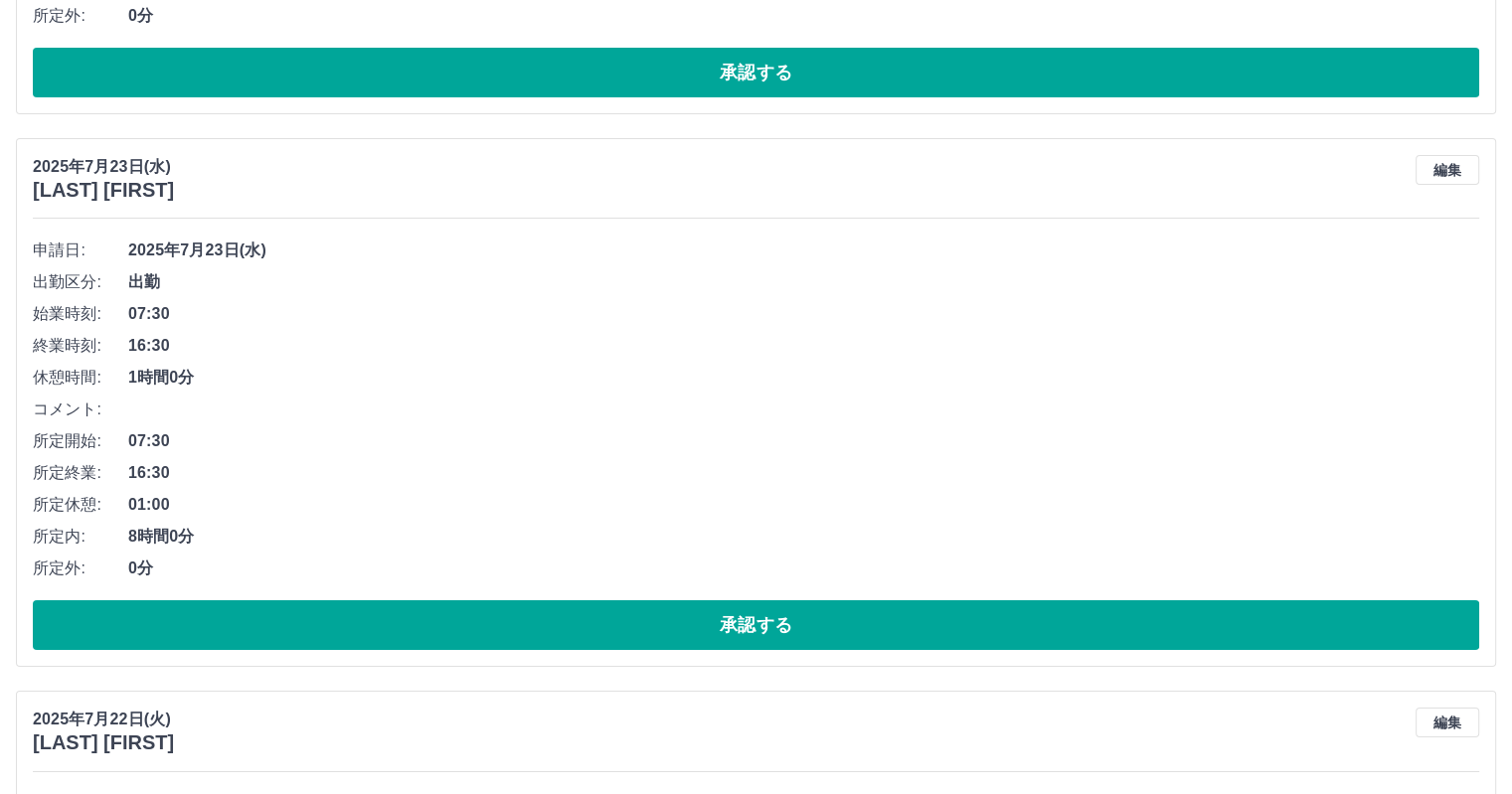 scroll, scrollTop: 22133, scrollLeft: 0, axis: vertical 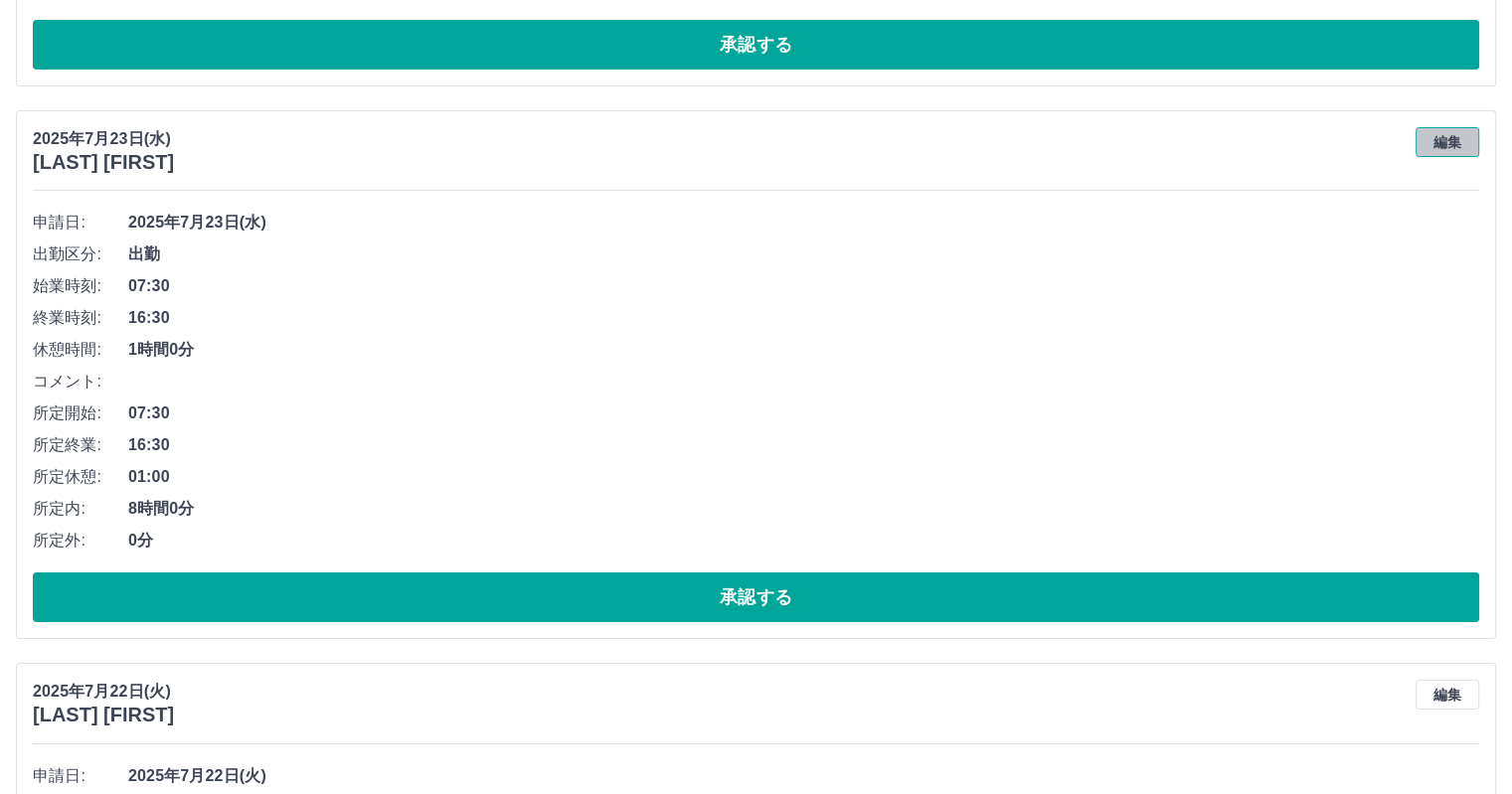 click on "編集" at bounding box center [1447, 142] 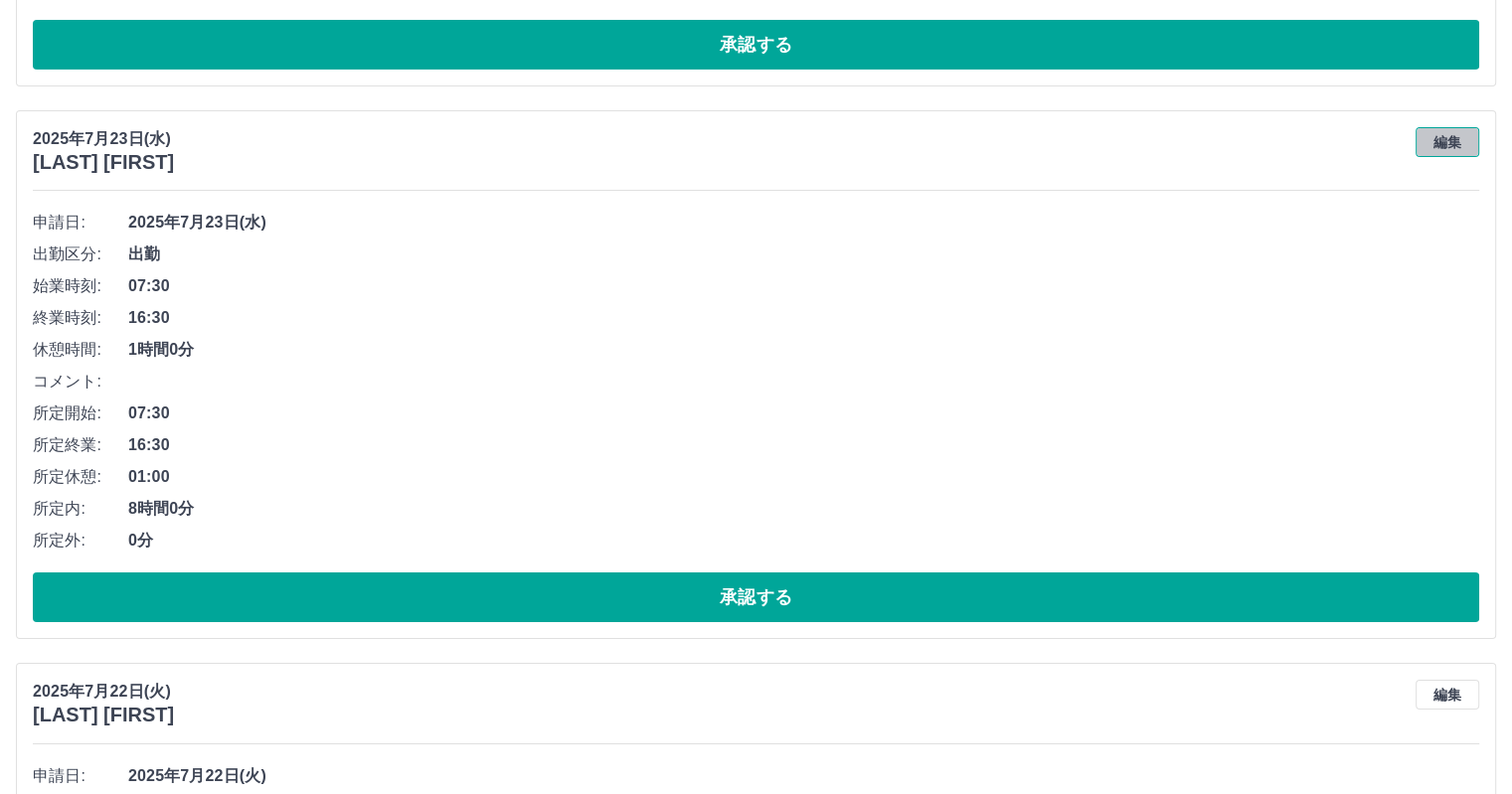 click on "2025年7月23日(水) 上村　靖子 編集" at bounding box center (756, 150) 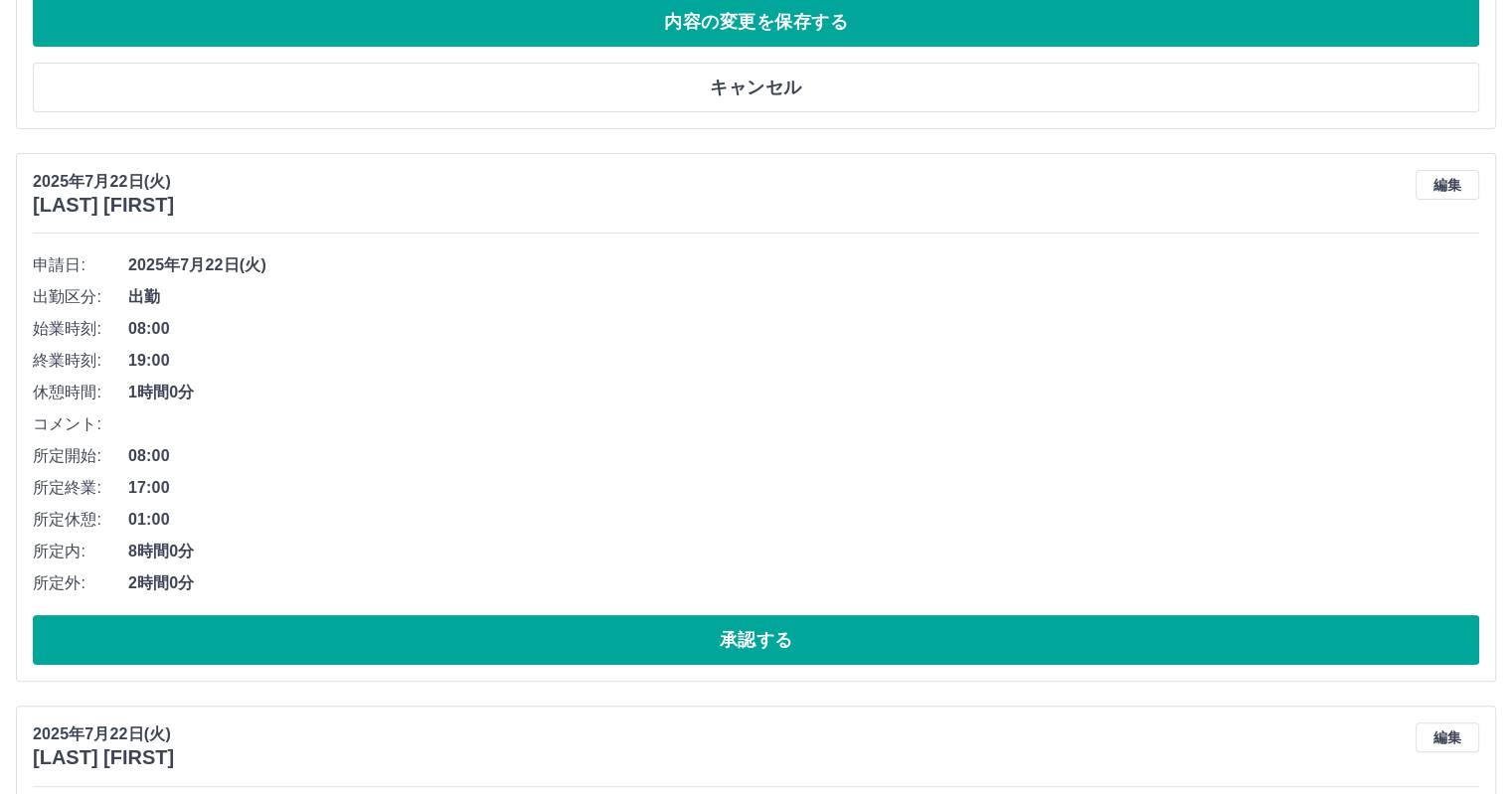 scroll, scrollTop: 22916, scrollLeft: 0, axis: vertical 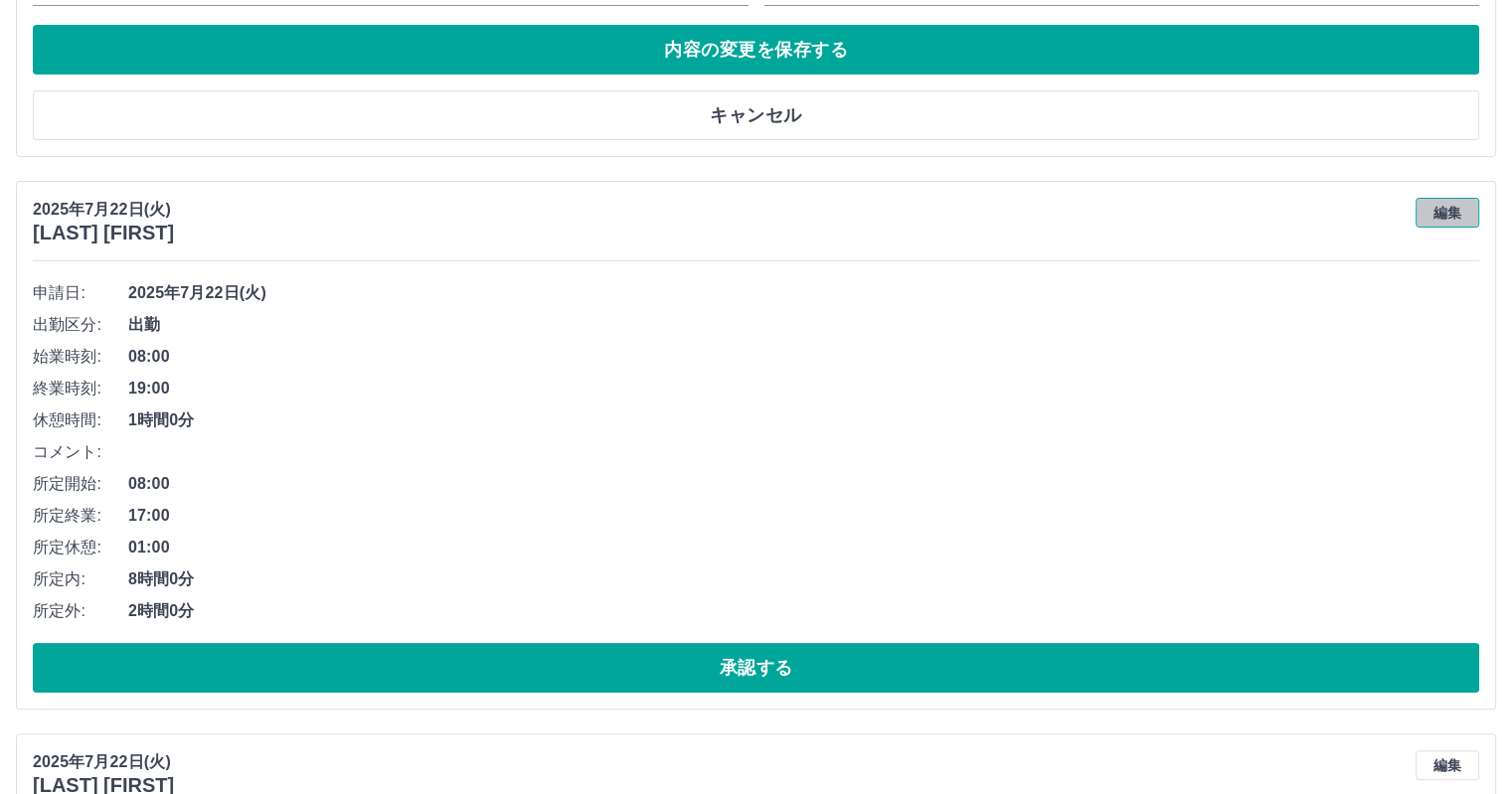 click on "編集" at bounding box center (1447, 213) 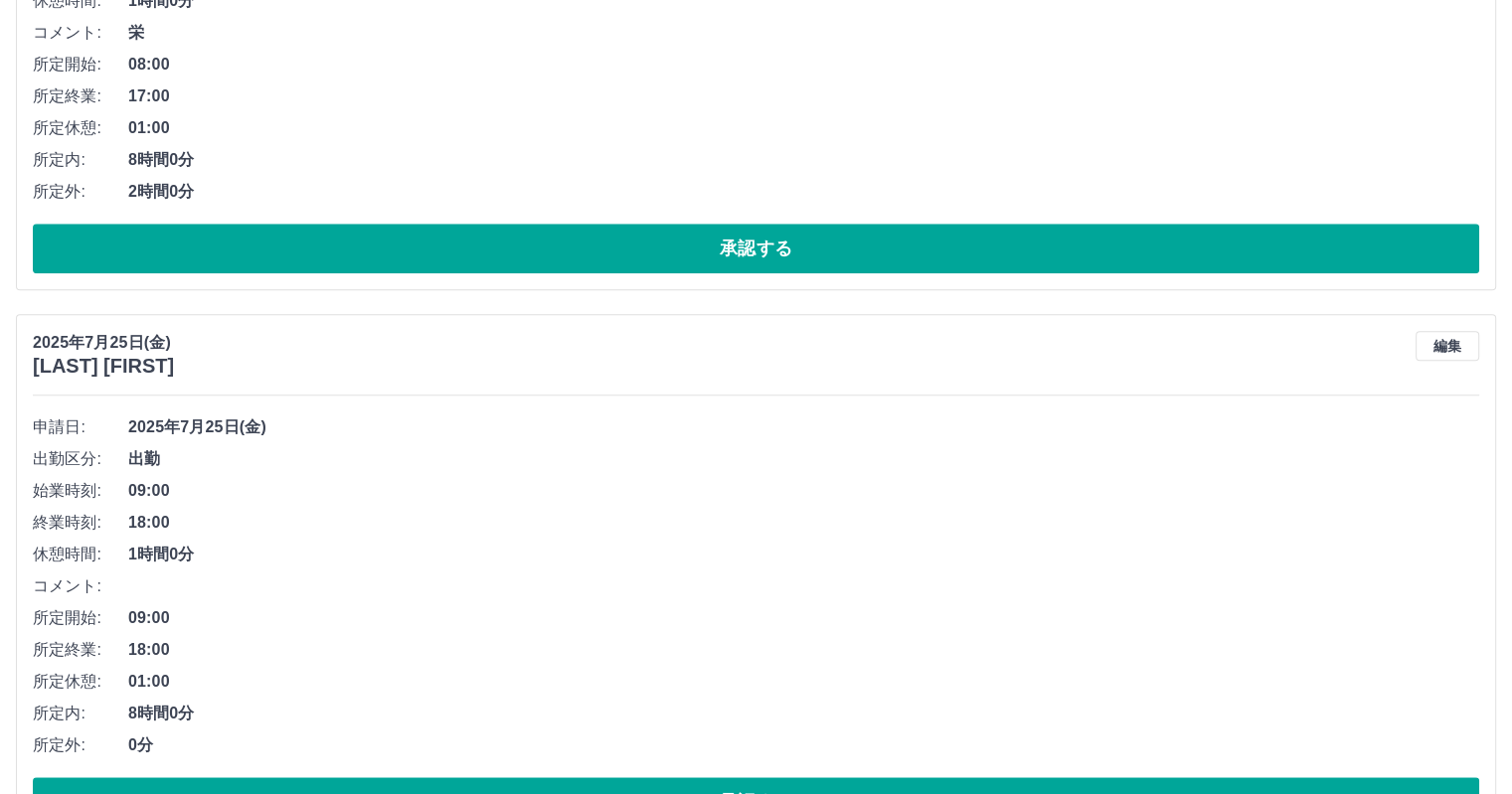 scroll, scrollTop: 0, scrollLeft: 0, axis: both 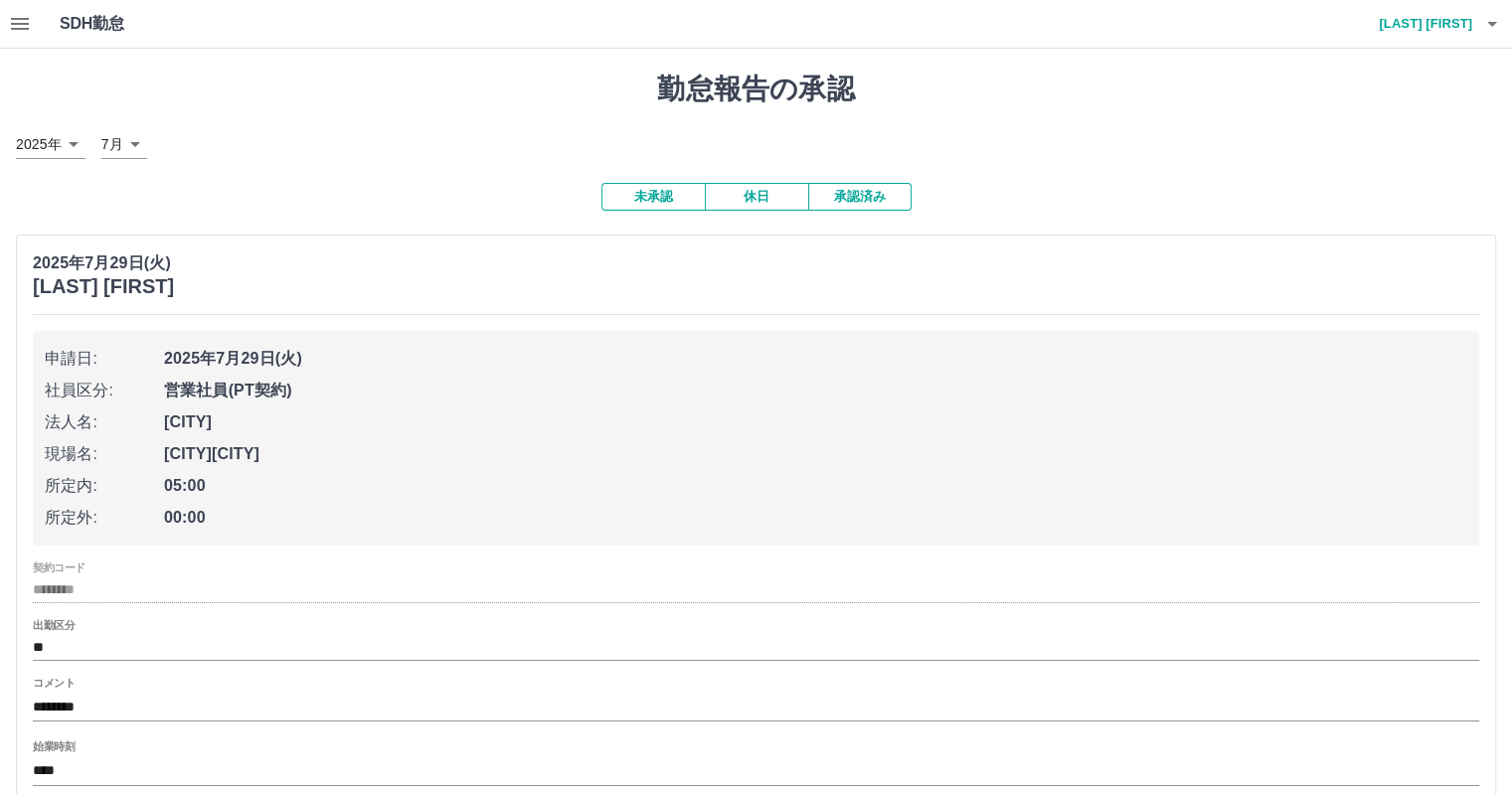 click 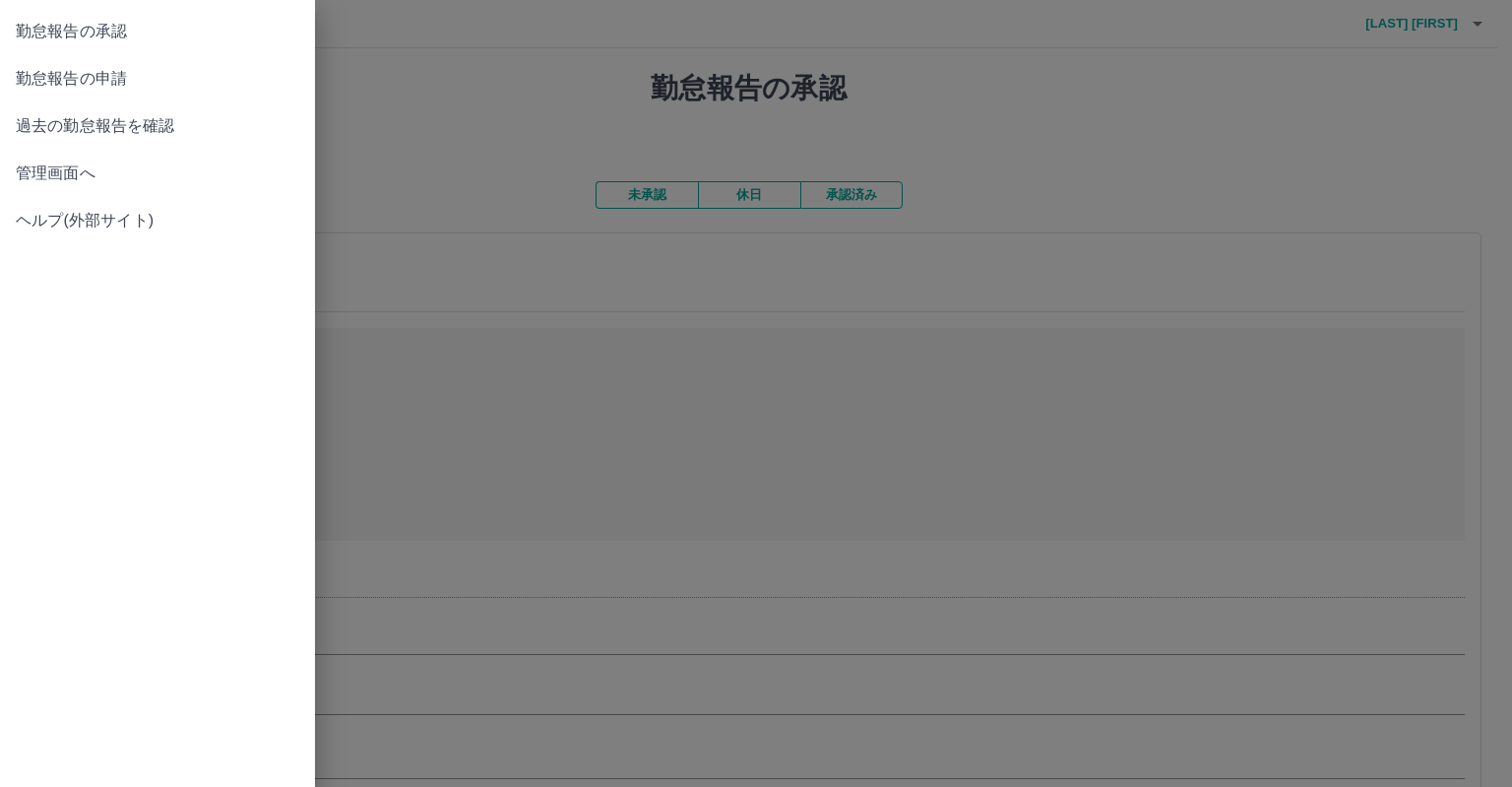 click on "管理画面へ" at bounding box center [158, 173] 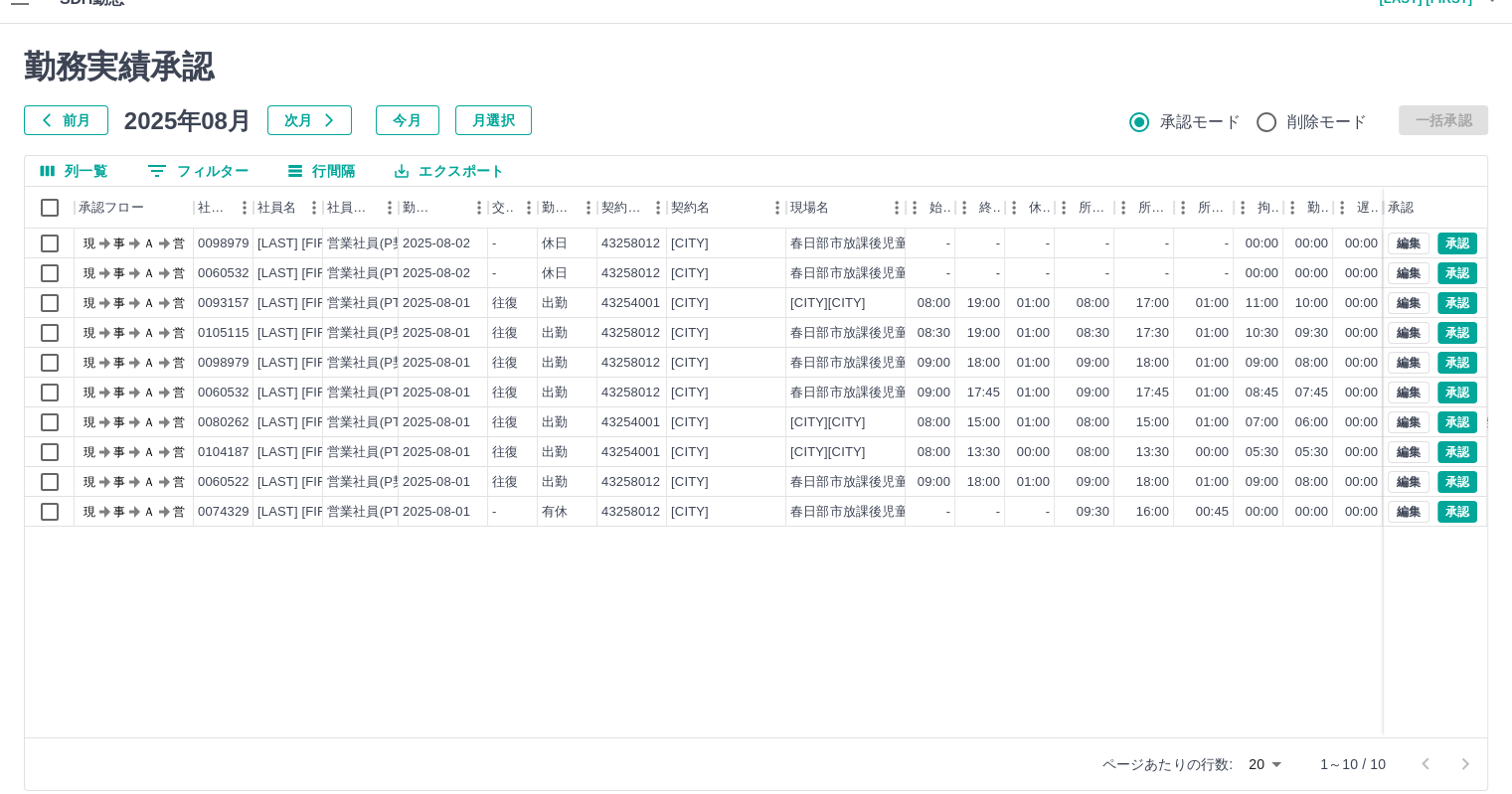 scroll, scrollTop: 0, scrollLeft: 0, axis: both 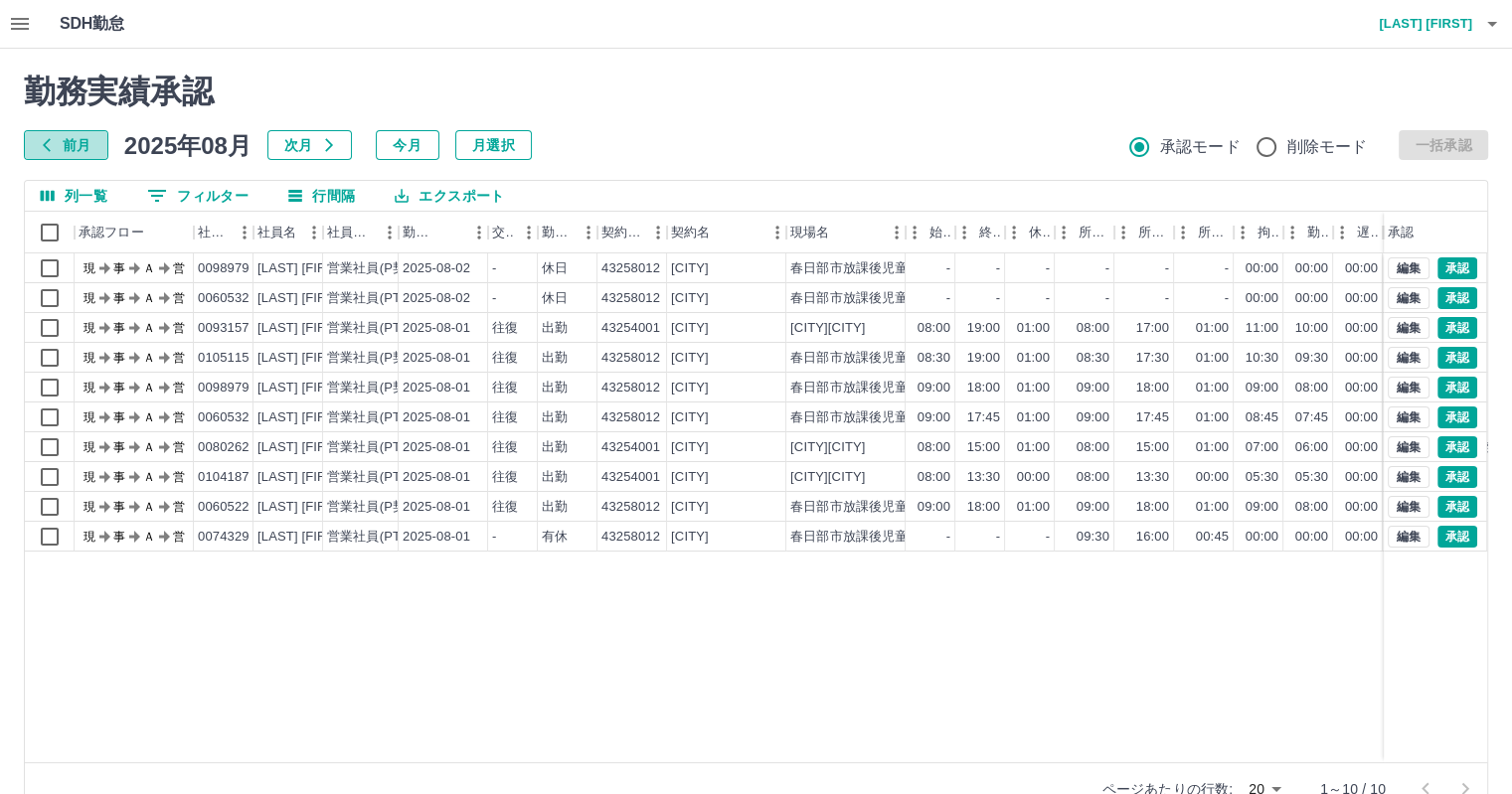 click on "前月" at bounding box center [66, 145] 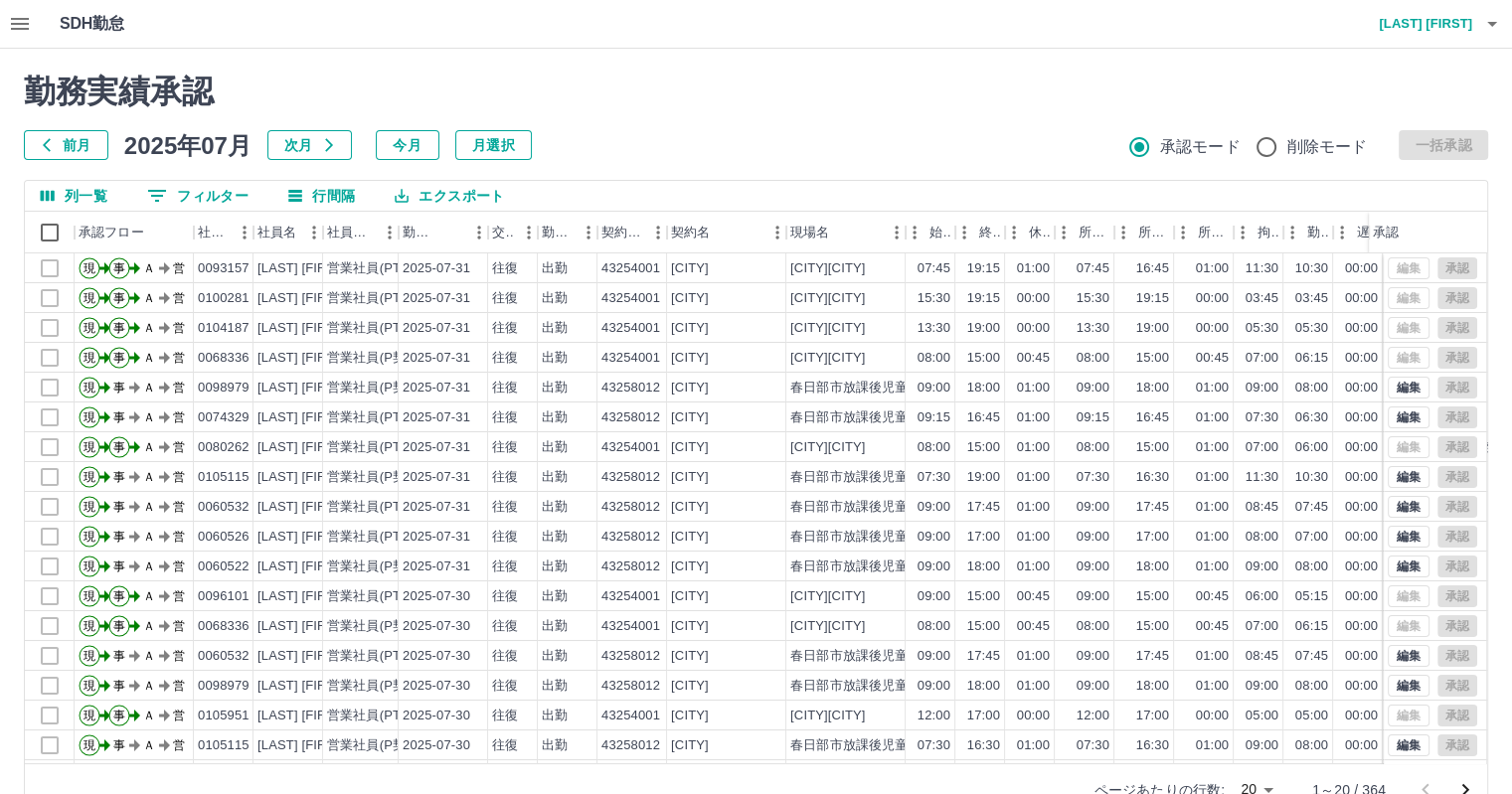 scroll, scrollTop: 46, scrollLeft: 0, axis: vertical 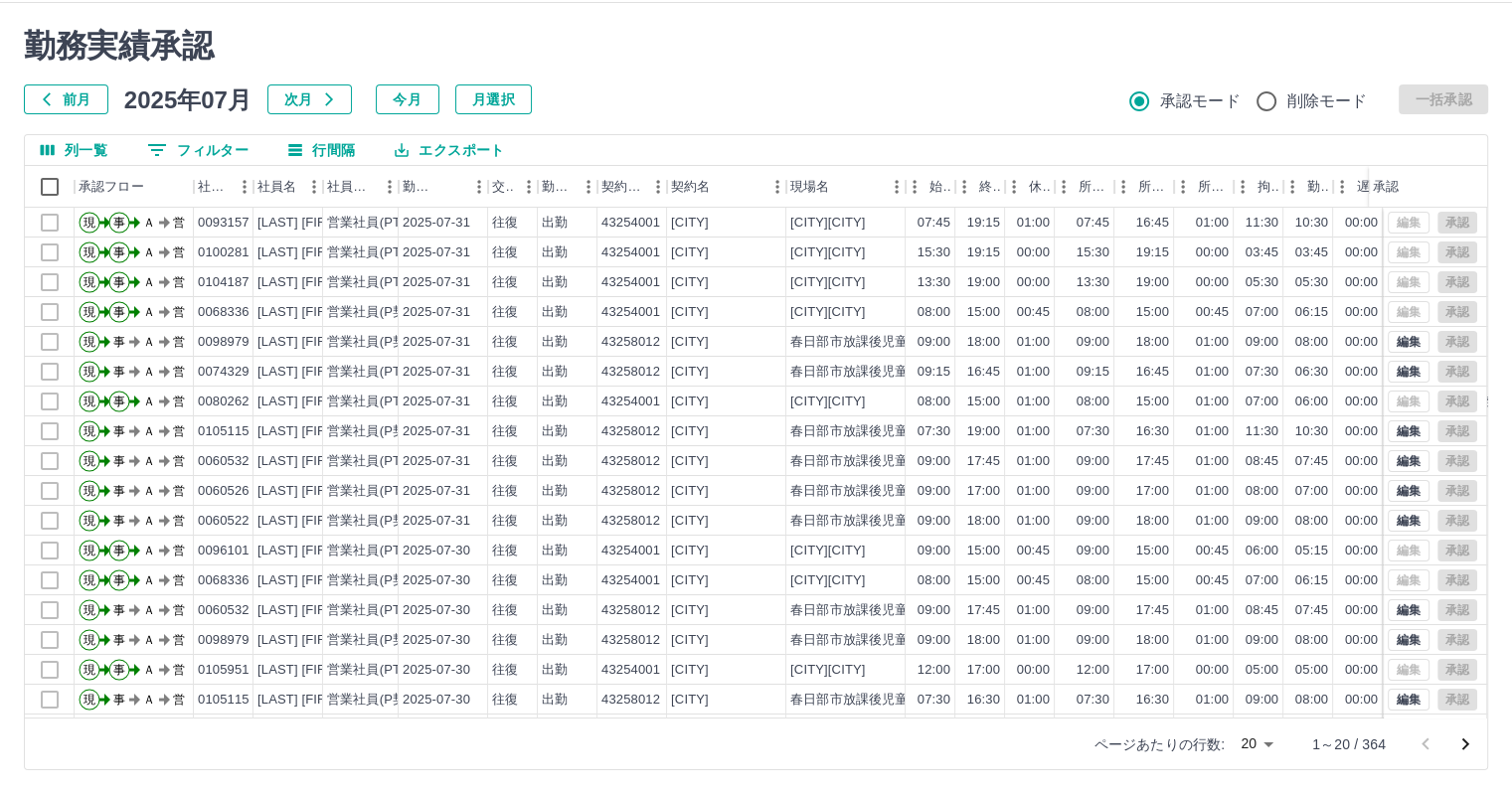 click on "SDH勤怠 田中　涼太 勤務実績承認 前月 2025年07月 次月 今月 月選択 承認モード 削除モード 一括承認 列一覧 0 フィルター 行間隔 エクスポート 承認フロー 社員番号 社員名 社員区分 勤務日 交通費 勤務区分 契約コード 契約名 現場名 始業 終業 休憩 所定開始 所定終業 所定休憩 拘束 勤務 遅刻等 コメント ステータス 承認 現 事 Ａ 営 0093157 坂巻　麻実子 営業社員(PT契約) 2025-07-31 往復 出勤 43254001 さいたま市 さいたま市立栄小学校 07:45 19:15 01:00 07:45 16:45 01:00 11:30 10:30 00:00 AM承認待 現 事 Ａ 営 0100281 梅澤　花怜 営業社員(PT契約) 2025-07-31 往復 出勤 43254001 さいたま市 さいたま市立栄小学校 15:30 19:15 00:00 15:30 19:15 00:00 03:45 03:45 00:00 AM承認待 現 事 Ａ 営 0104187 堀江　満 営業社員(PT契約) 2025-07-31 往復 出勤 43254001 さいたま市 さいたま市立栄小学校 13:30 19:00 00:00 13:30 現" at bounding box center (756, 374) 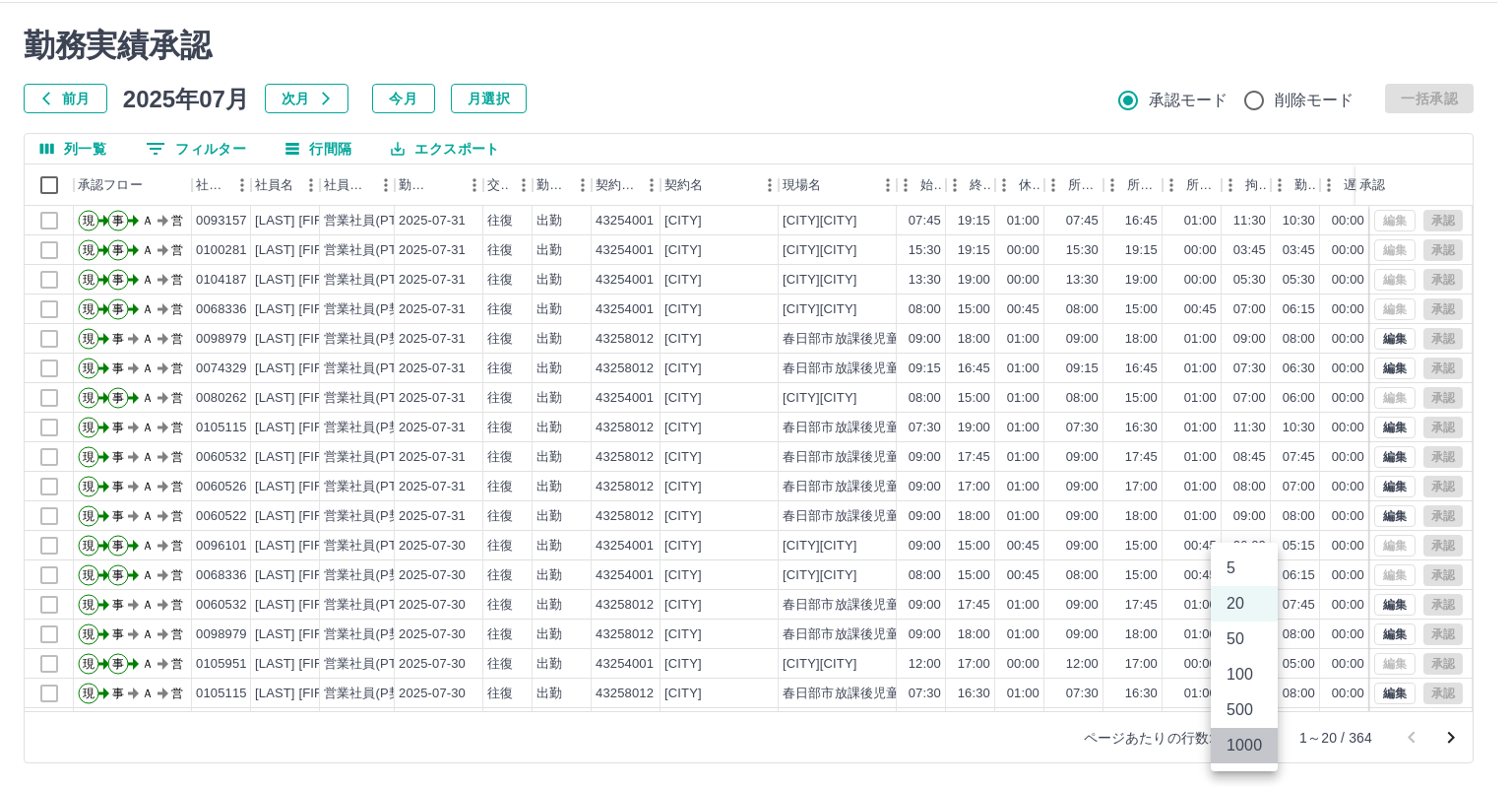 click on "1000" at bounding box center (1244, 746) 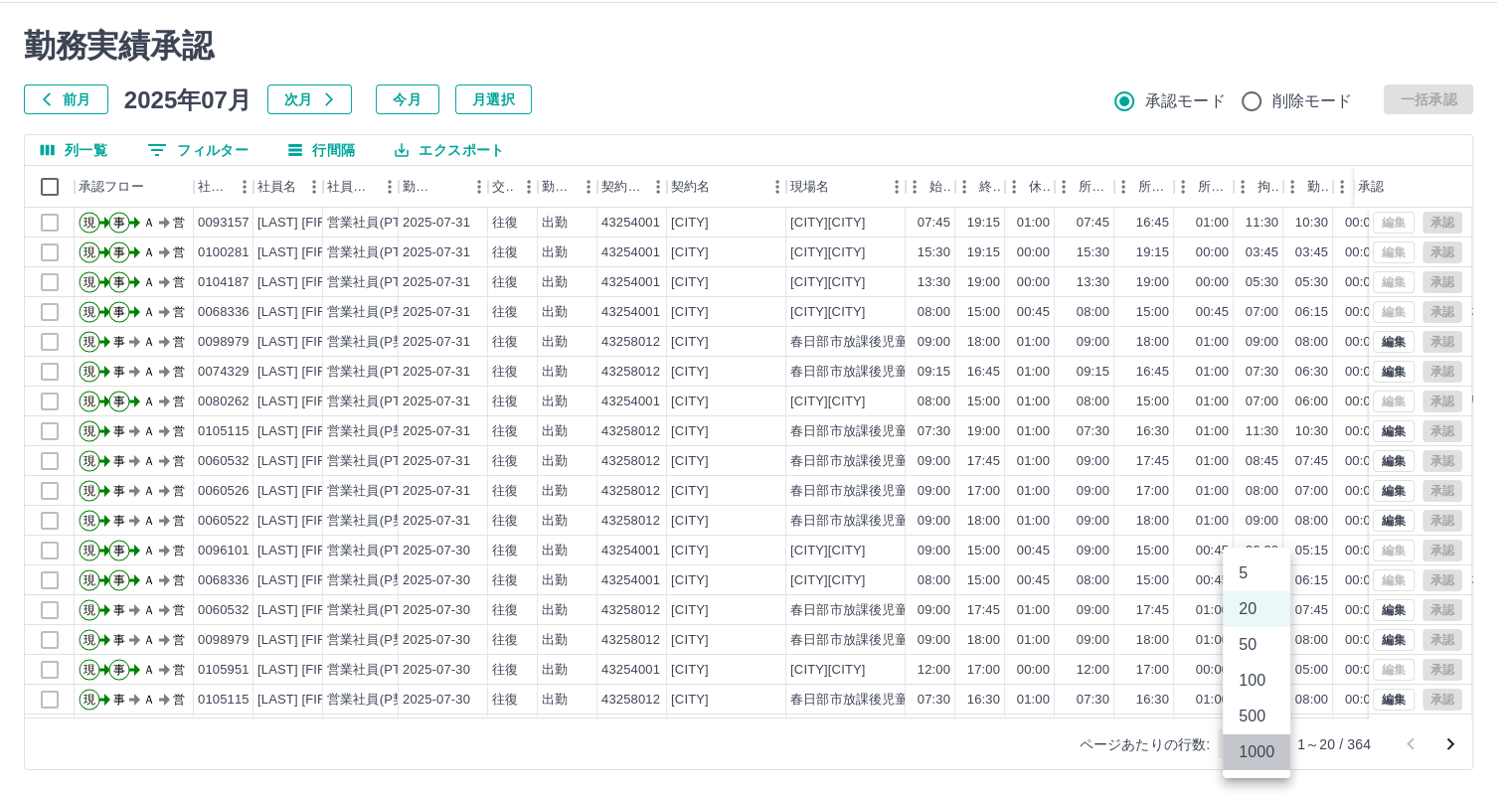 type on "****" 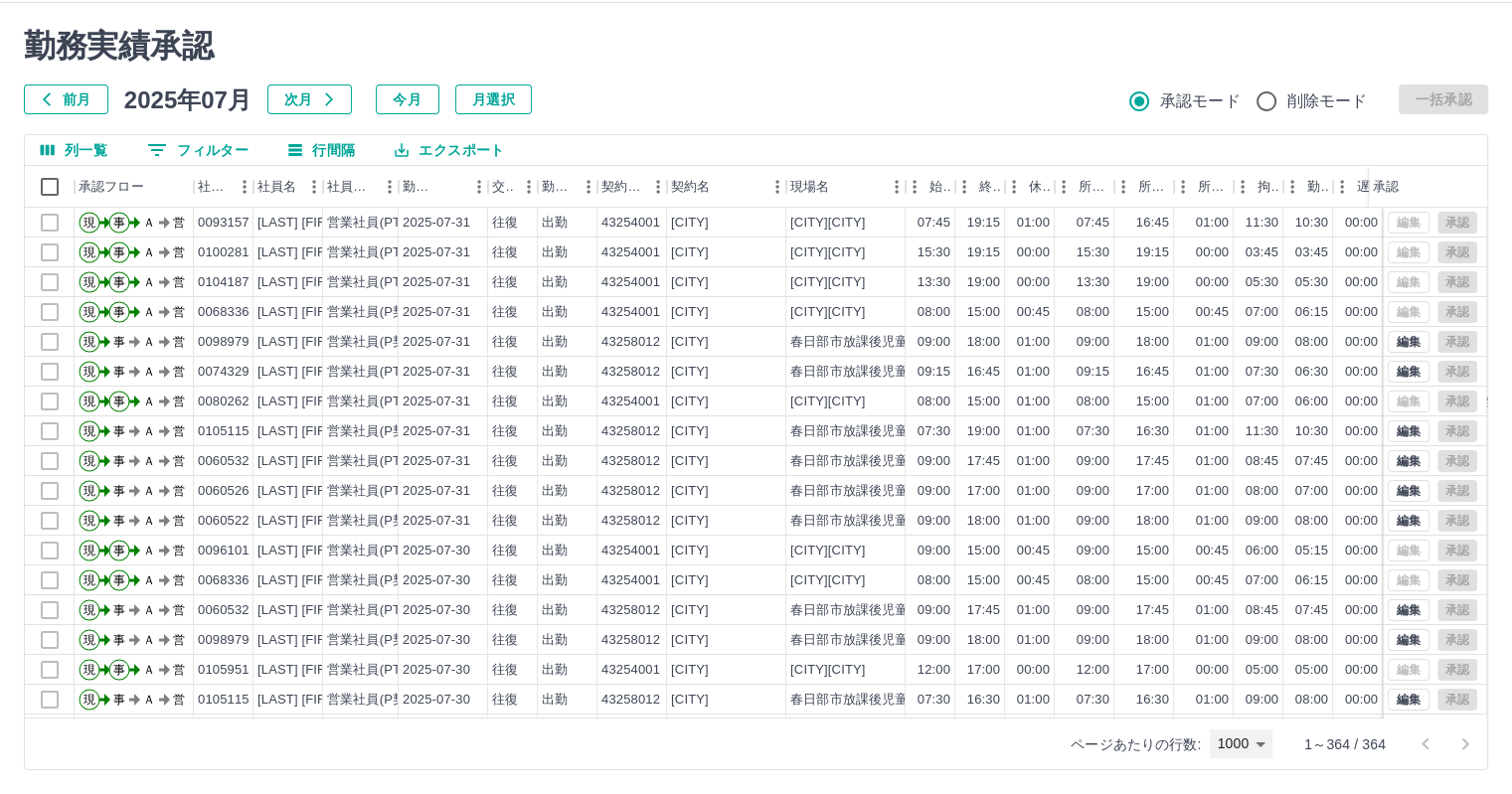 scroll, scrollTop: 46, scrollLeft: 0, axis: vertical 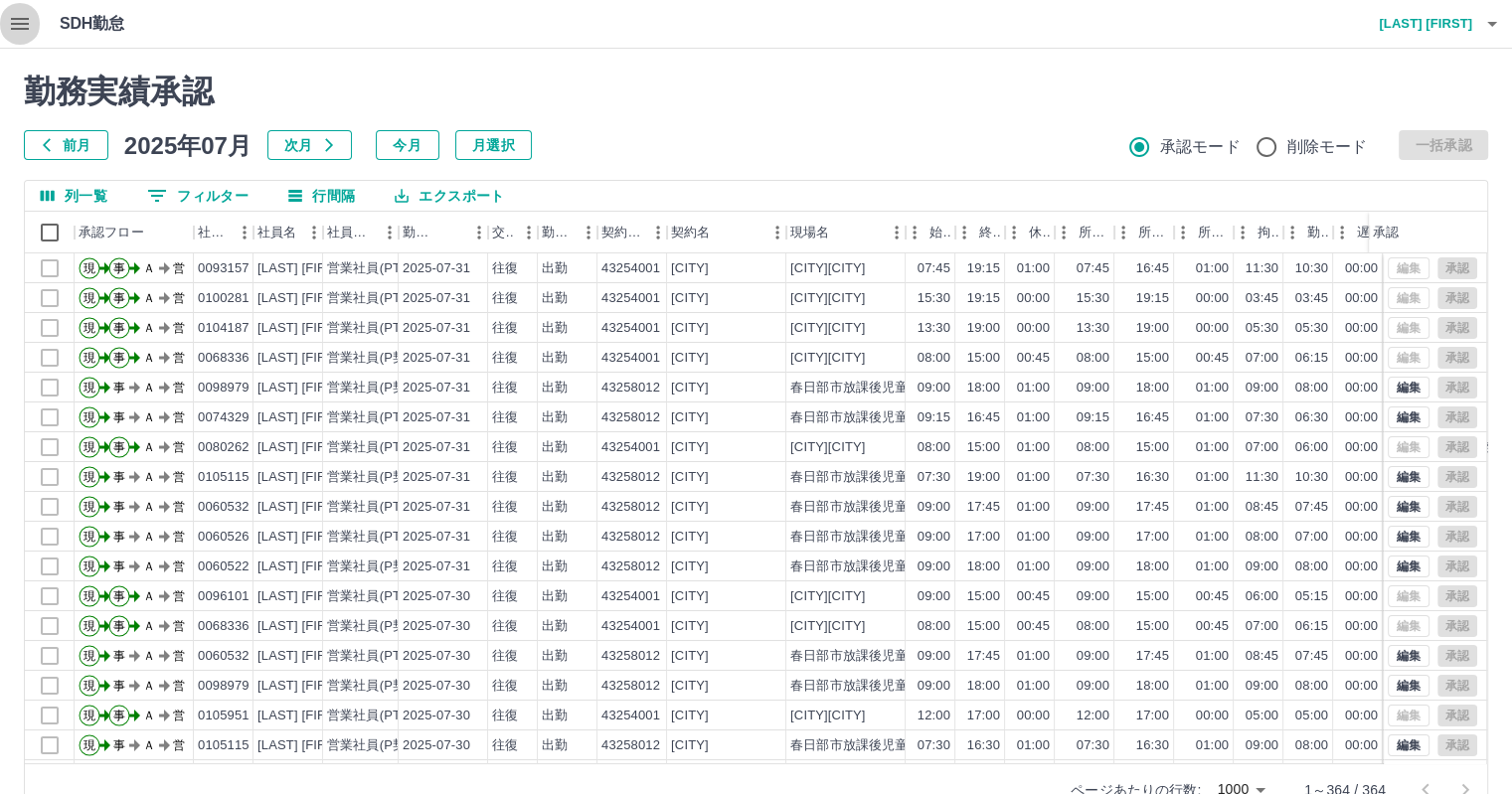 click 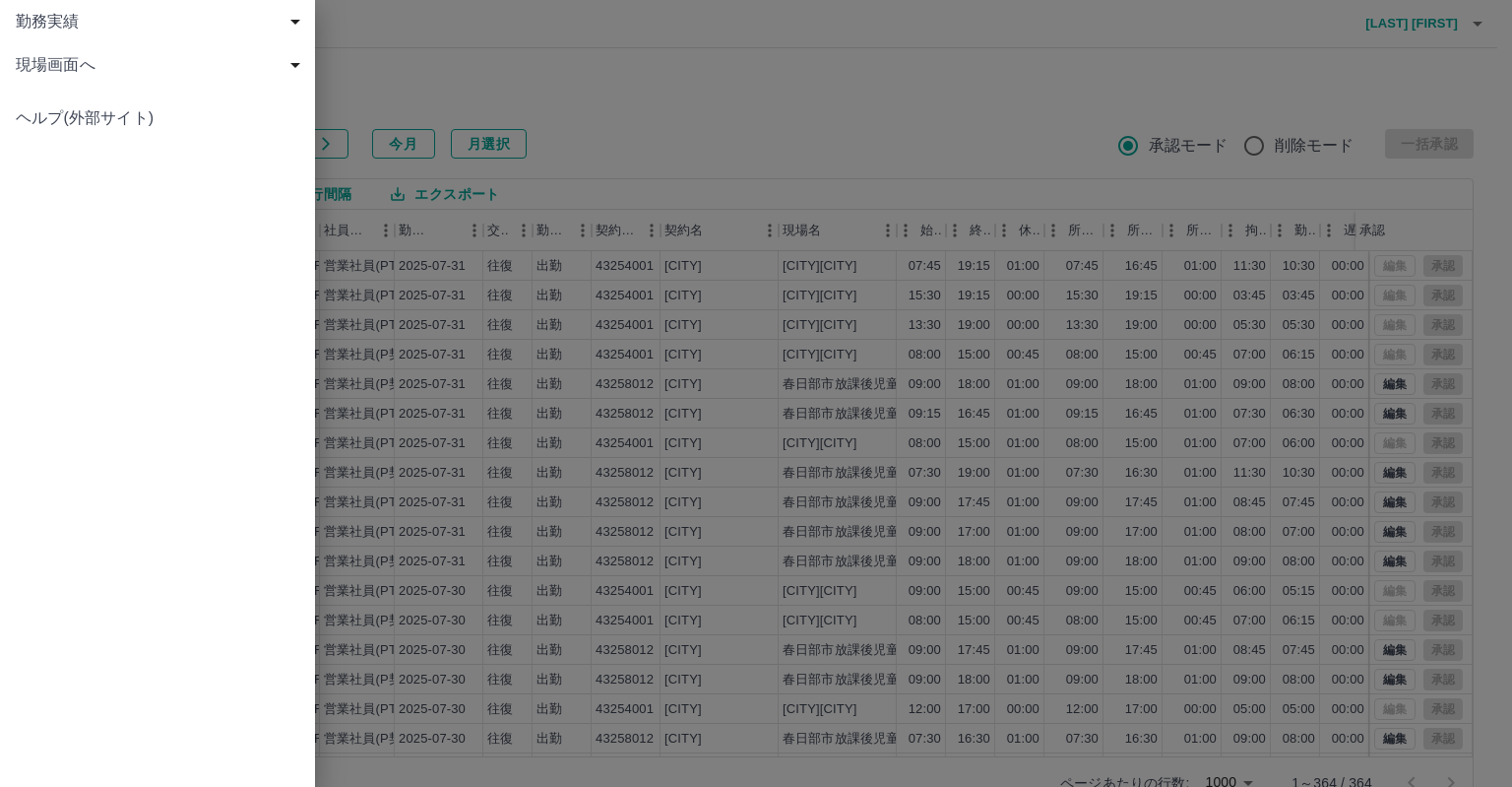 click on "現場画面へ" at bounding box center (161, 65) 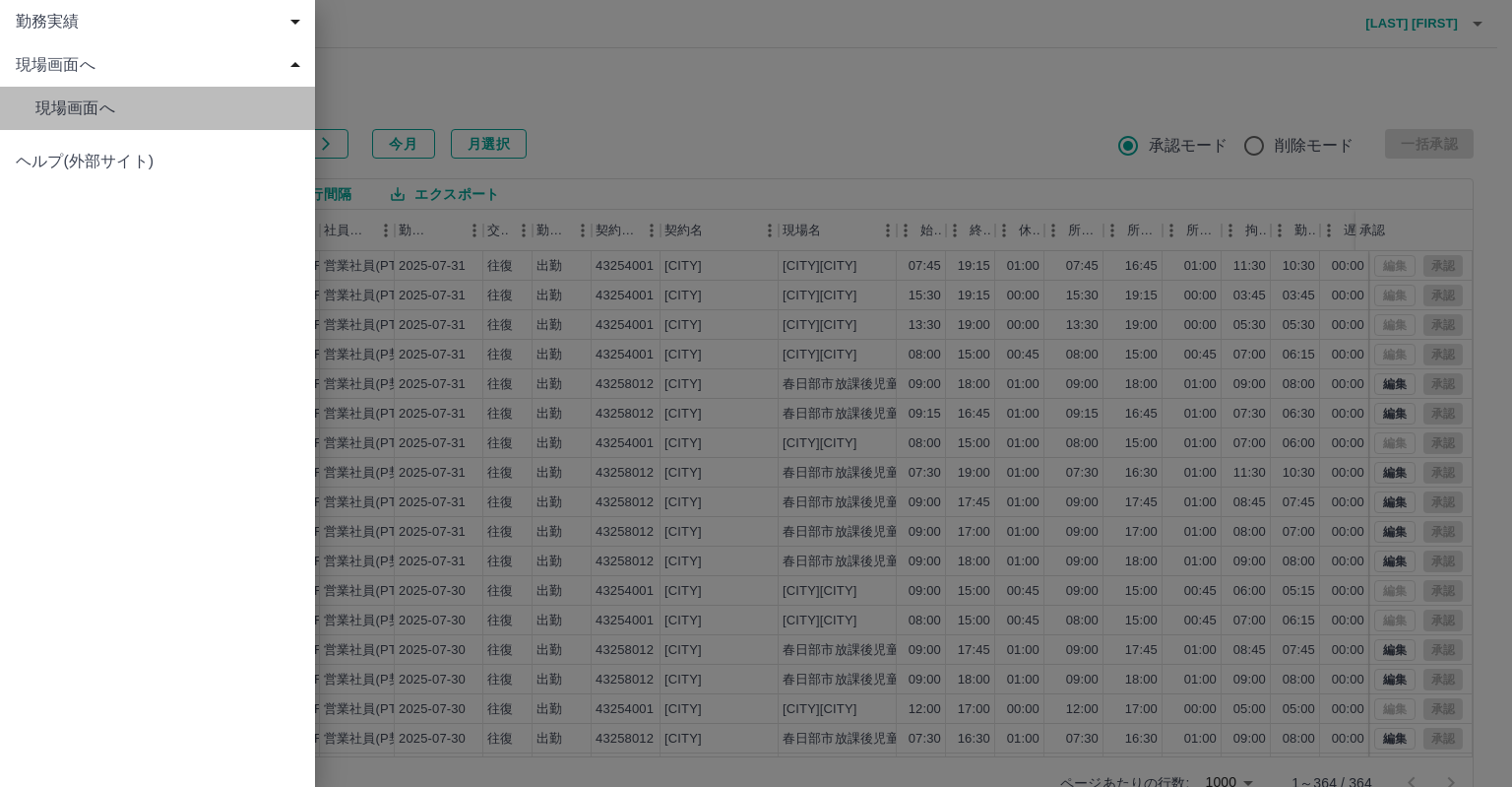 click on "現場画面へ" at bounding box center (167, 108) 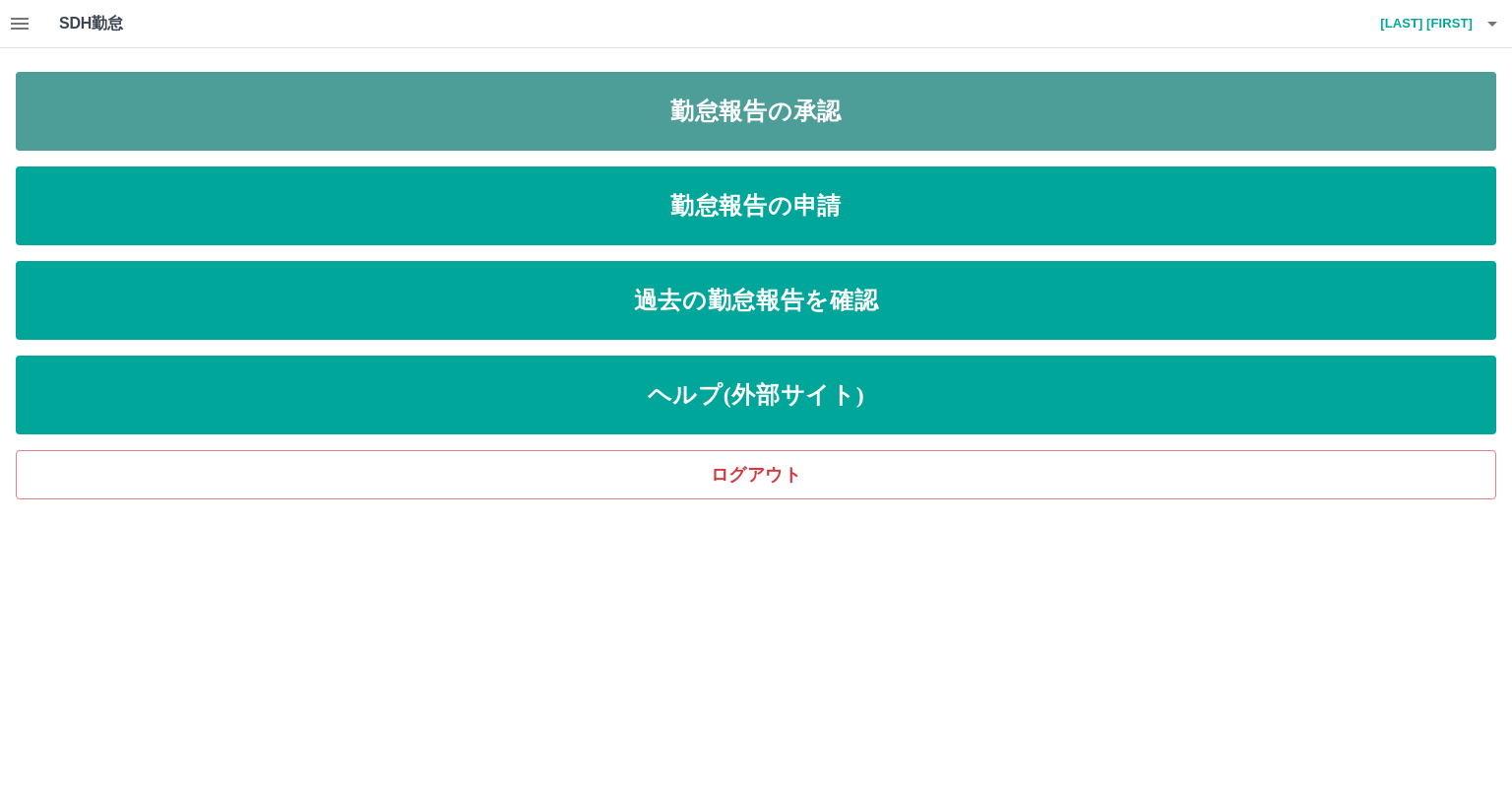 click on "勤怠報告の承認" at bounding box center [756, 111] 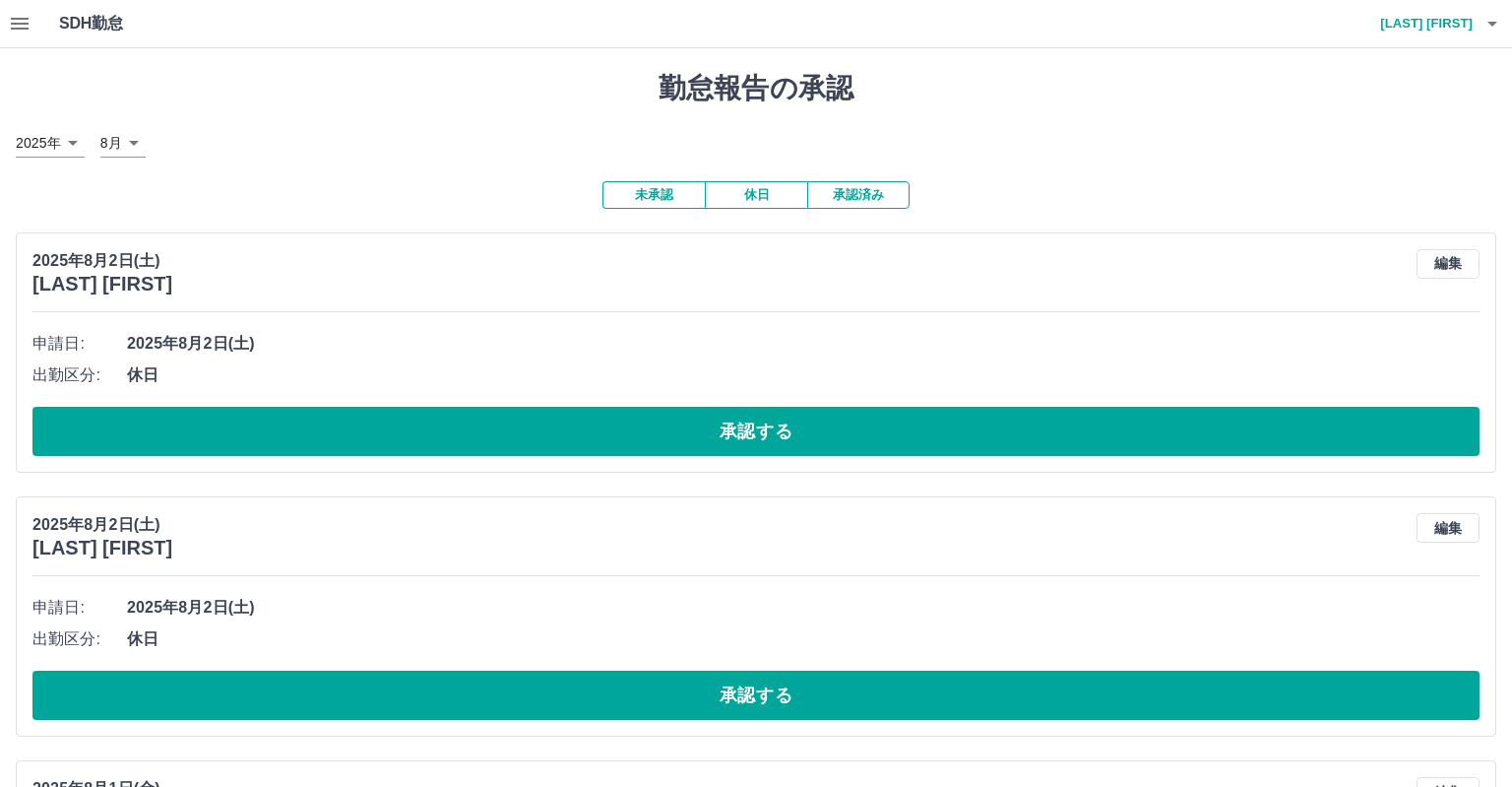 click on "SDH勤怠 田中　涼太 勤怠報告の承認 2025年 **** 8月 * 未承認 休日 承認済み 2025年8月2日(土) 土屋　美妃 編集 申請日: 2025年8月2日(土) 出勤区分: 休日 承認する 2025年8月2日(土) 幡野　佳織 編集 申請日: 2025年8月2日(土) 出勤区分: 休日 承認する 2025年8月1日(金) 上村　靖子 編集 申請日: 2025年8月1日(金) 出勤区分: 出勤 始業時刻: 08:30 終業時刻: 19:00 休憩時間: 1時間0分 コメント: 所定開始: 08:30 所定終業: 17:30 所定休憩: 01:00 所定内: 8時間0分 所定外: 1時間30分 承認する 2025年8月1日(金) 橋本　直樹 編集 申請日: 2025年8月1日(金) 出勤区分: 有休 コメント: 所定開始: 09:30 所定終業: 16:00 所定休憩: 00:45 所定内: 0分 所定外: 0分 承認する 2025年8月1日(金) 渡辺　法子 編集 申請日: 2025年8月1日(金) 出勤区分: 出勤 始業時刻: 09:00 終業時刻: 18:00 休憩時間: 1時間0分 コメント: 所定開始:" at bounding box center [756, 2525] 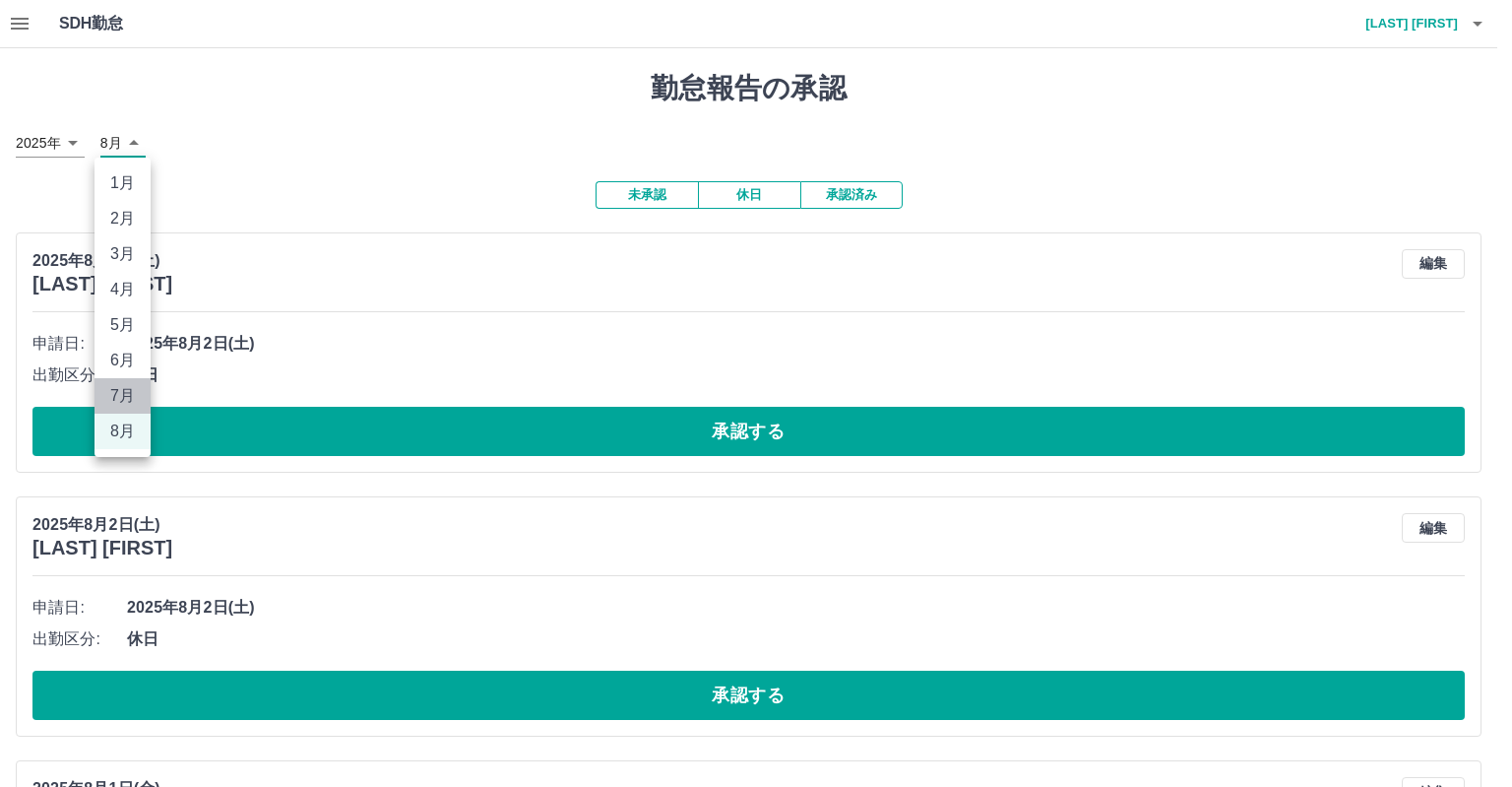 click on "7月" at bounding box center [122, 396] 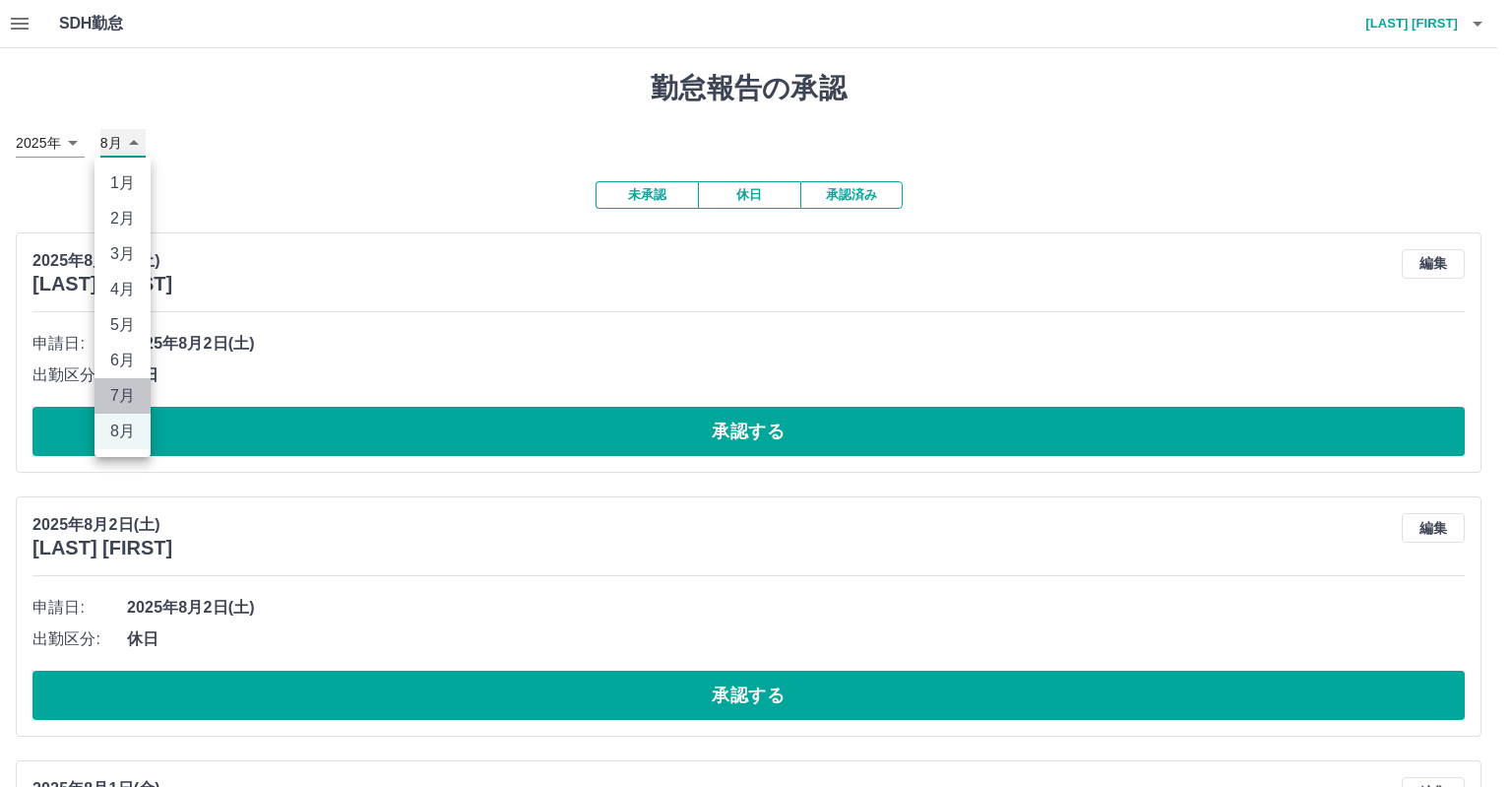 type on "*" 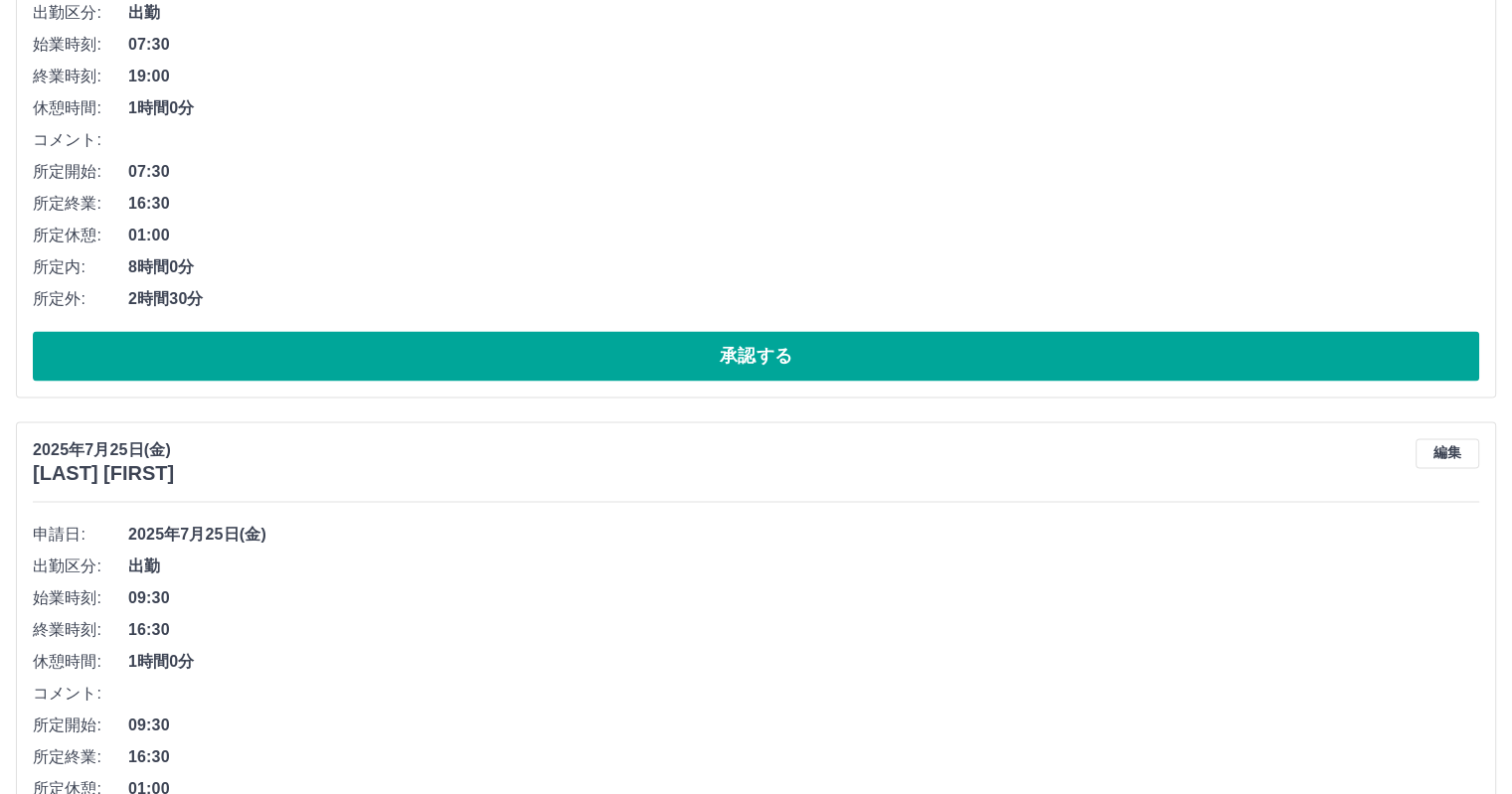 scroll, scrollTop: 12367, scrollLeft: 0, axis: vertical 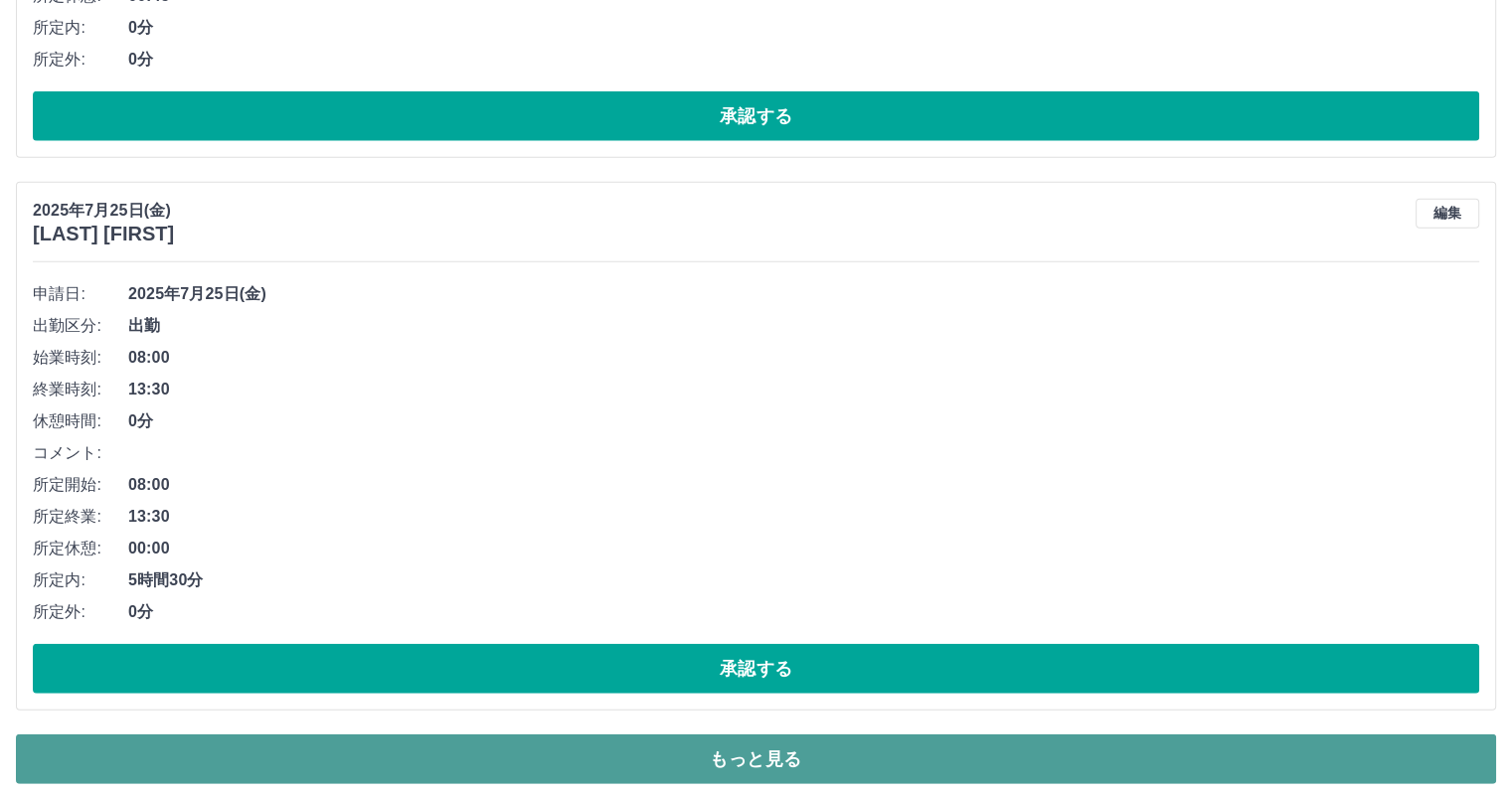 click on "もっと見る" at bounding box center (756, 759) 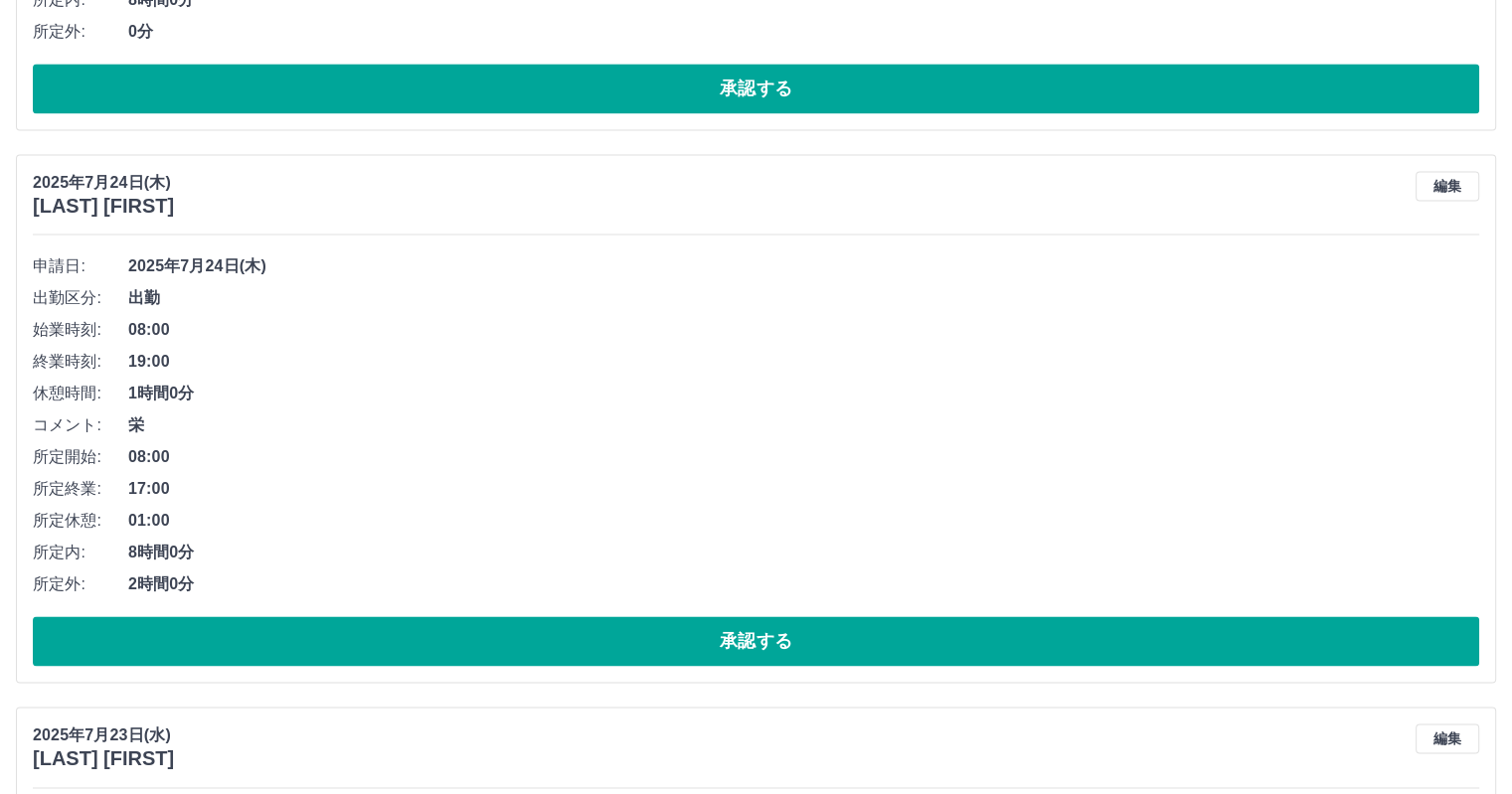 scroll, scrollTop: 17977, scrollLeft: 0, axis: vertical 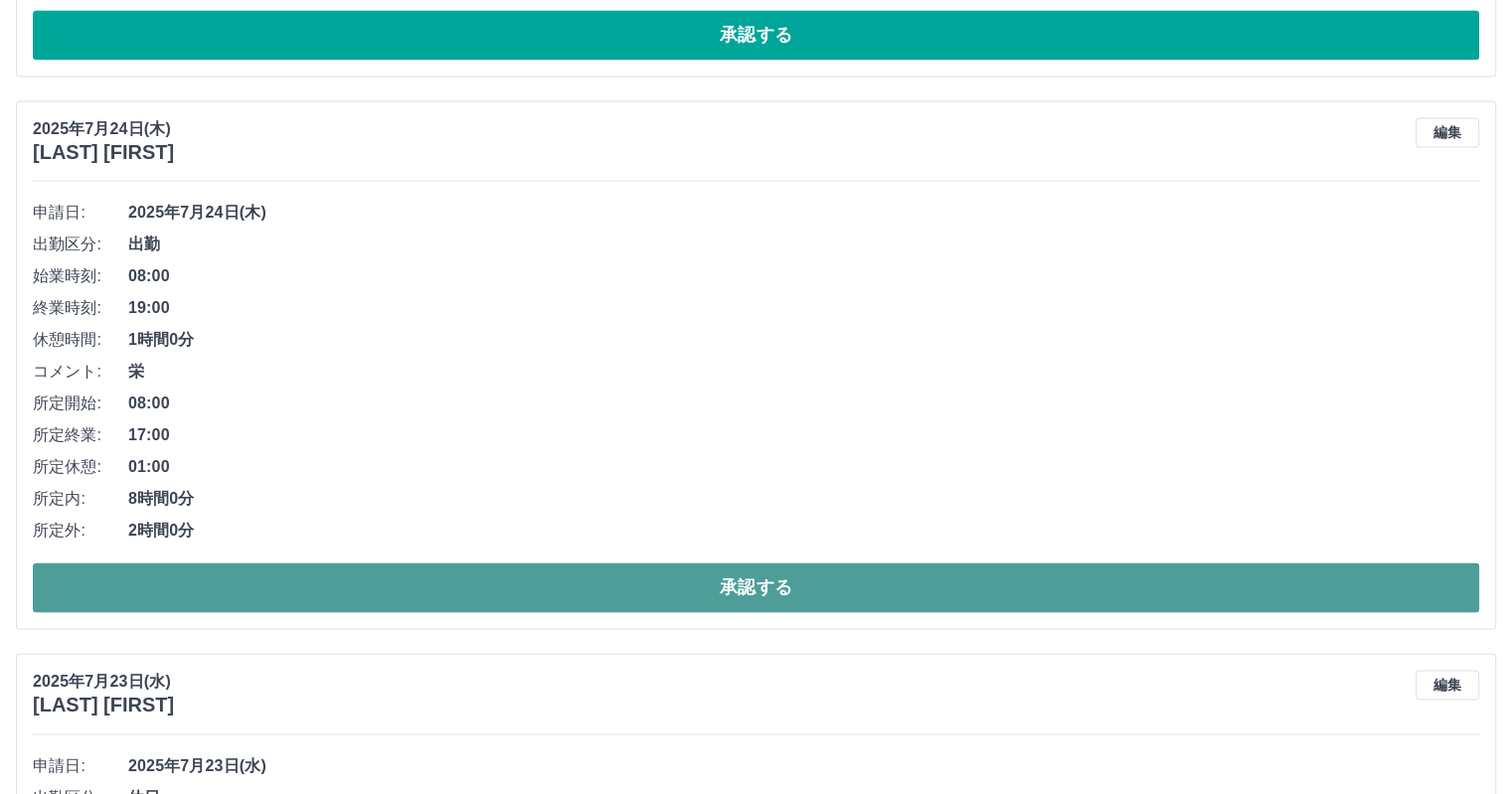 click on "承認する" at bounding box center [756, 587] 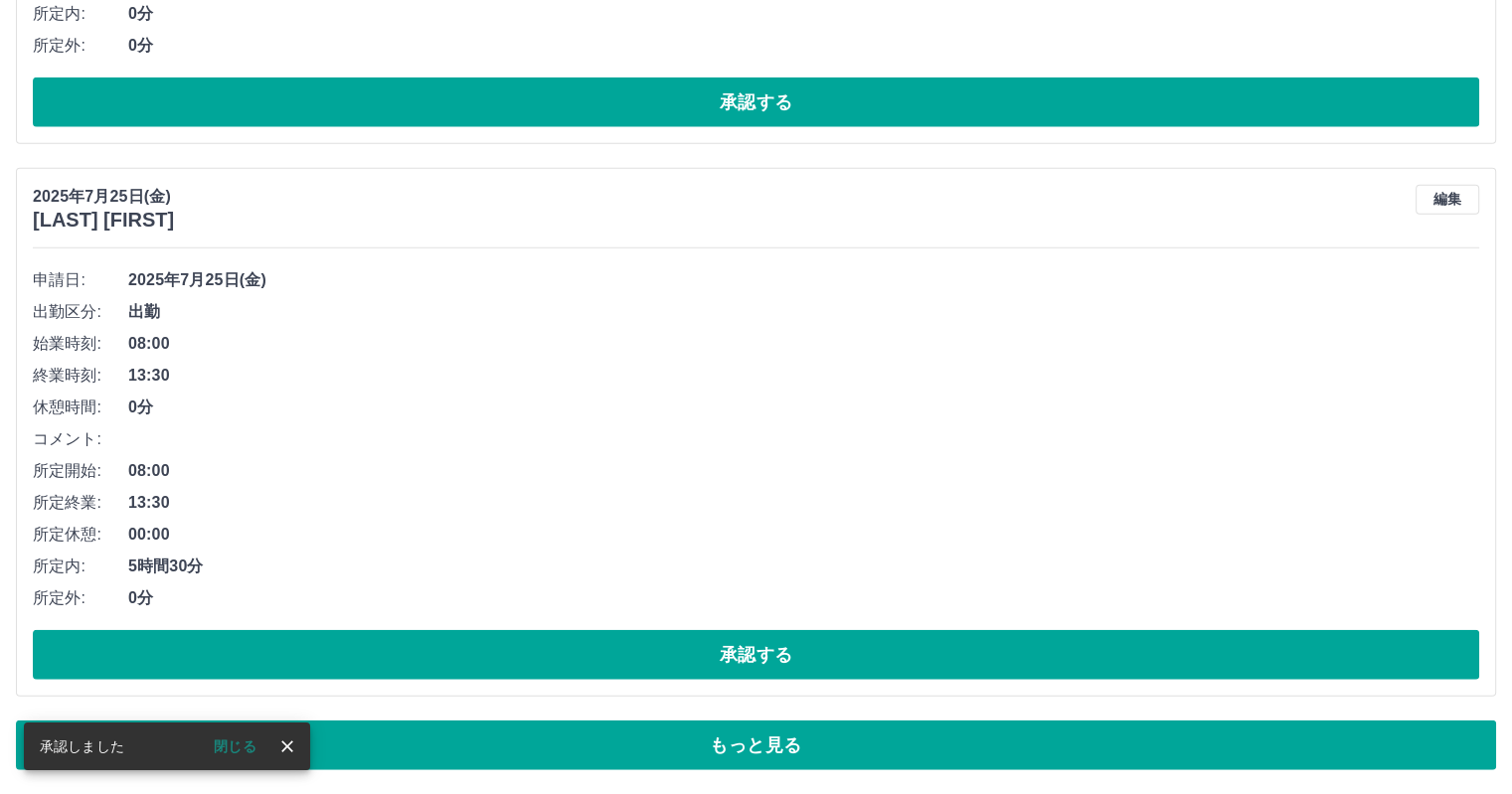 scroll, scrollTop: 12367, scrollLeft: 0, axis: vertical 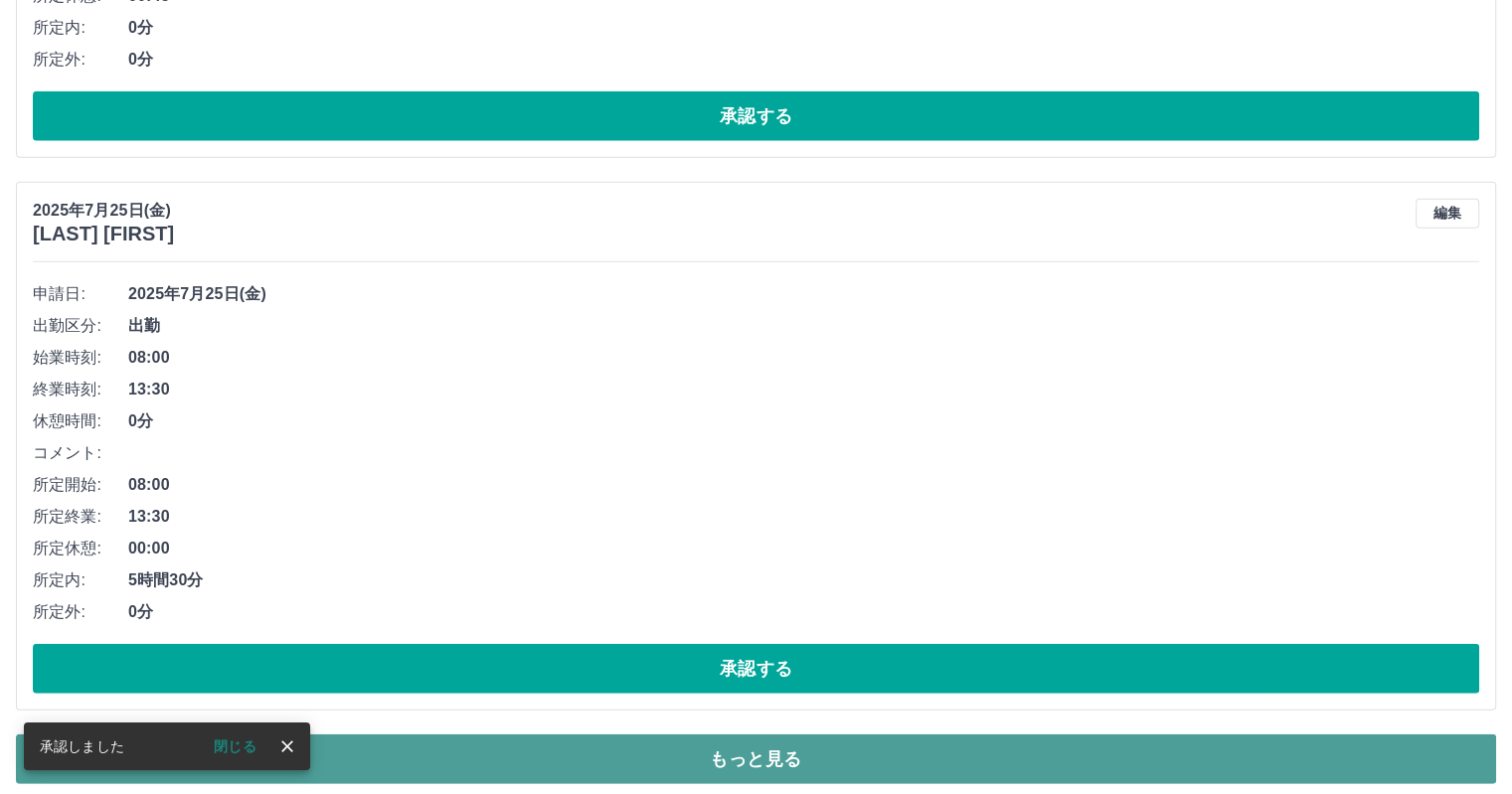 click on "もっと見る" at bounding box center (756, 759) 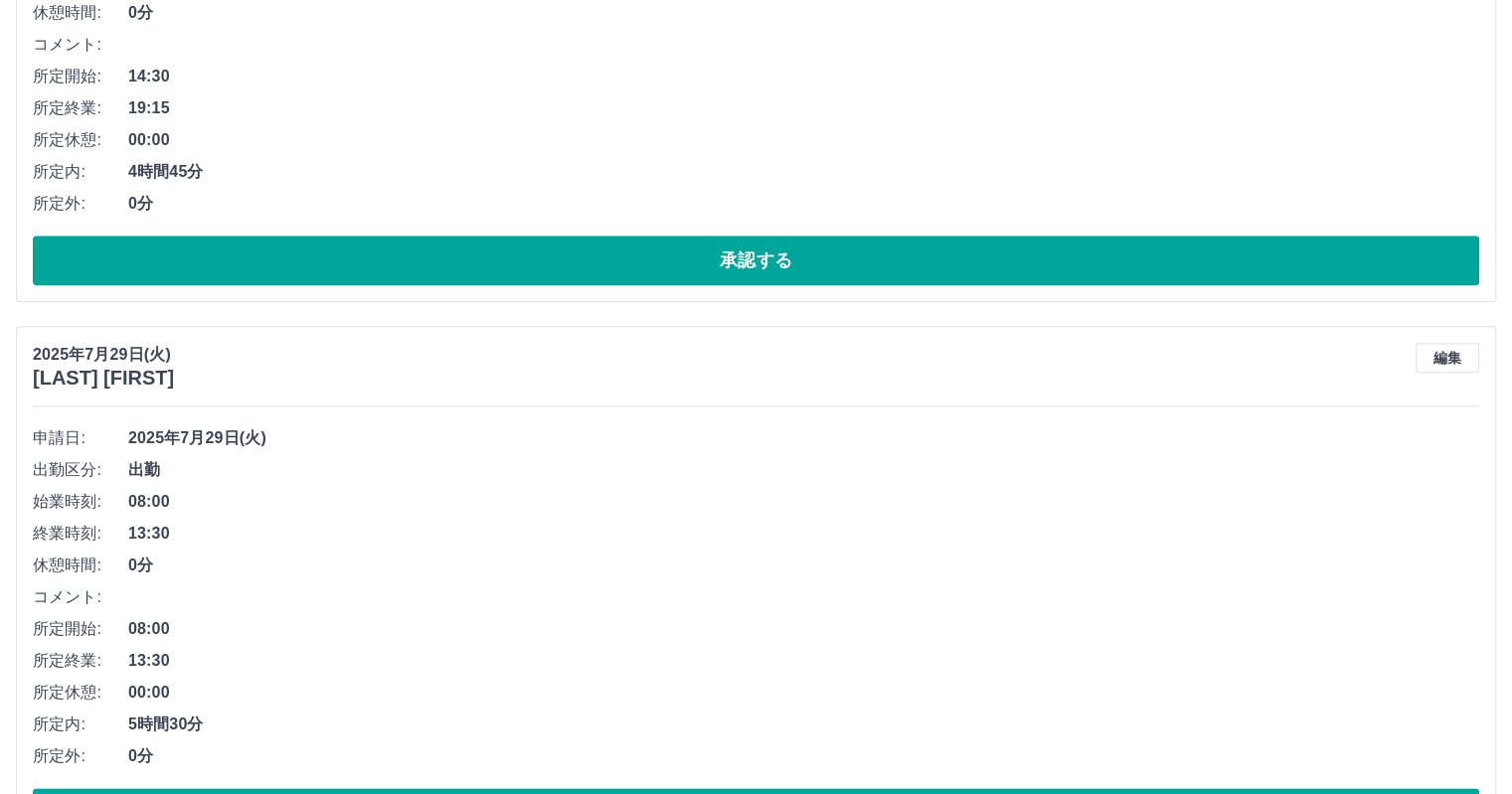 scroll, scrollTop: 0, scrollLeft: 0, axis: both 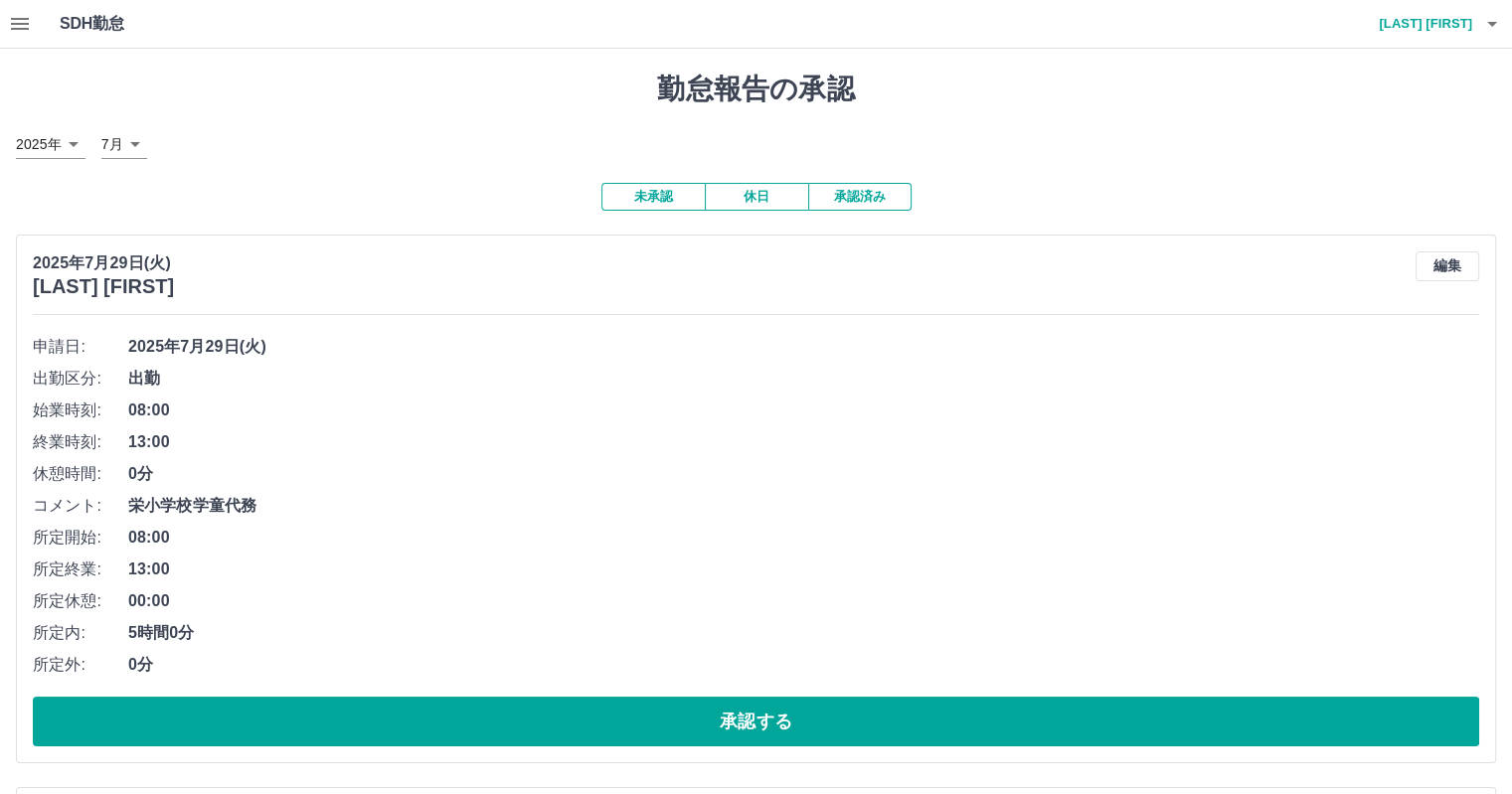 click 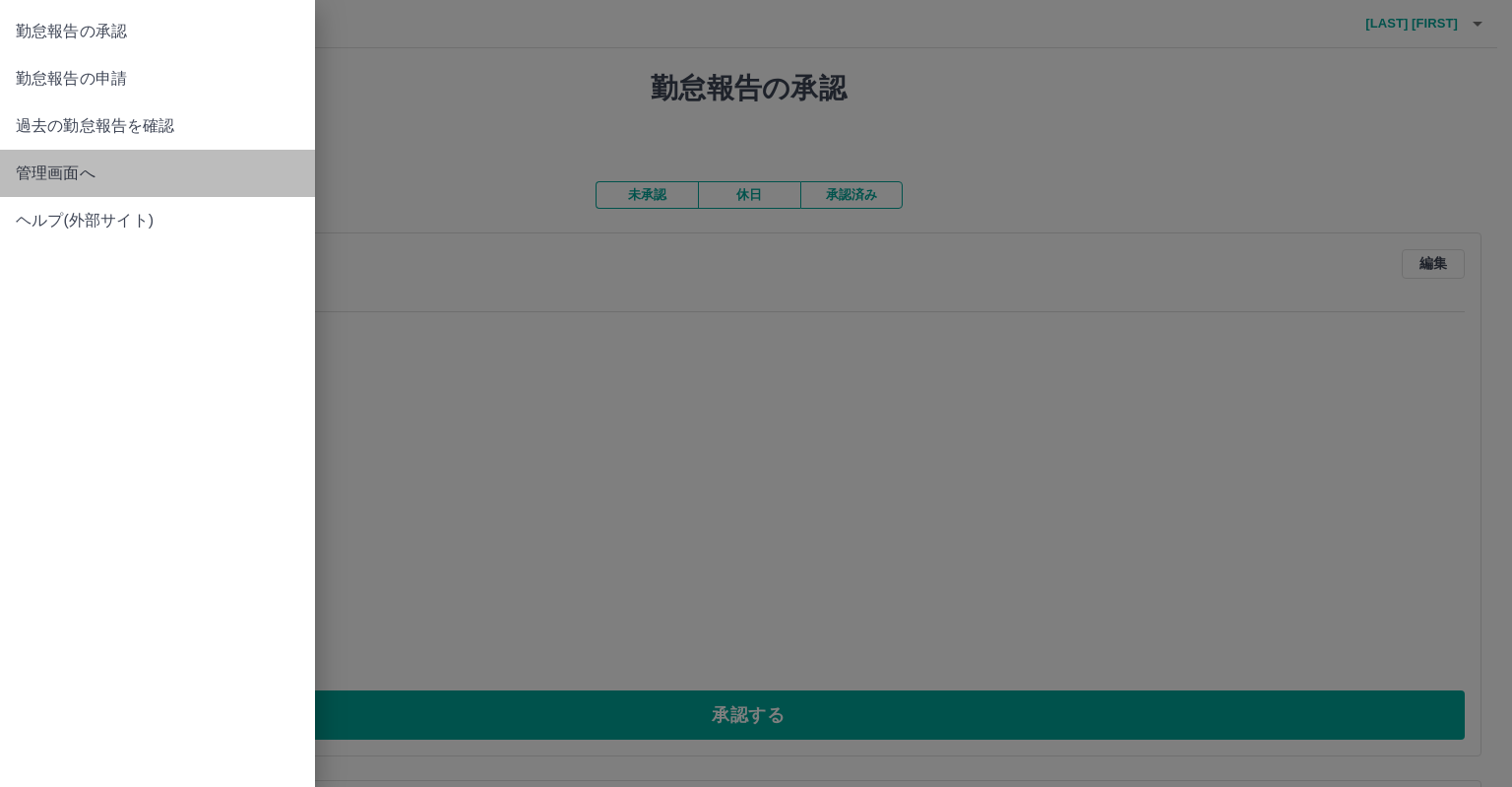 click on "管理画面へ" at bounding box center (158, 173) 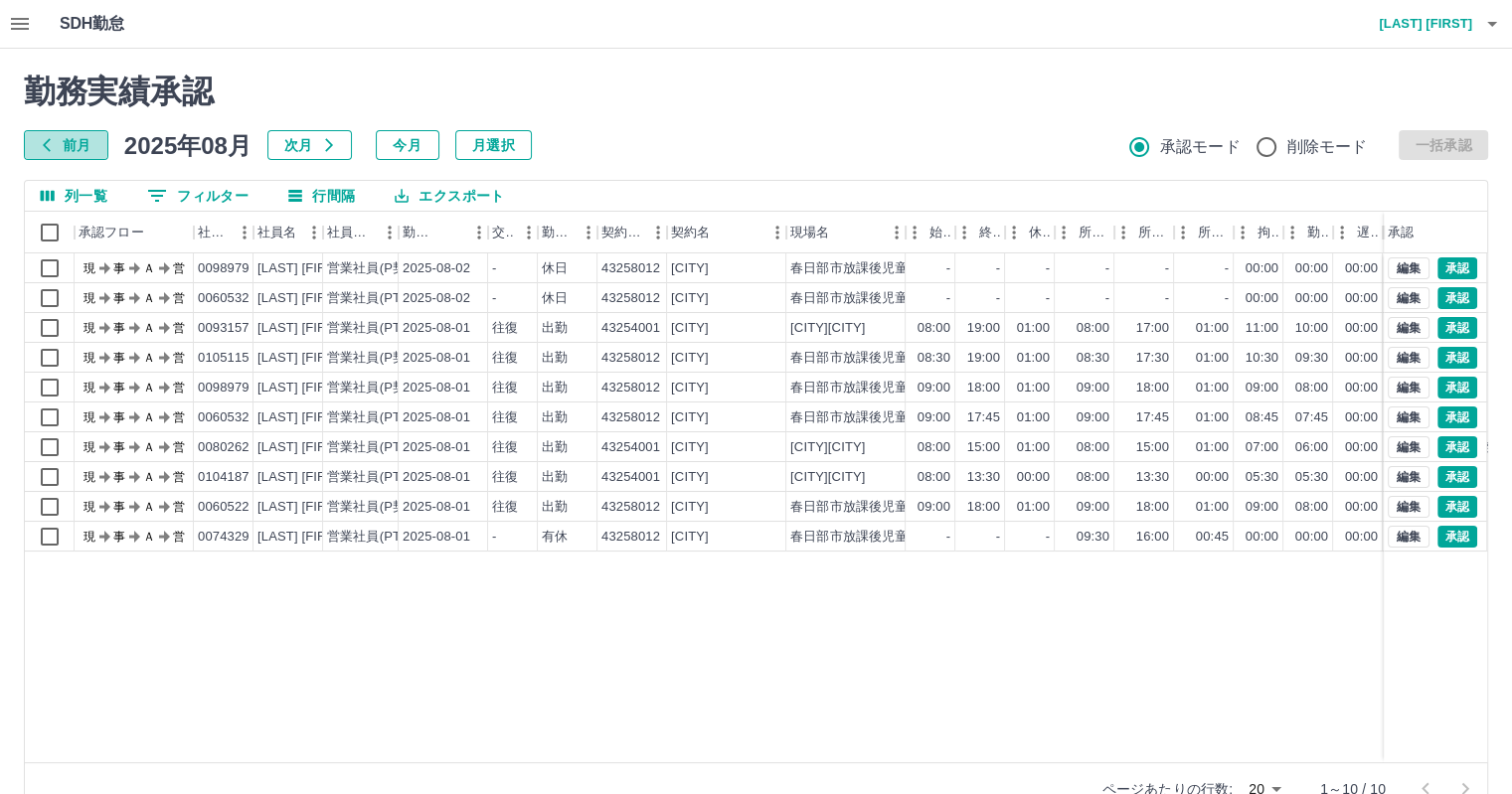 click on "前月" at bounding box center [66, 145] 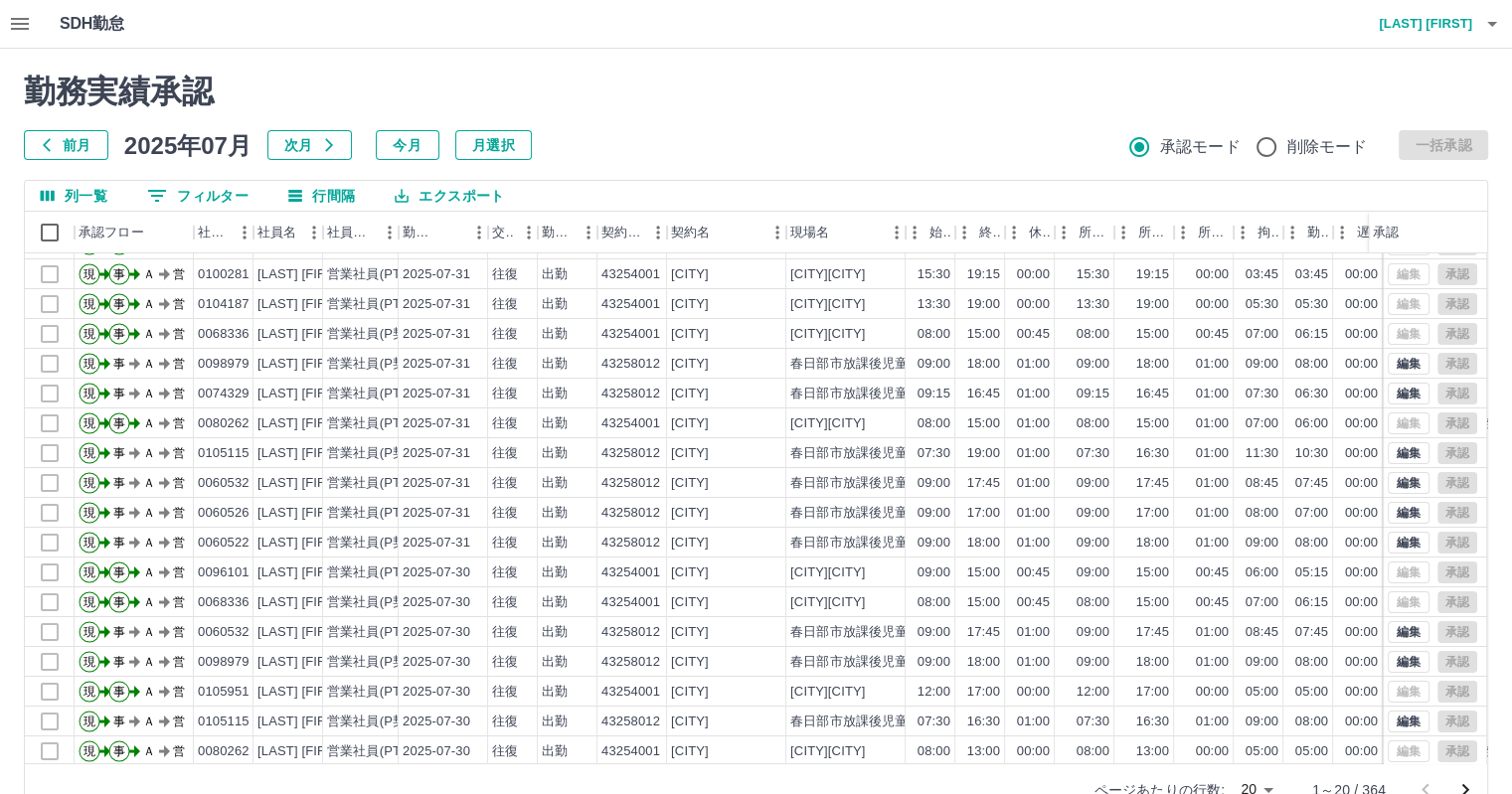 scroll, scrollTop: 0, scrollLeft: 0, axis: both 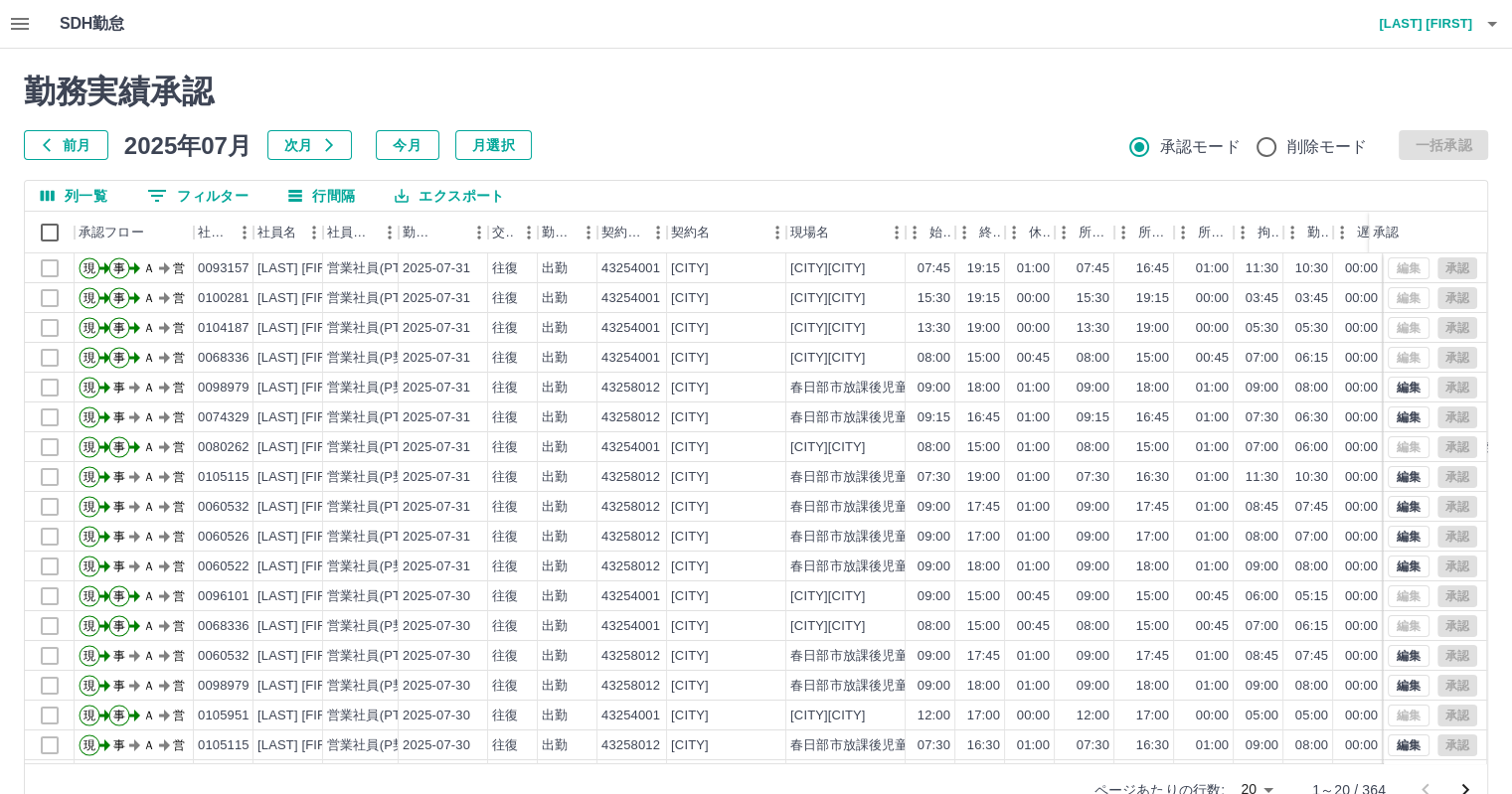 click on "0 フィルター" at bounding box center (198, 196) 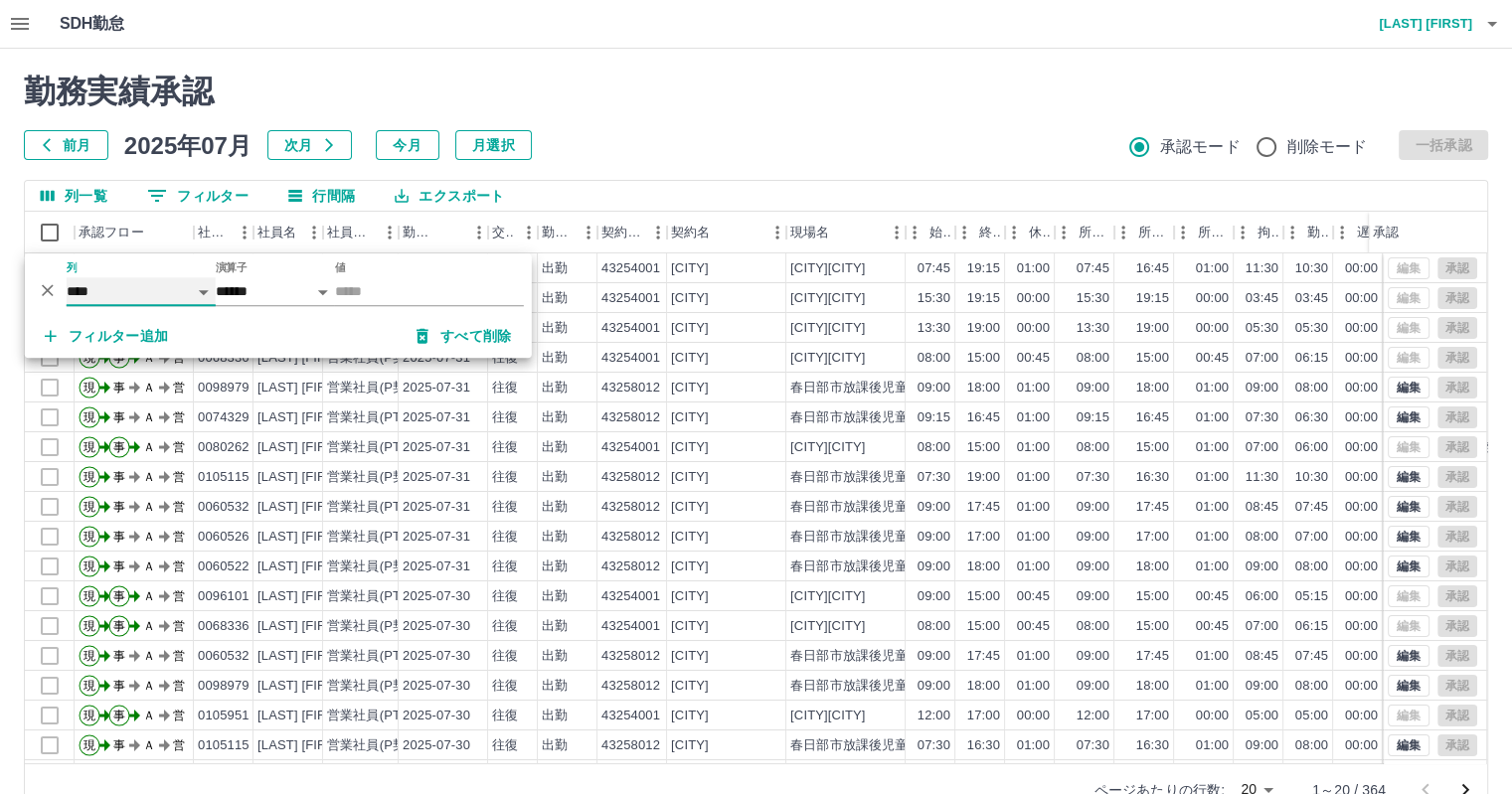 click on "**** *** **** *** *** **** ***** *** *** ** ** ** **** **** **** ** ** *** **** *****" at bounding box center (141, 291) 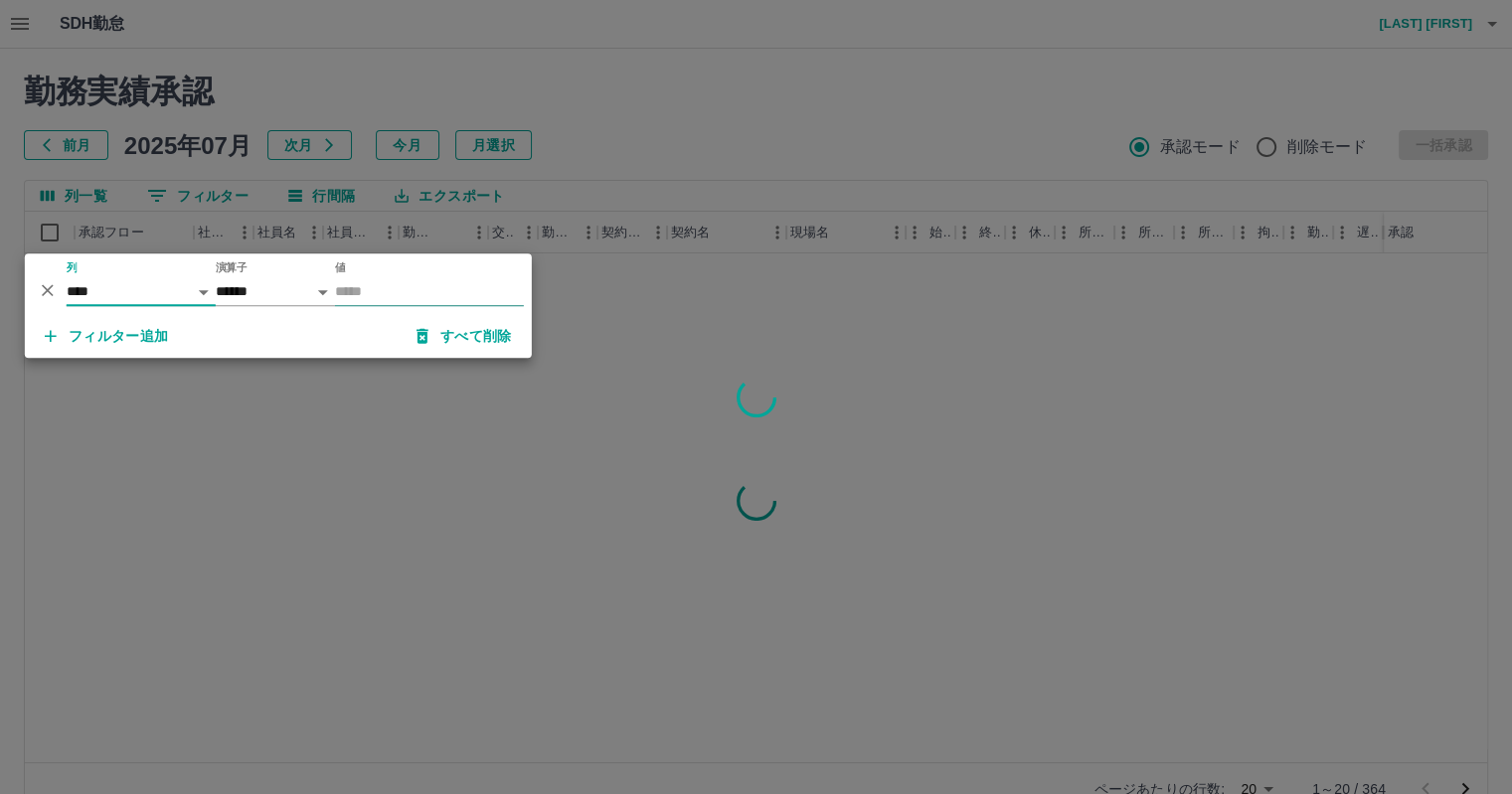 click on "値" at bounding box center [429, 291] 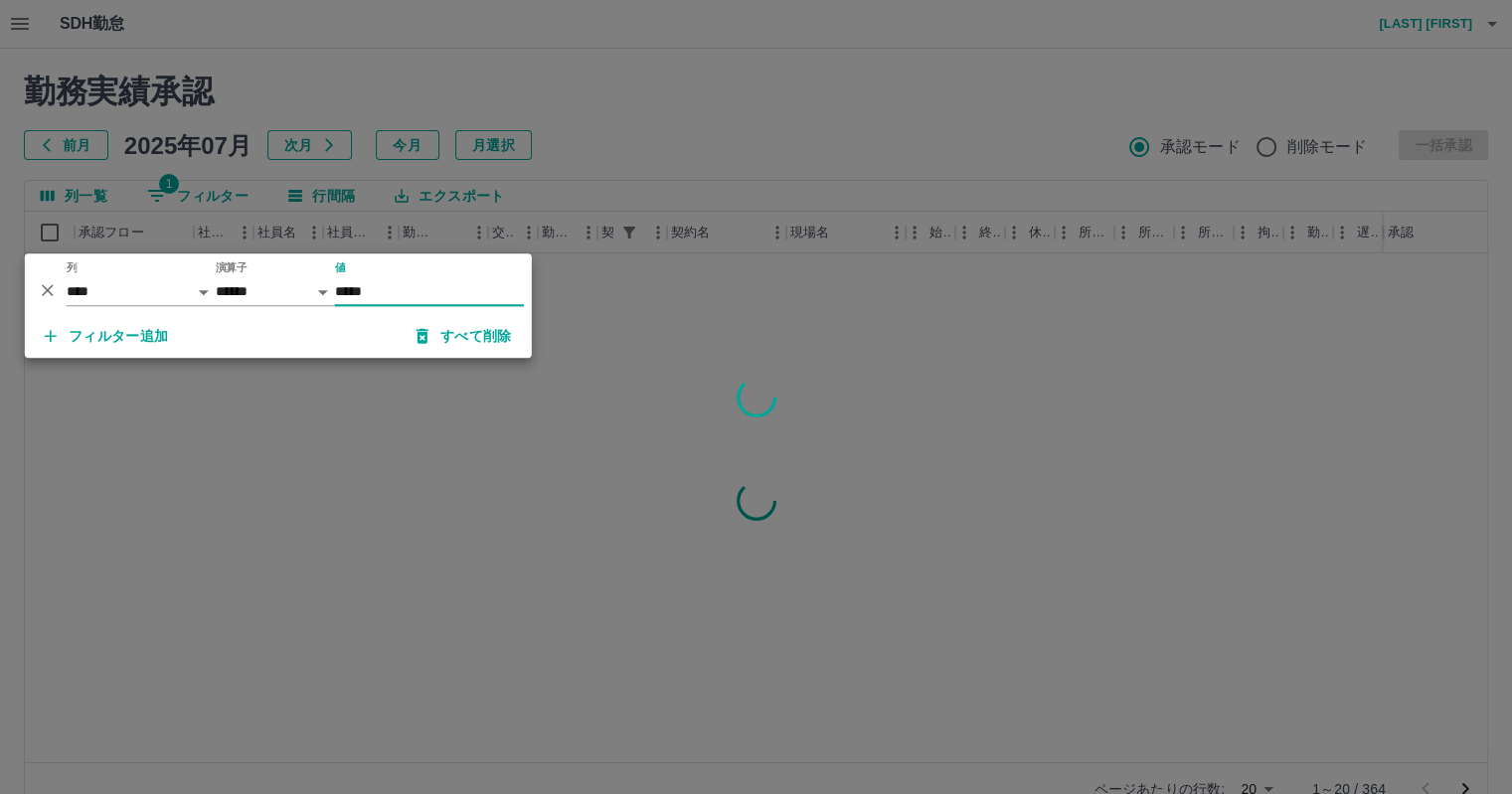 type on "*****" 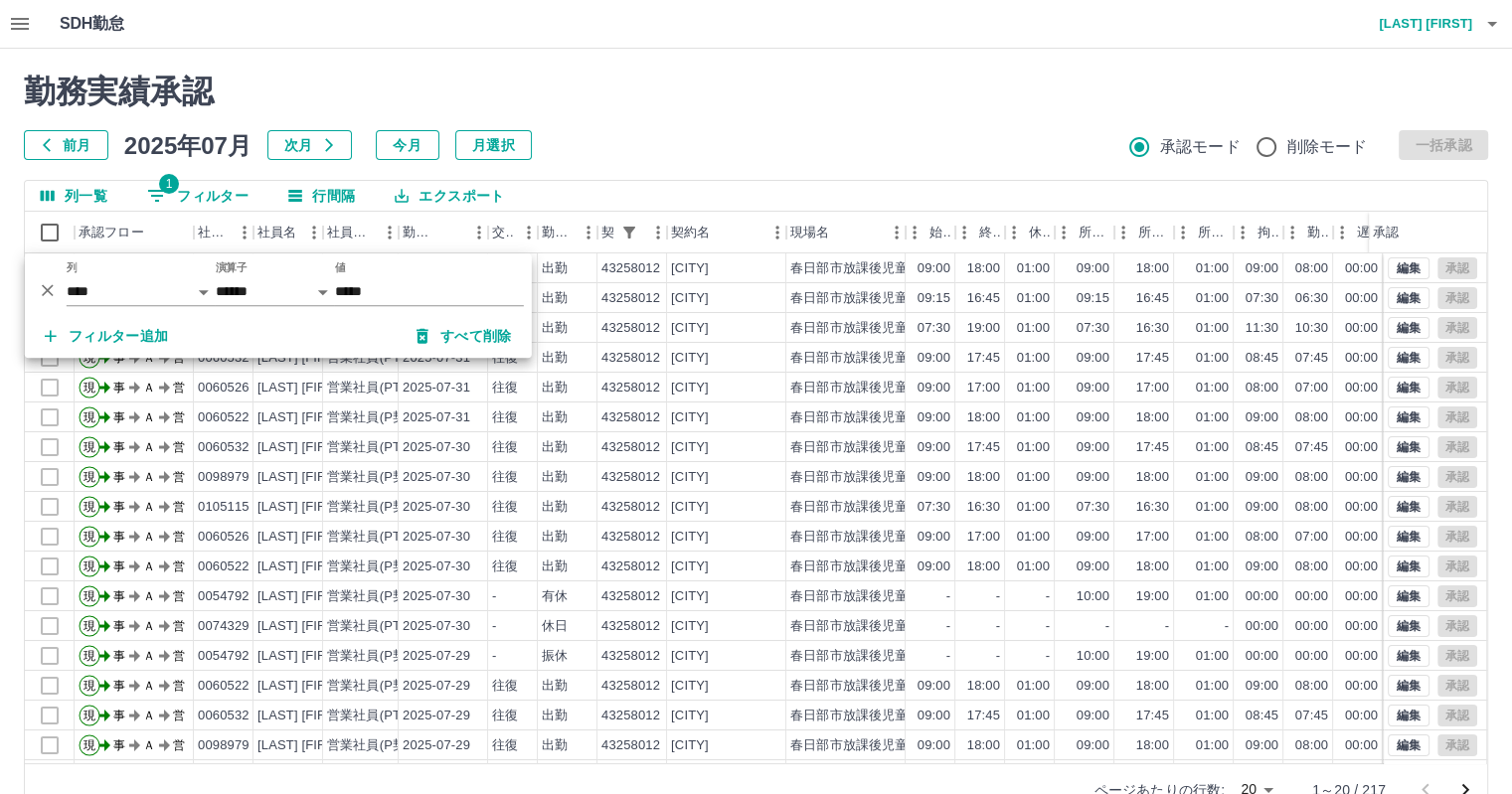 click on "勤務実績承認" at bounding box center (756, 91) 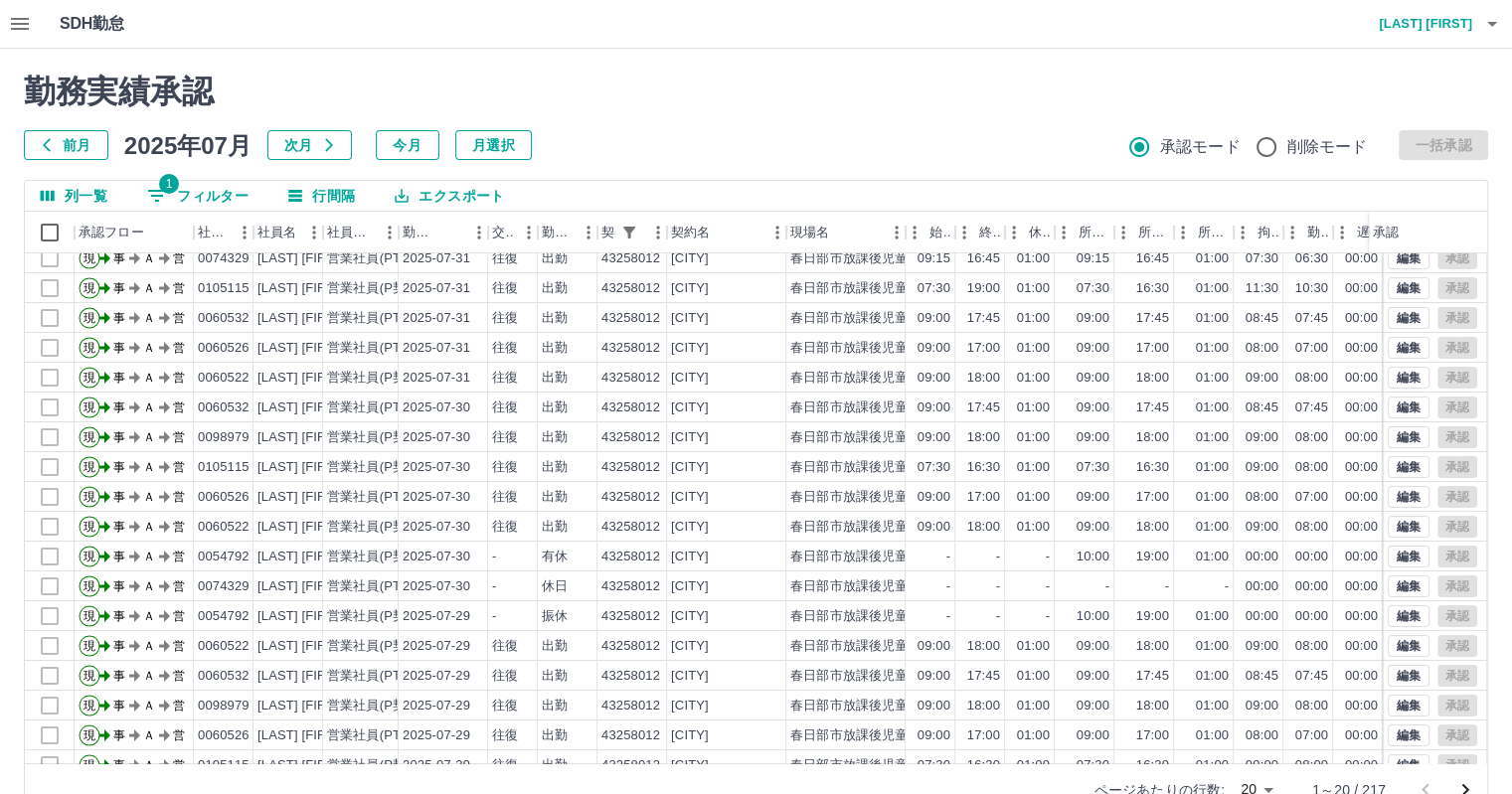scroll, scrollTop: 100, scrollLeft: 0, axis: vertical 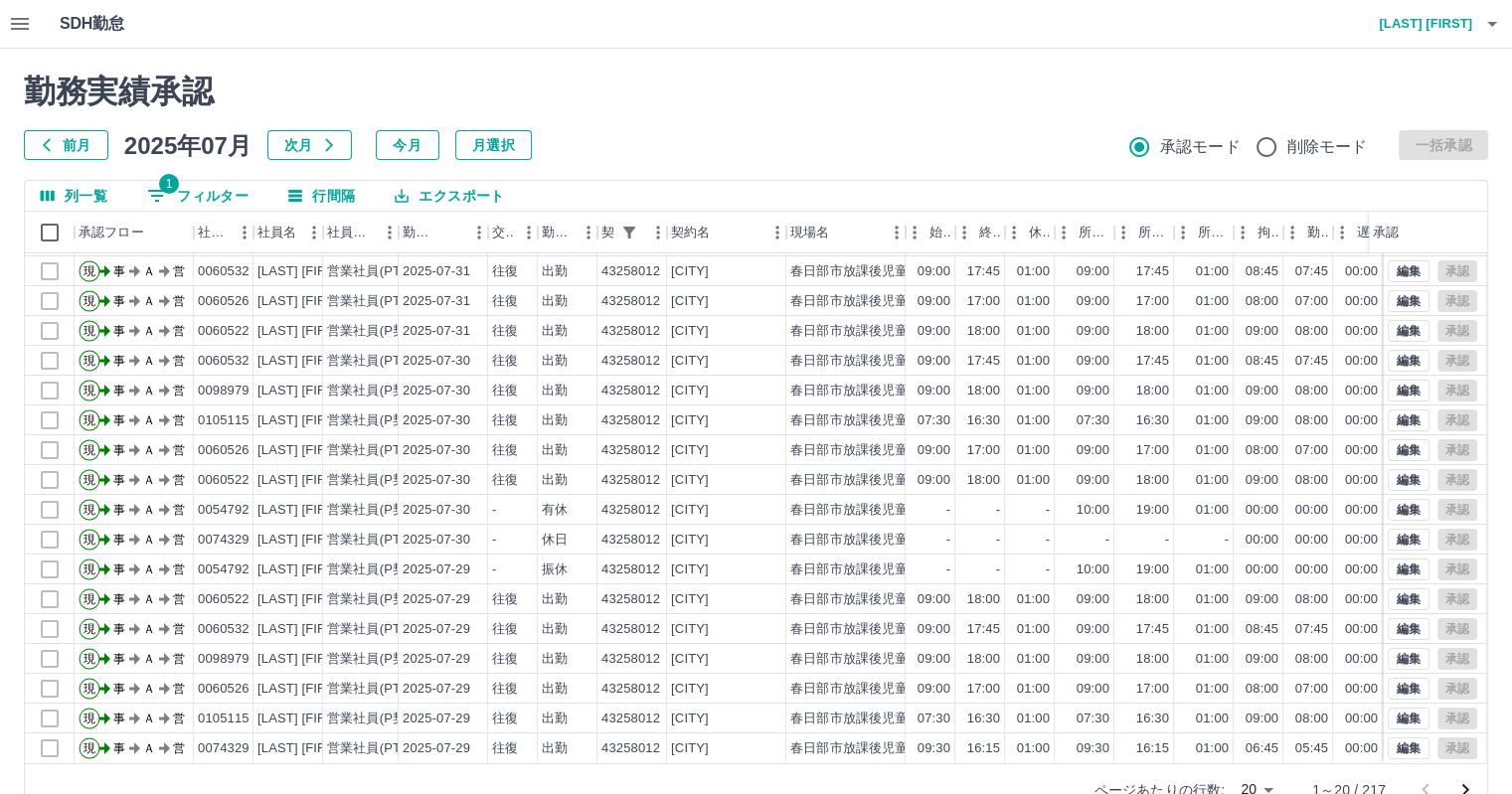 click on "SDH勤怠 田中　涼太 勤務実績承認 前月 2025年07月 次月 今月 月選択 承認モード 削除モード 一括承認 列一覧 1 フィルター 行間隔 エクスポート 承認フロー 社員番号 社員名 社員区分 勤務日 交通費 勤務区分 契約コード 契約名 現場名 始業 終業 休憩 所定開始 所定終業 所定休憩 拘束 勤務 遅刻等 コメント ステータス 承認 現 事 Ａ 営 0074329 橋本　直樹 営業社員(PT契約) 2025-07-31 往復 出勤 43258012 春日部市 春日部市放課後児童クラブ事務局 09:15 16:45 01:00 09:15 16:45 01:00 07:30 06:30 00:00 事務担当者承認待 現 事 Ａ 営 0105115 上村　靖子 営業社員(P契約) 2025-07-31 往復 出勤 43258012 春日部市 春日部市放課後児童クラブ事務局 07:30 19:00 01:00 07:30 16:30 01:00 11:30 10:30 00:00 事務担当者承認待 現 事 Ａ 営 0060532 幡野　佳織 営業社員(PT契約) 2025-07-31 往復 出勤 43258012 春日部市 09:00 17:45 -" at bounding box center (756, 419) 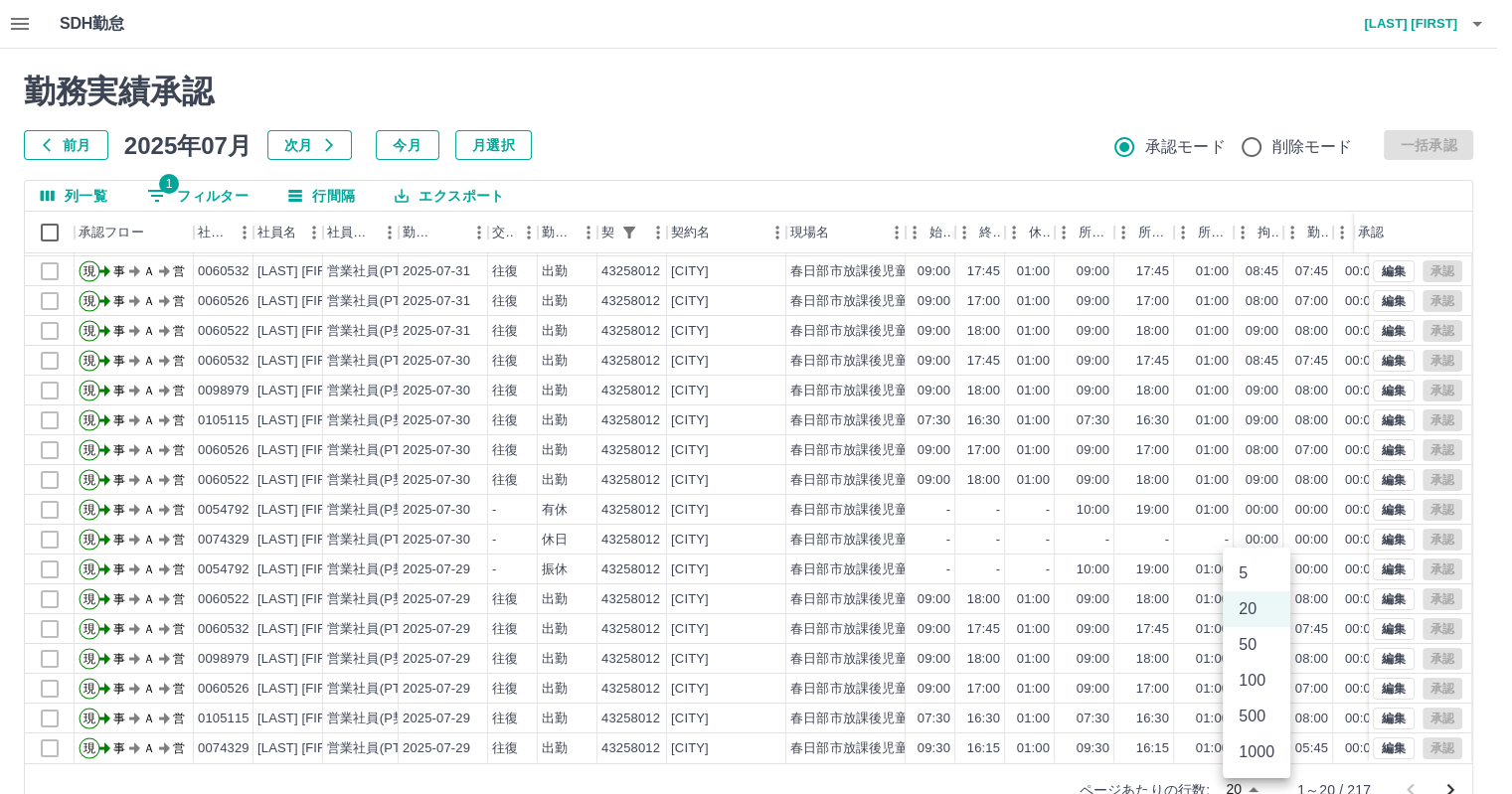 scroll, scrollTop: 10, scrollLeft: 0, axis: vertical 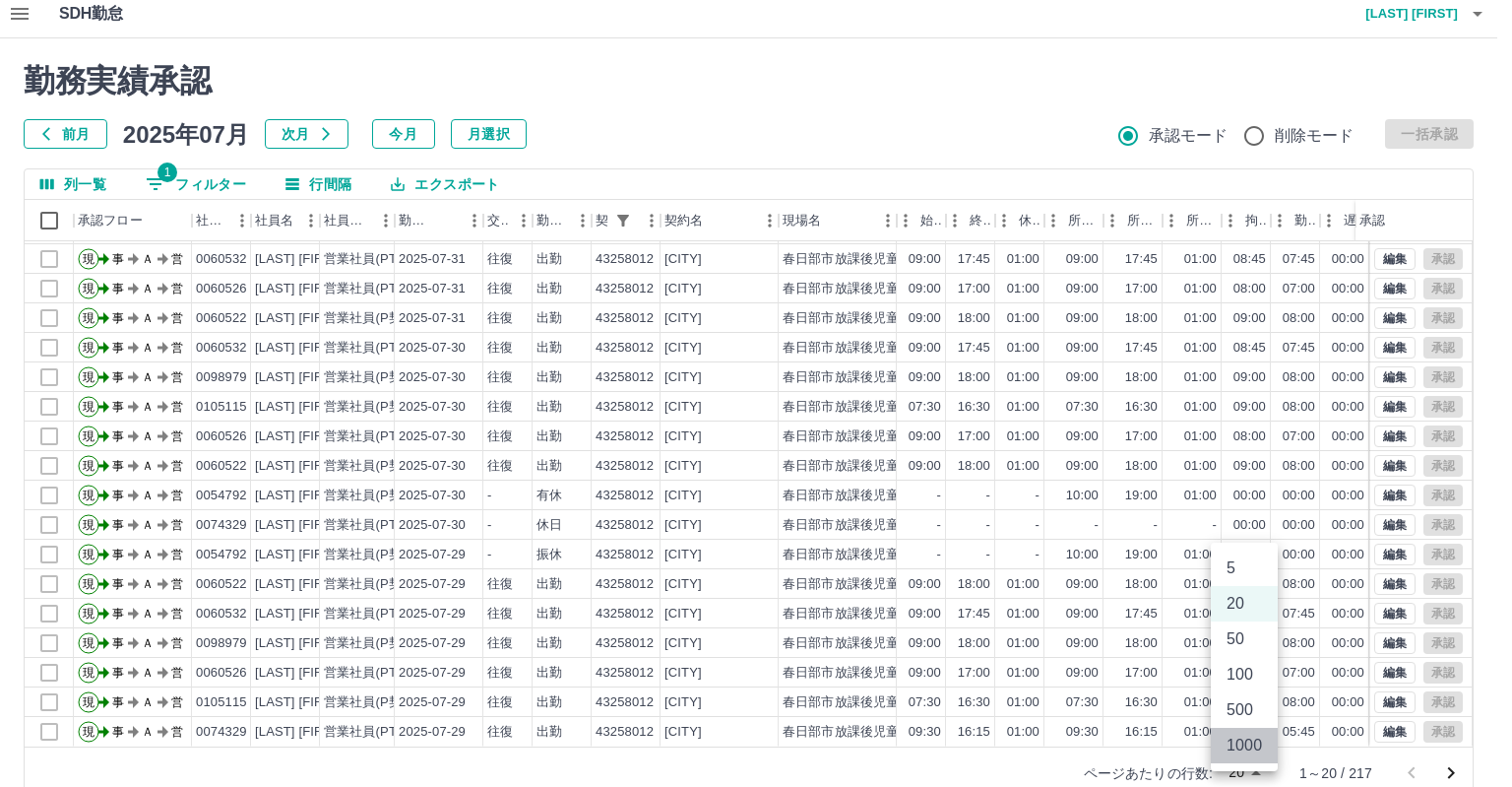 click on "1000" at bounding box center (1244, 746) 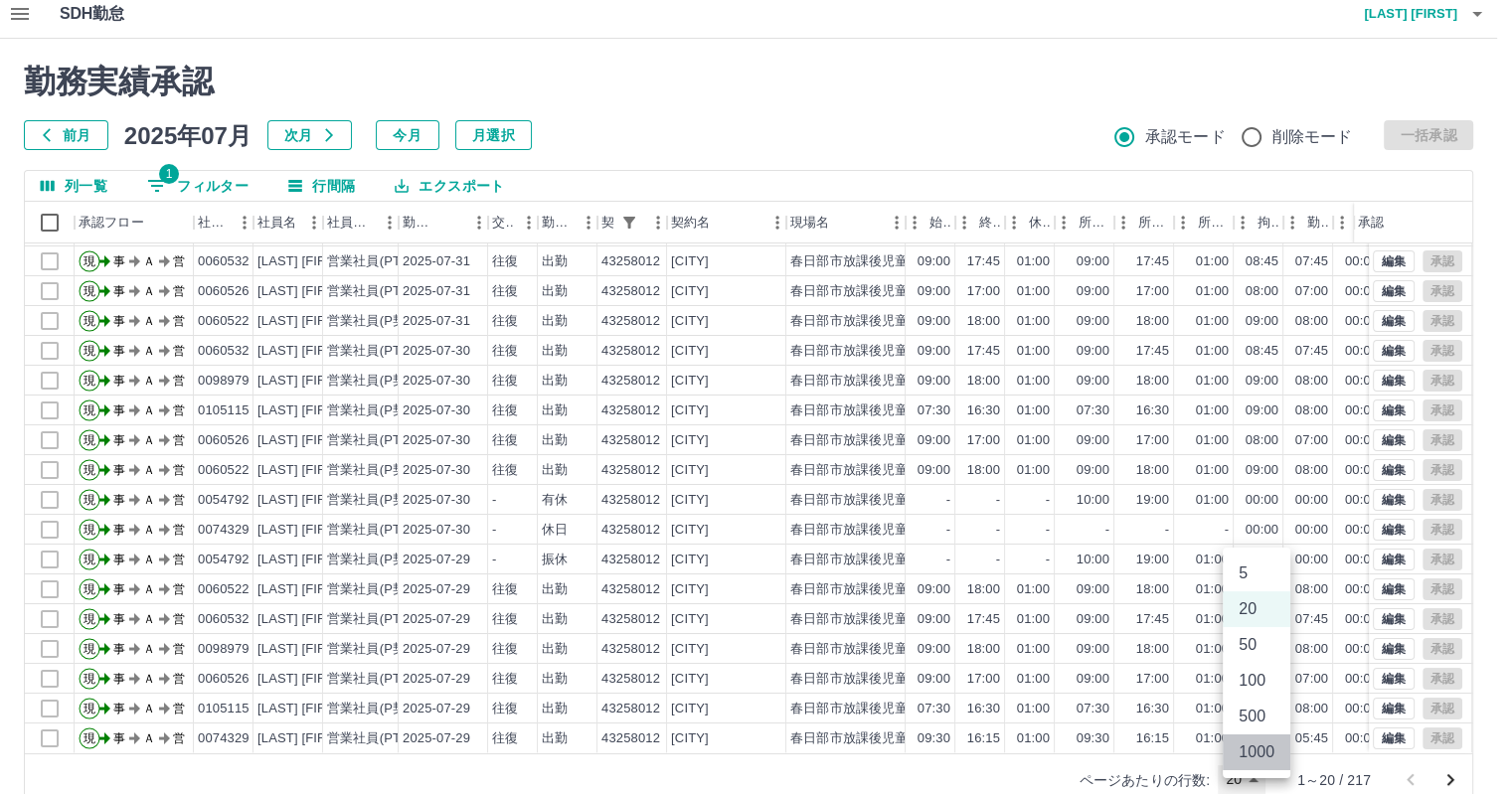 type on "****" 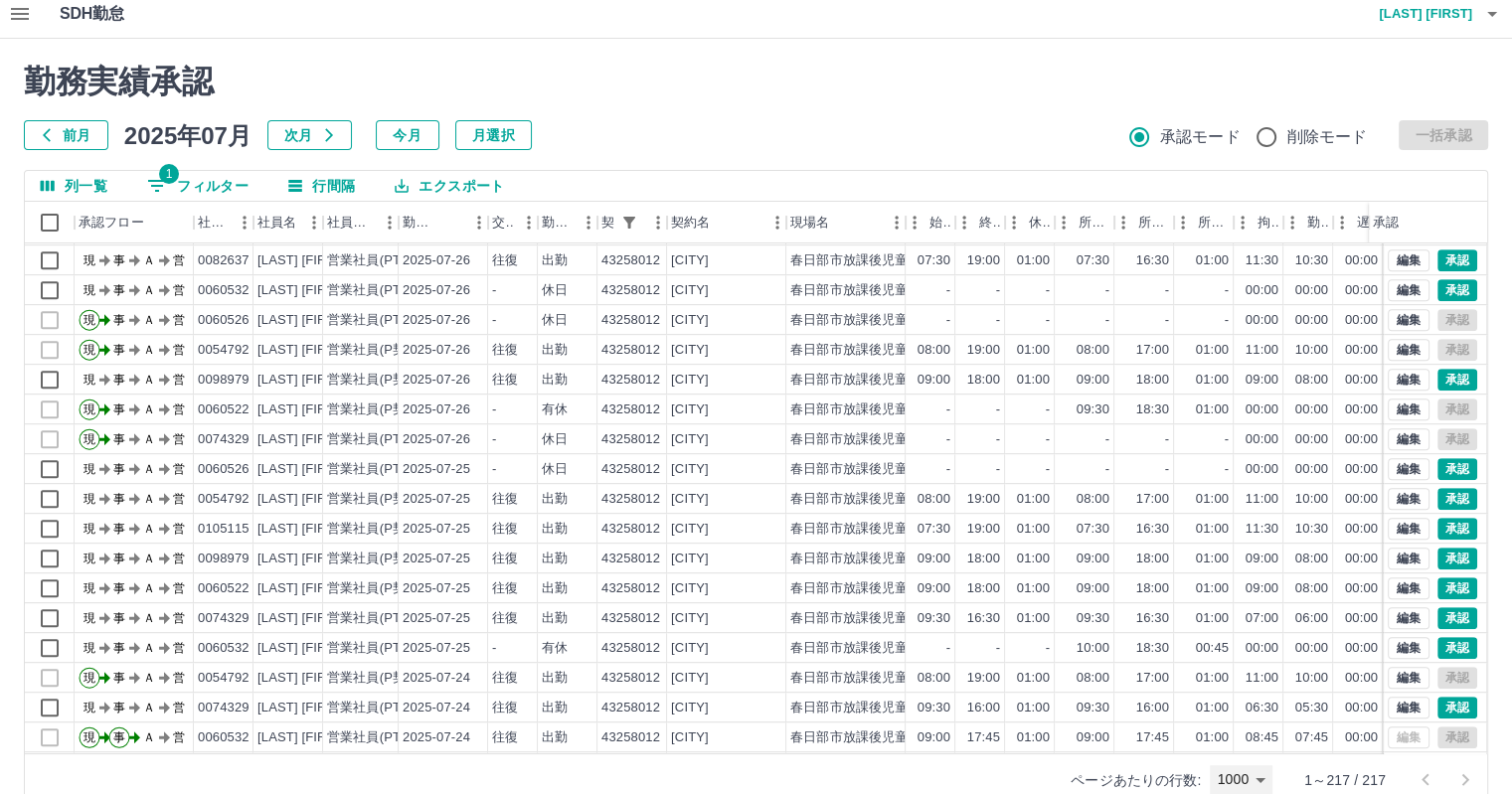 scroll, scrollTop: 1020, scrollLeft: 0, axis: vertical 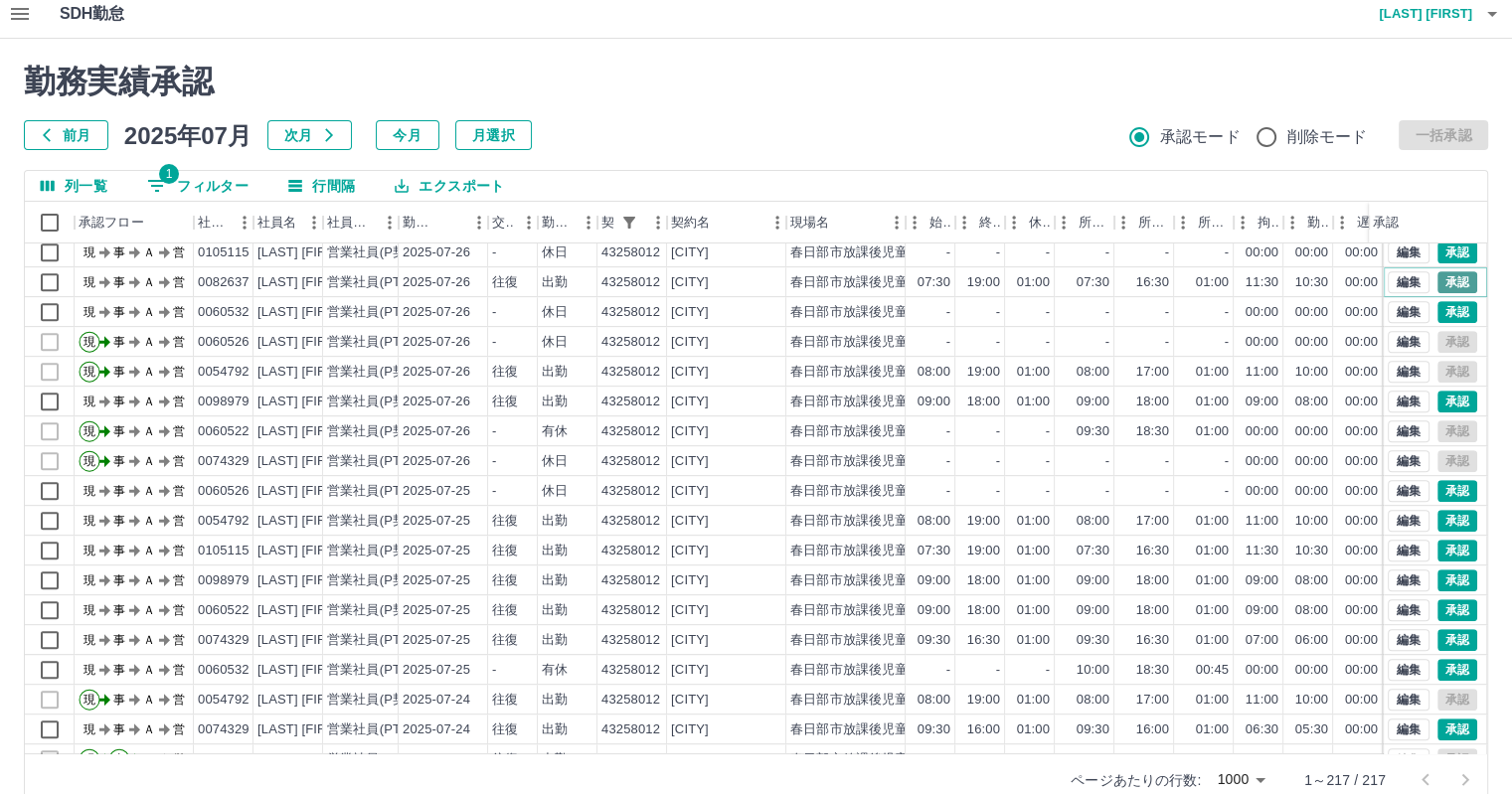 click on "承認" at bounding box center (1457, 282) 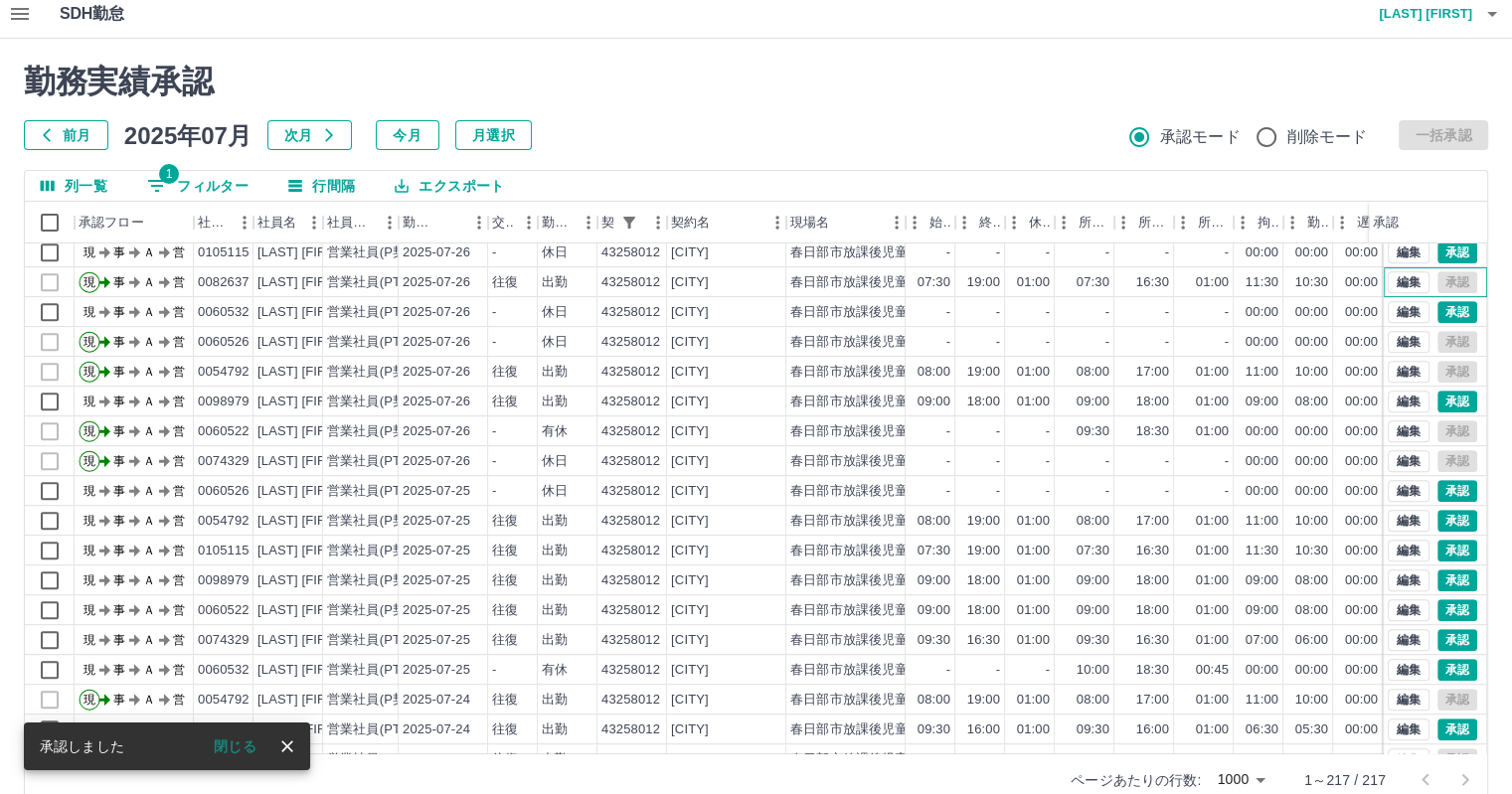 drag, startPoint x: 1466, startPoint y: 267, endPoint x: 1479, endPoint y: 254, distance: 18.384776 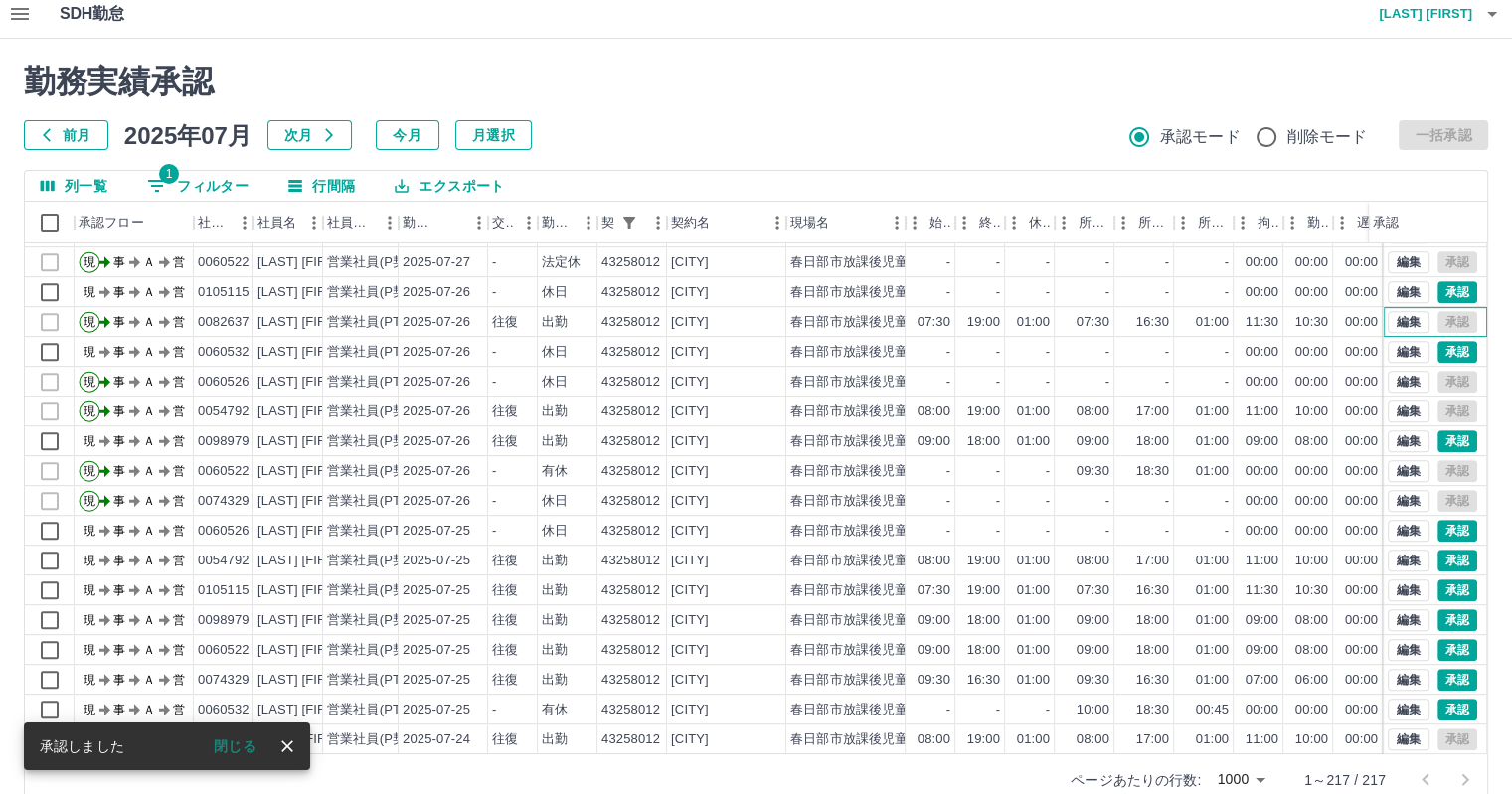 scroll, scrollTop: 940, scrollLeft: 0, axis: vertical 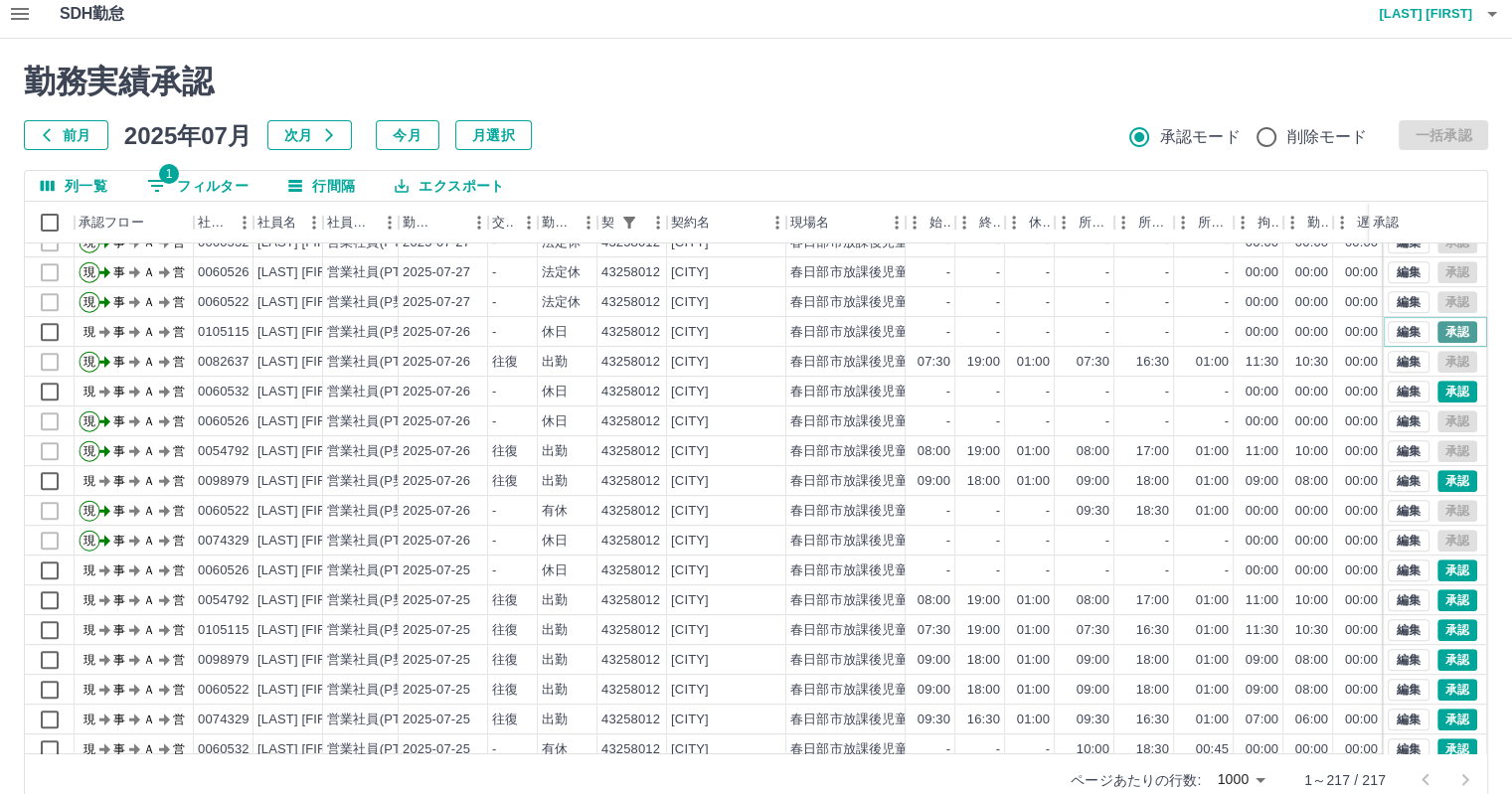 click on "承認" at bounding box center (1457, 332) 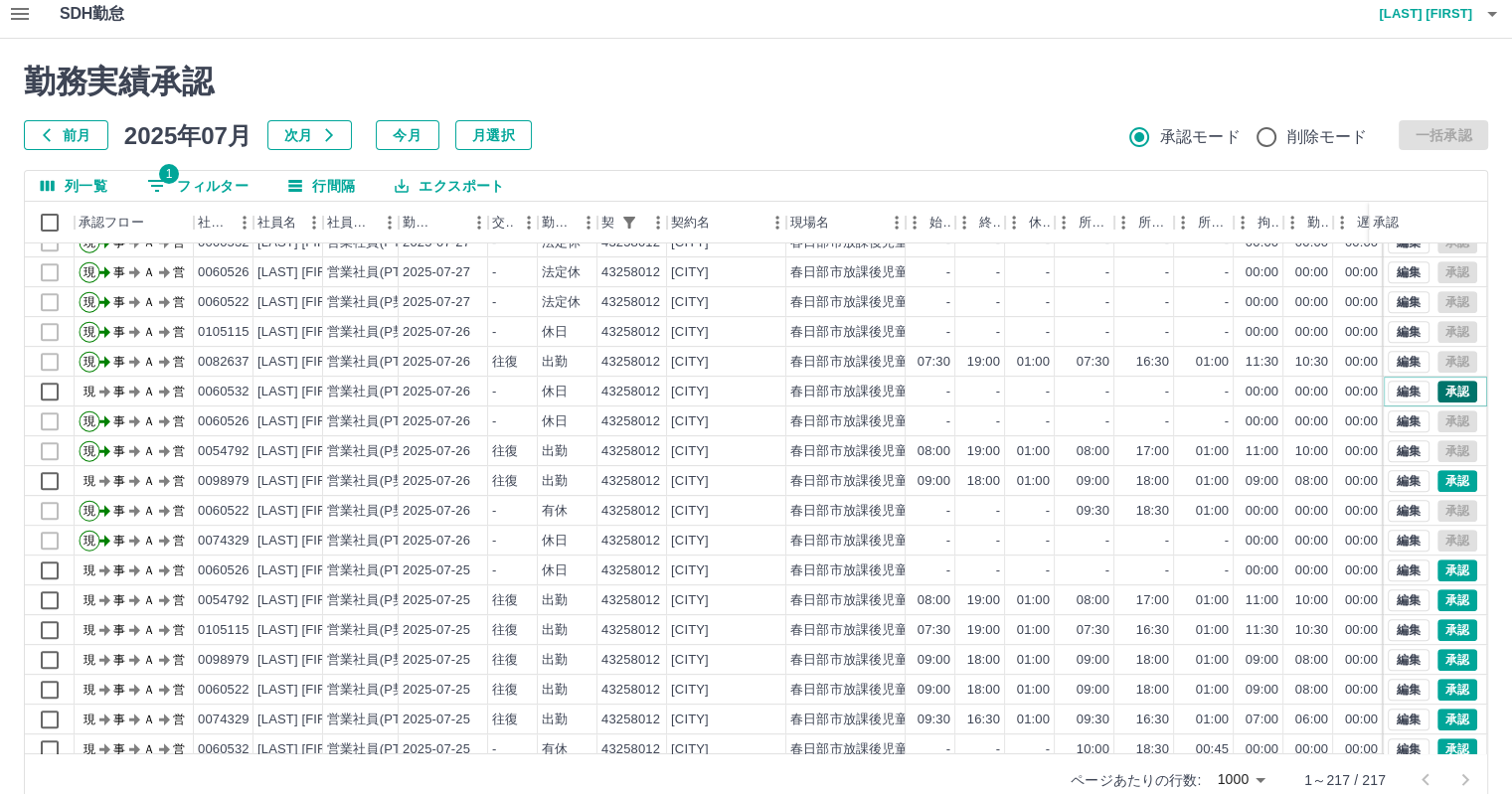 click on "承認" at bounding box center (1457, 392) 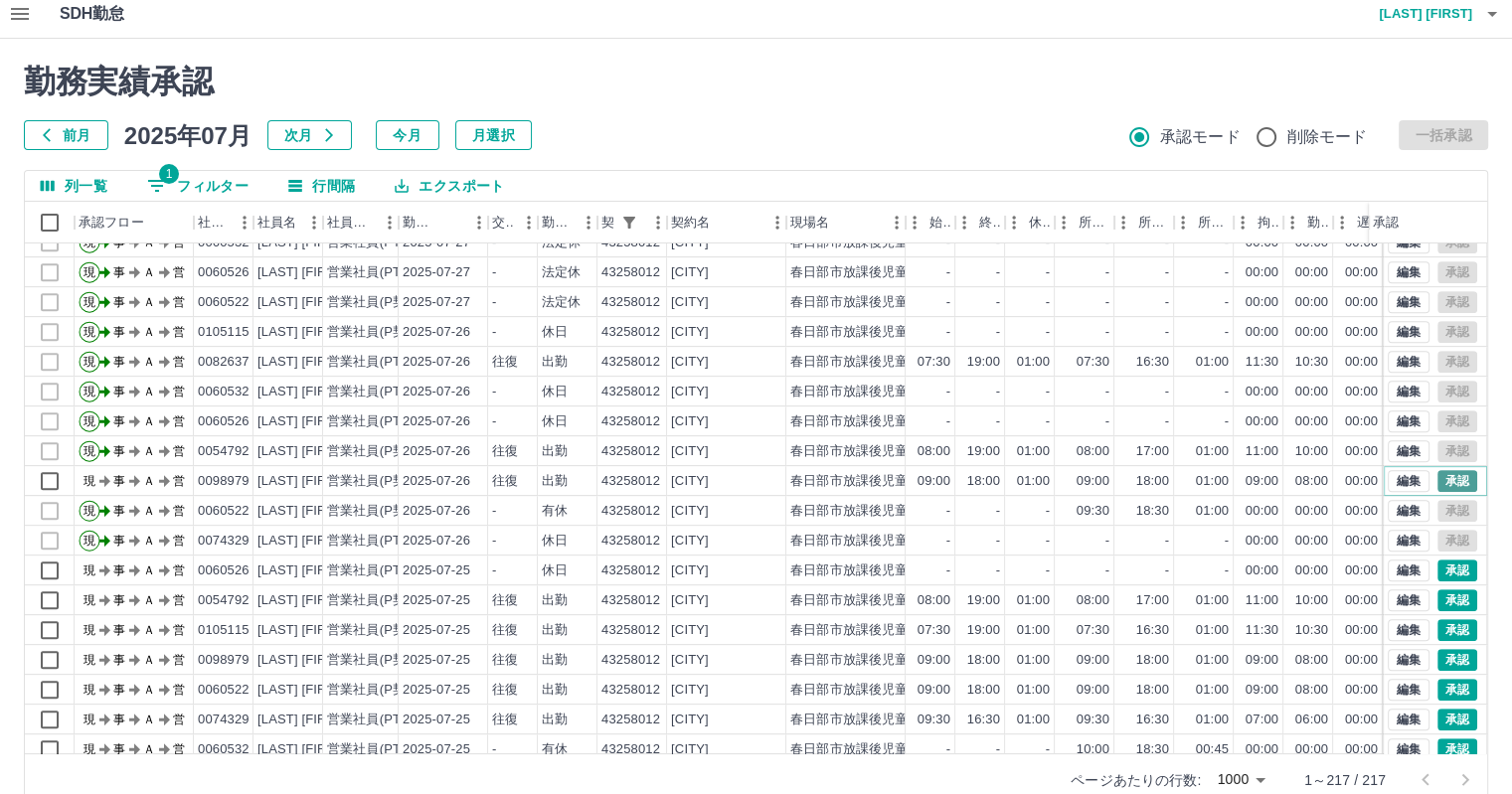 click on "承認" at bounding box center (1457, 481) 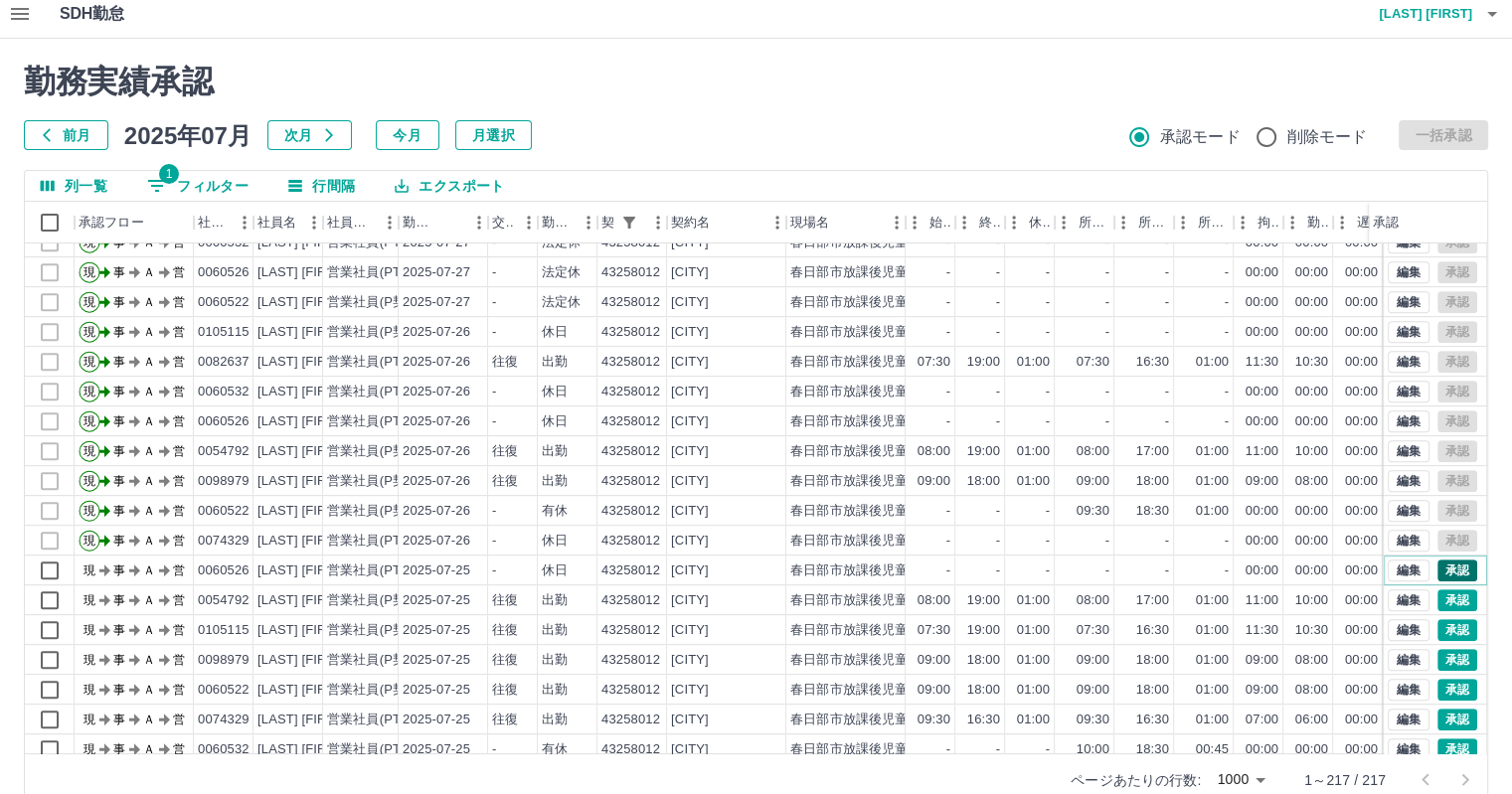 click on "承認" at bounding box center [1457, 570] 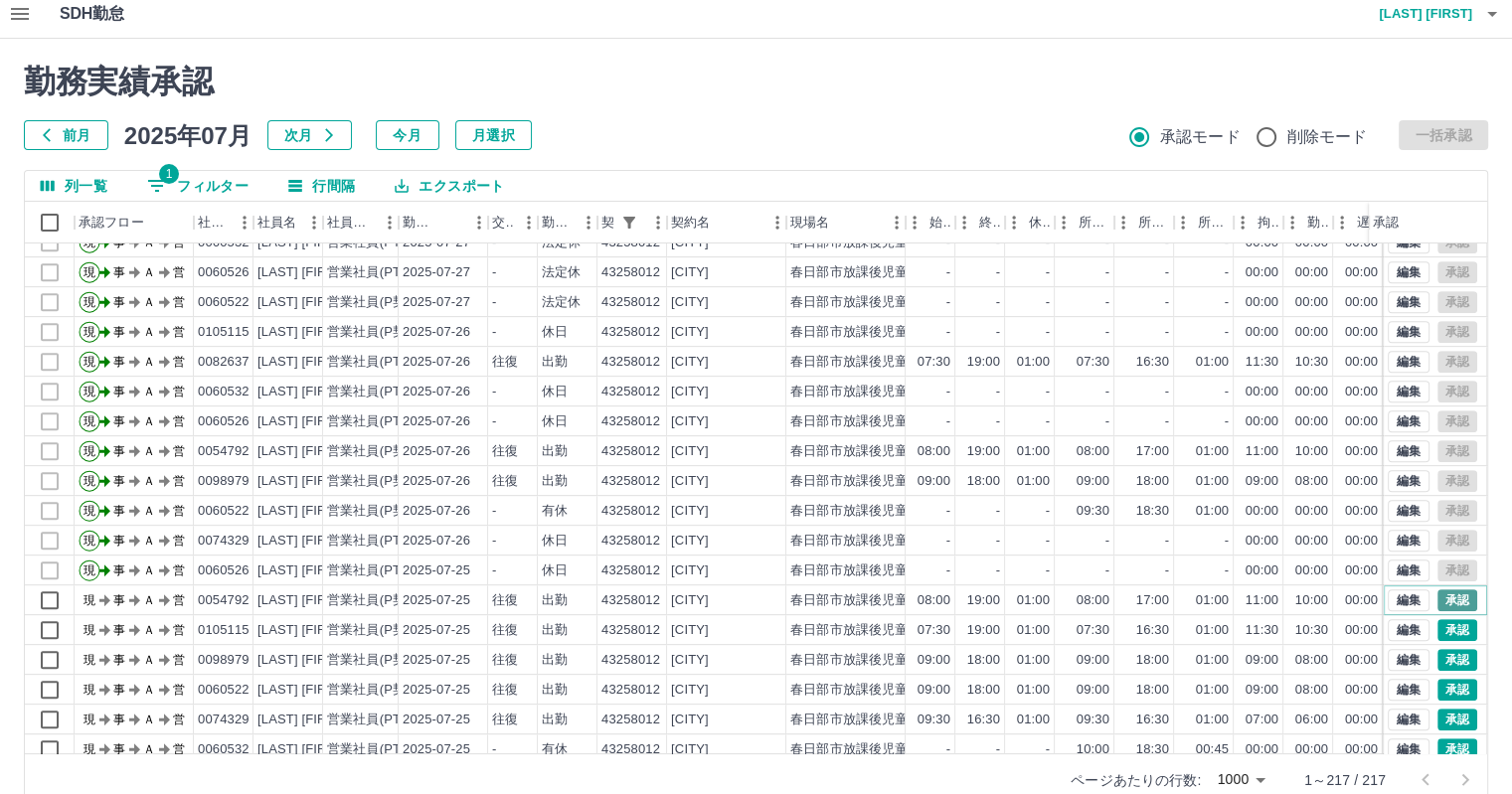 click on "承認" at bounding box center [1457, 600] 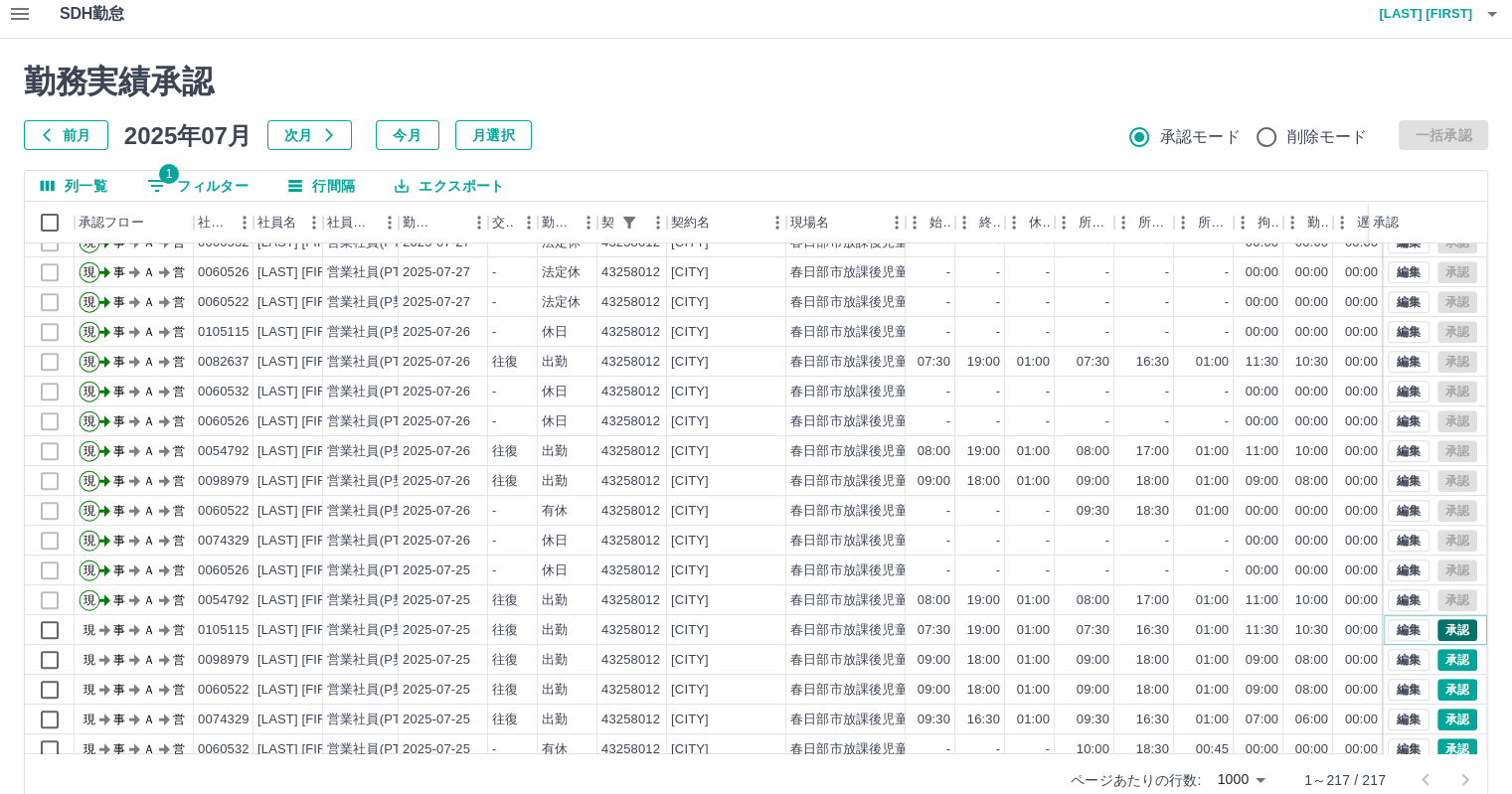 click on "承認" at bounding box center (1457, 630) 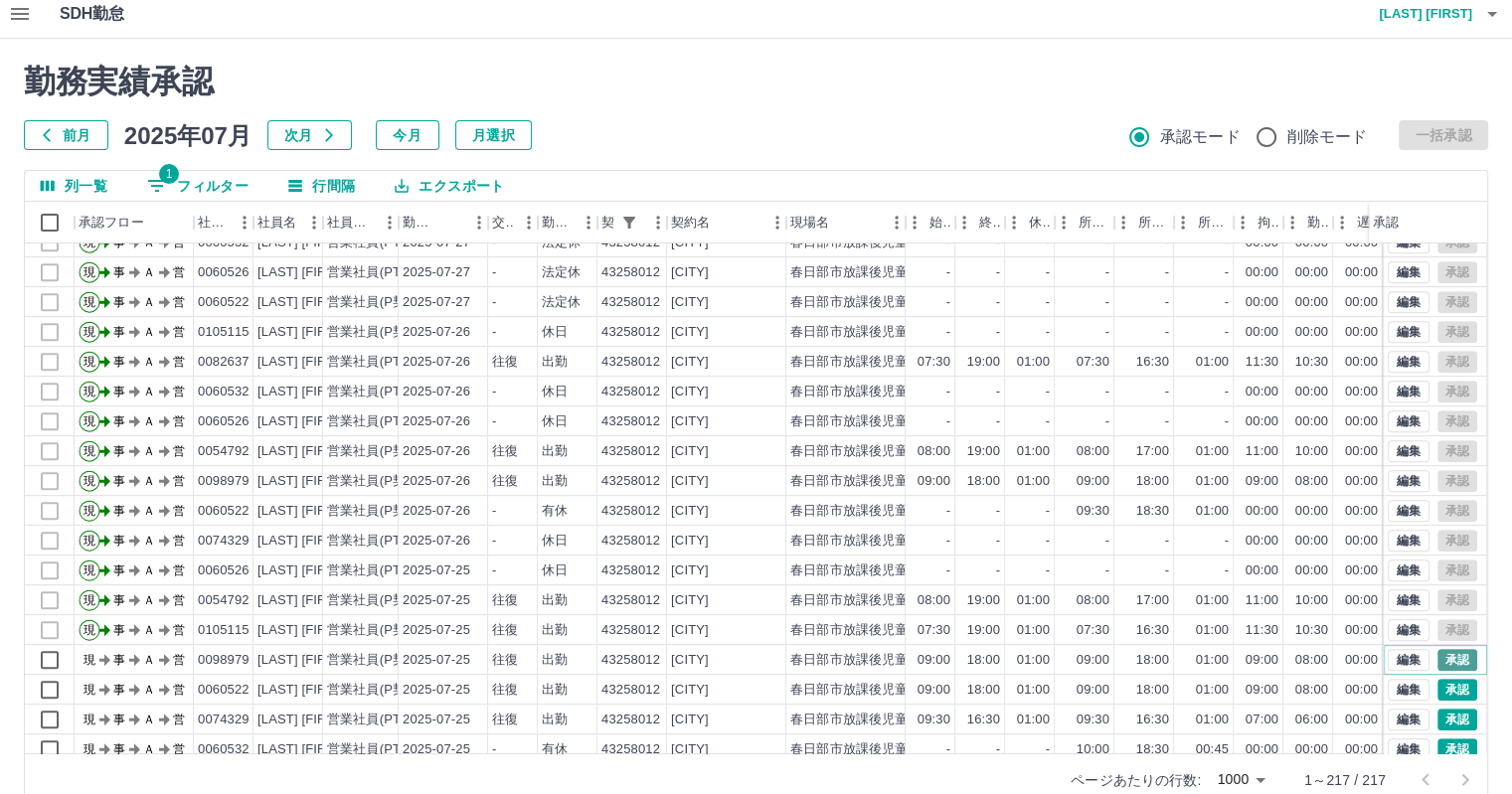click on "承認" at bounding box center [1457, 660] 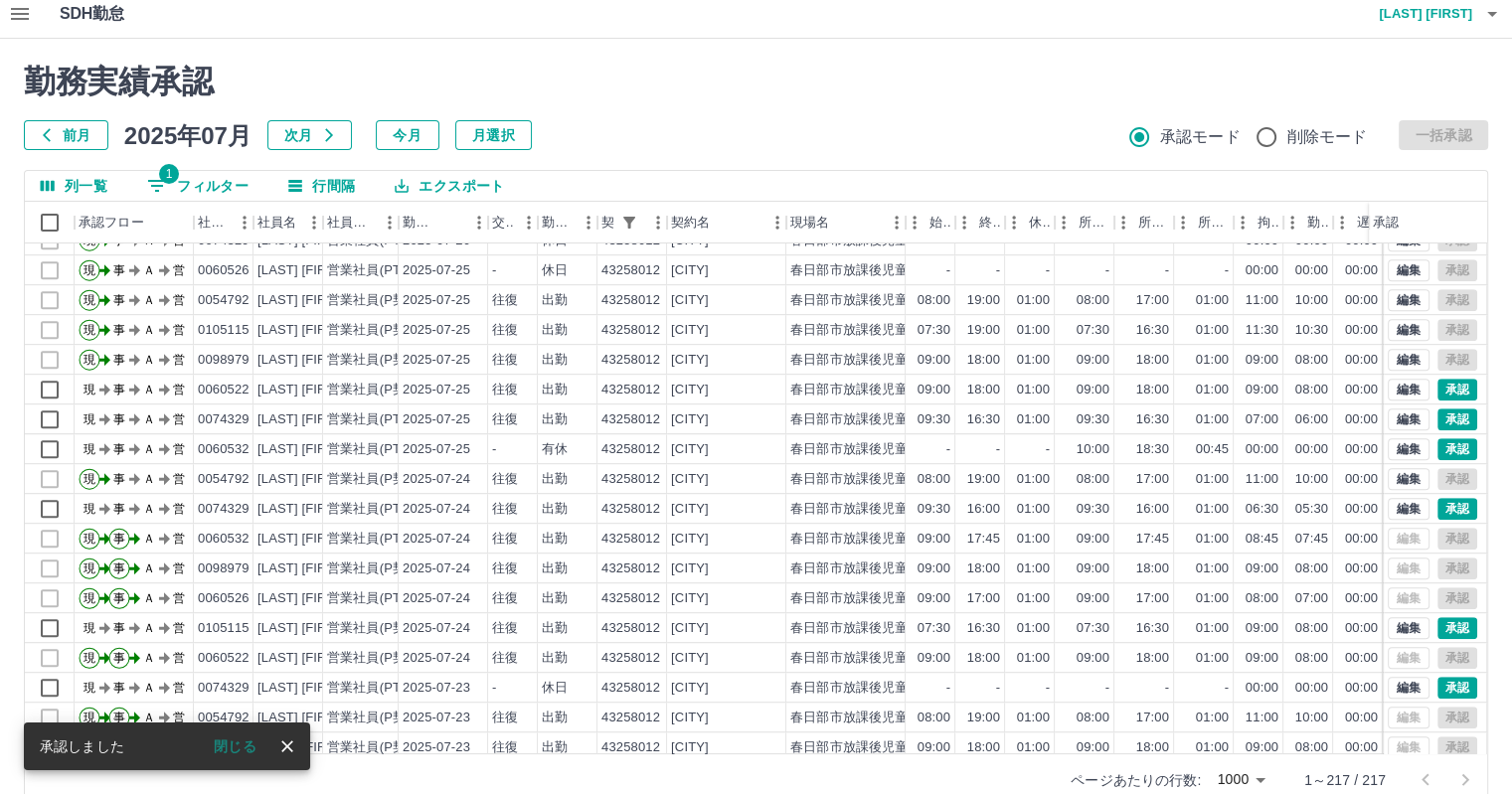 scroll, scrollTop: 1258, scrollLeft: 0, axis: vertical 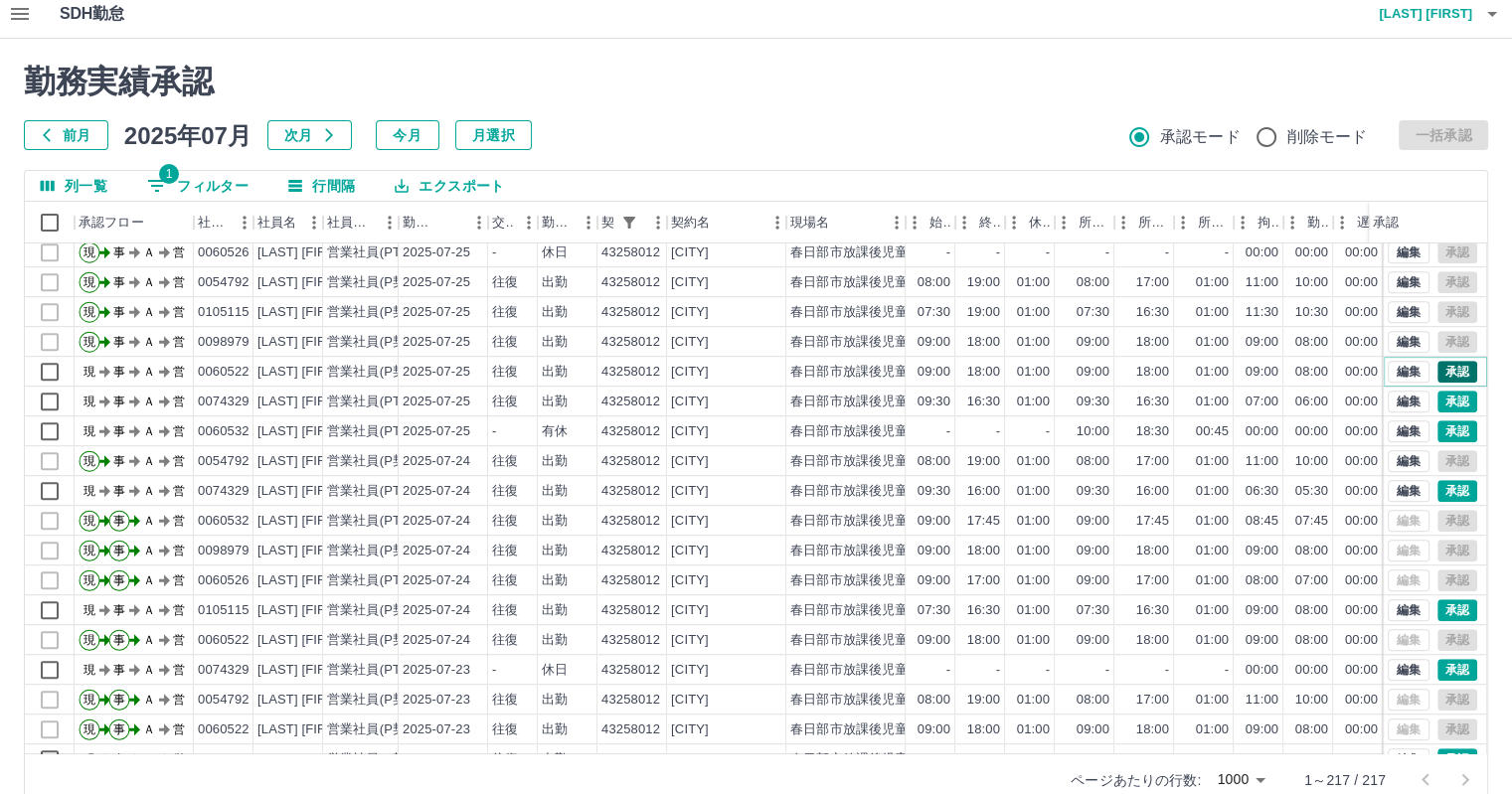 click on "承認" at bounding box center (1457, 372) 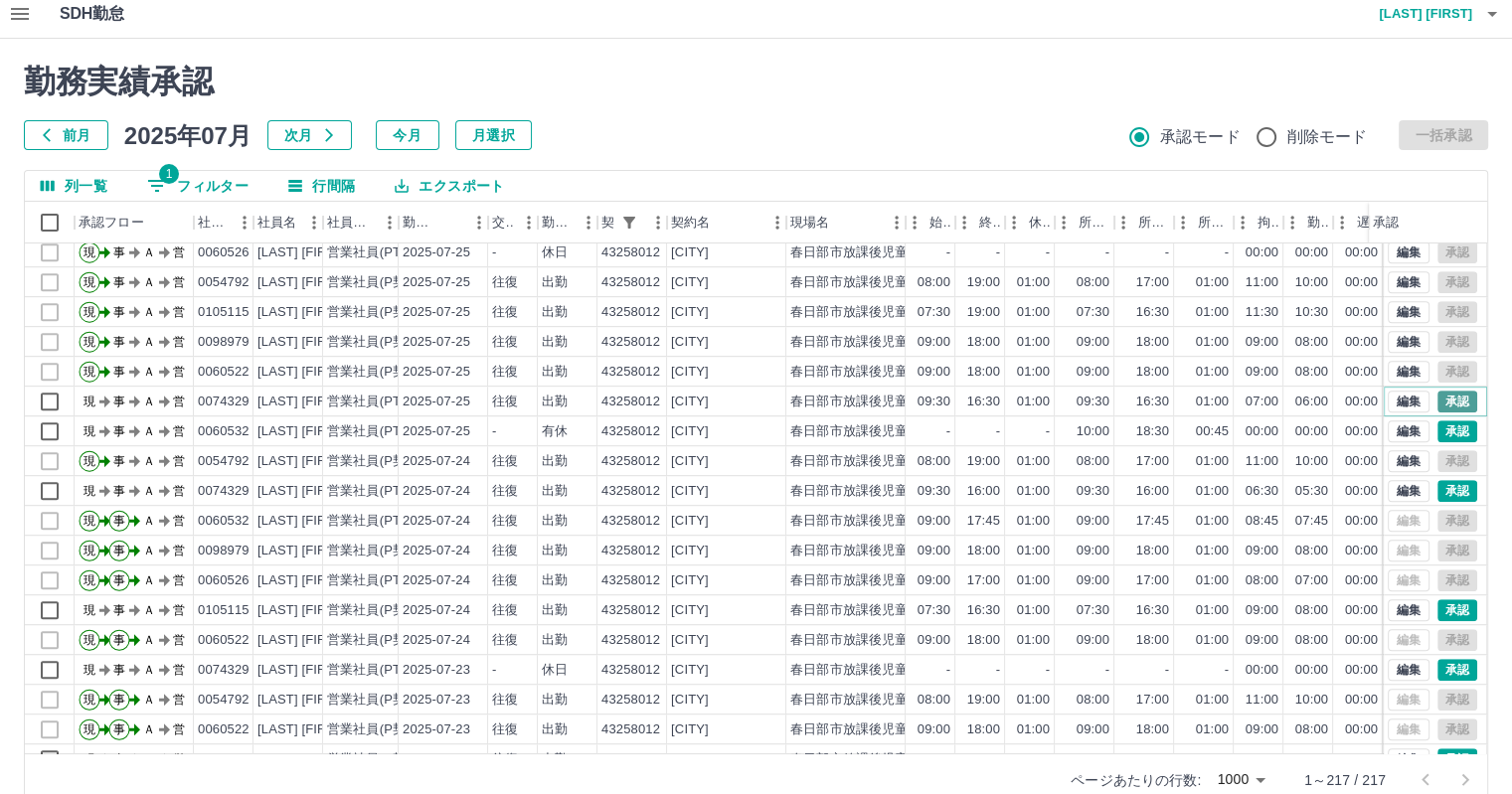 click on "承認" at bounding box center (1457, 401) 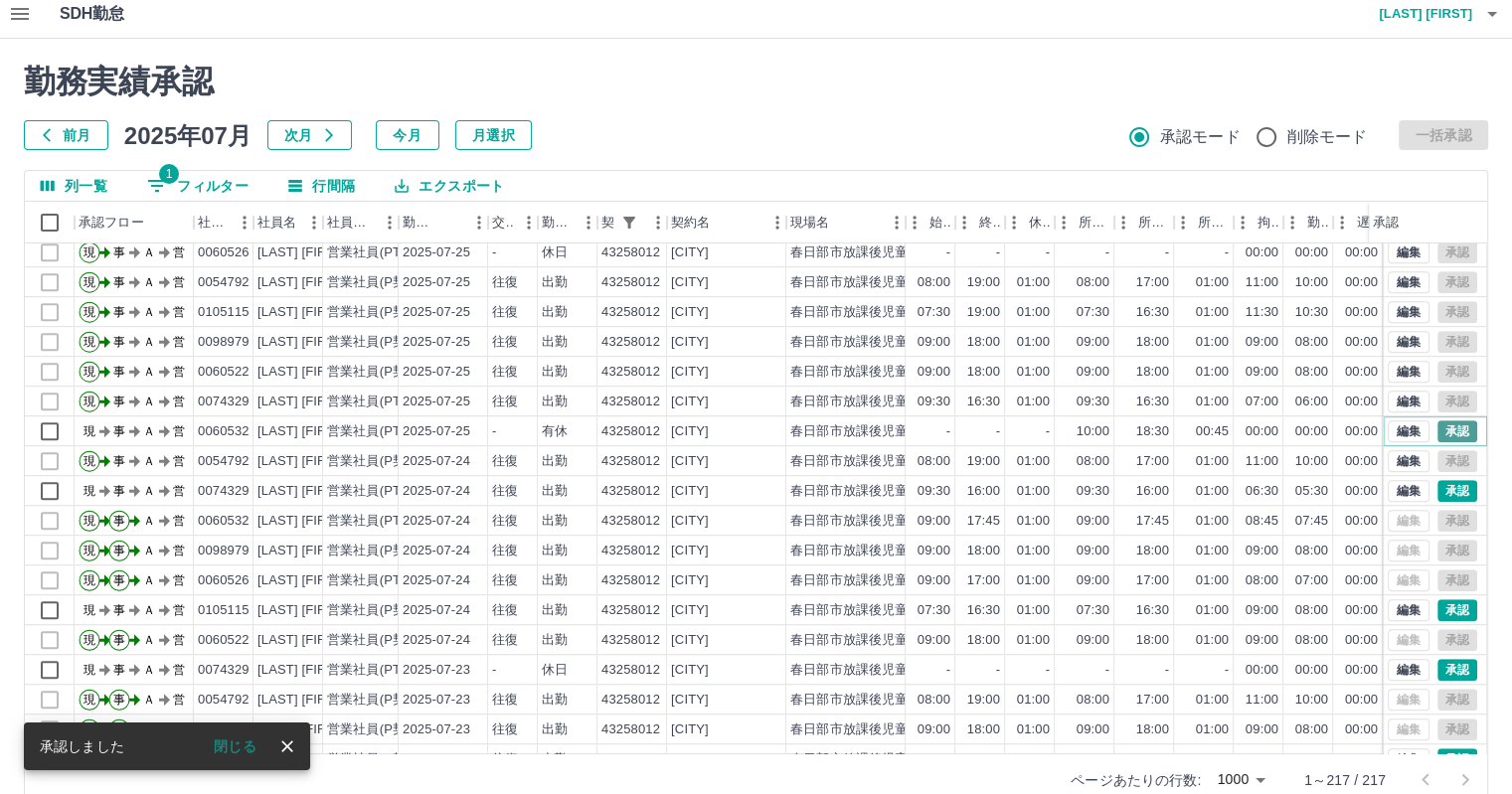 click on "承認" at bounding box center (1457, 431) 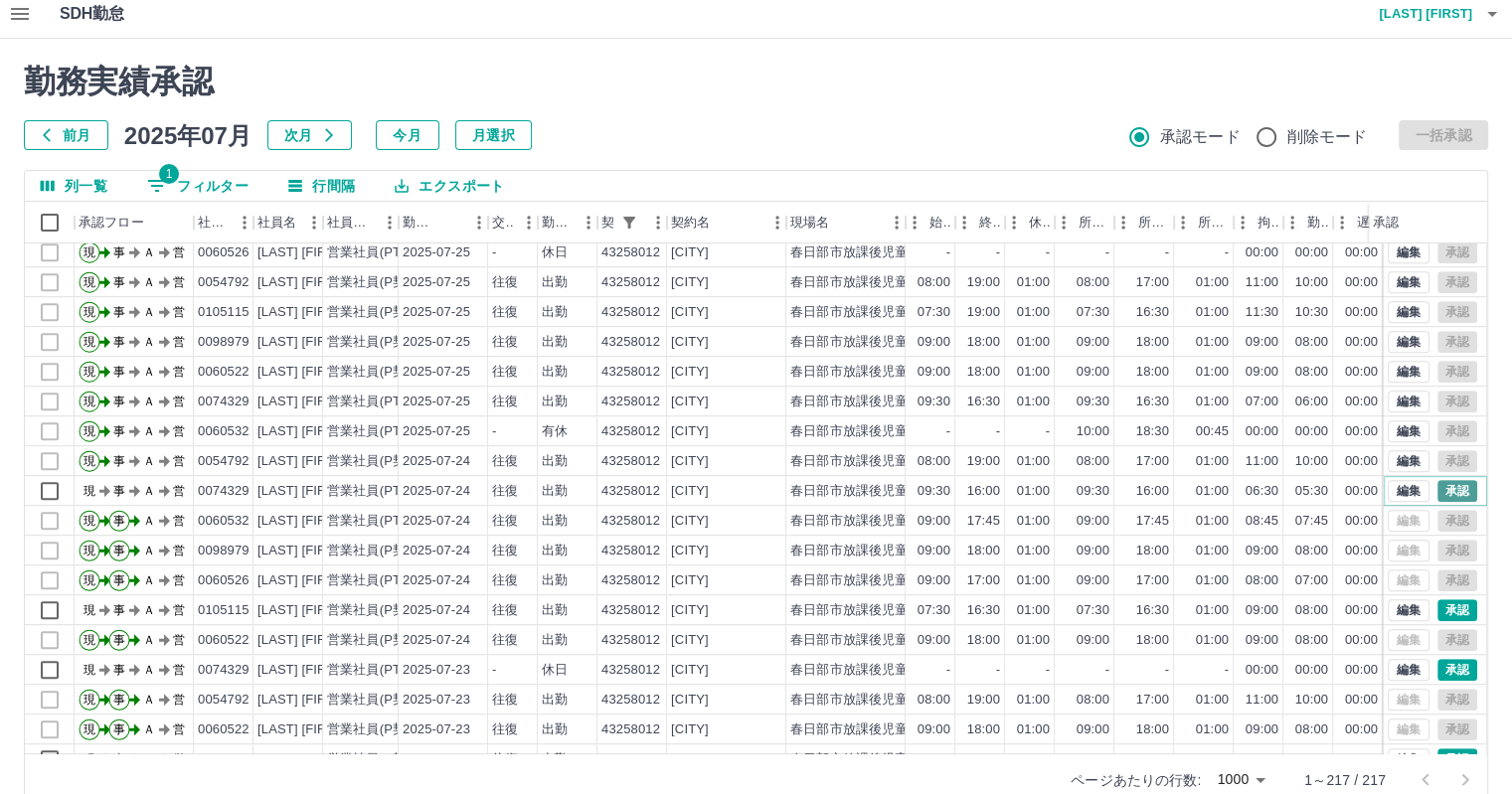 click on "承認" at bounding box center [1457, 491] 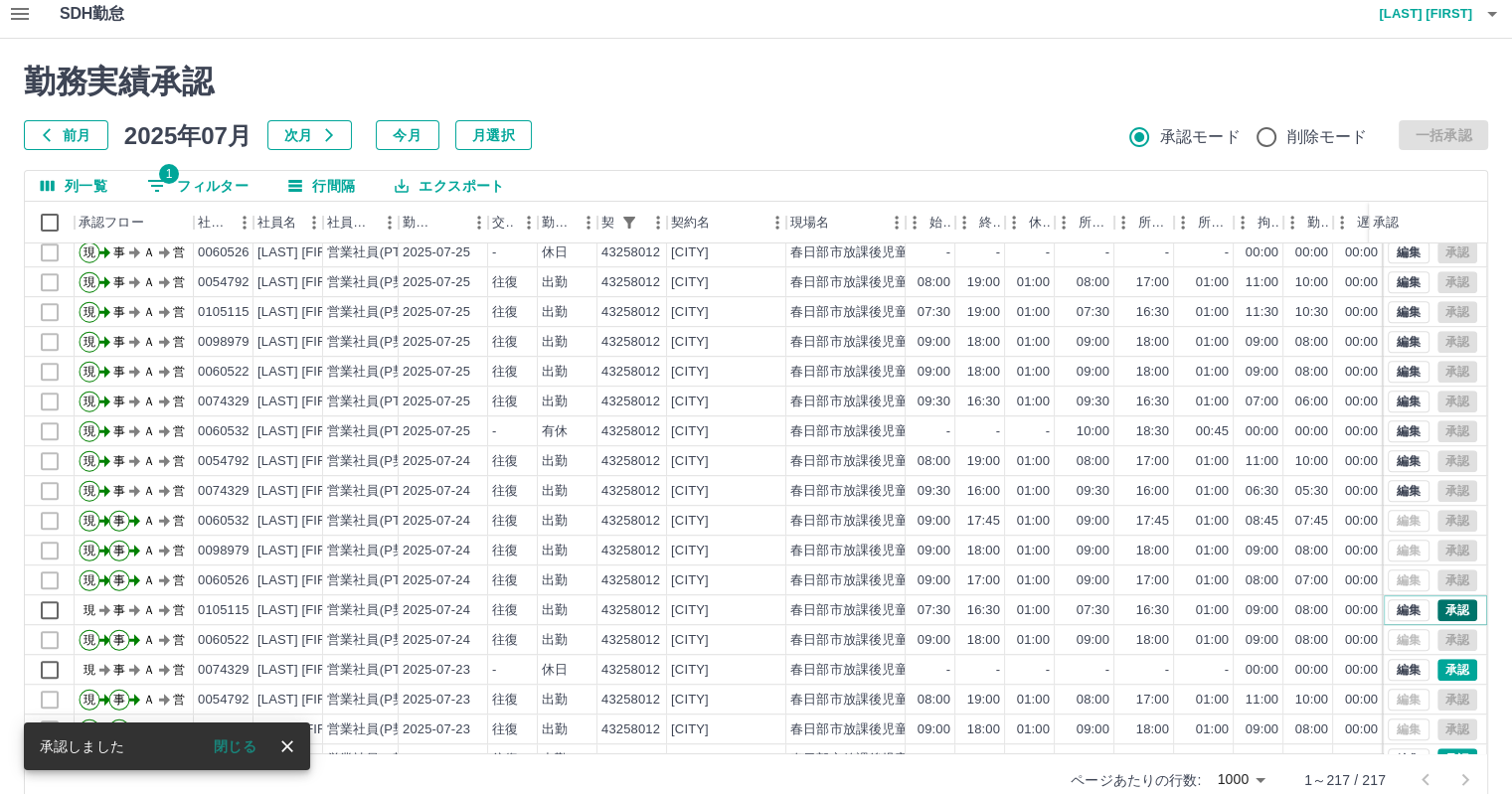 click on "承認" at bounding box center (1457, 610) 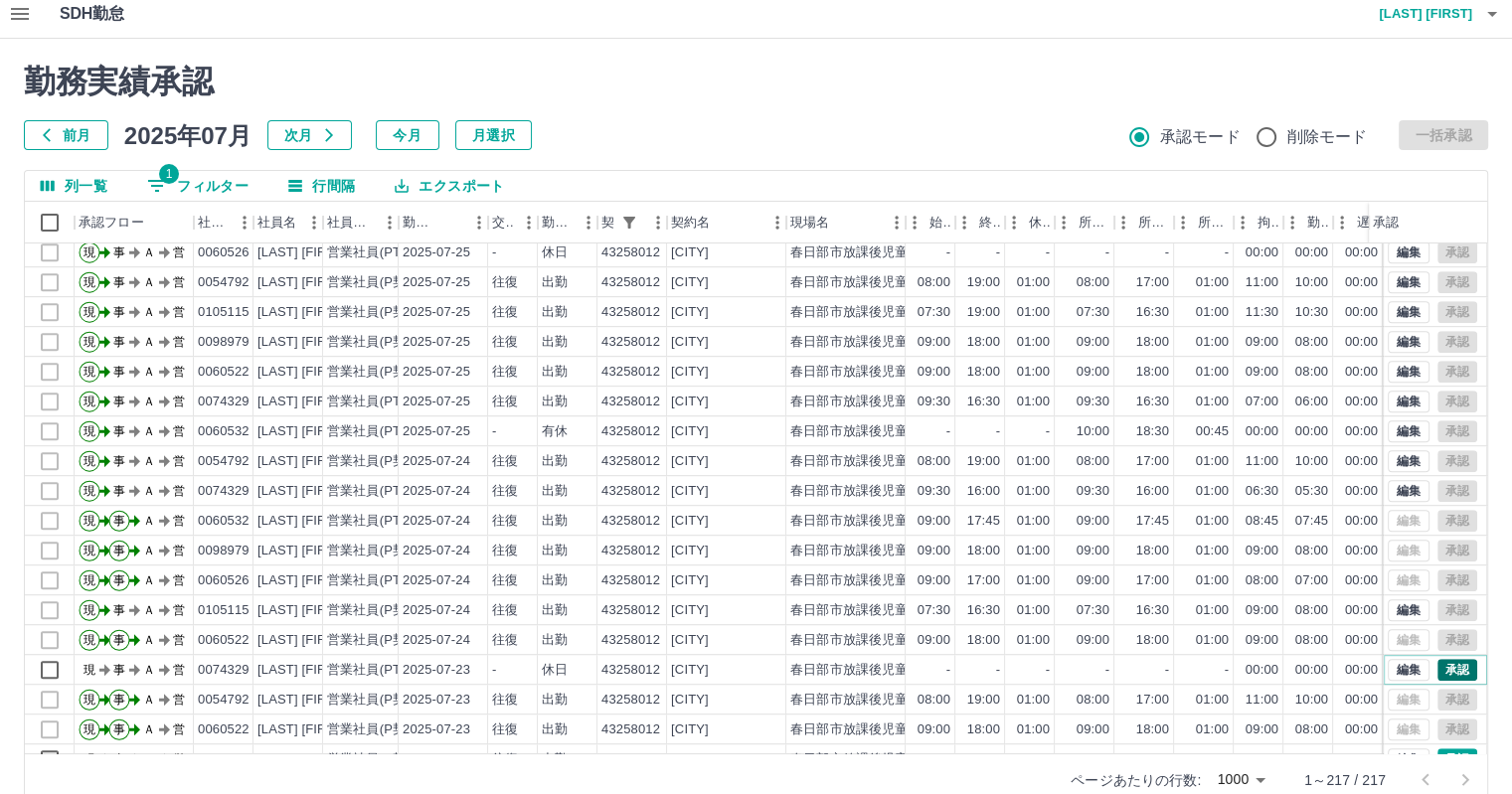 click on "承認" at bounding box center (1457, 670) 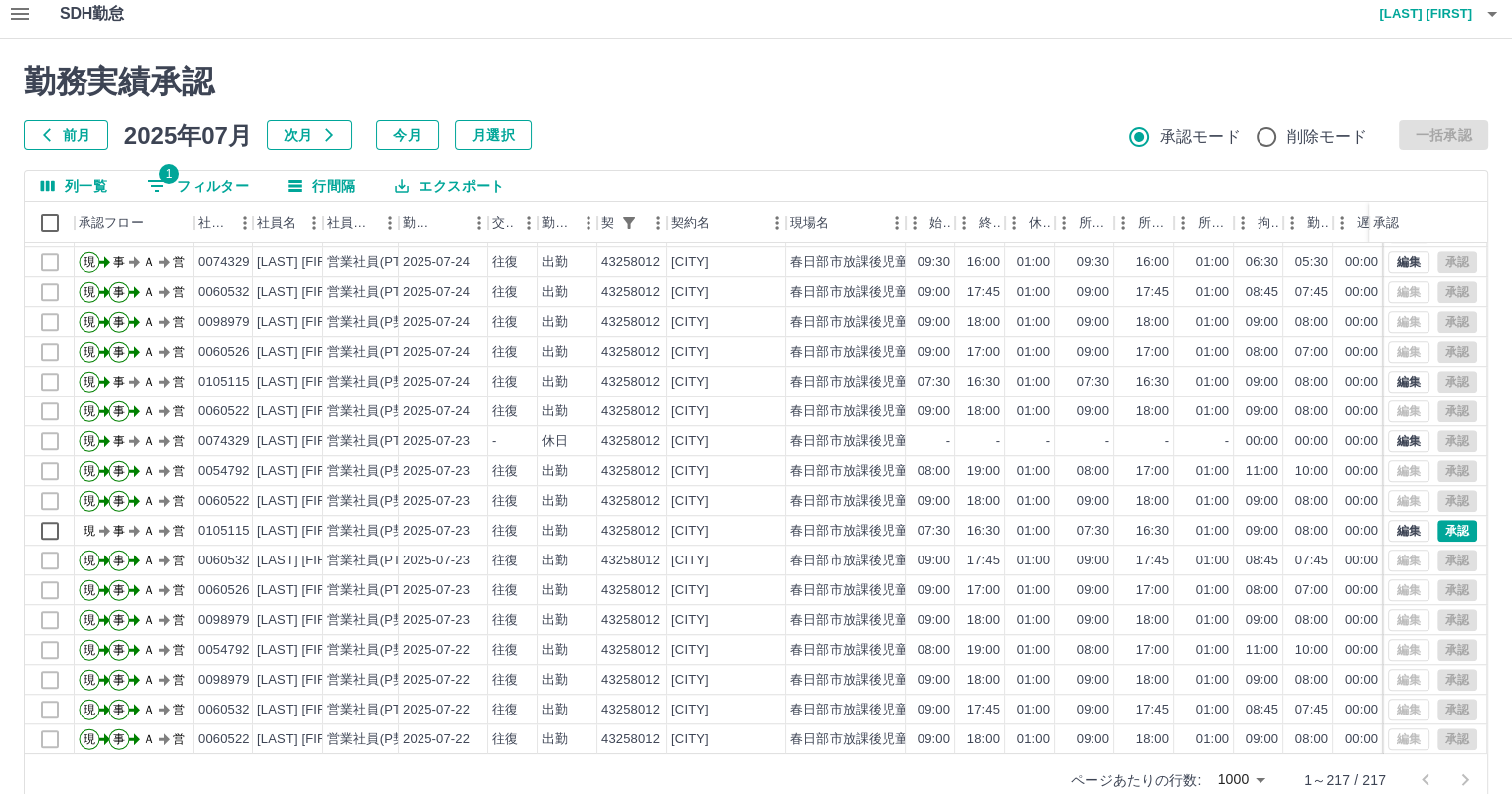 scroll, scrollTop: 1497, scrollLeft: 0, axis: vertical 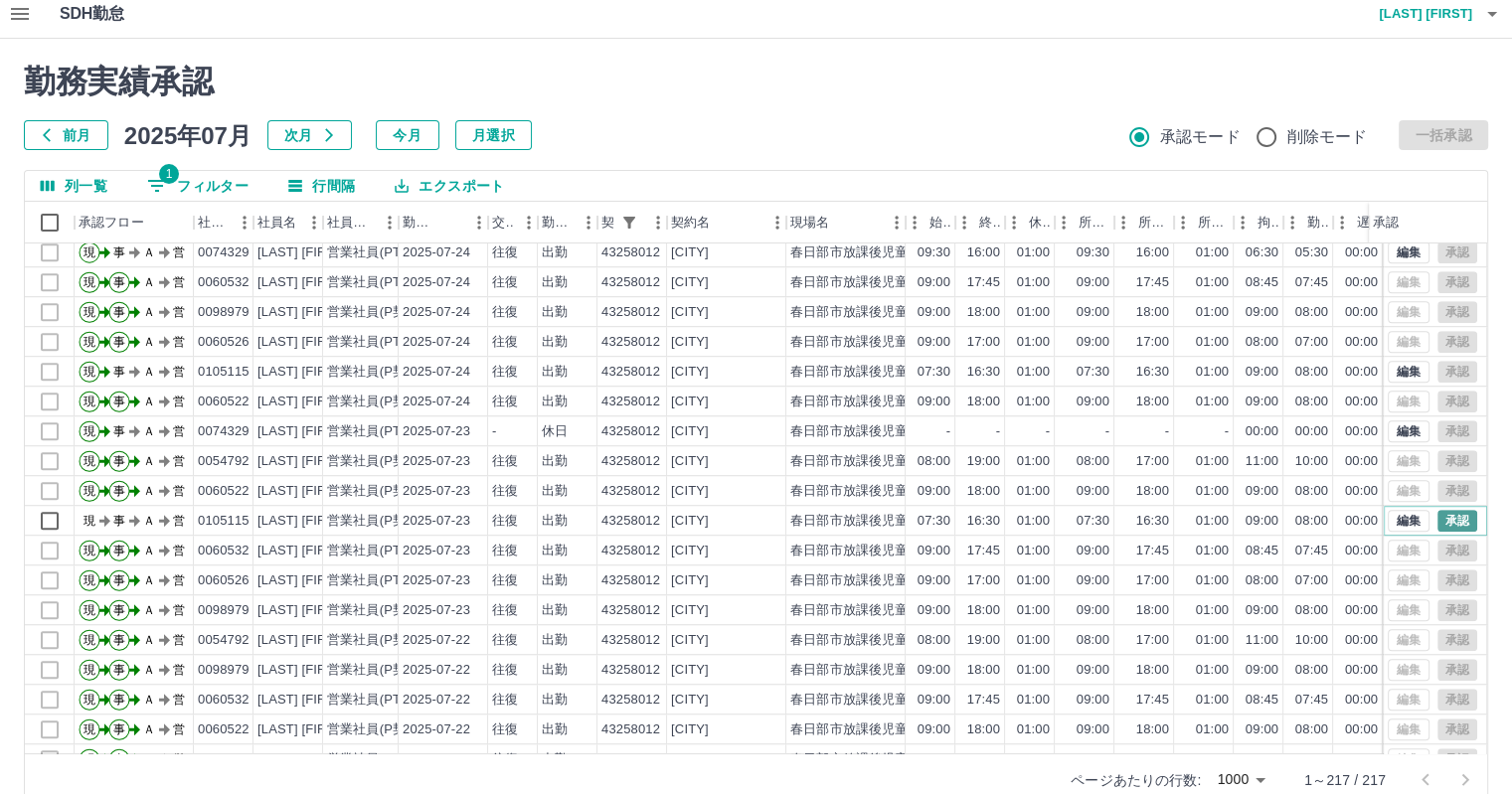click on "承認" at bounding box center (1457, 521) 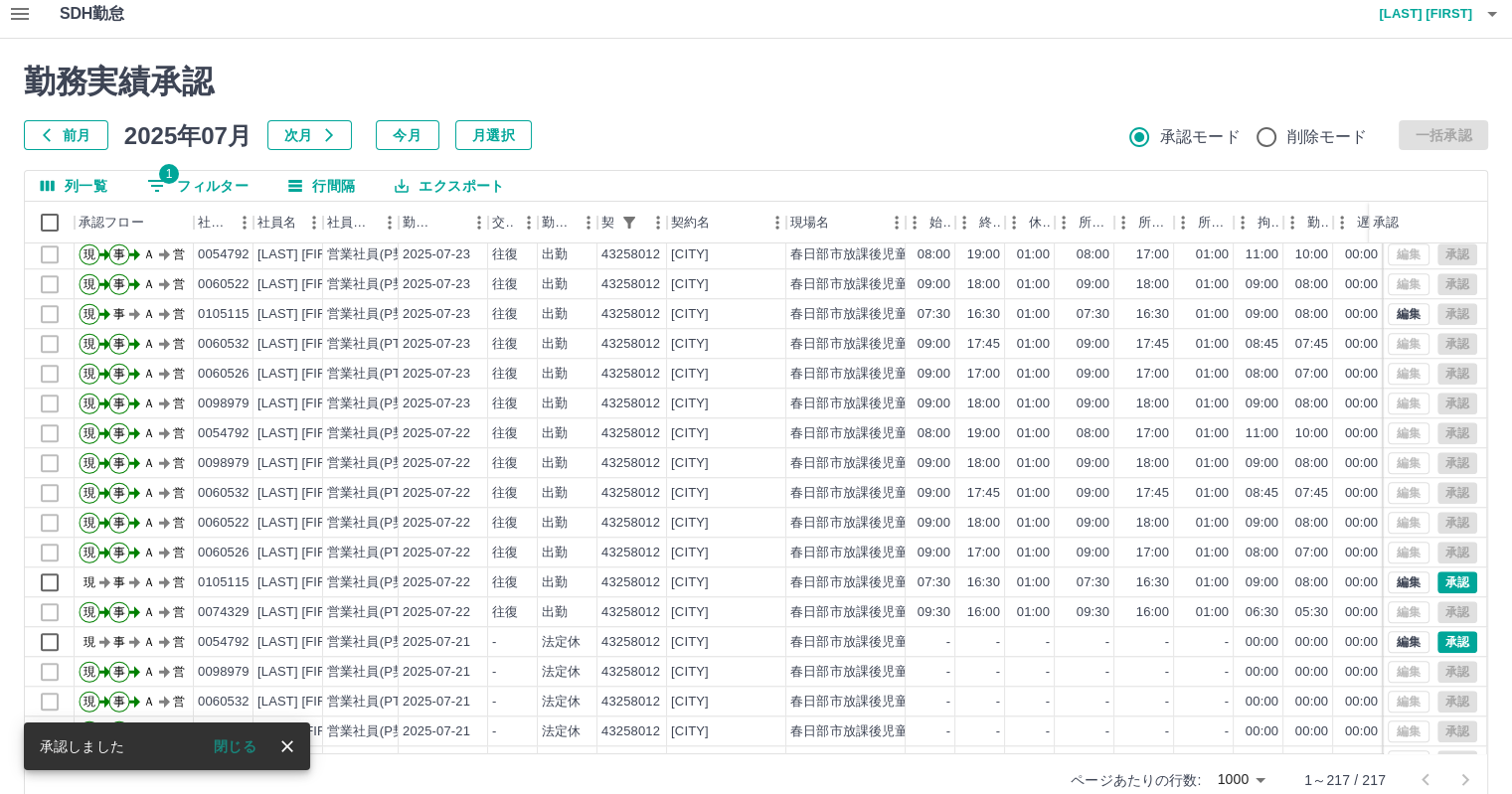 scroll, scrollTop: 1737, scrollLeft: 0, axis: vertical 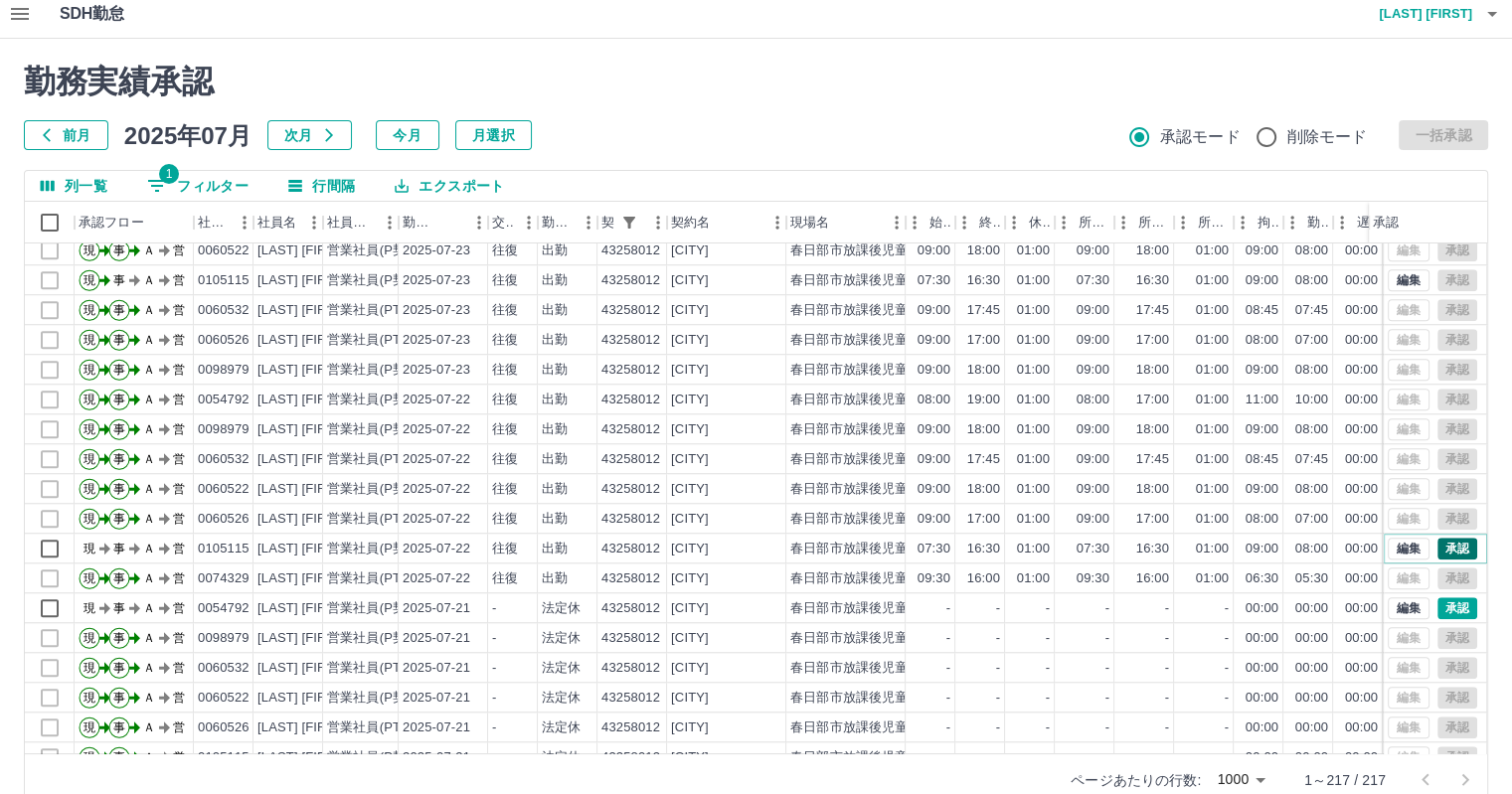 click on "承認" at bounding box center (1457, 549) 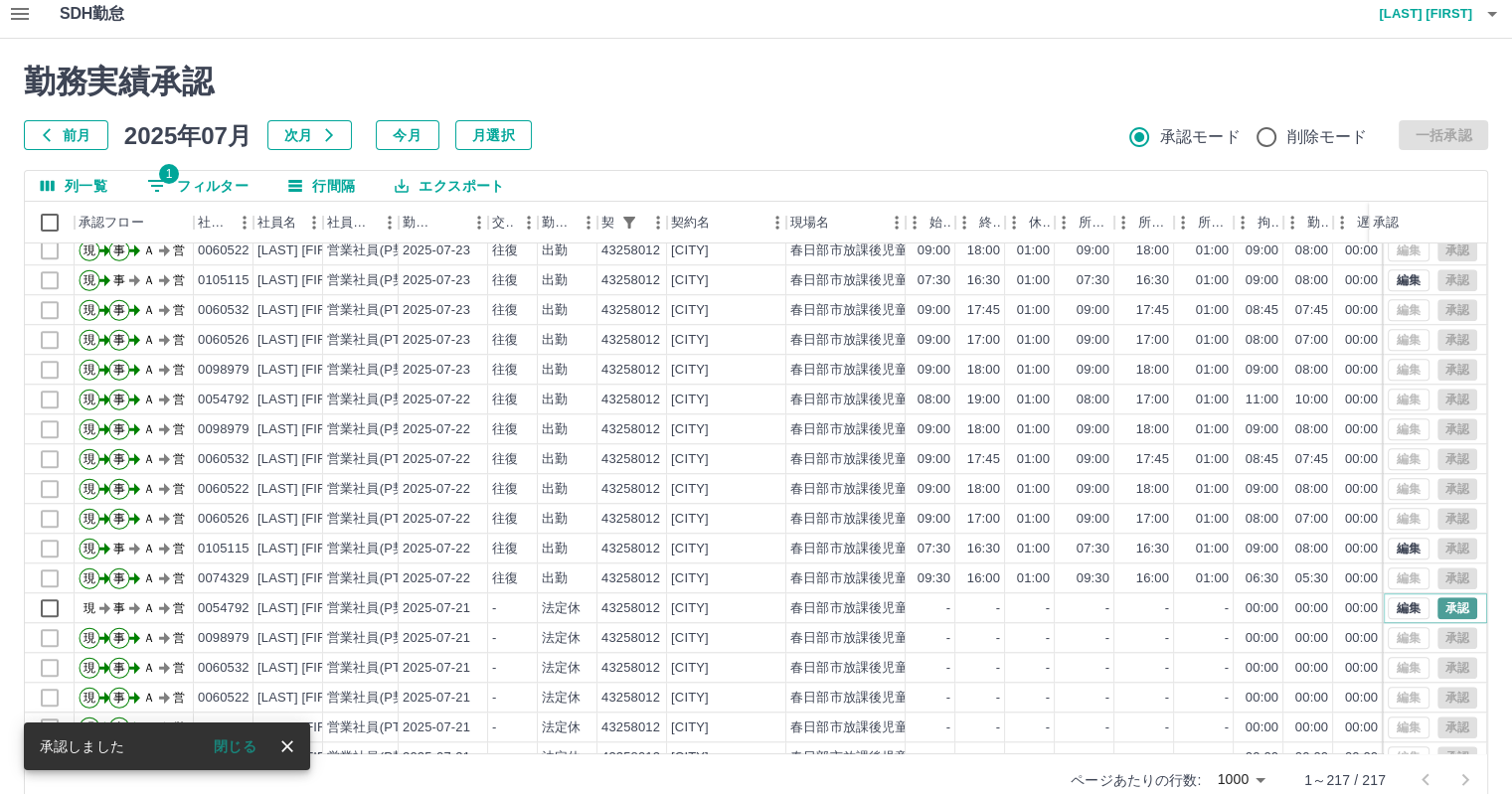 click on "承認" at bounding box center (1457, 608) 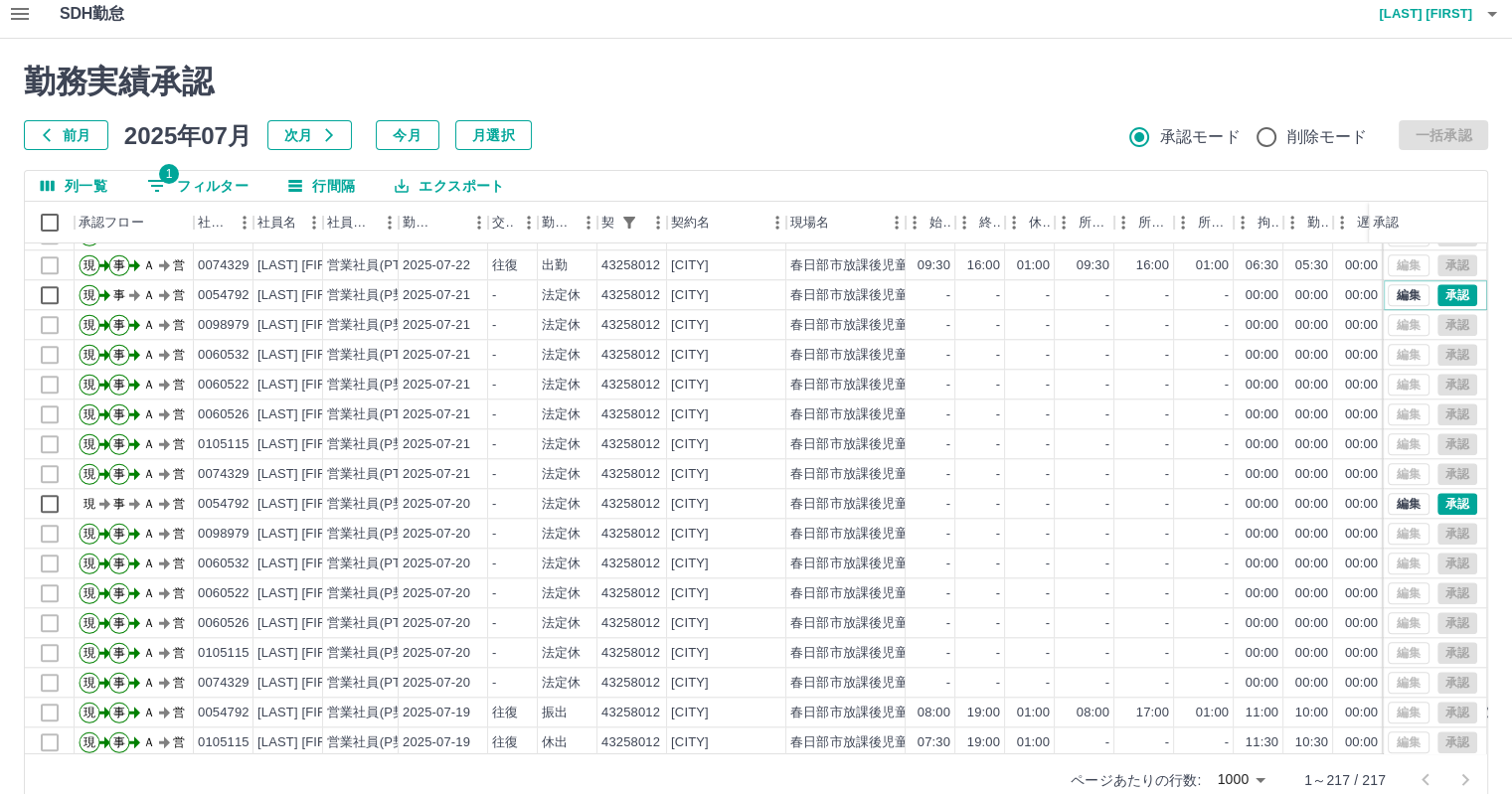 scroll, scrollTop: 2174, scrollLeft: 0, axis: vertical 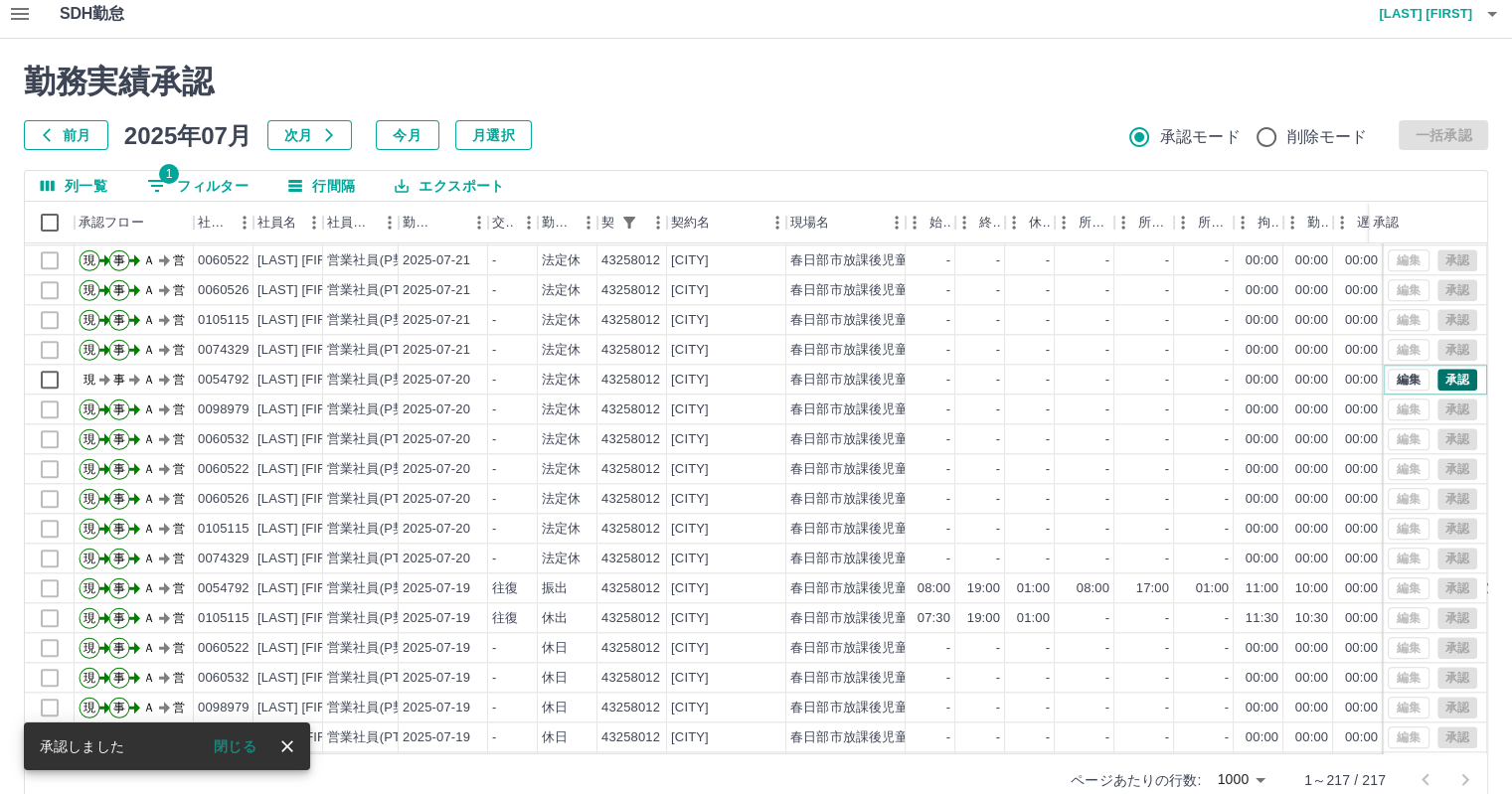 click on "承認" at bounding box center [1457, 380] 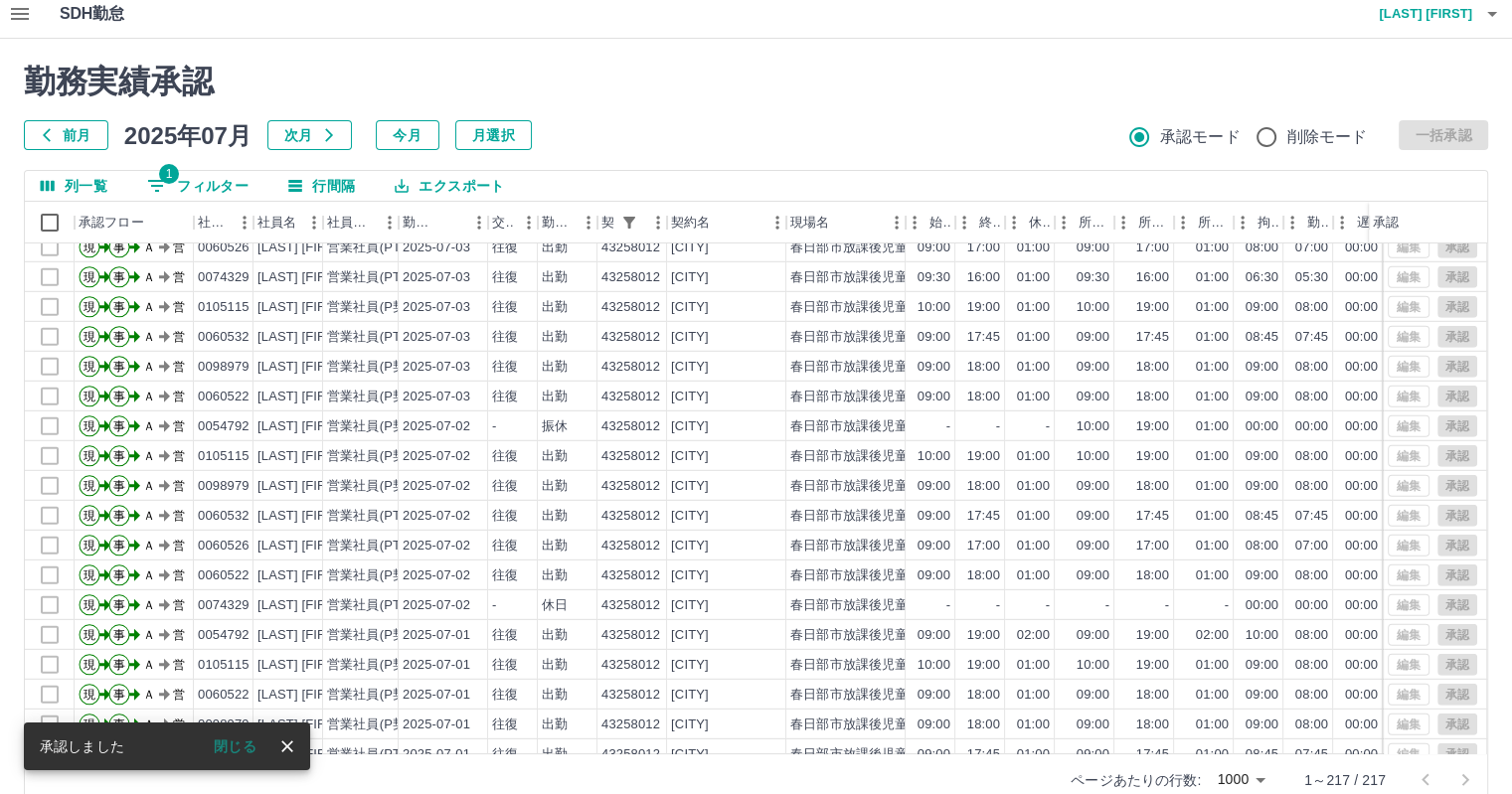 scroll, scrollTop: 5973, scrollLeft: 0, axis: vertical 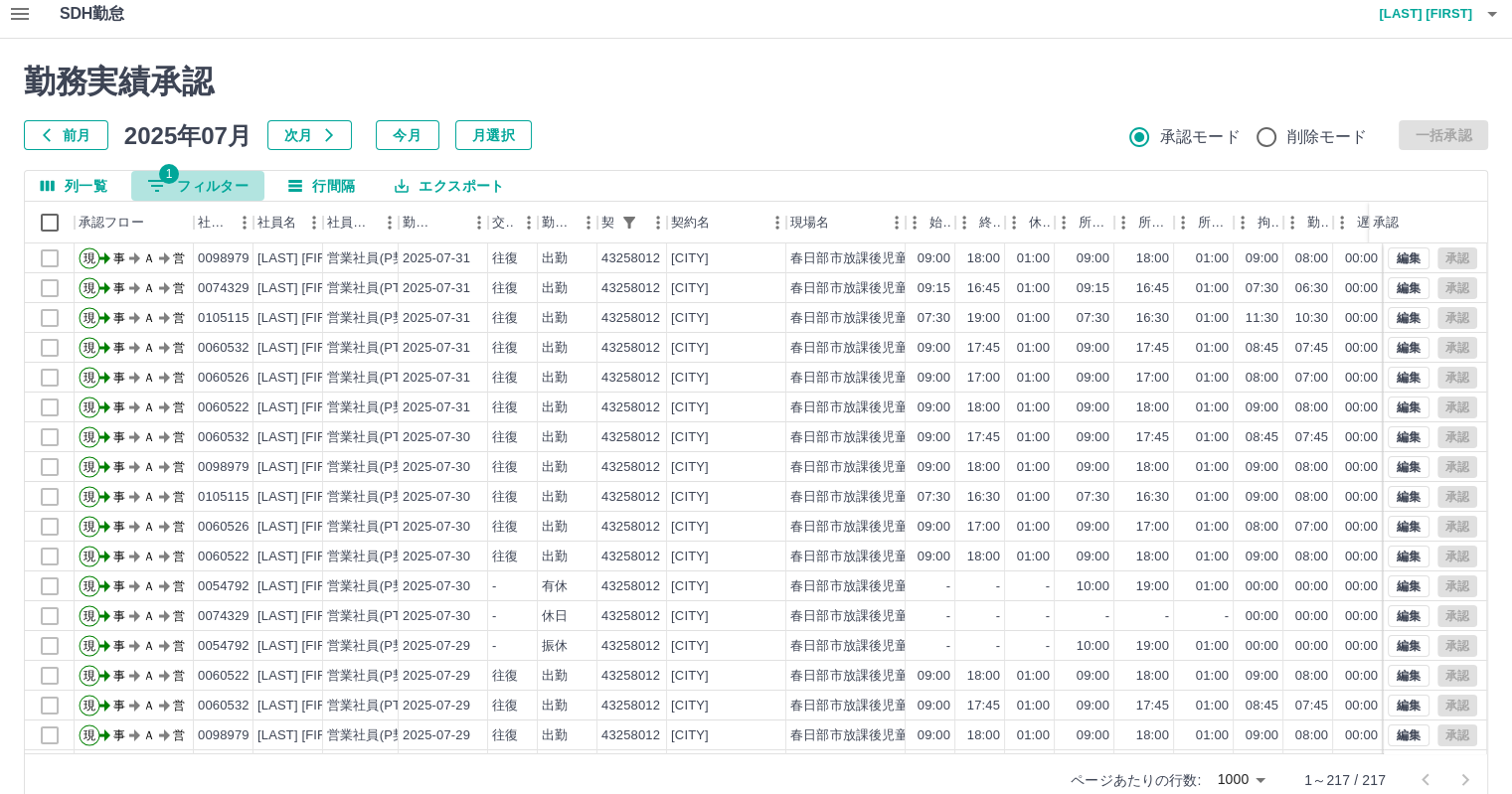 click on "1 フィルター" at bounding box center (198, 186) 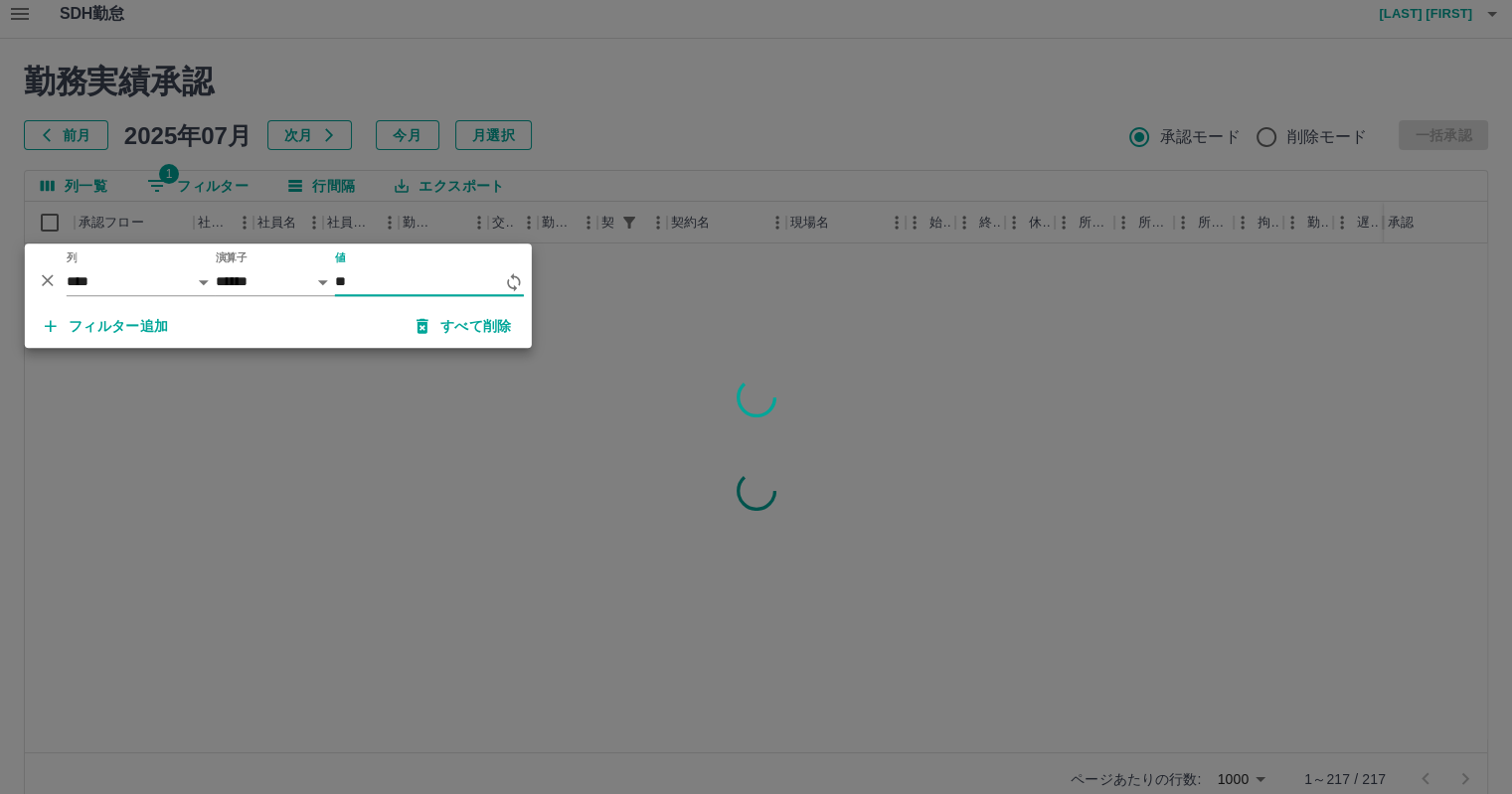 type on "*" 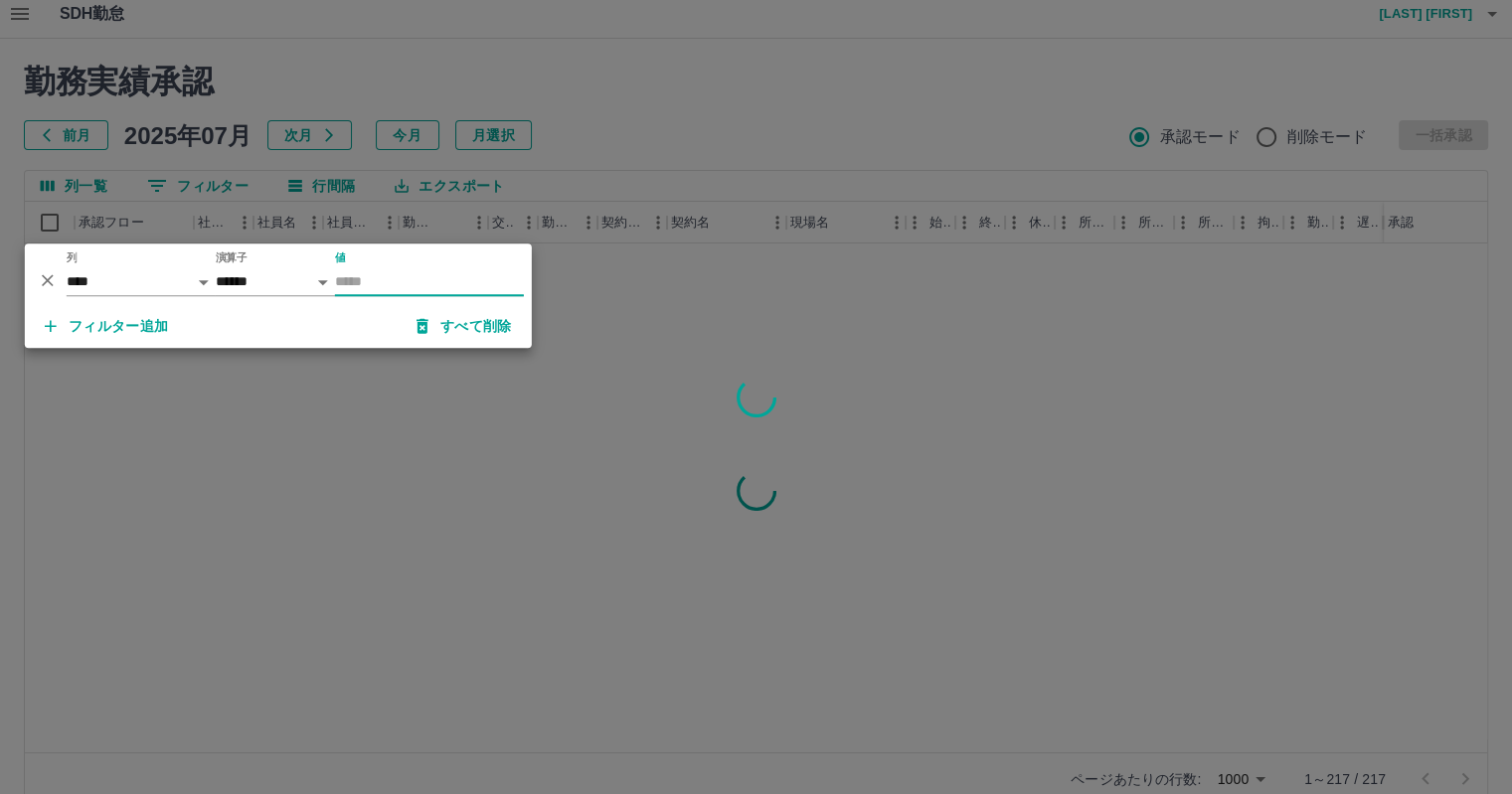 type 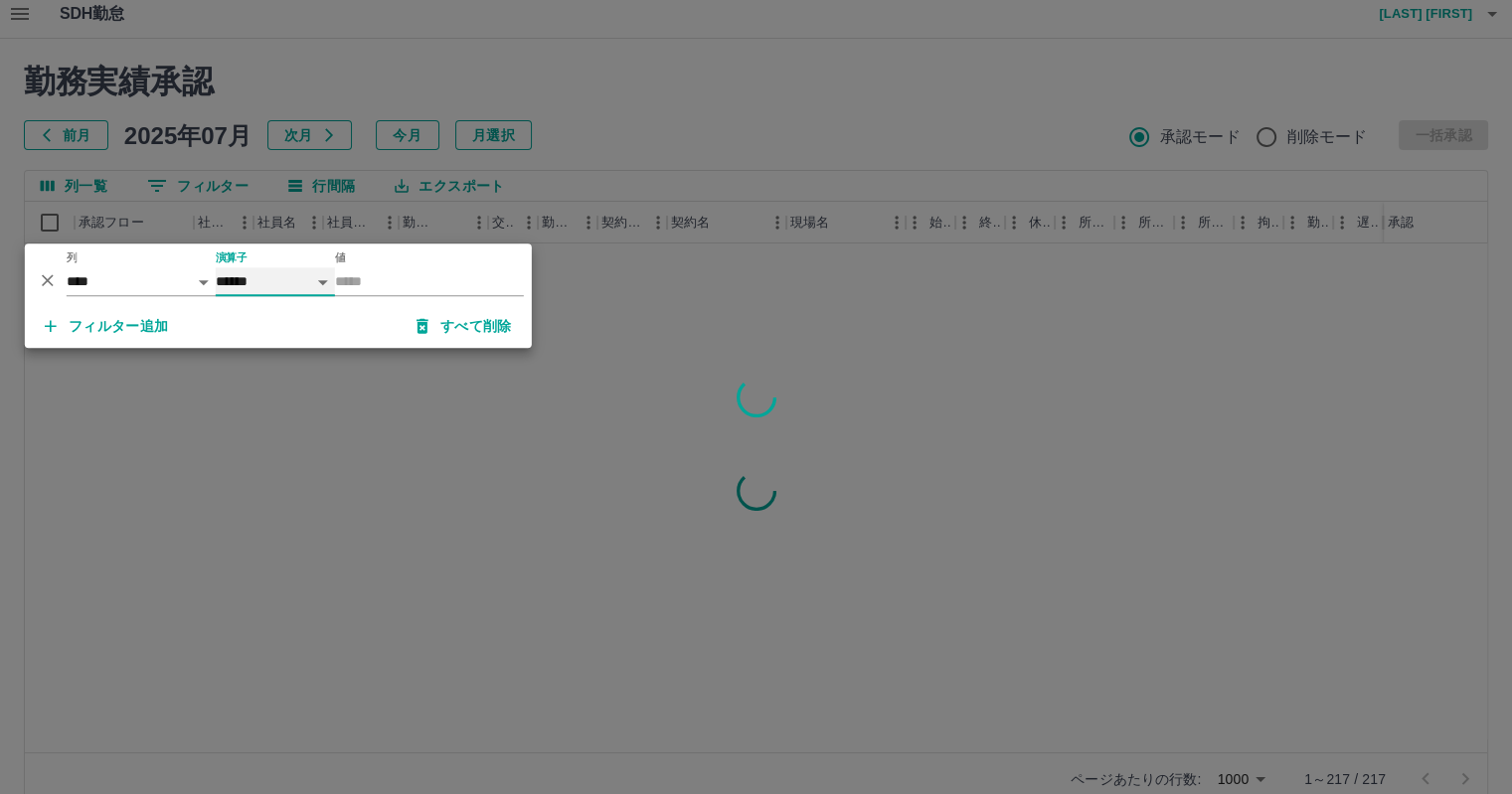 click on "****** *******" at bounding box center (275, 281) 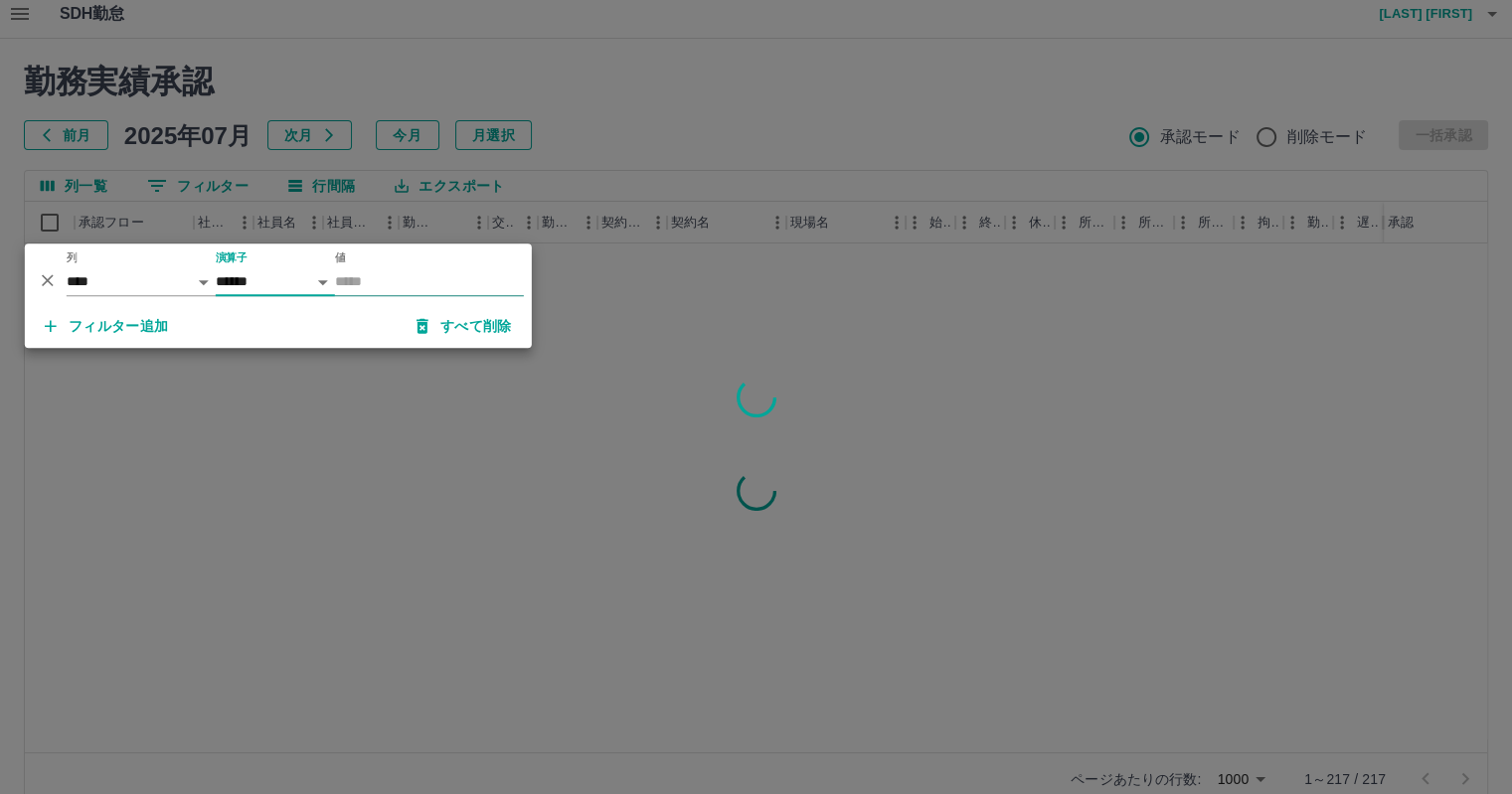 click on "値" at bounding box center (429, 281) 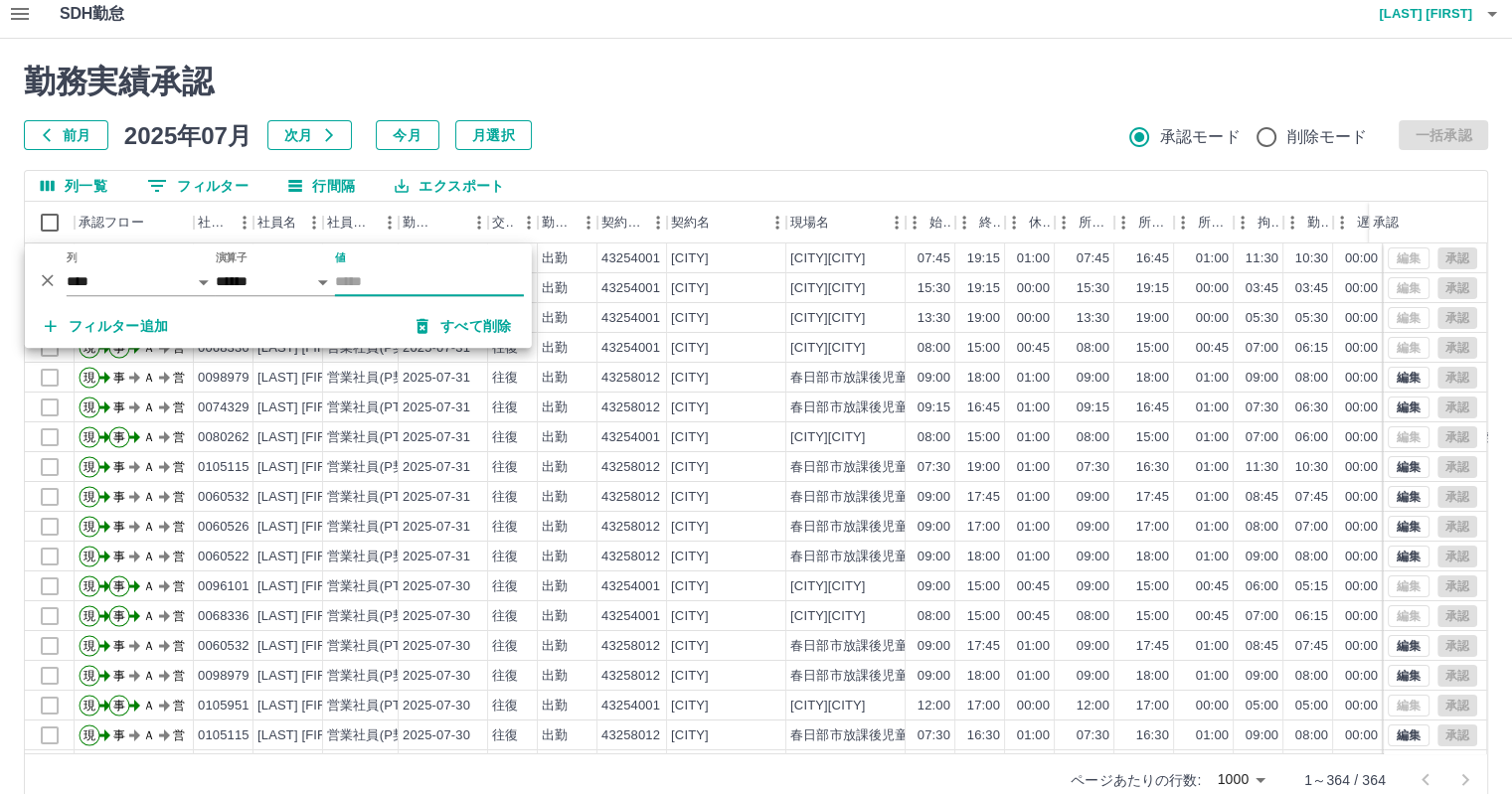 click on "勤務実績承認 前月 2025年07月 次月 今月 月選択 承認モード 削除モード 一括承認 列一覧 0 フィルター 行間隔 エクスポート 承認フロー 社員番号 社員名 社員区分 勤務日 交通費 勤務区分 契約コード 契約名 現場名 始業 終業 休憩 所定開始 所定終業 所定休憩 拘束 勤務 遅刻等 コメント ステータス 承認 現 事 Ａ 営 0093157 坂巻　麻実子 営業社員(PT契約) 2025-07-31 往復 出勤 43254001 さいたま市 さいたま市立栄小学校 07:45 19:15 01:00 07:45 16:45 01:00 11:30 10:30 00:00 AM承認待 現 事 Ａ 営 0100281 梅澤　花怜 営業社員(PT契約) 2025-07-31 往復 出勤 43254001 さいたま市 さいたま市立栄小学校 15:30 19:15 00:00 15:30 19:15 00:00 03:45 03:45 00:00 AM承認待 現 事 Ａ 営 0104187 堀江　満 営業社員(PT契約) 2025-07-31 往復 出勤 43254001 さいたま市 さいたま市立栄小学校 13:30 19:00 00:00 13:30 19:00 00:00 05:30 05:30 00:00" at bounding box center (756, 434) 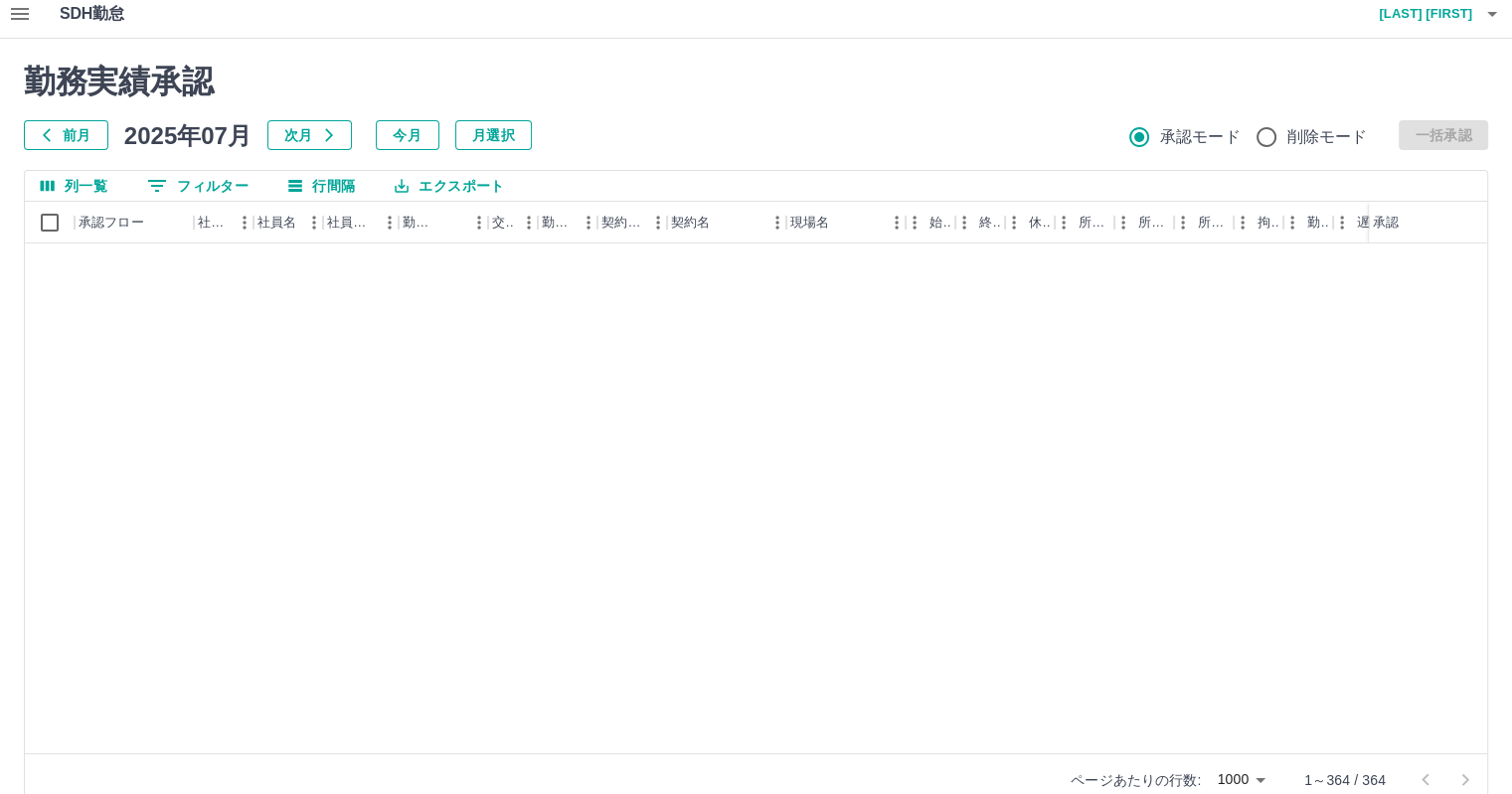 scroll, scrollTop: 1300, scrollLeft: 0, axis: vertical 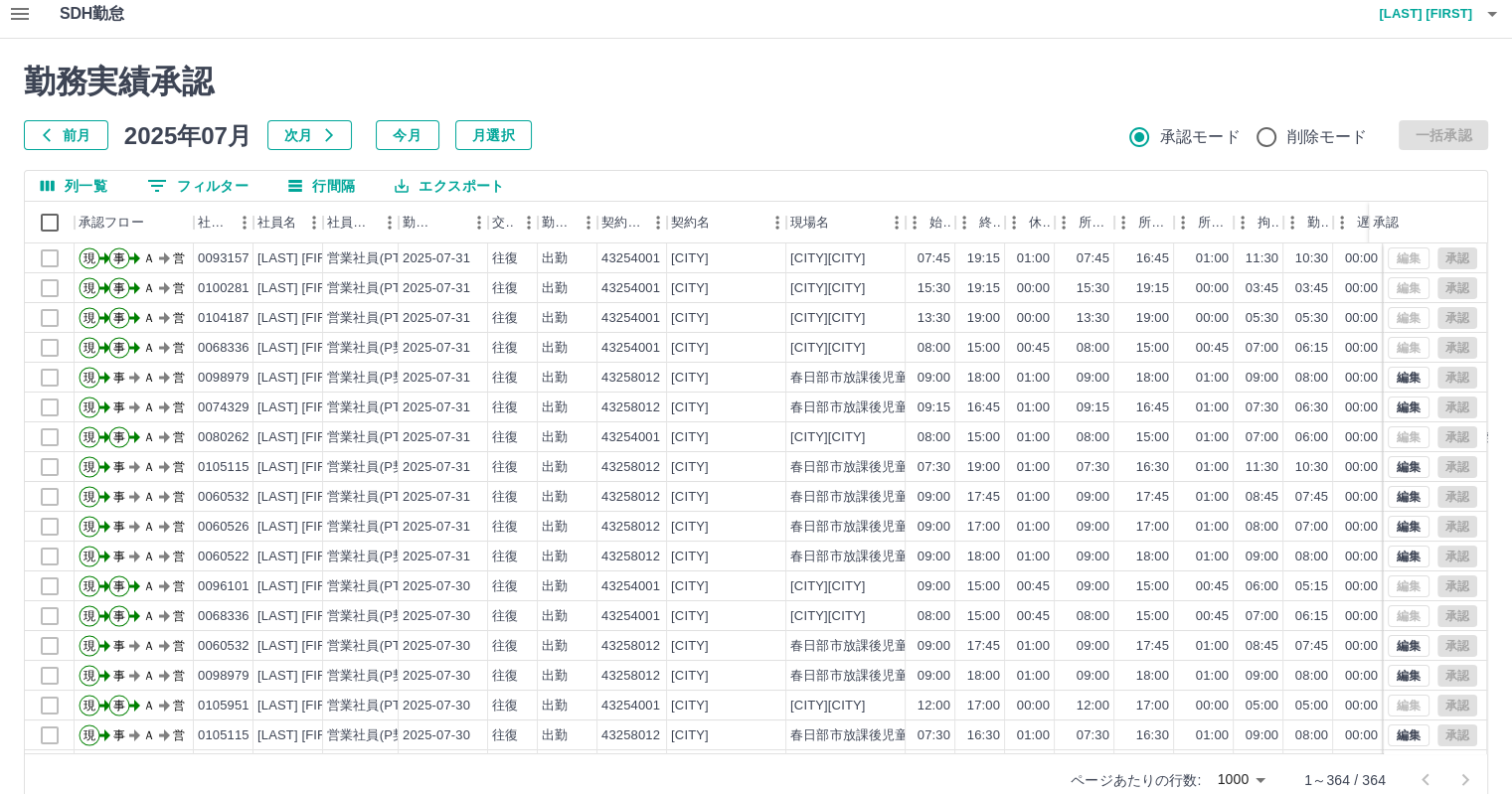 click on "0 フィルター" at bounding box center [198, 186] 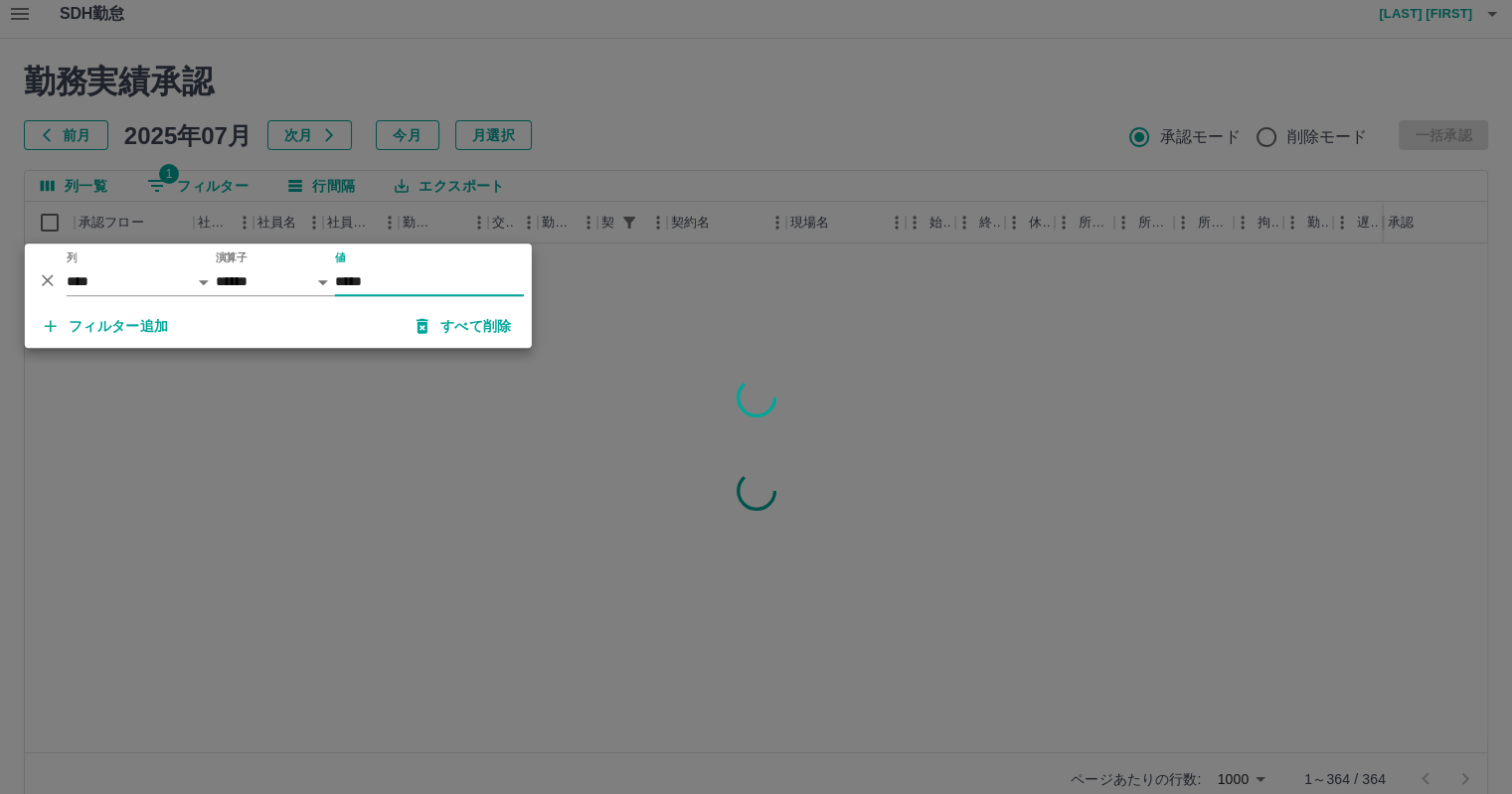 type on "*****" 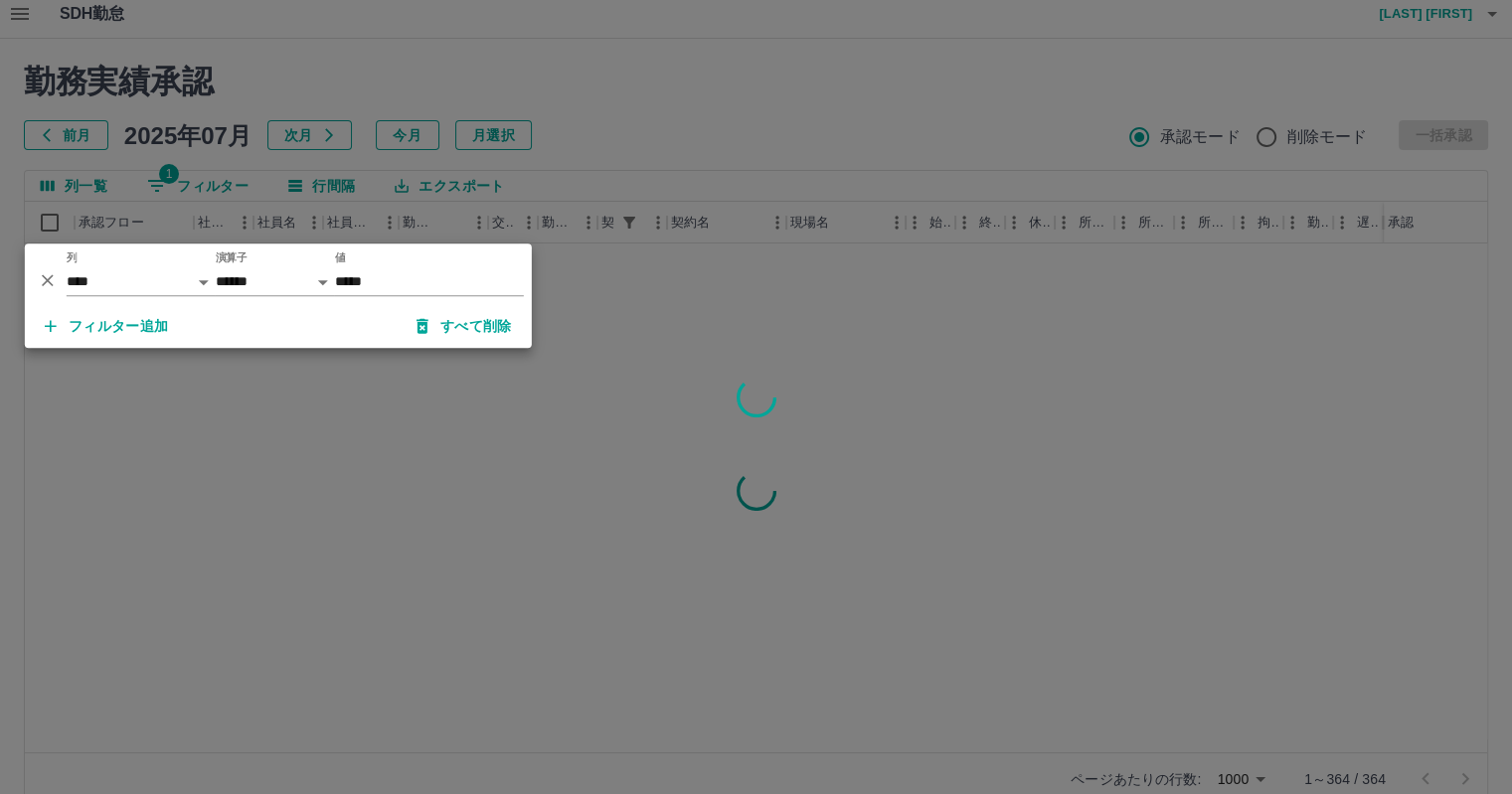 click at bounding box center [756, 397] 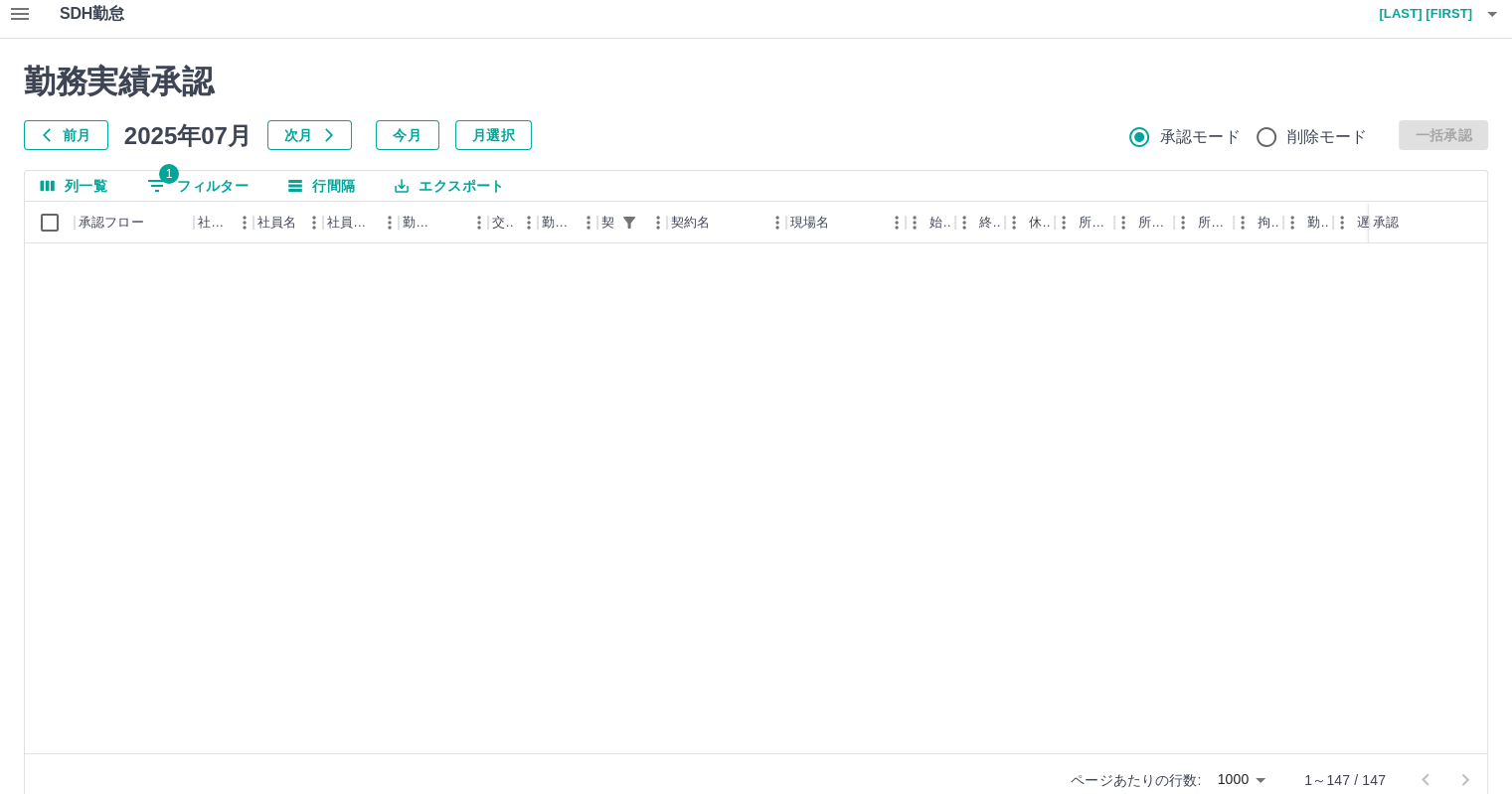 scroll, scrollTop: 0, scrollLeft: 0, axis: both 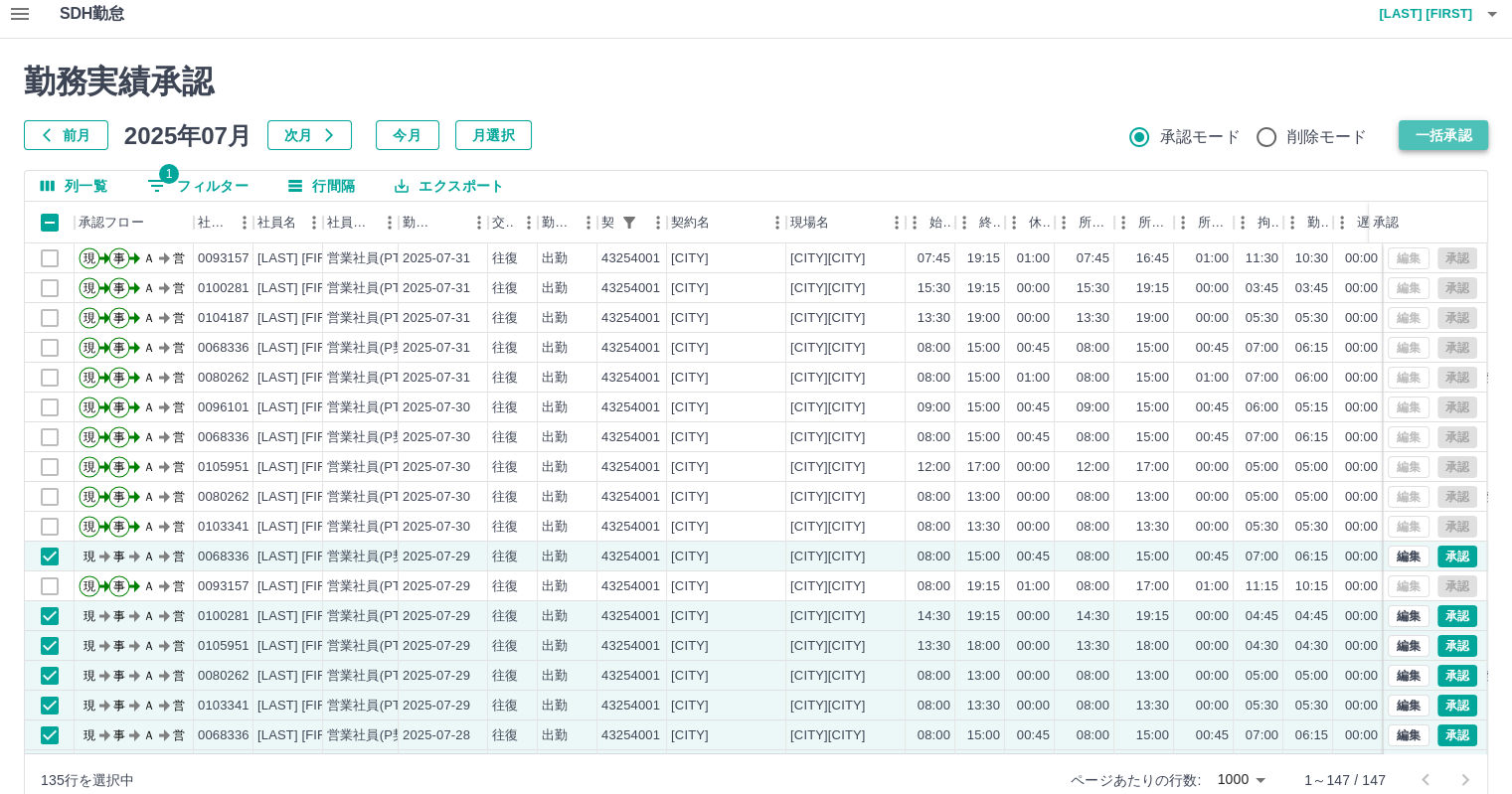 click on "一括承認" at bounding box center (1443, 135) 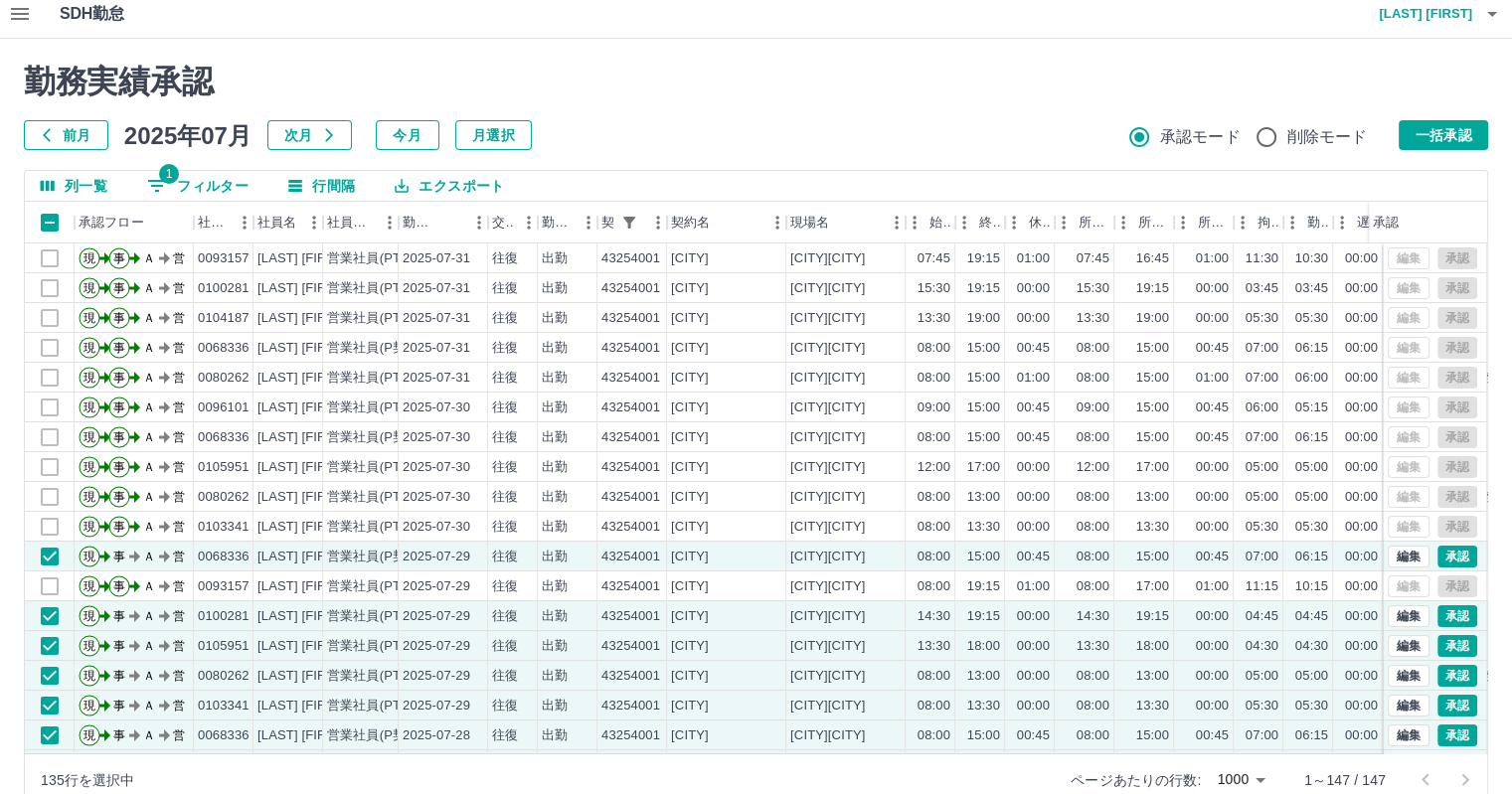click on "勤務実績承認 前月 2025年07月 次月 今月 月選択 承認モード 削除モード 一括承認 列一覧 1 フィルター 行間隔 エクスポート 承認フロー 社員番号 社員名 社員区分 勤務日 交通費 勤務区分 契約コード 契約名 現場名 始業 終業 休憩 所定開始 所定終業 所定休憩 拘束 勤務 遅刻等 コメント ステータス 承認 現 事 Ａ 営 0093157 坂巻　麻実子 営業社員(PT契約) 2025-07-31 往復 出勤 43254001 さいたま市 さいたま市立栄小学校 07:45 19:15 01:00 07:45 16:45 01:00 11:30 10:30 00:00 AM承認待 現 事 Ａ 営 0100281 梅澤　花怜 営業社員(PT契約) 2025-07-31 往復 出勤 43254001 さいたま市 さいたま市立栄小学校 15:30 19:15 00:00 15:30 19:15 00:00 03:45 03:45 00:00 AM承認待 現 事 Ａ 営 0104187 堀江　満 営業社員(PT契約) 2025-07-31 往復 出勤 43254001 さいたま市 さいたま市立栄小学校 13:30 19:00 00:00 13:30 19:00 00:00 05:30 05:30 00:00" at bounding box center (756, 434) 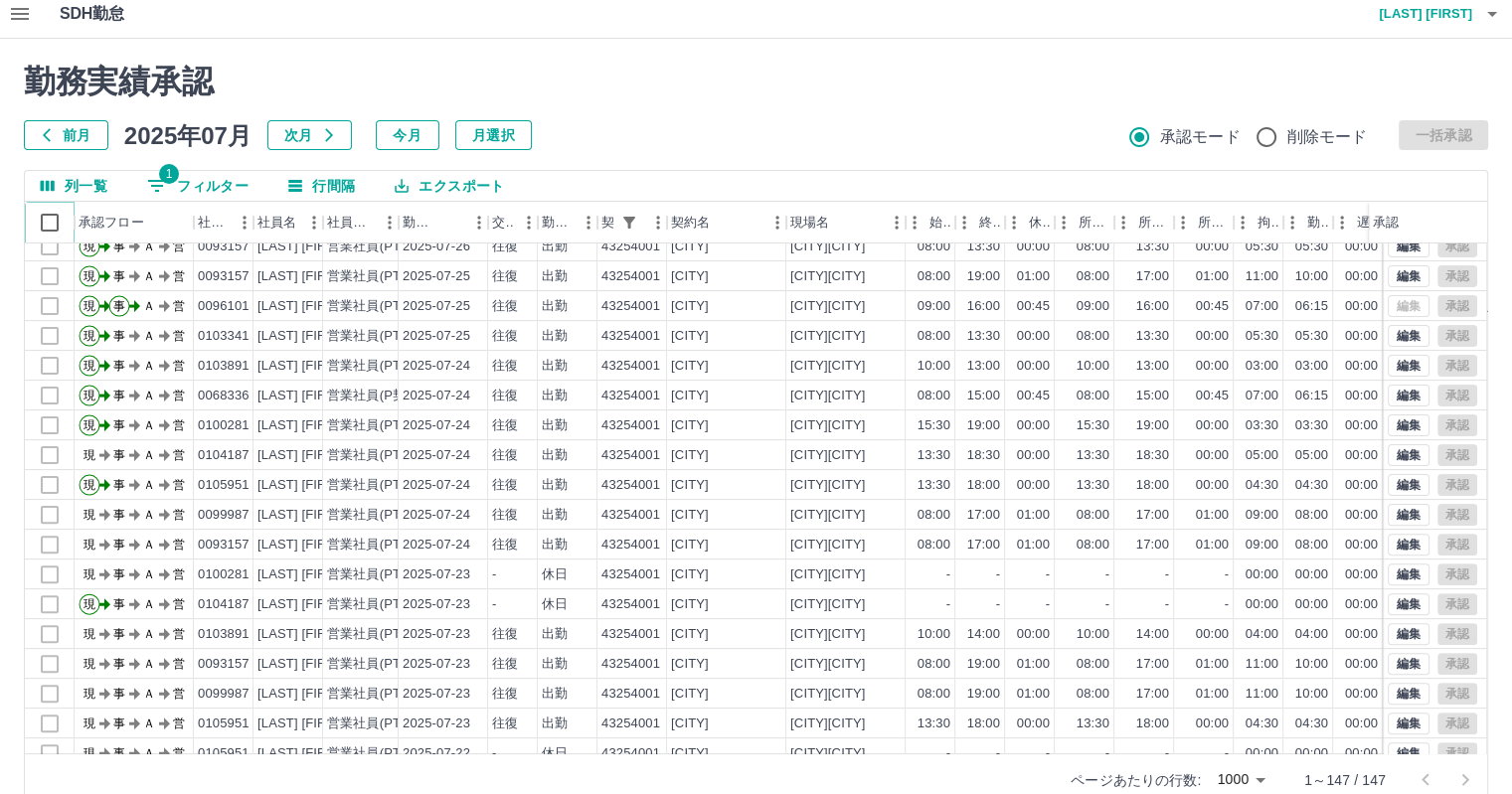 scroll, scrollTop: 0, scrollLeft: 0, axis: both 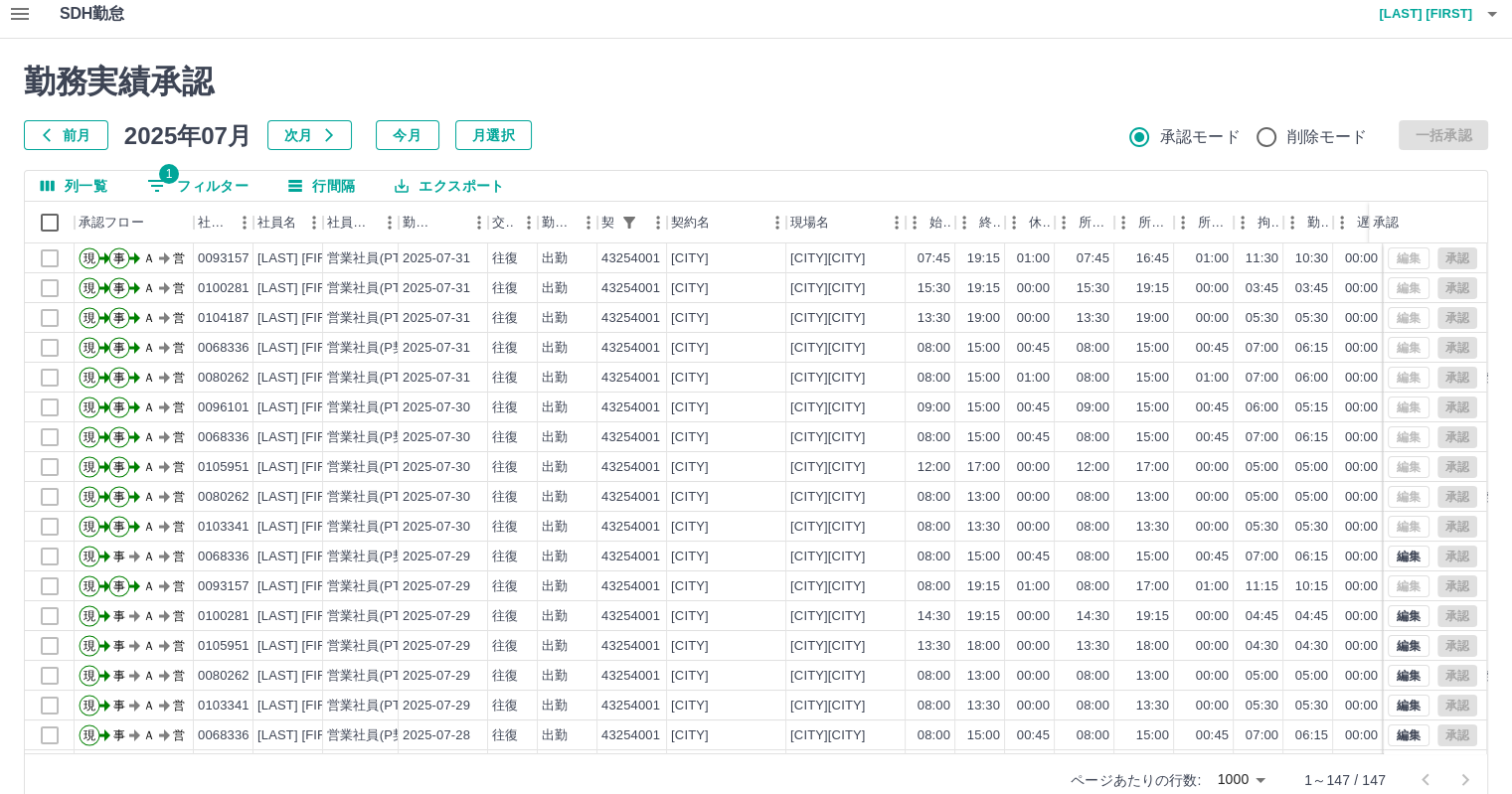 click on "勤務実績承認 前月 2025年07月 次月 今月 月選択 承認モード 削除モード 一括承認 列一覧 1 フィルター 行間隔 エクスポート 承認フロー 社員番号 社員名 社員区分 勤務日 交通費 勤務区分 契約コード 契約名 現場名 始業 終業 休憩 所定開始 所定終業 所定休憩 拘束 勤務 遅刻等 コメント ステータス 承認 現 事 Ａ 営 0093157 坂巻　麻実子 営業社員(PT契約) 2025-07-31 往復 出勤 43254001 さいたま市 さいたま市立栄小学校 07:45 19:15 01:00 07:45 16:45 01:00 11:30 10:30 00:00 AM承認待 現 事 Ａ 営 0100281 梅澤　花怜 営業社員(PT契約) 2025-07-31 往復 出勤 43254001 さいたま市 さいたま市立栄小学校 15:30 19:15 00:00 15:30 19:15 00:00 03:45 03:45 00:00 AM承認待 現 事 Ａ 営 0104187 堀江　満 営業社員(PT契約) 2025-07-31 往復 出勤 43254001 さいたま市 さいたま市立栄小学校 13:30 19:00 00:00 13:30 19:00 00:00 05:30 05:30 00:00" at bounding box center [756, 434] 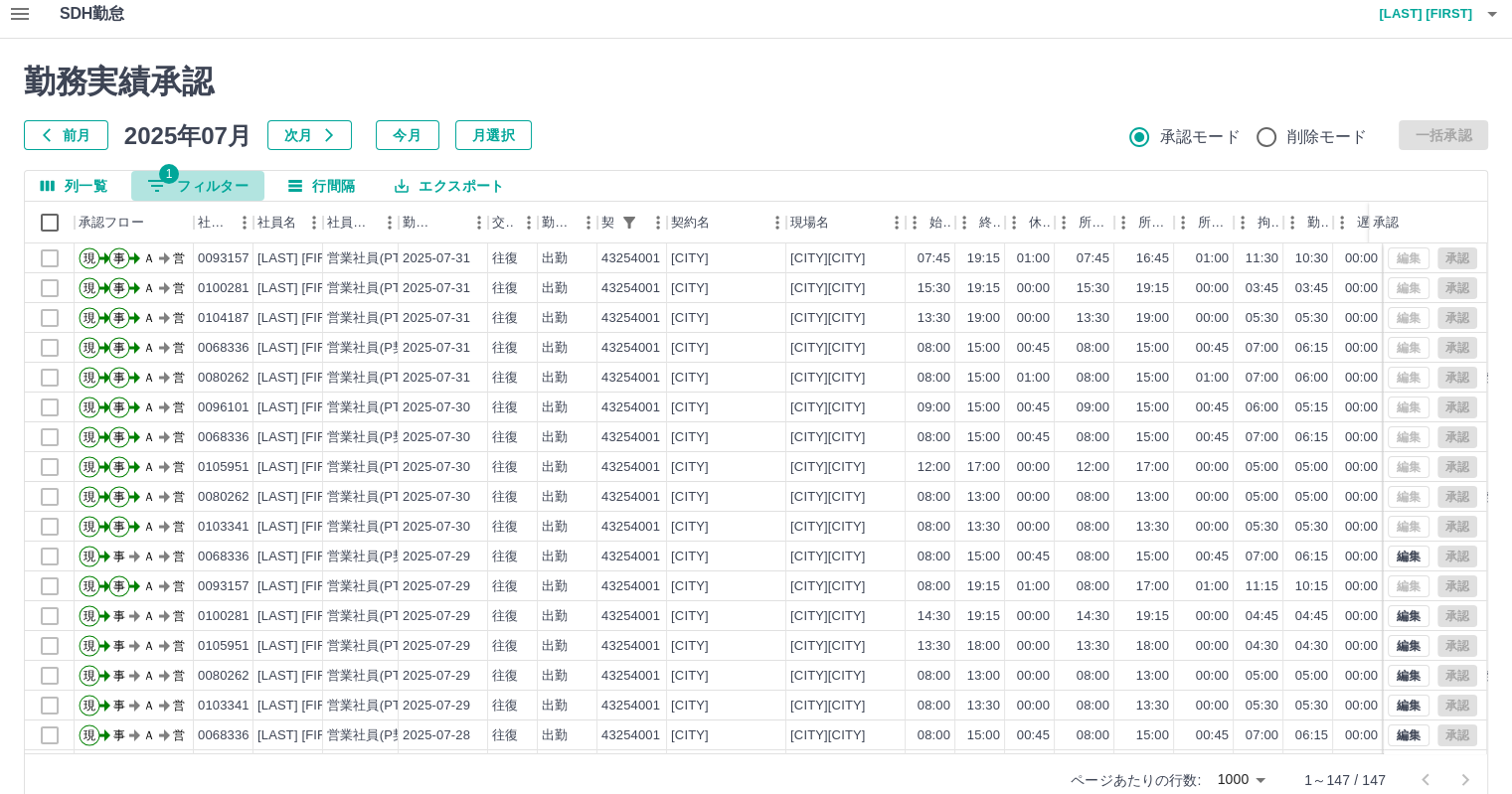 click on "1 フィルター" at bounding box center (198, 186) 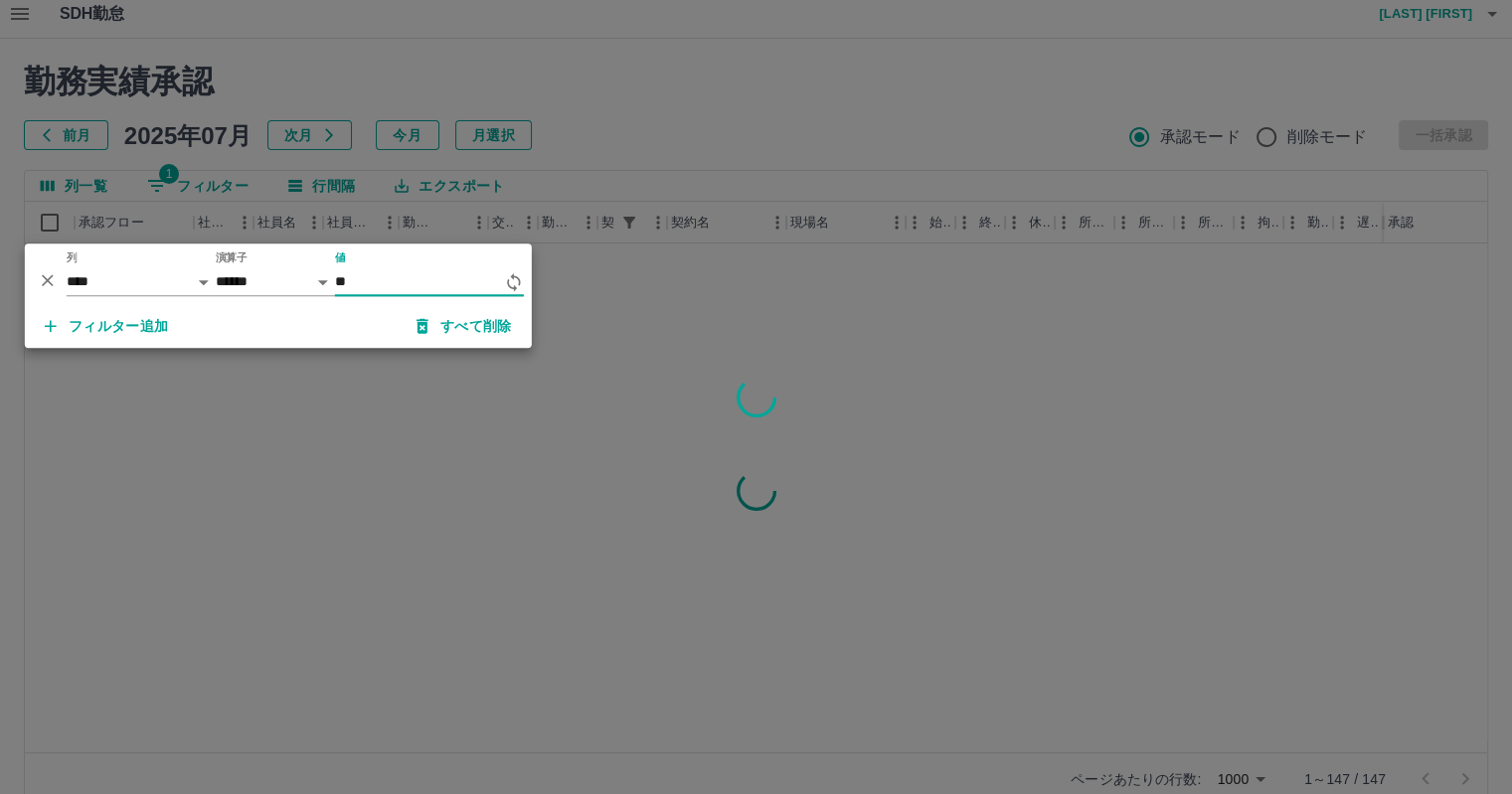 type on "*" 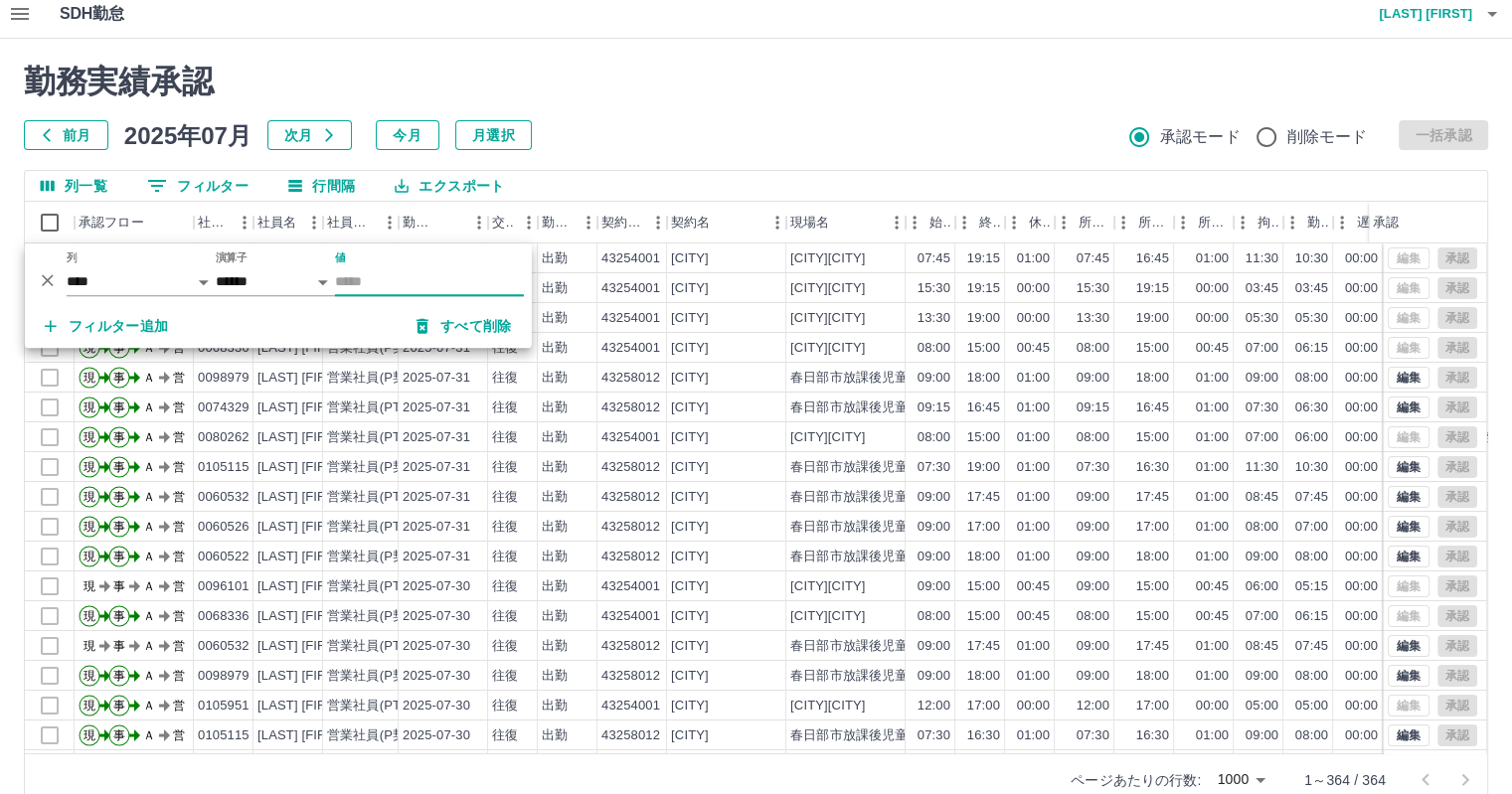 type 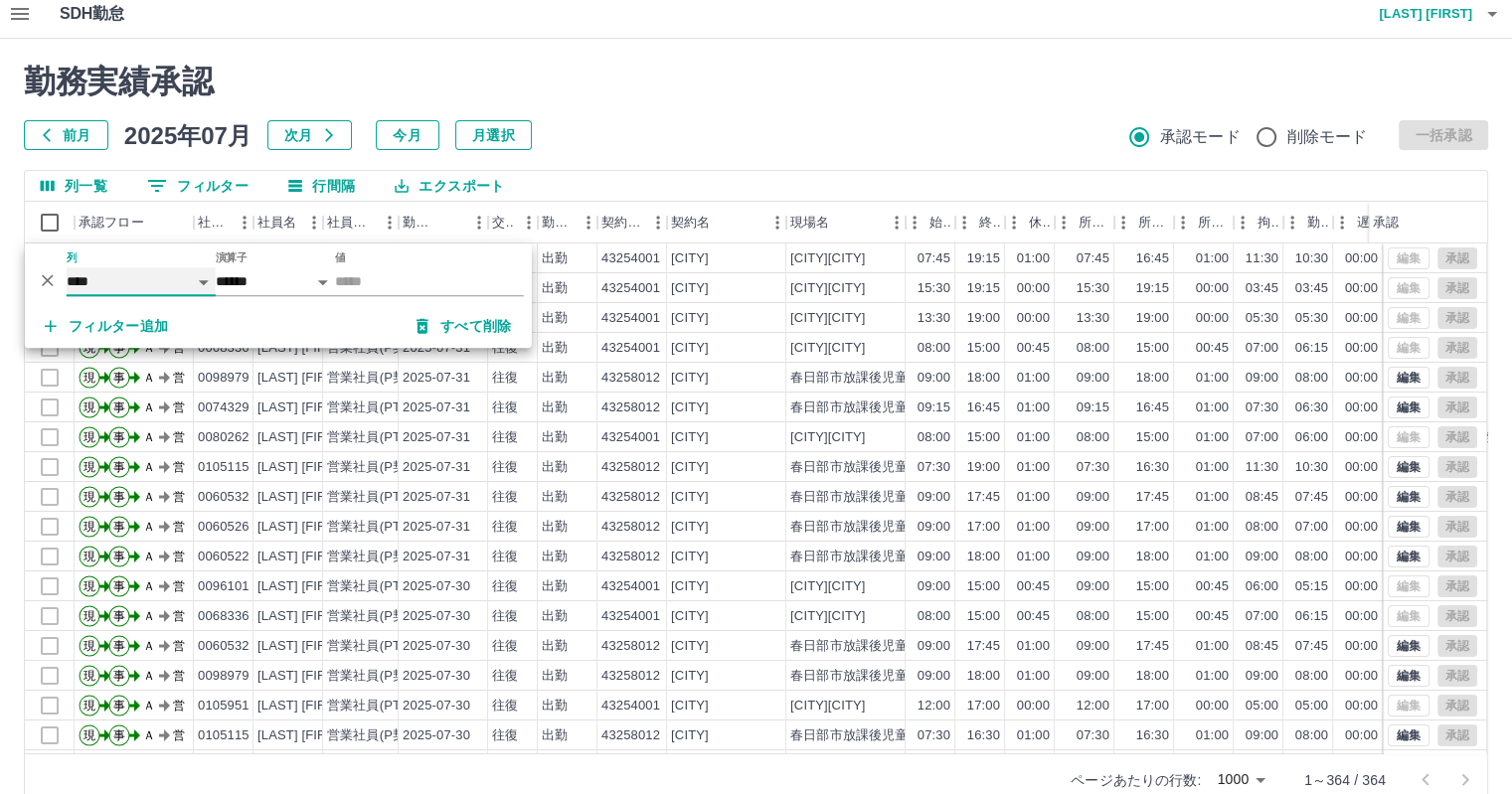 click on "**** *** **** *** *** **** ***** *** *** ** ** ** **** **** **** ** ** *** **** *****" at bounding box center (141, 281) 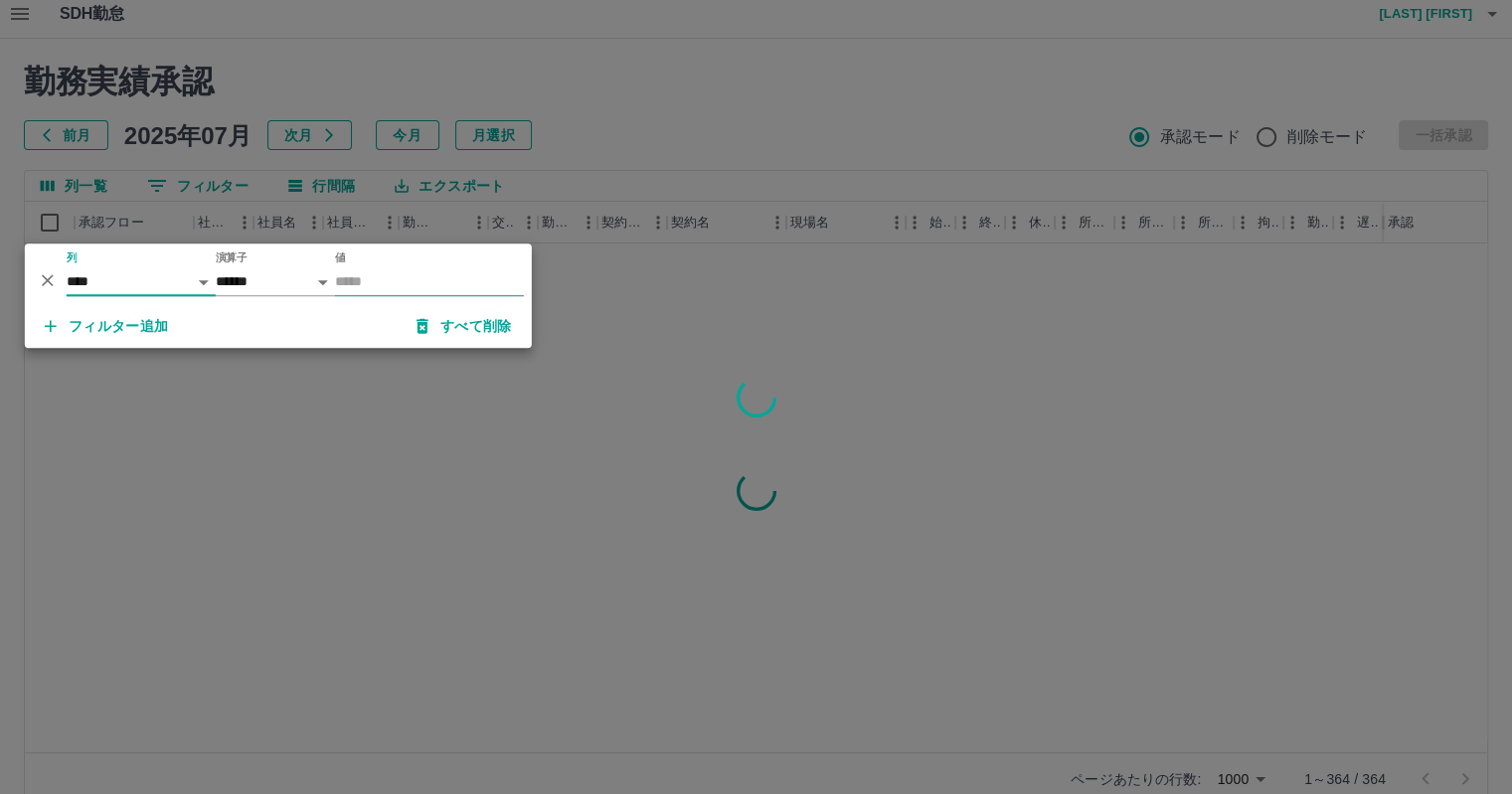 click on "値" at bounding box center (429, 281) 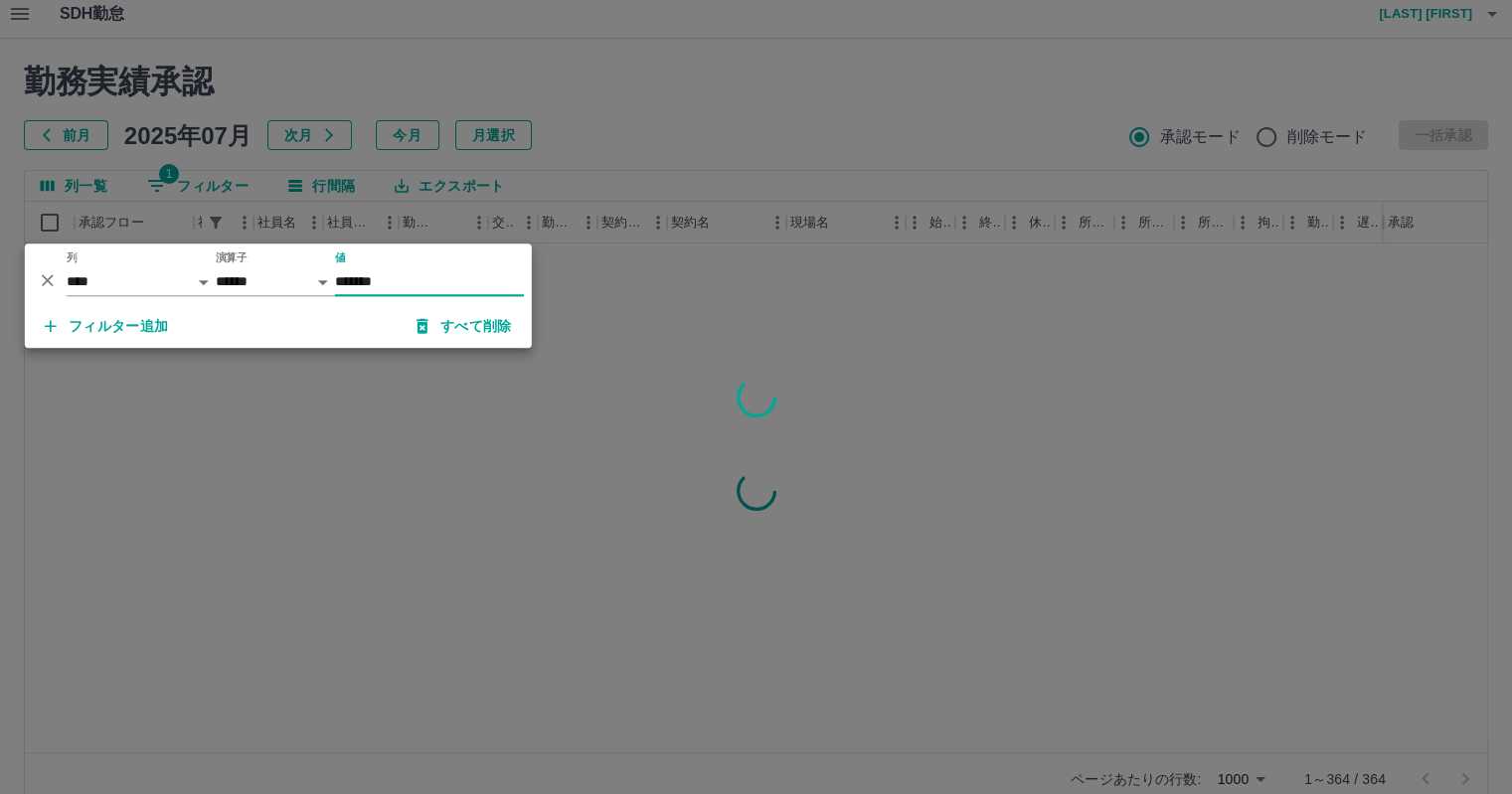 type on "*******" 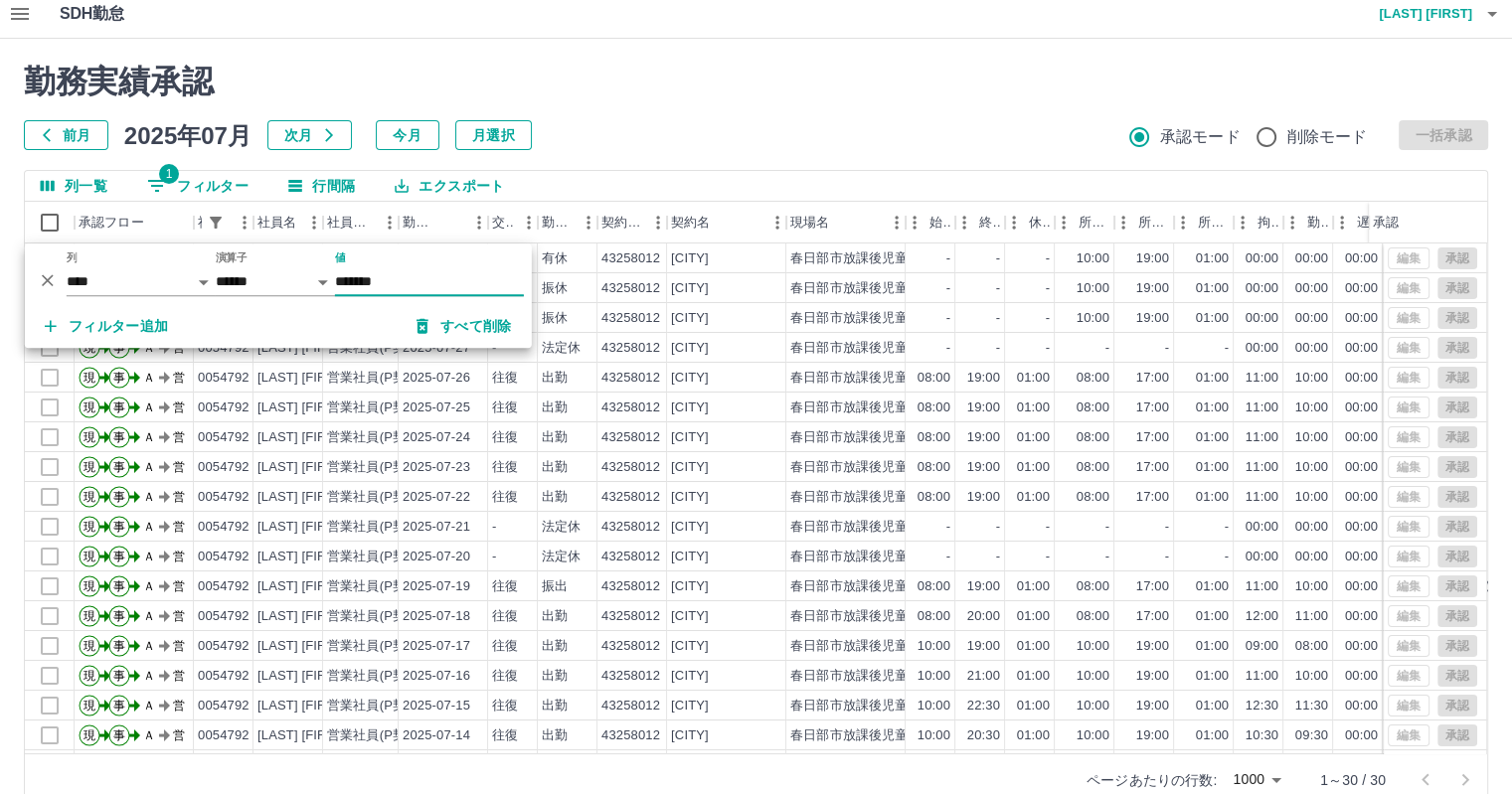 click on "エクスポート" at bounding box center [449, 186] 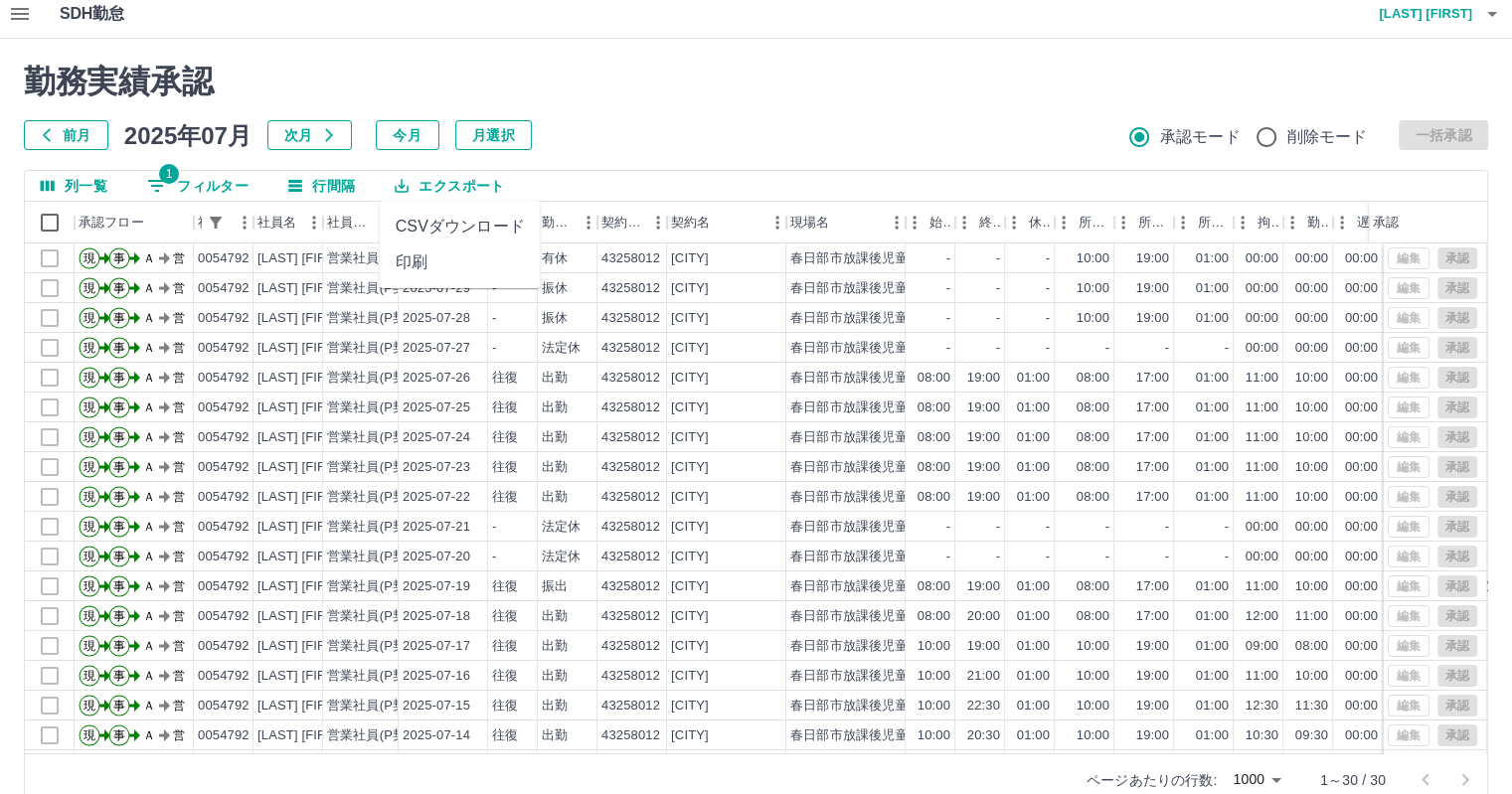 click on "CSVダウンロード" at bounding box center [460, 227] 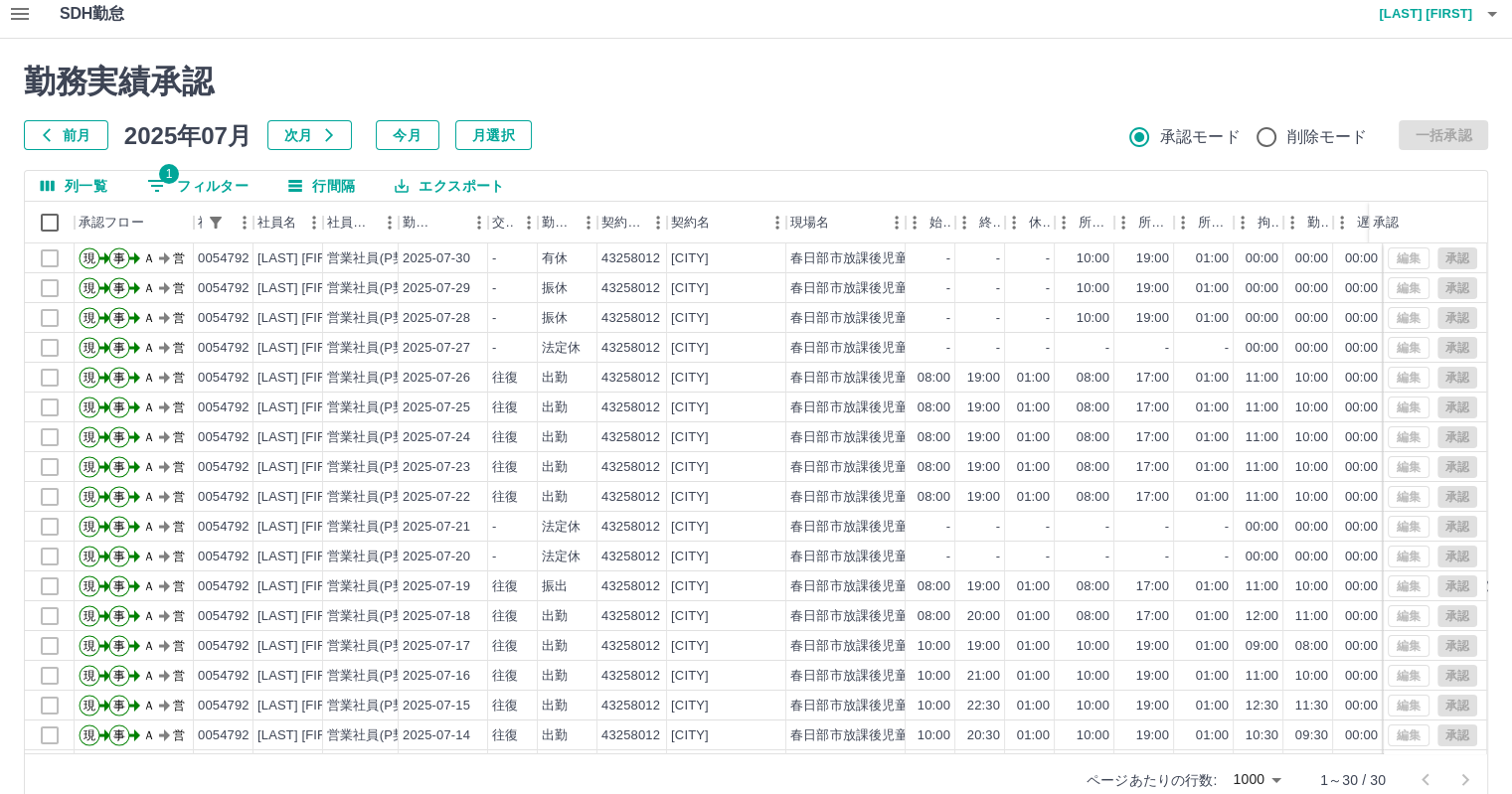 scroll, scrollTop: 398, scrollLeft: 0, axis: vertical 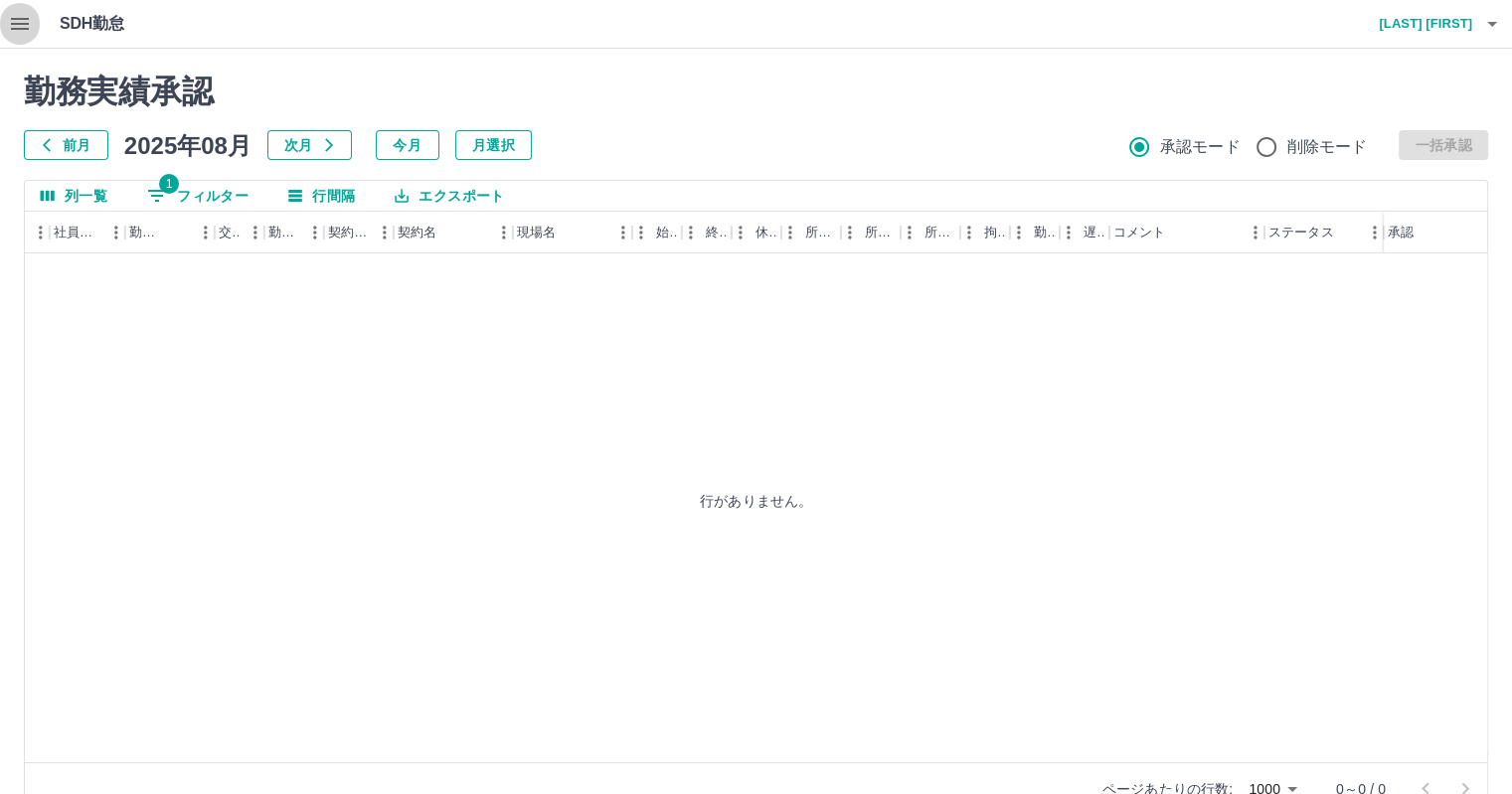 click 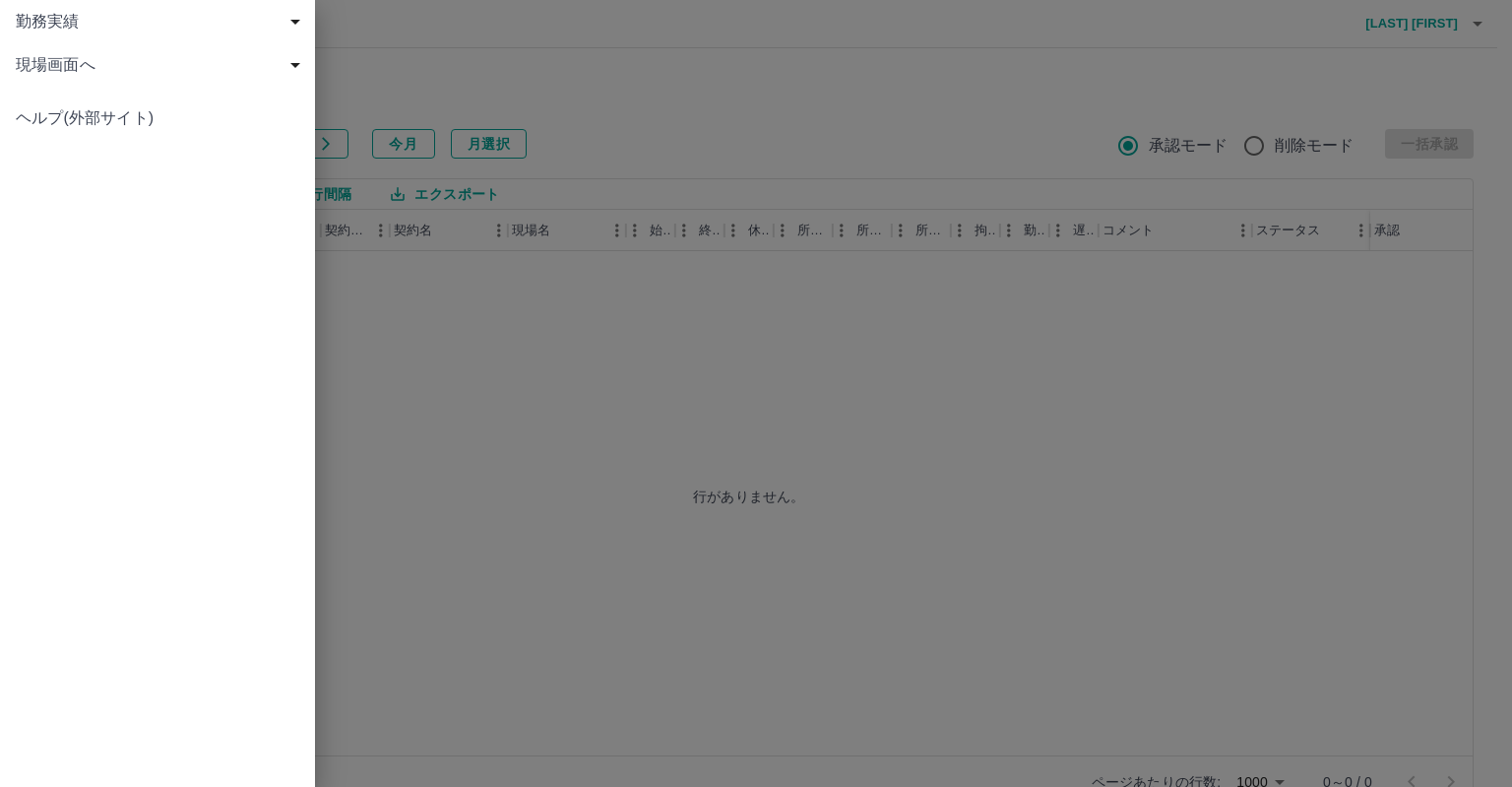 click on "現場画面へ" at bounding box center [158, 65] 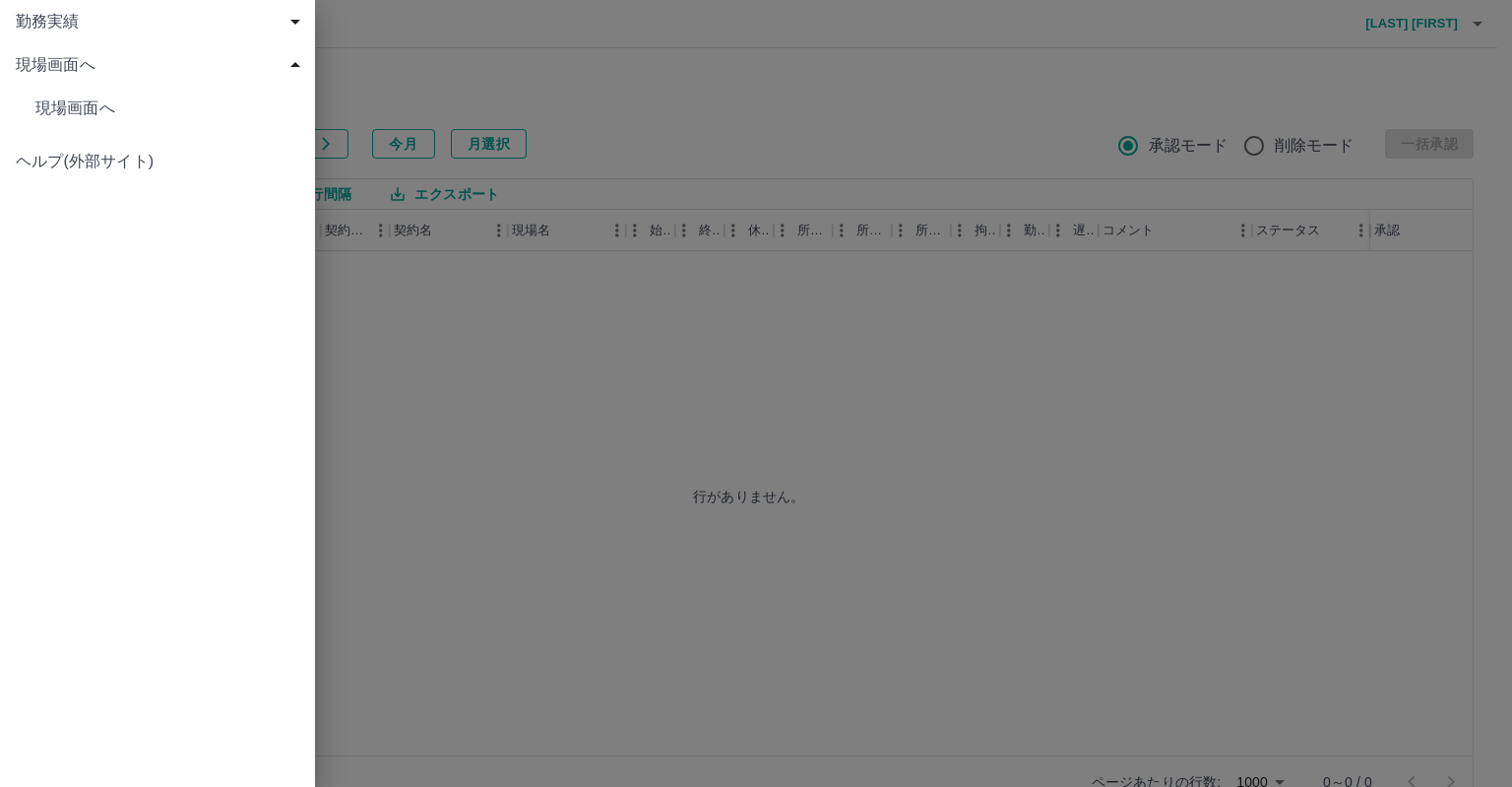 click on "現場画面へ" at bounding box center (167, 108) 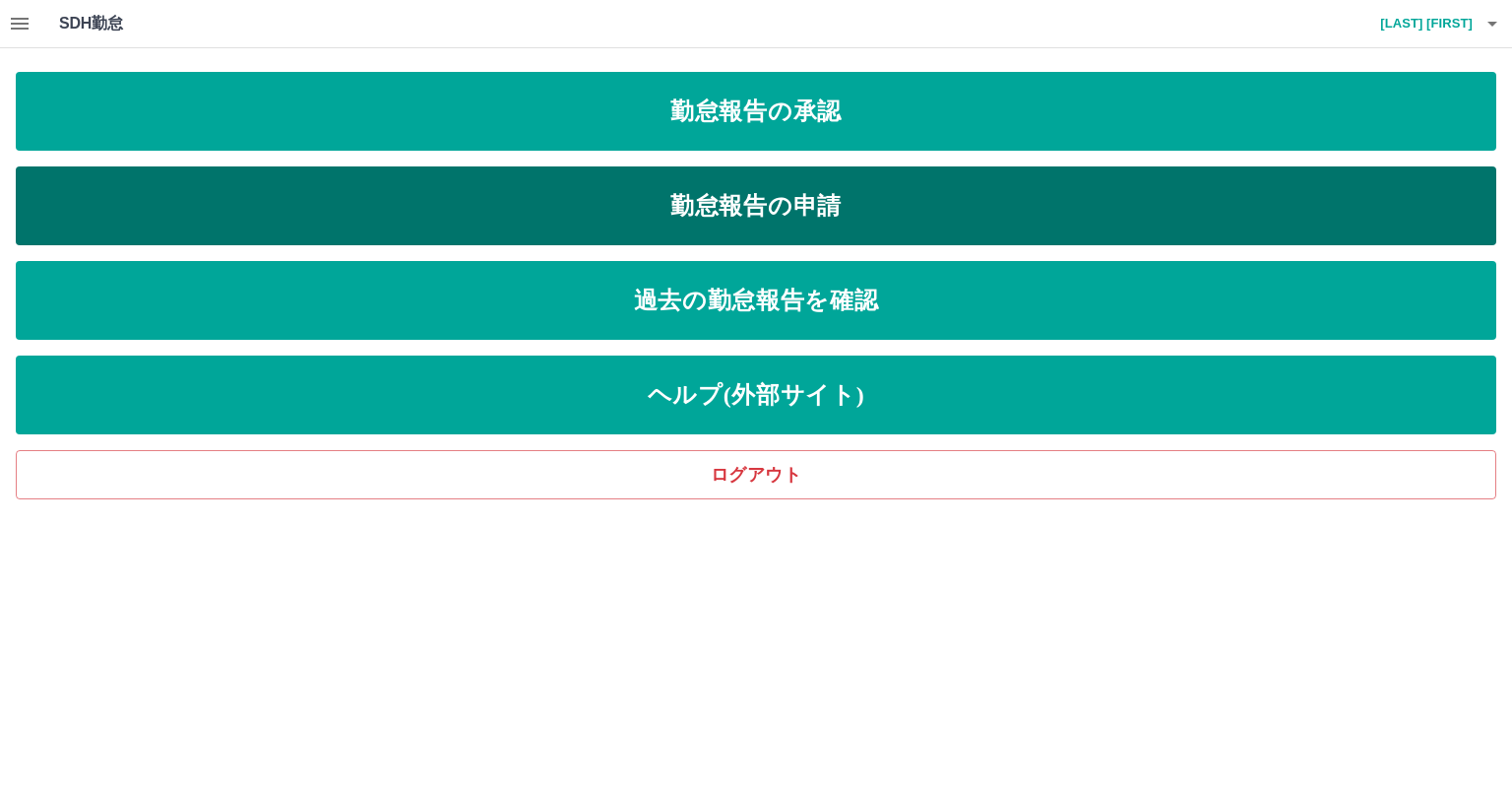 click on "勤怠報告の申請" at bounding box center (756, 206) 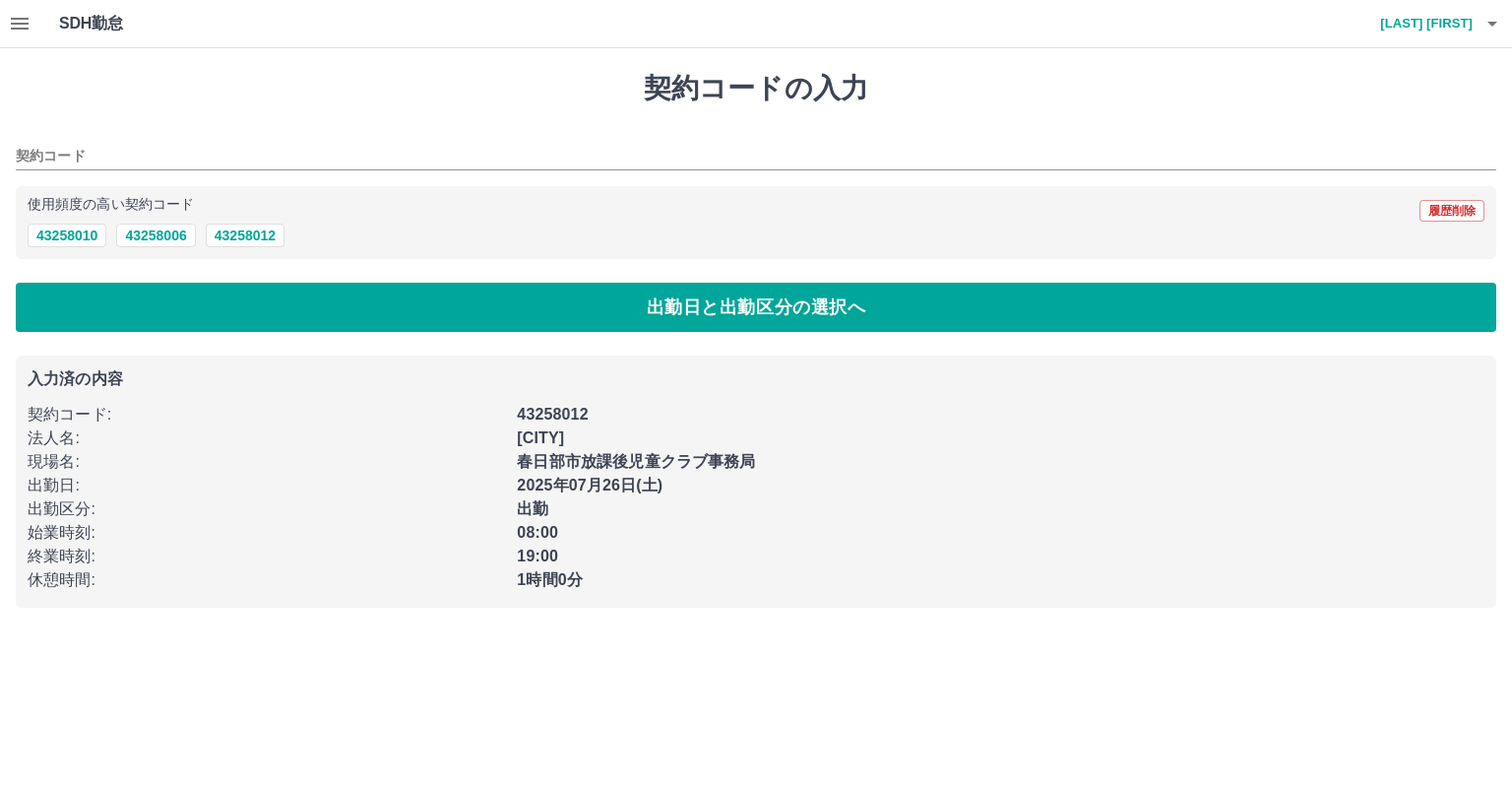 type on "********" 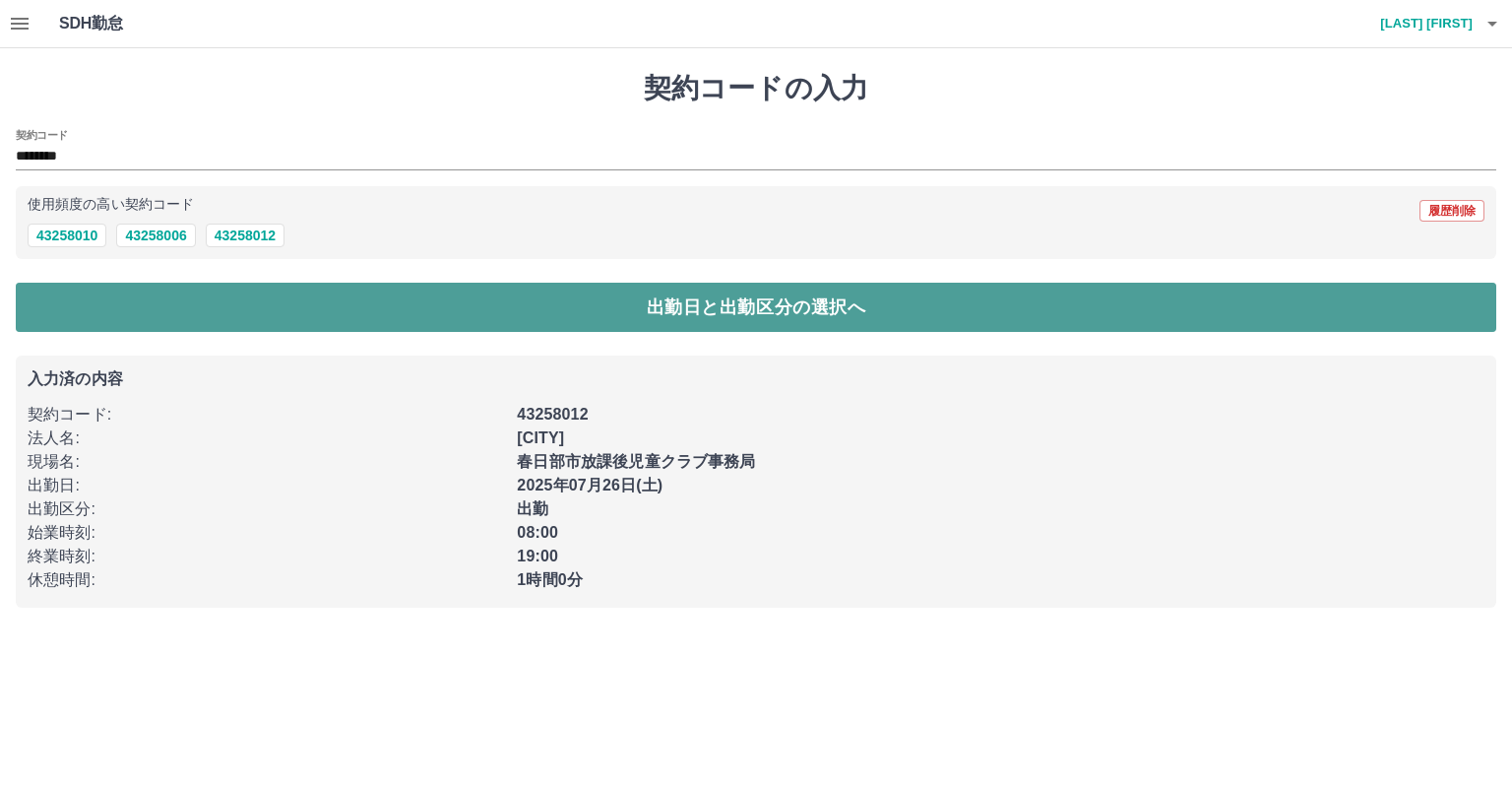 click on "出勤日と出勤区分の選択へ" at bounding box center [756, 307] 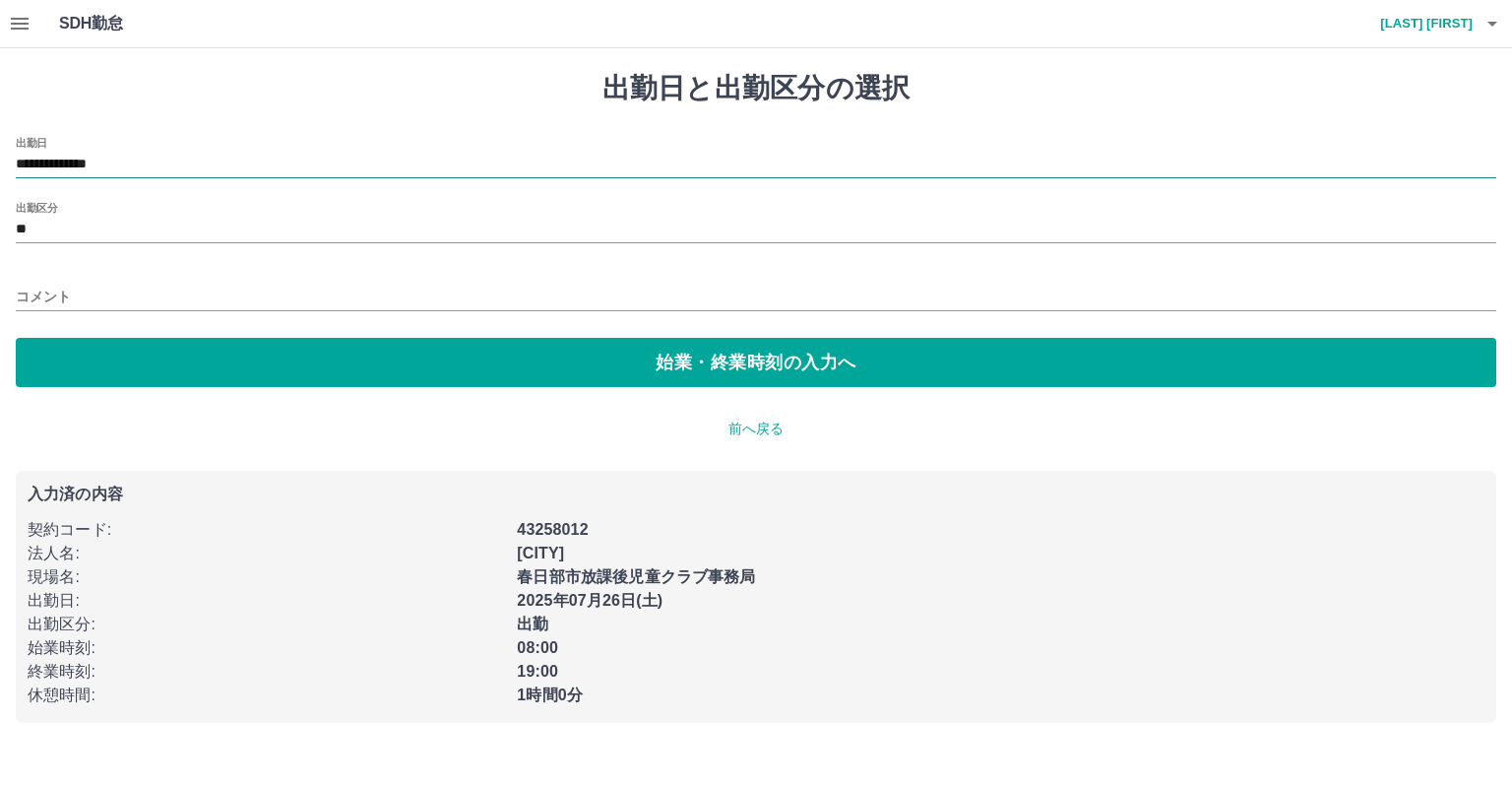 click on "**********" at bounding box center [756, 164] 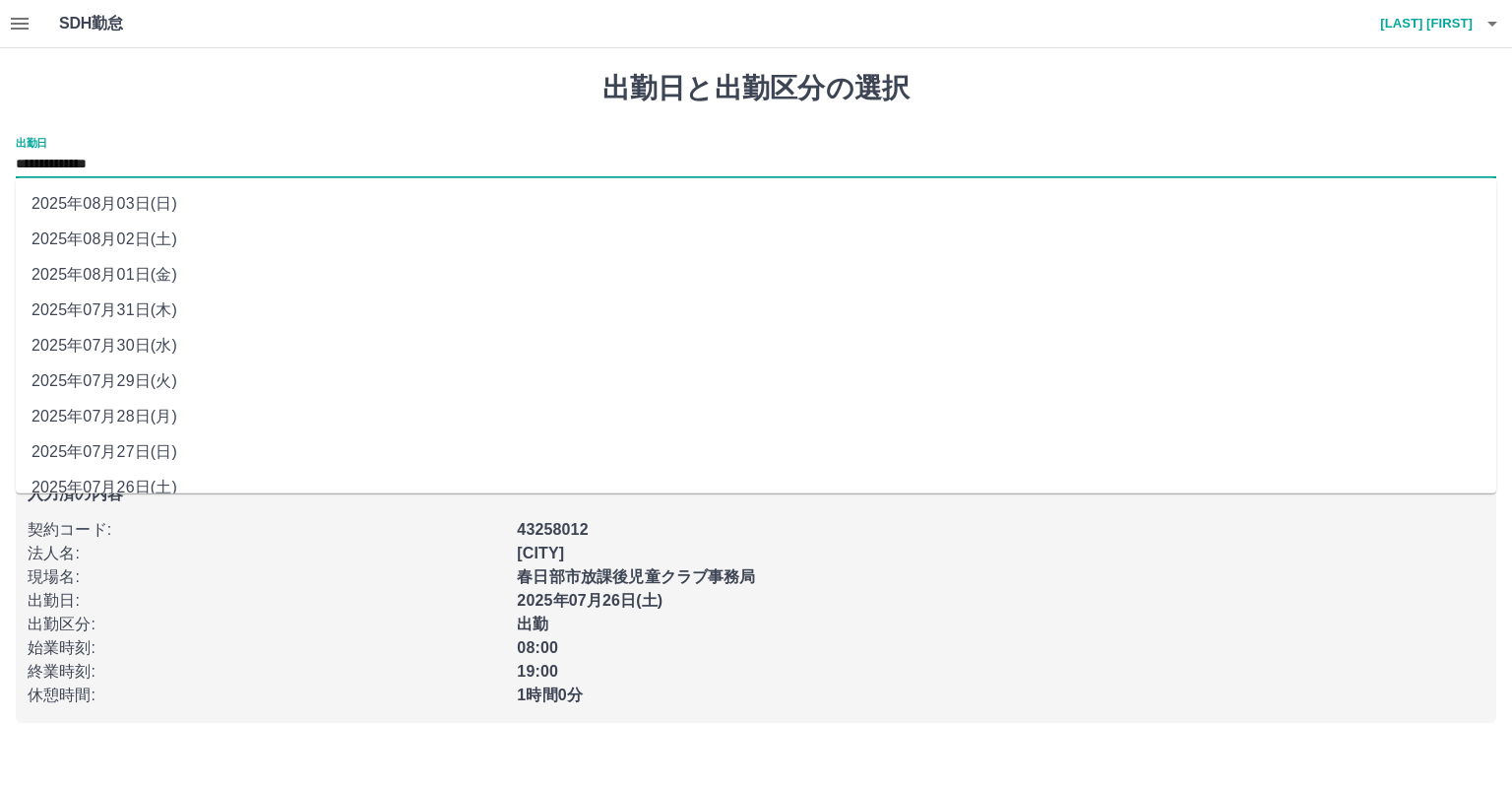 click on "2025年07月31日(木)" at bounding box center (756, 310) 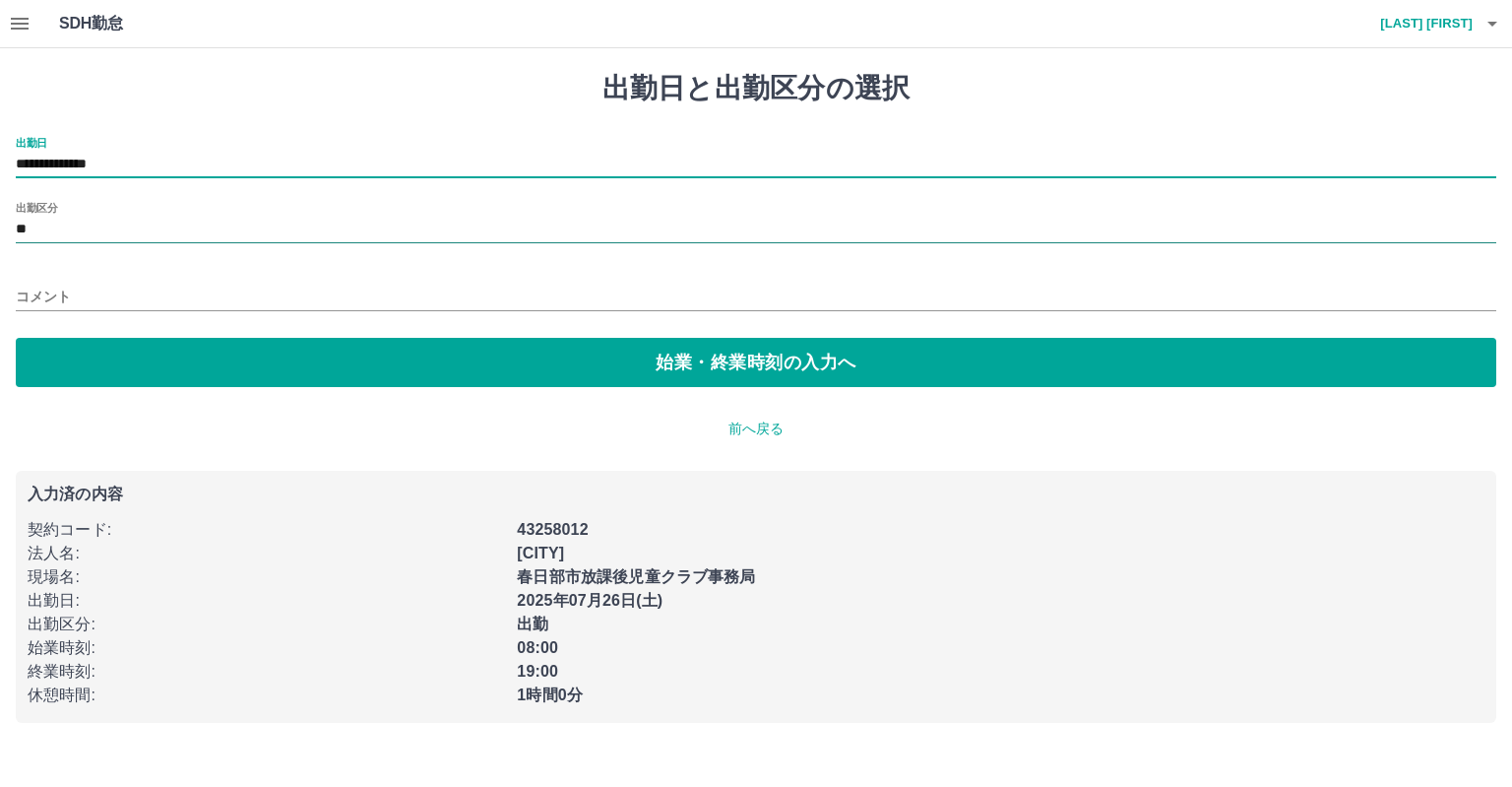 click on "**" at bounding box center (756, 230) 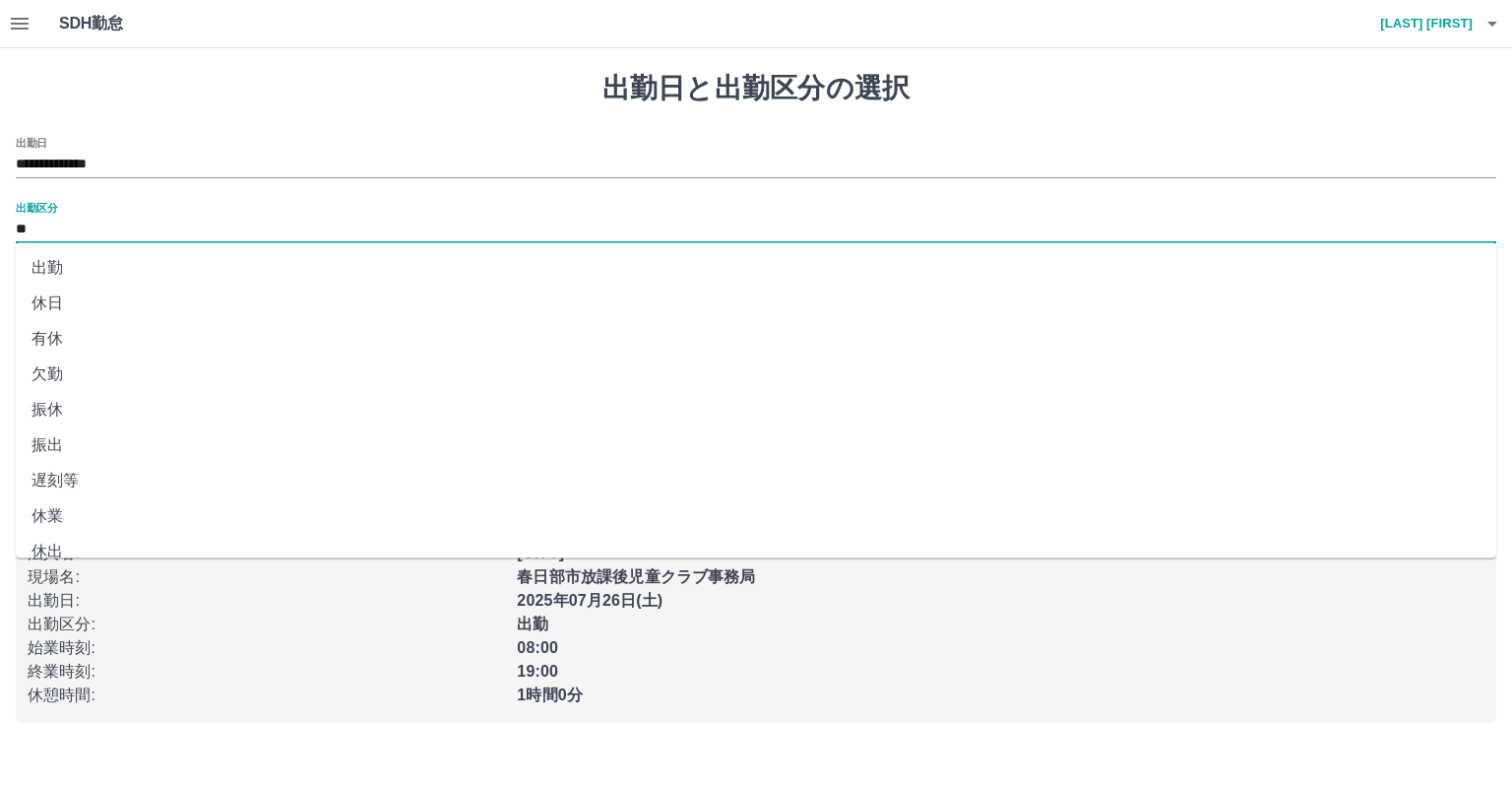 click on "有休" at bounding box center [756, 339] 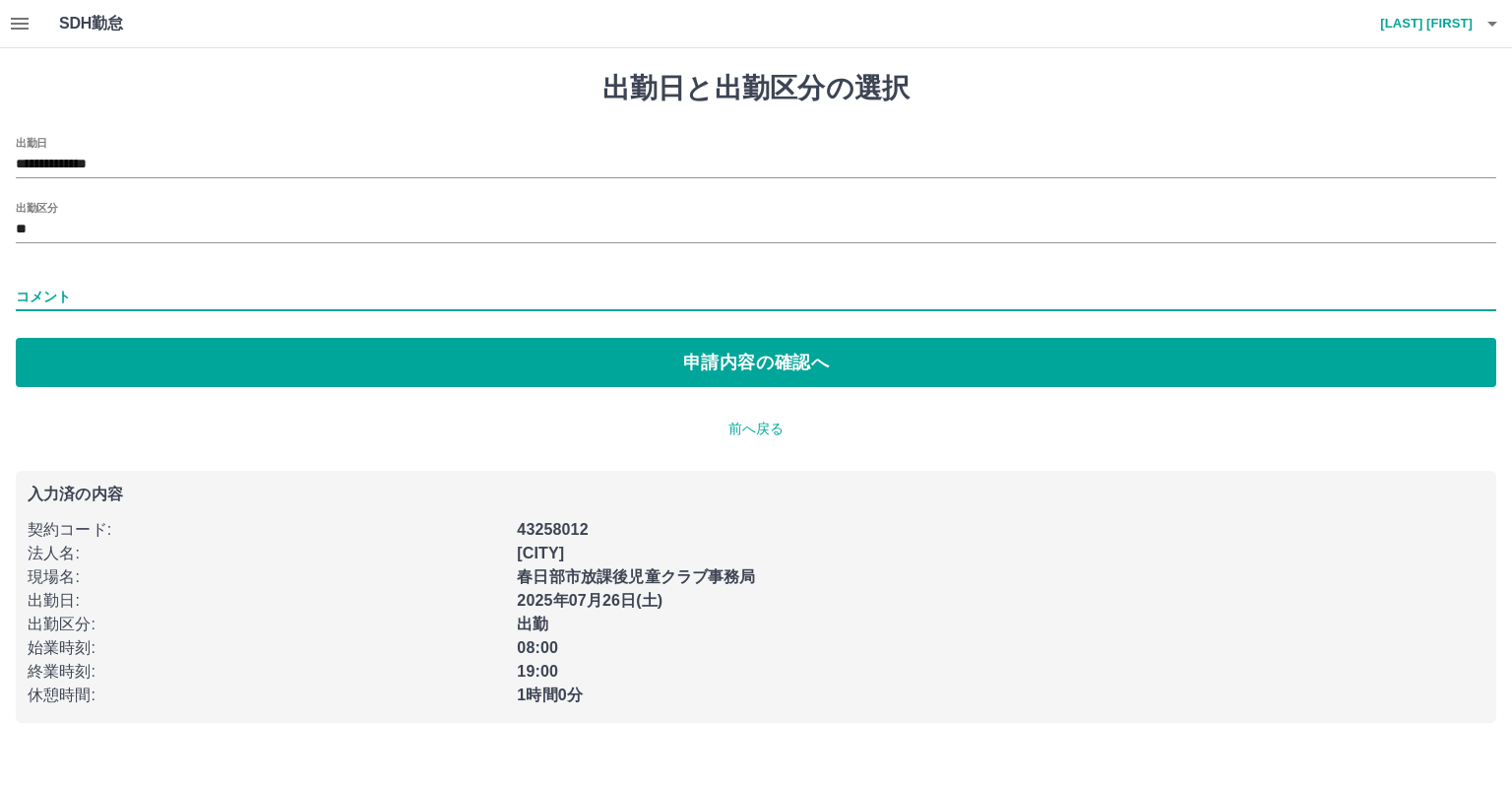 click on "コメント" at bounding box center [756, 296] 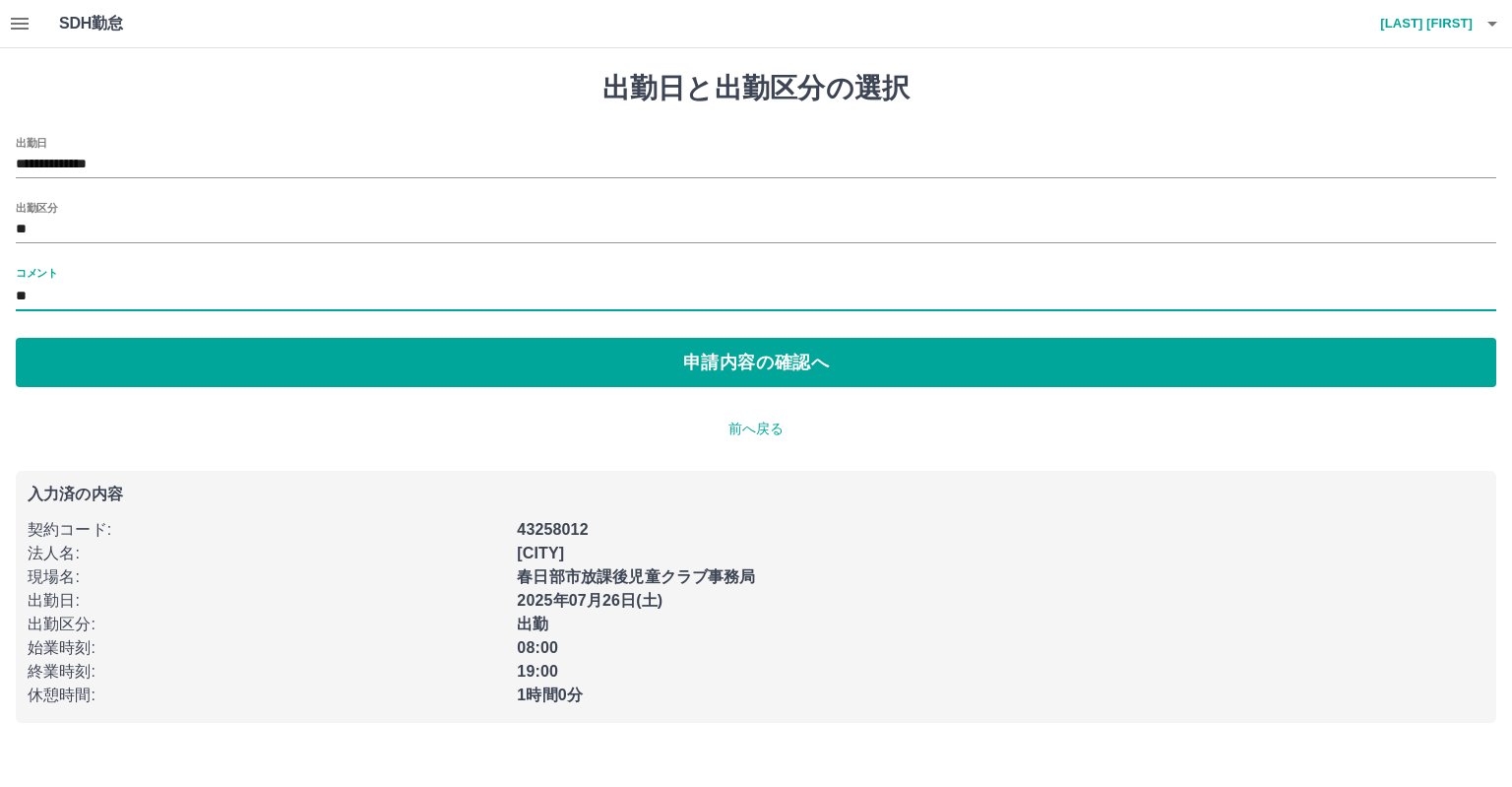 type on "*" 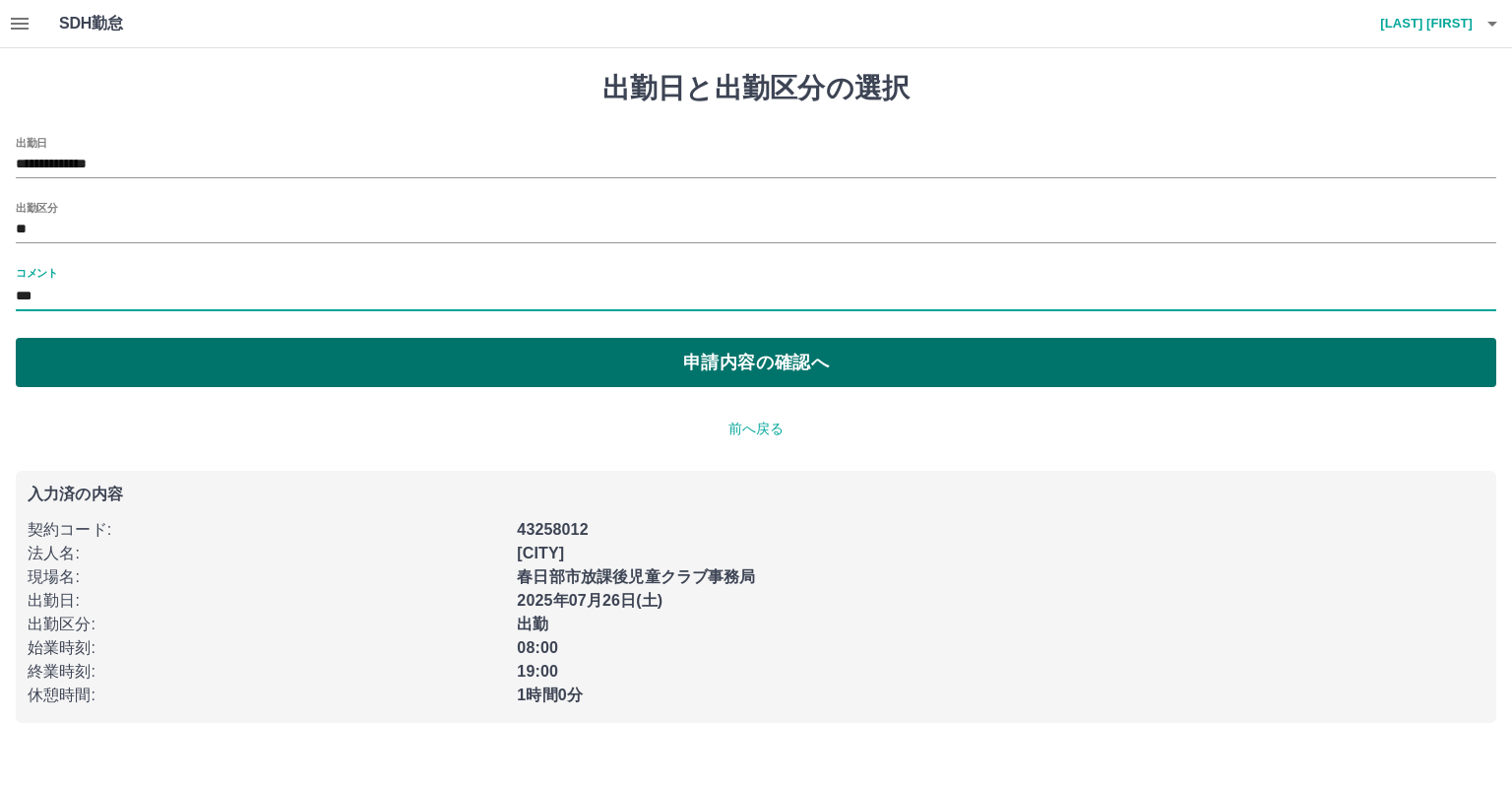 type on "***" 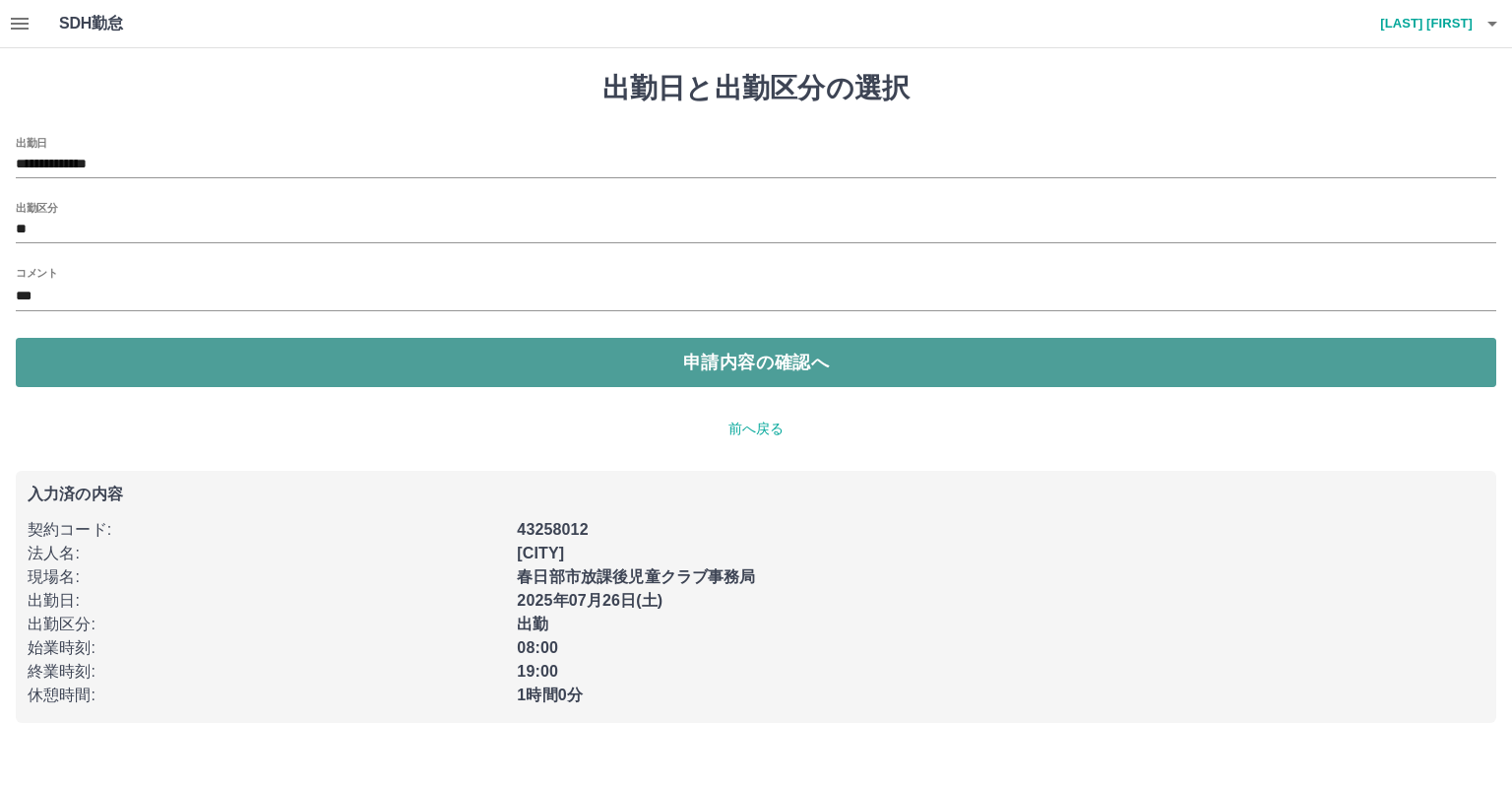 click on "申請内容の確認へ" at bounding box center [756, 362] 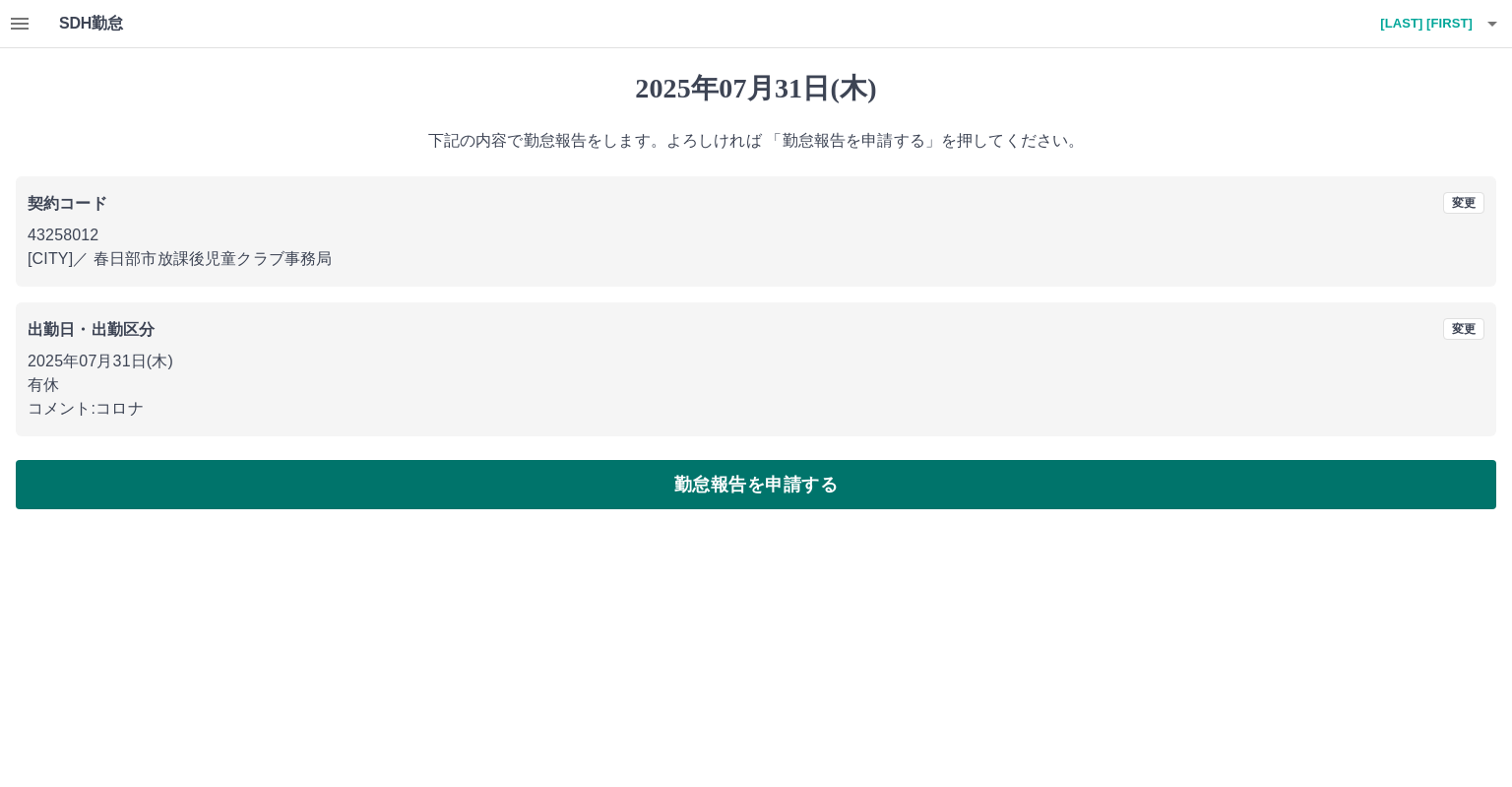 click on "勤怠報告を申請する" at bounding box center [756, 485] 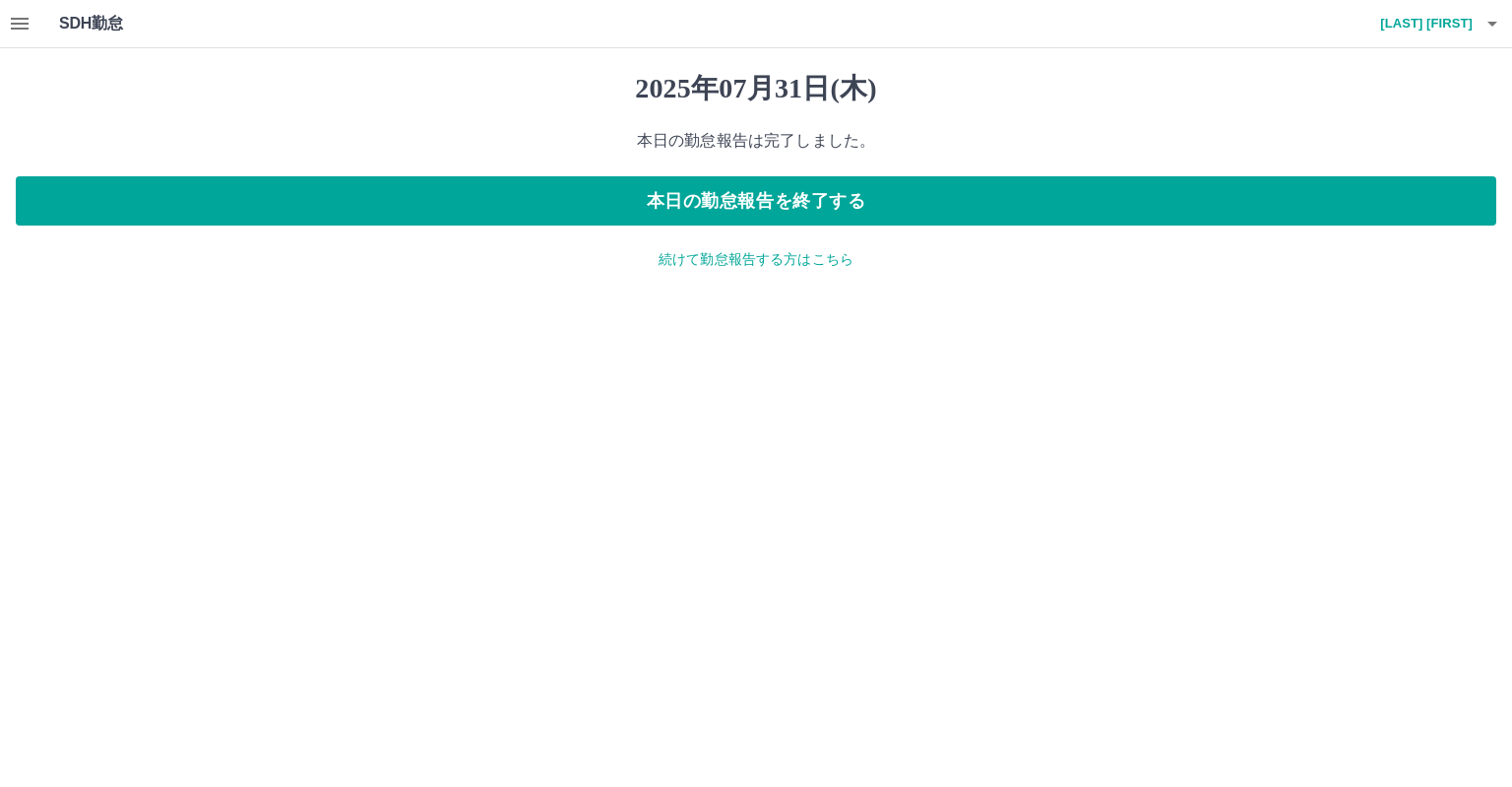 click at bounding box center (20, 24) 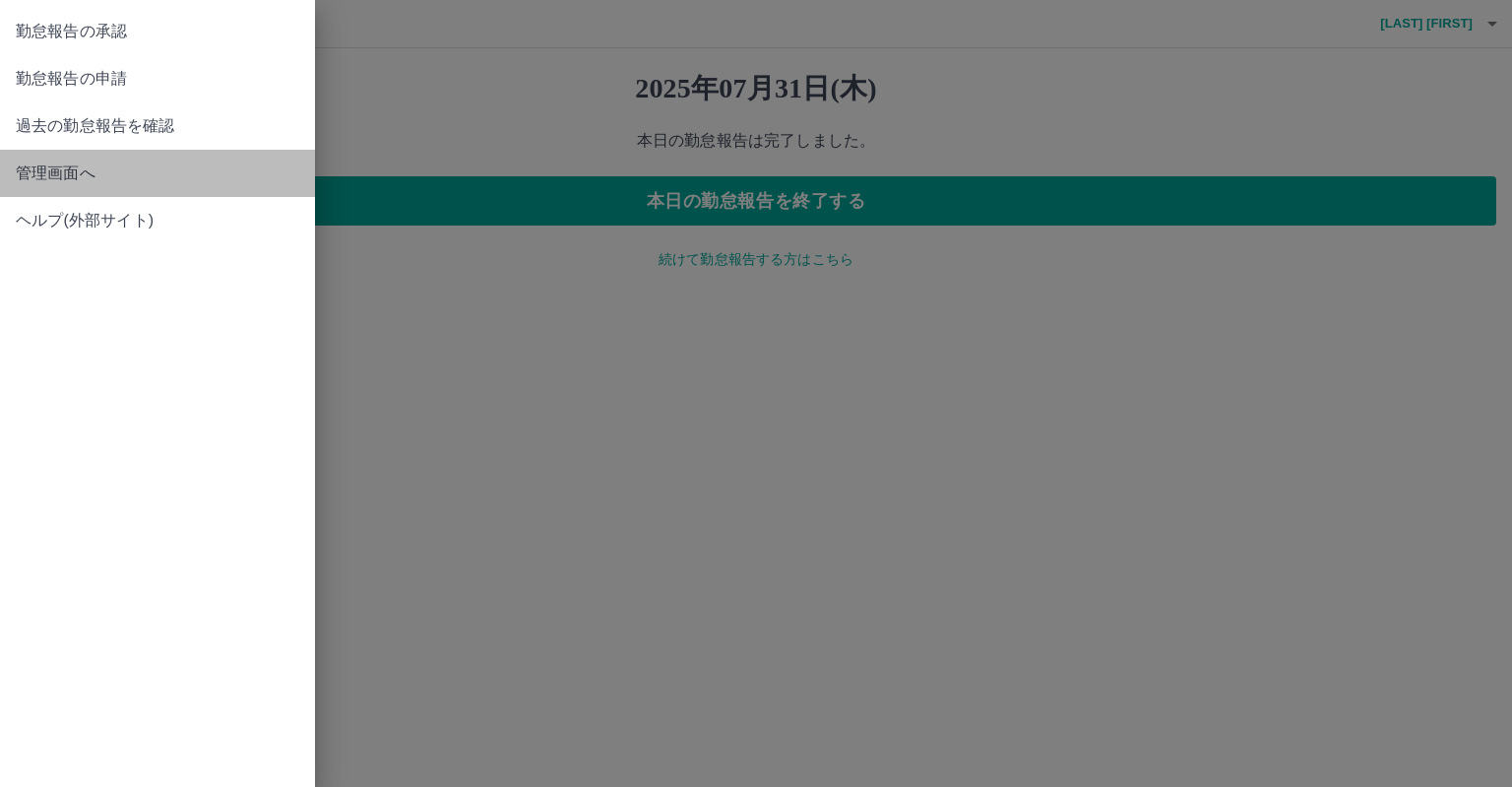 click on "管理画面へ" at bounding box center [158, 173] 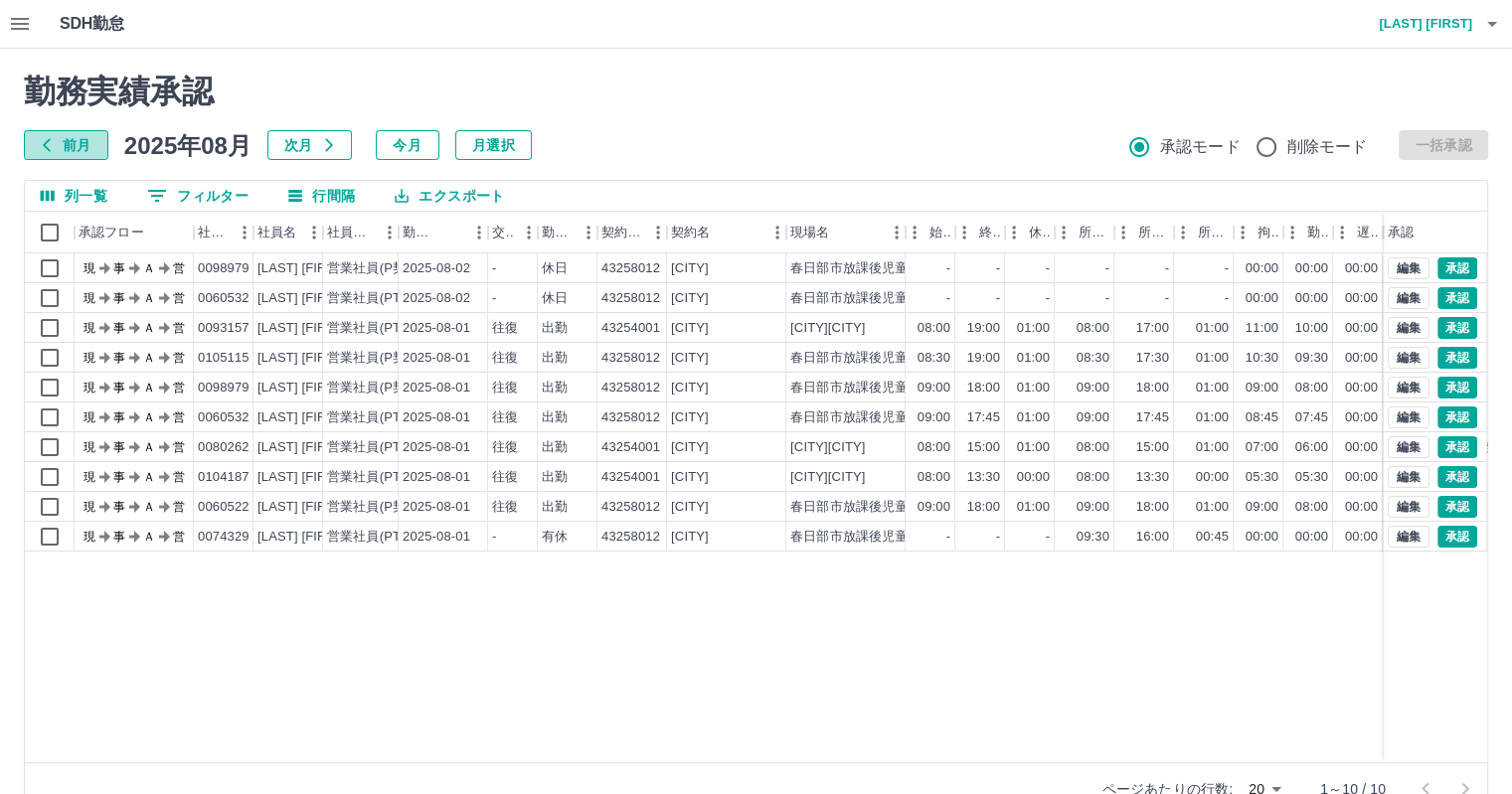 click 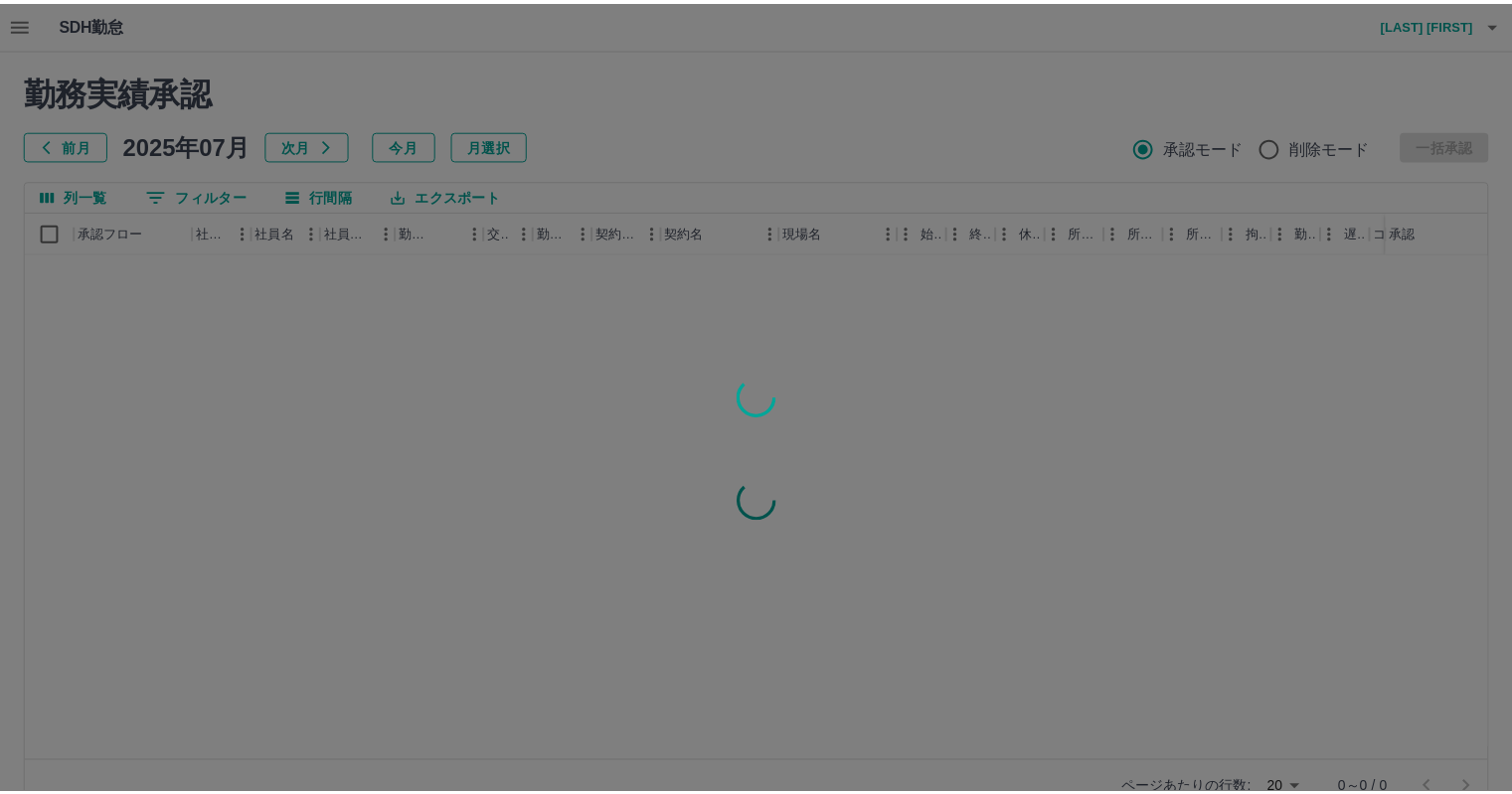 scroll, scrollTop: 0, scrollLeft: 0, axis: both 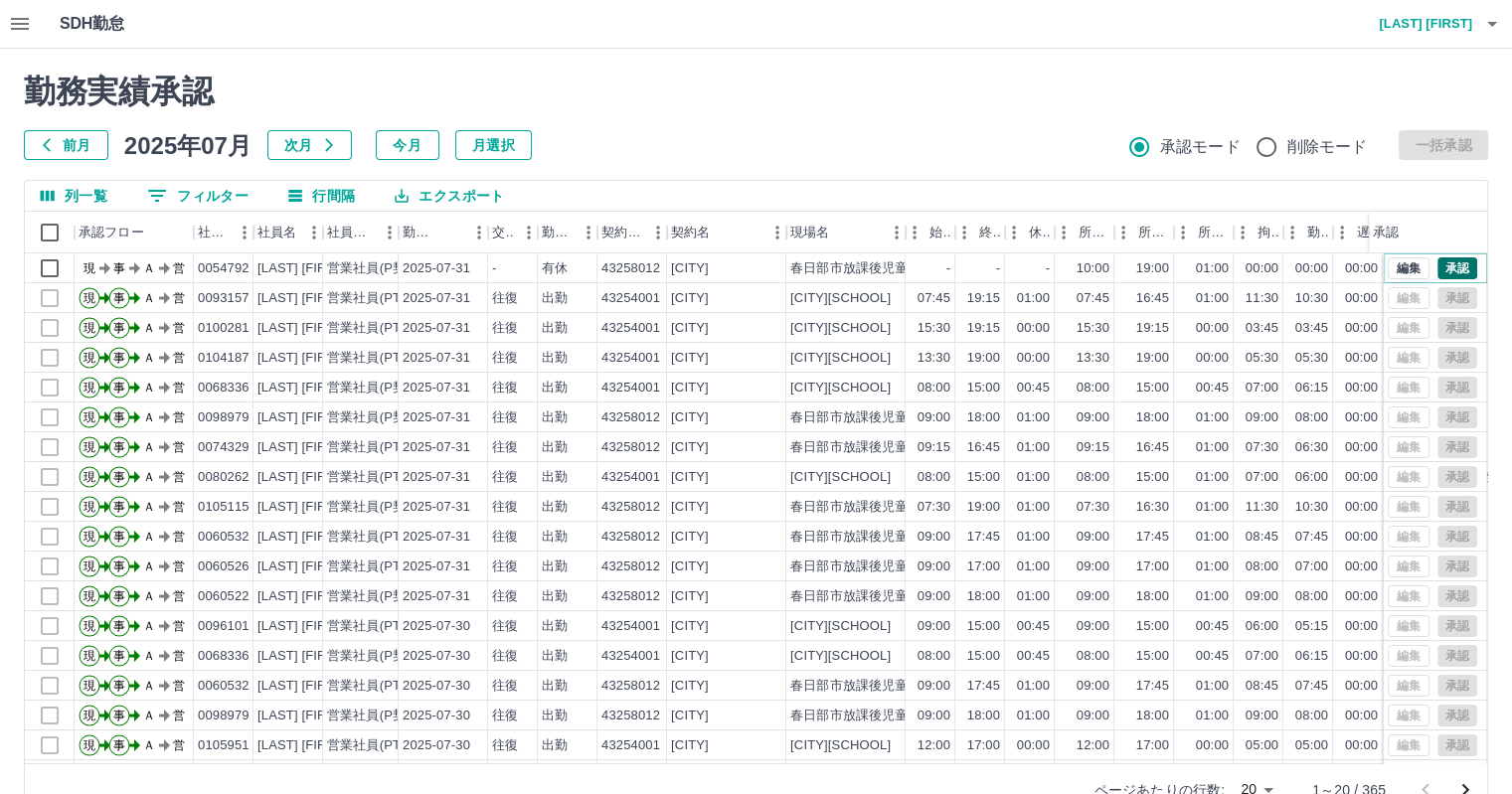 click on "承認" at bounding box center (1457, 268) 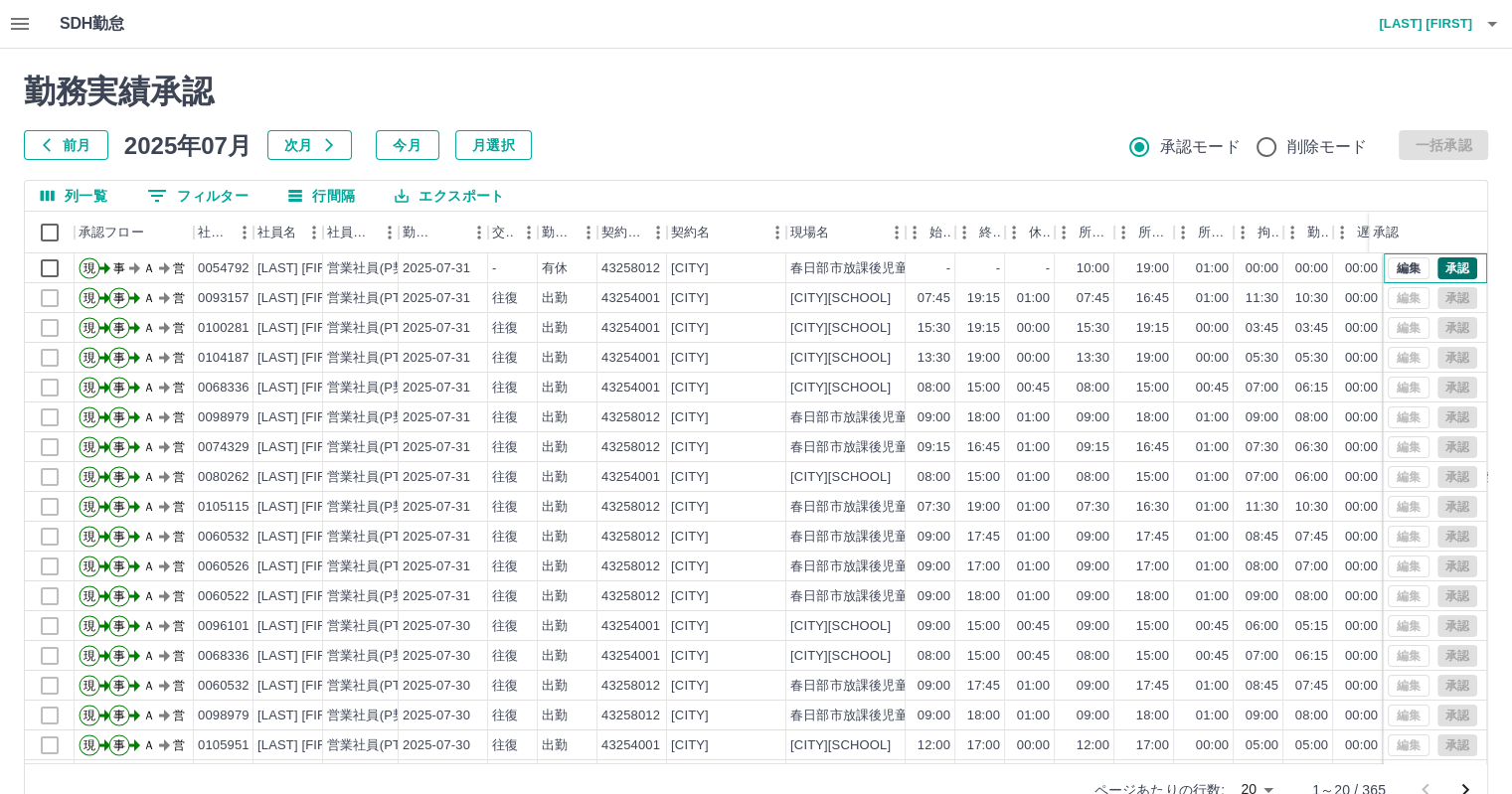 click on "編集 承認" at bounding box center [1432, 268] 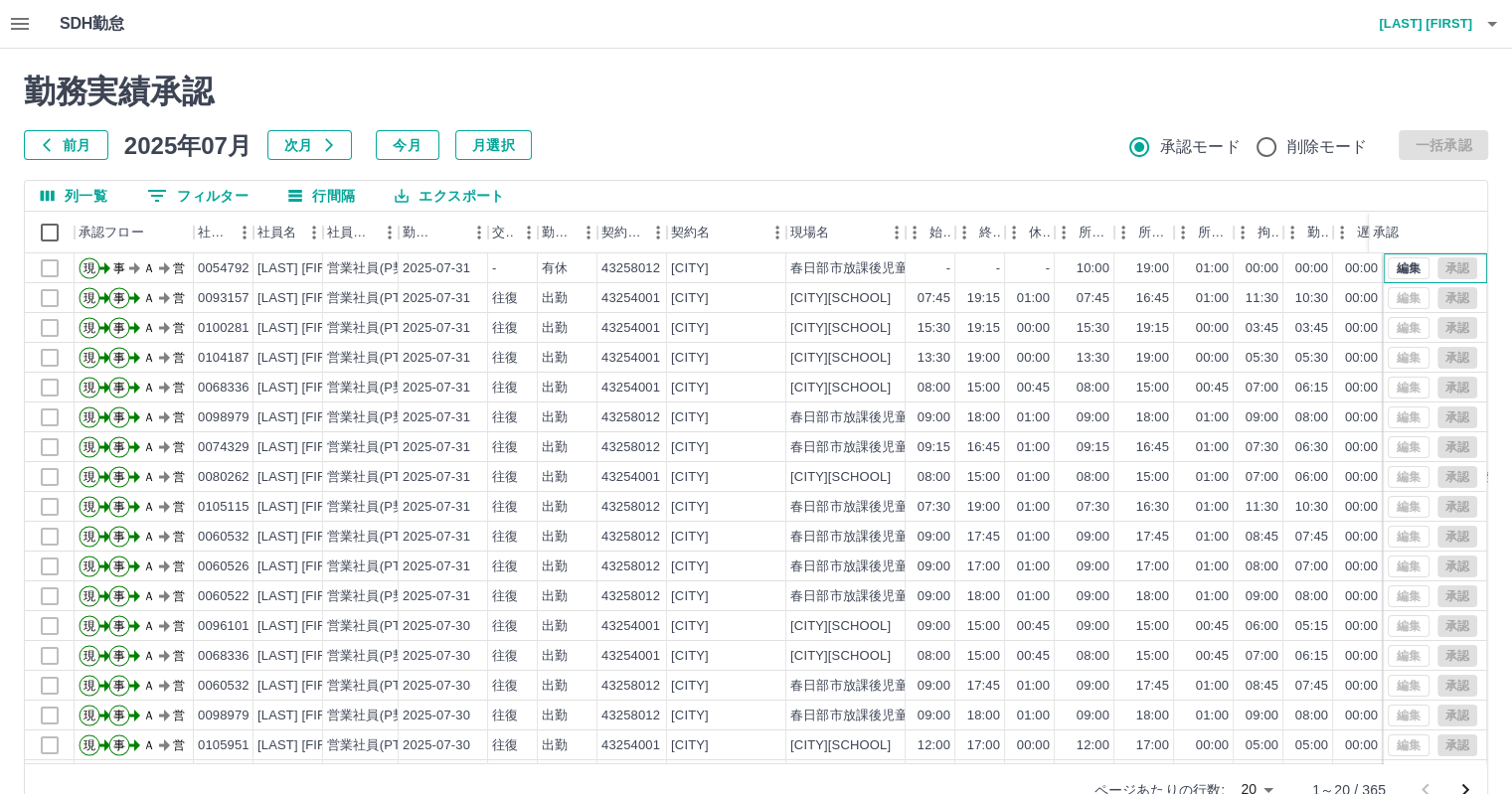 scroll, scrollTop: 100, scrollLeft: 0, axis: vertical 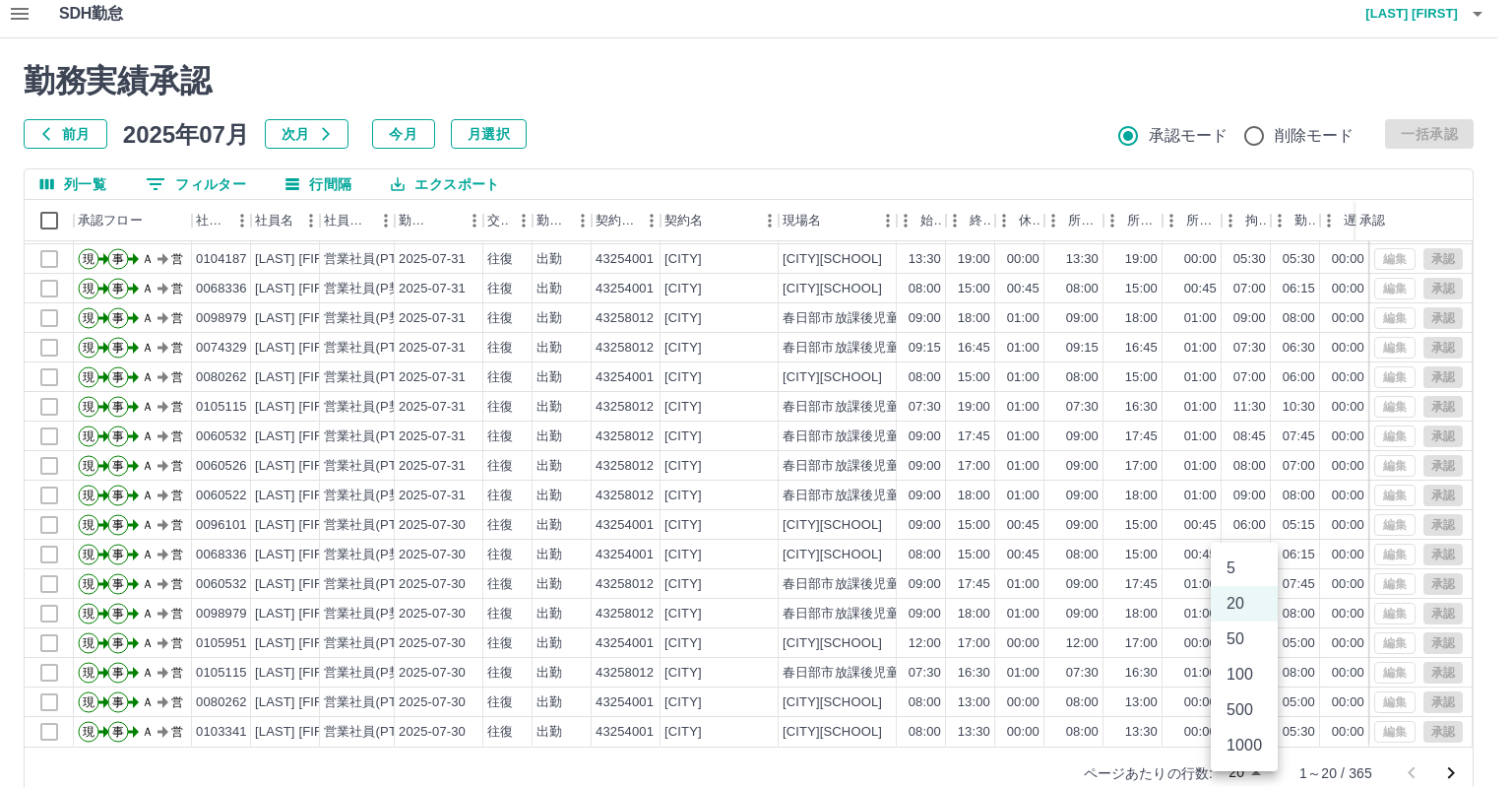 click on "SDH勤怠 [LAST] [FIRST] 勤務実績承認 前月 2025年07月 次月 今月 月選択 承認モード 削除モード 一括承認 列一覧 0 フィルター 行間隔 エクスポート 承認フロー 社員番号 社員名 社員区分 勤務日 交通費 勤務区分 契約コード 契約名 現場名 始業 終業 休憩 所定開始 所定終業 所定休憩 拘束 勤務 遅刻等 コメント ステータス 承認 現 事 Ａ 営 0093157 [LAST] [FIRST] 営業社員(PT契約) 2025-07-31 往復 出勤 43254001 [CITY] [SCHOOL_NAME] 07:45 19:15 01:00 07:45 16:45 01:00 11:30 10:30 00:00 AM承認待 現 事 Ａ 営 0100281 [LAST] [FIRST] 営業社員(PT契約) 2025-07-31 往復 出勤 43254001 [CITY] [SCHOOL_NAME] 15:30 19:15 00:00 15:30 19:15 00:00 03:45 03:45 00:00 AM承認待 現 事 Ａ 営 0104187 [LAST] [FIRST] 営業社員(PT契約) 2025-07-31 往復 出勤 43254001 [CITY] [SCHOOL_NAME] 13:30 19:00 00:00 13:30" at bounding box center (756, 406) 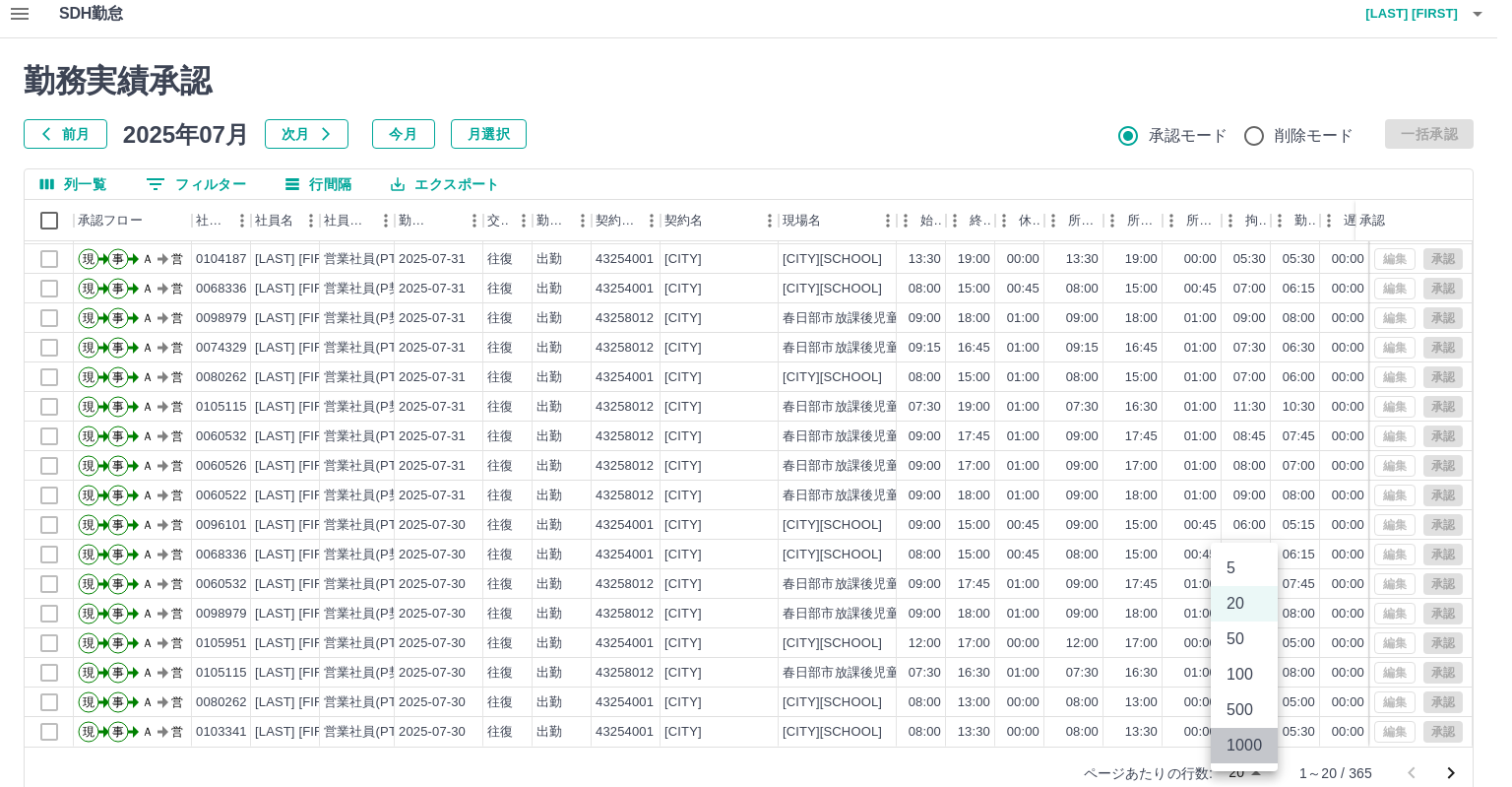 click on "1000" at bounding box center (1244, 746) 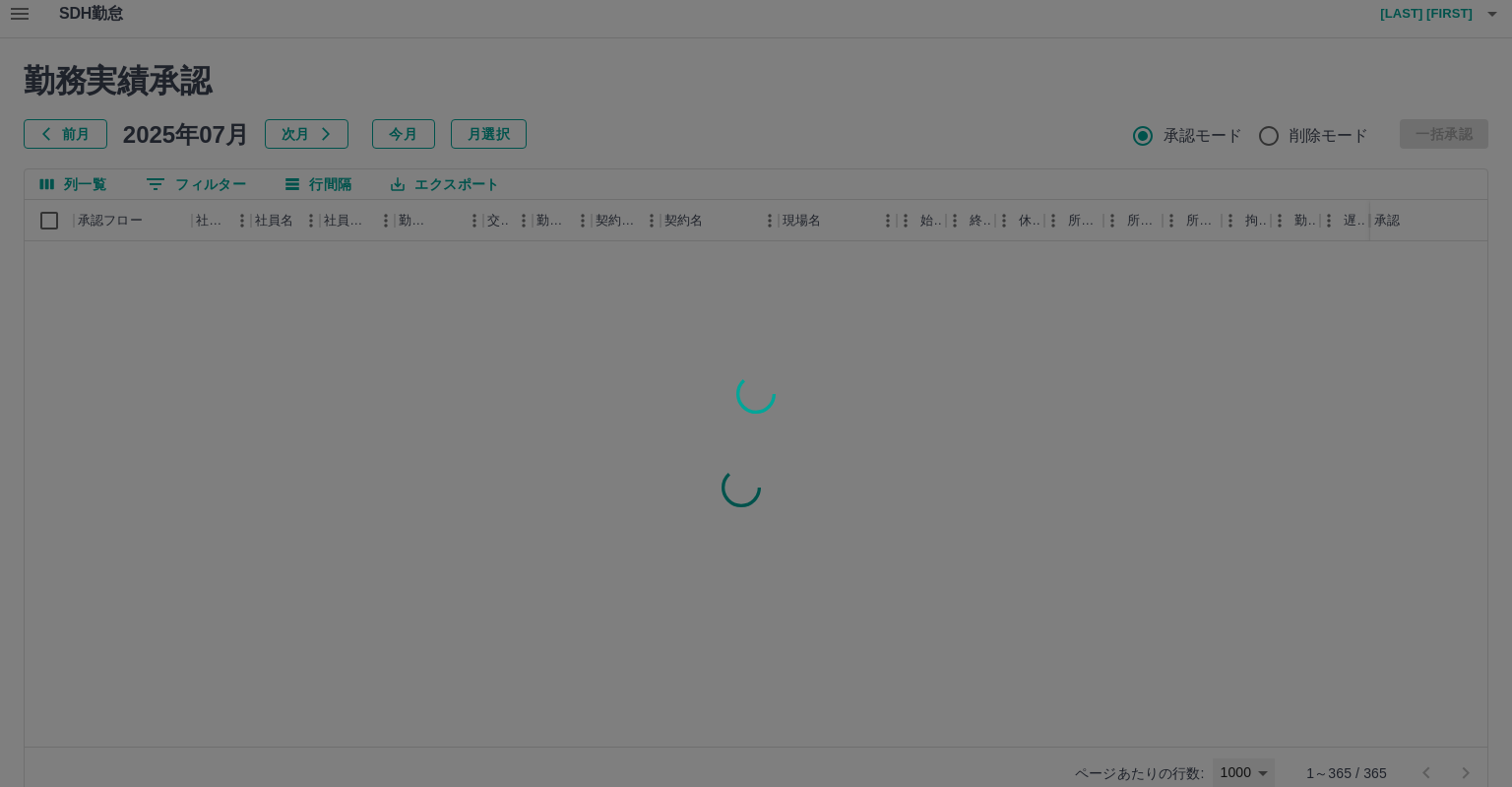 type on "****" 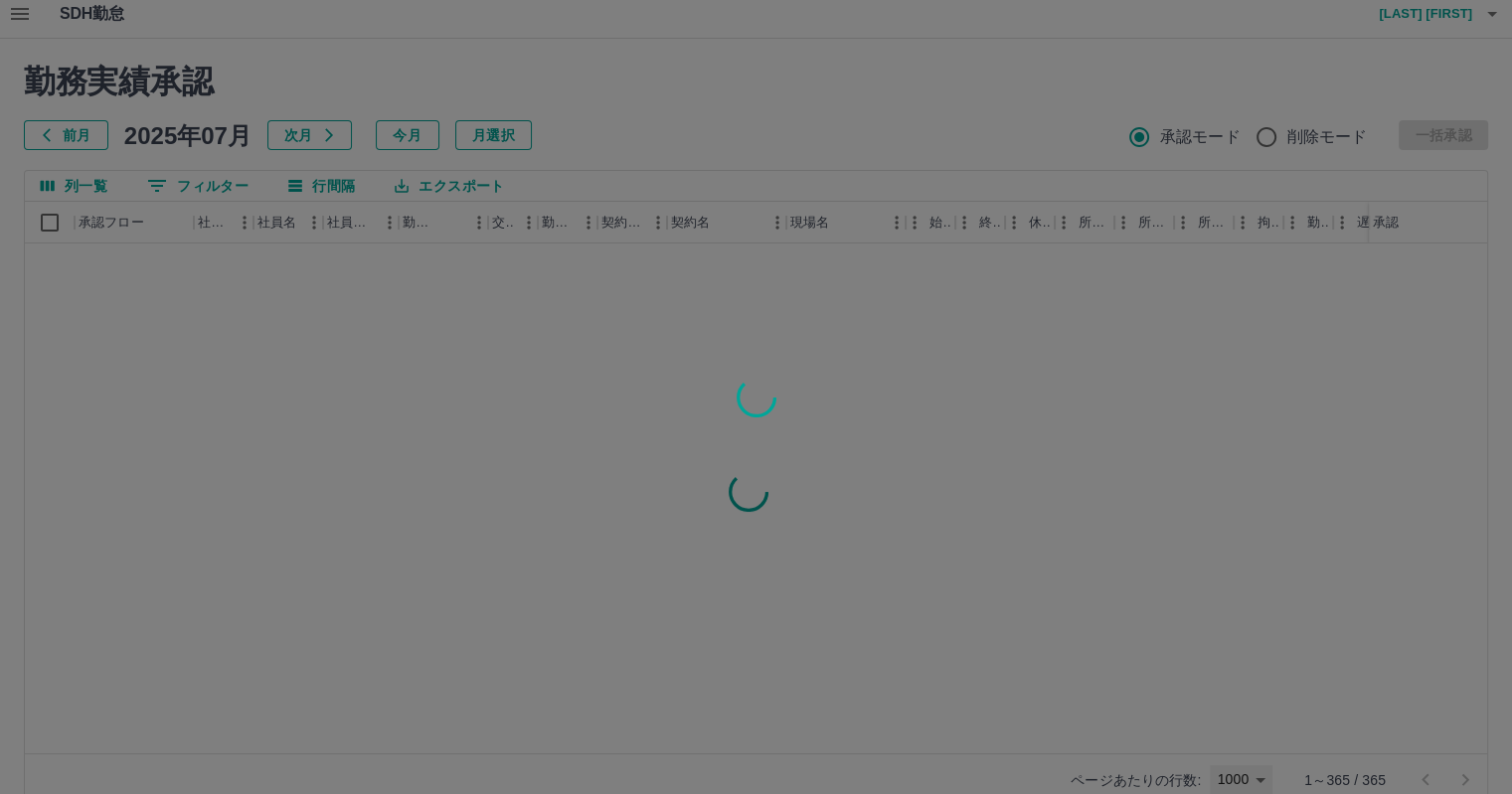 scroll, scrollTop: 0, scrollLeft: 0, axis: both 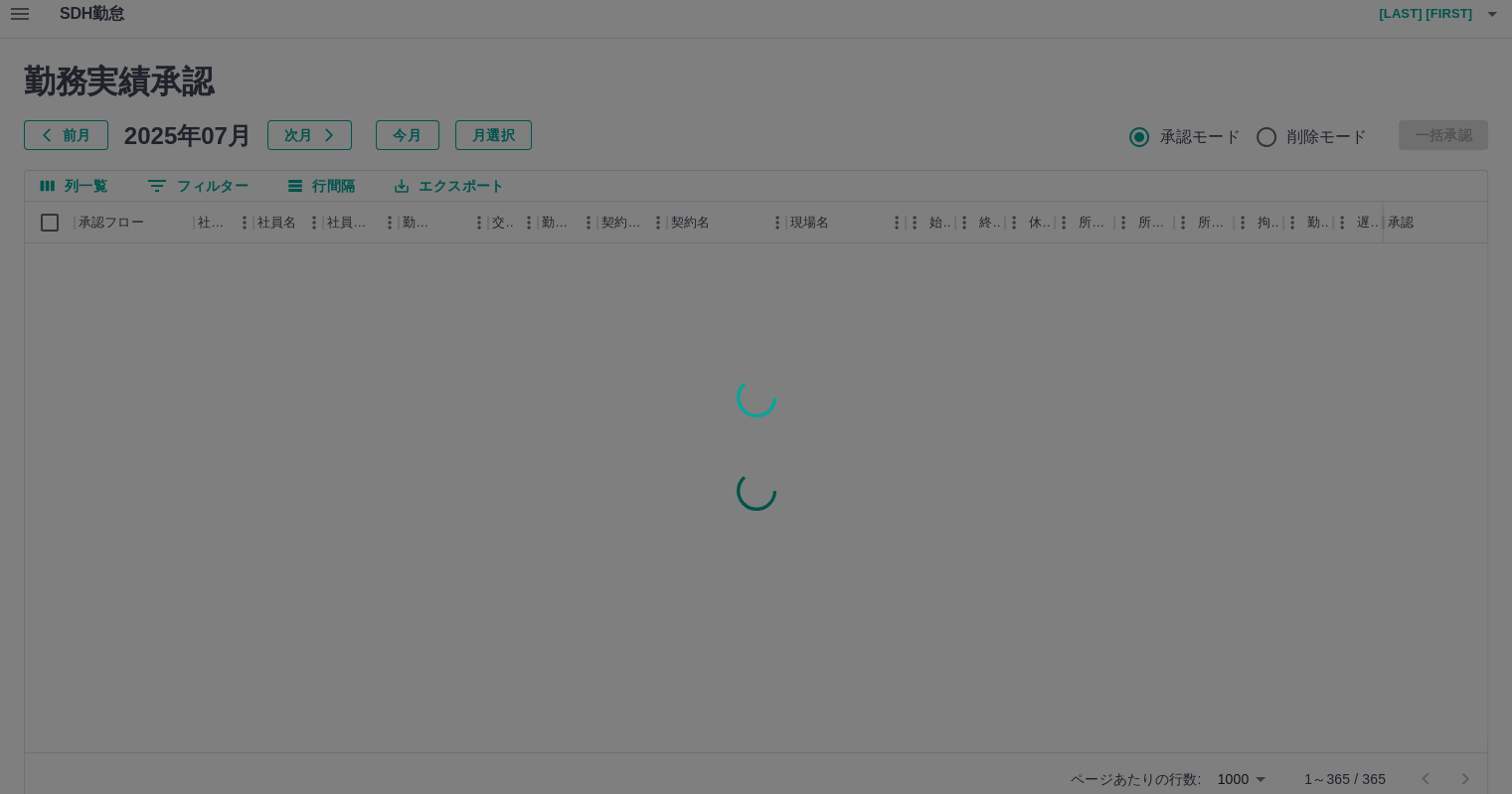 click at bounding box center [756, 397] 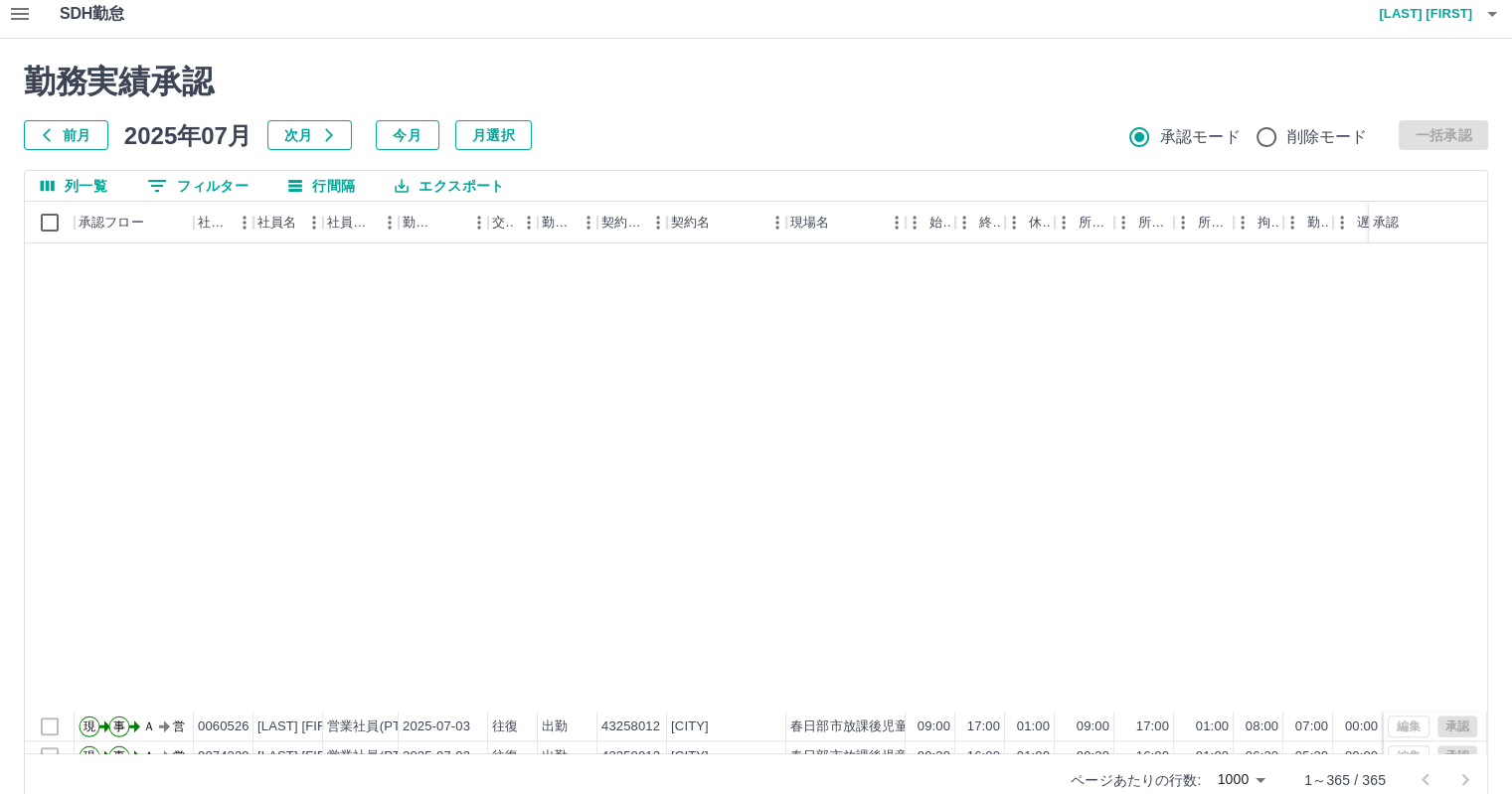 scroll, scrollTop: 10066, scrollLeft: 0, axis: vertical 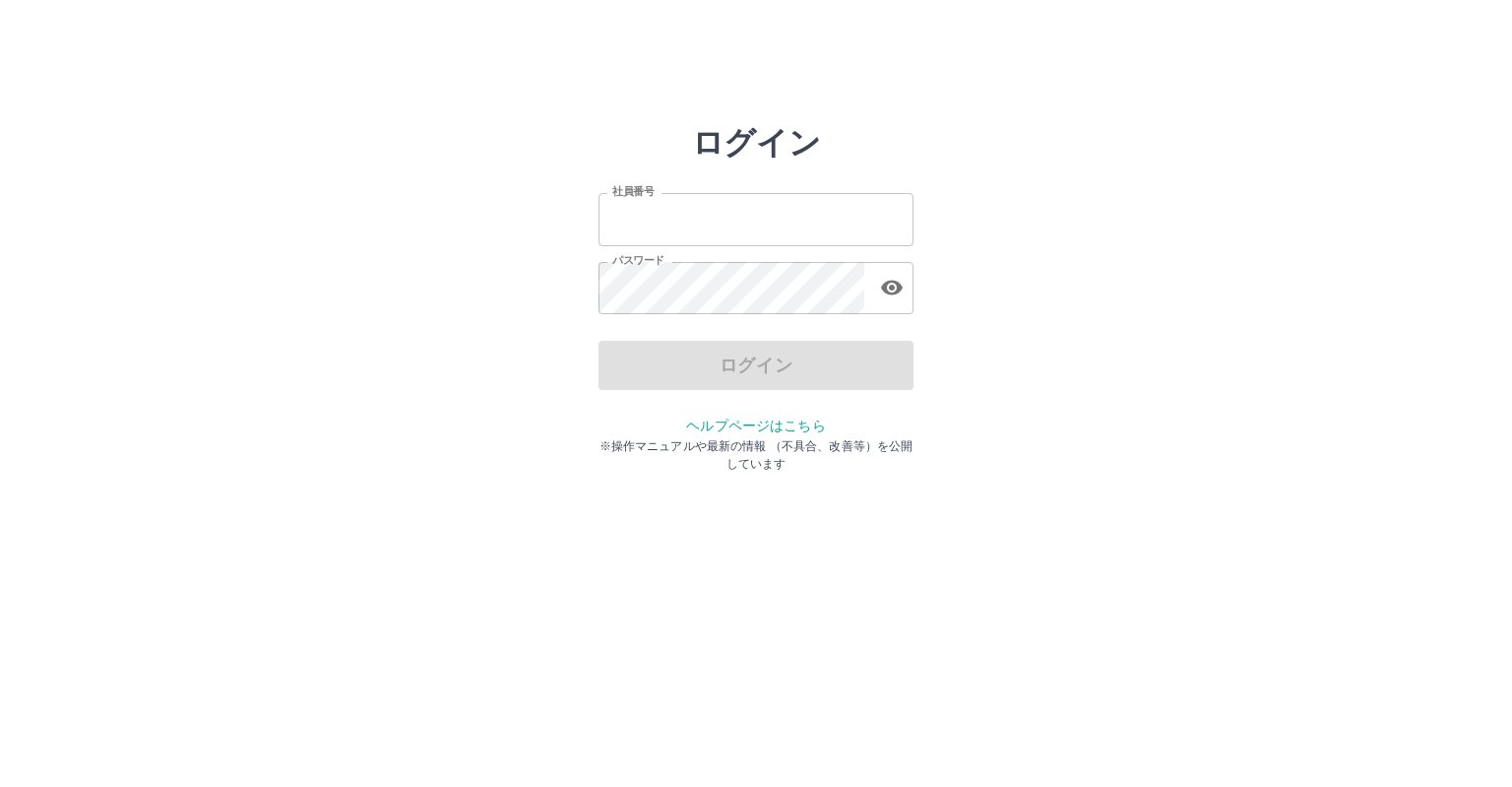 type on "*******" 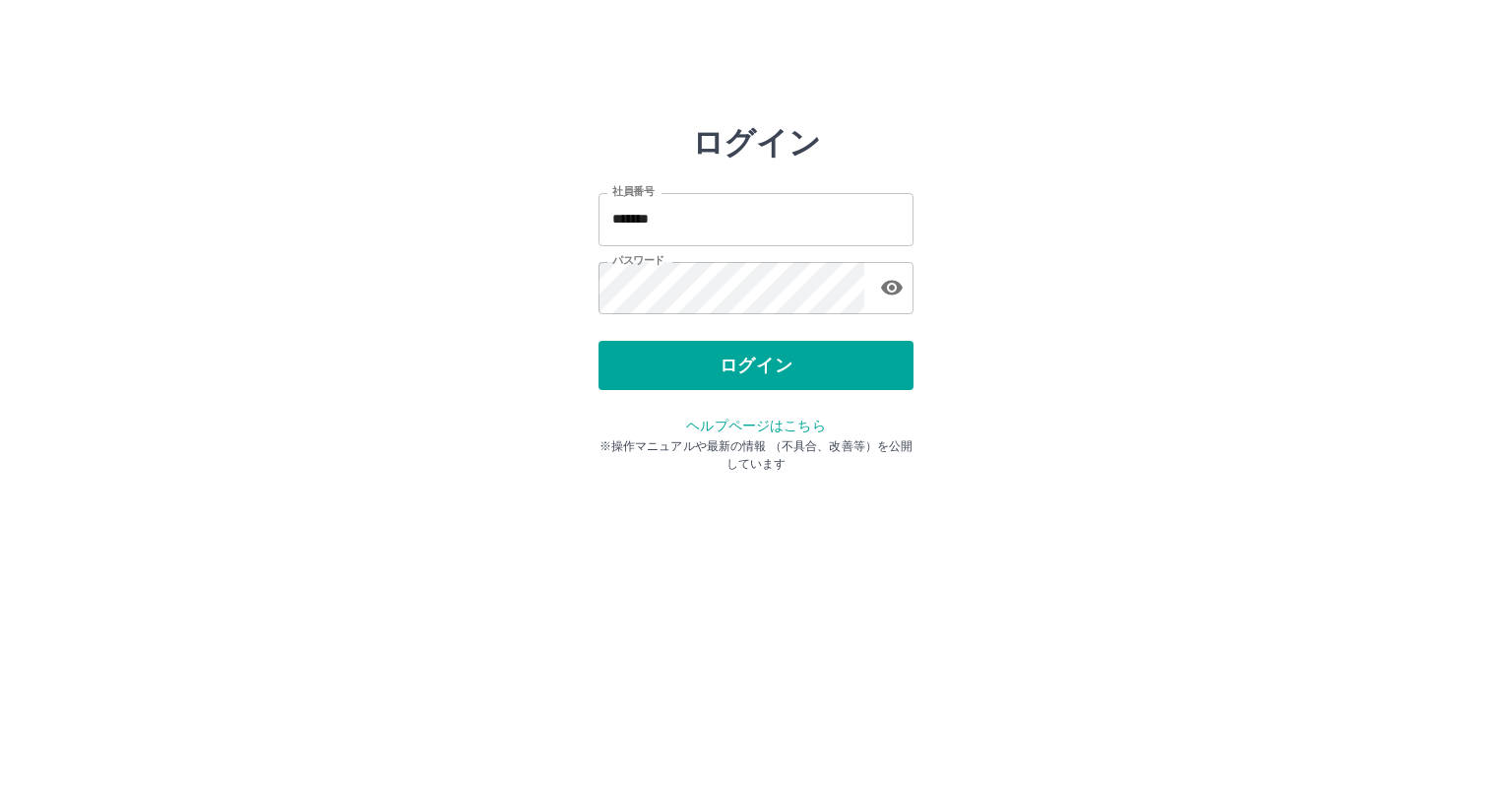 click on "社員番号 ******* 社員番号 パスワード パスワード" at bounding box center [756, 250] 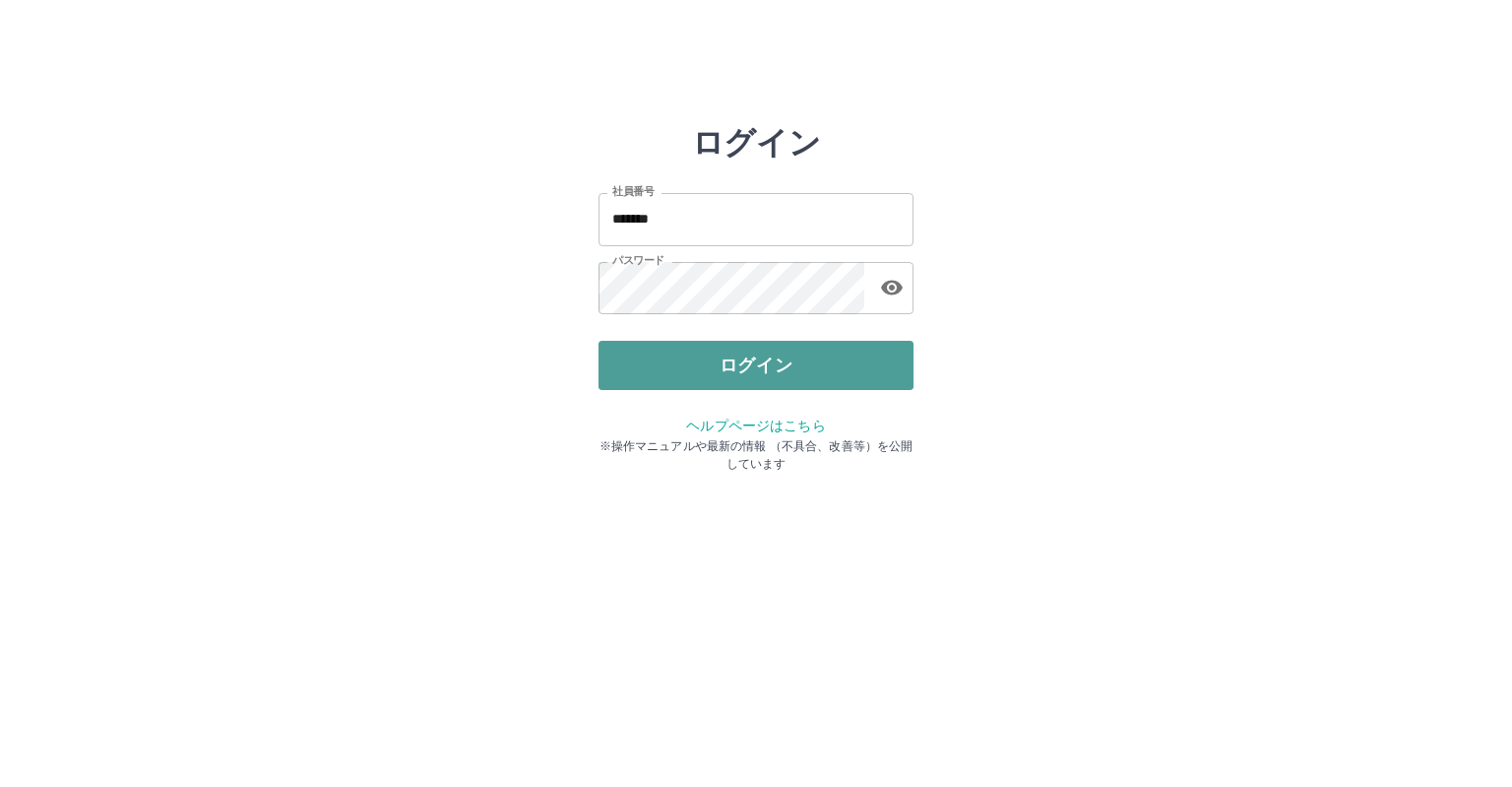 click on "ログイン" at bounding box center (756, 365) 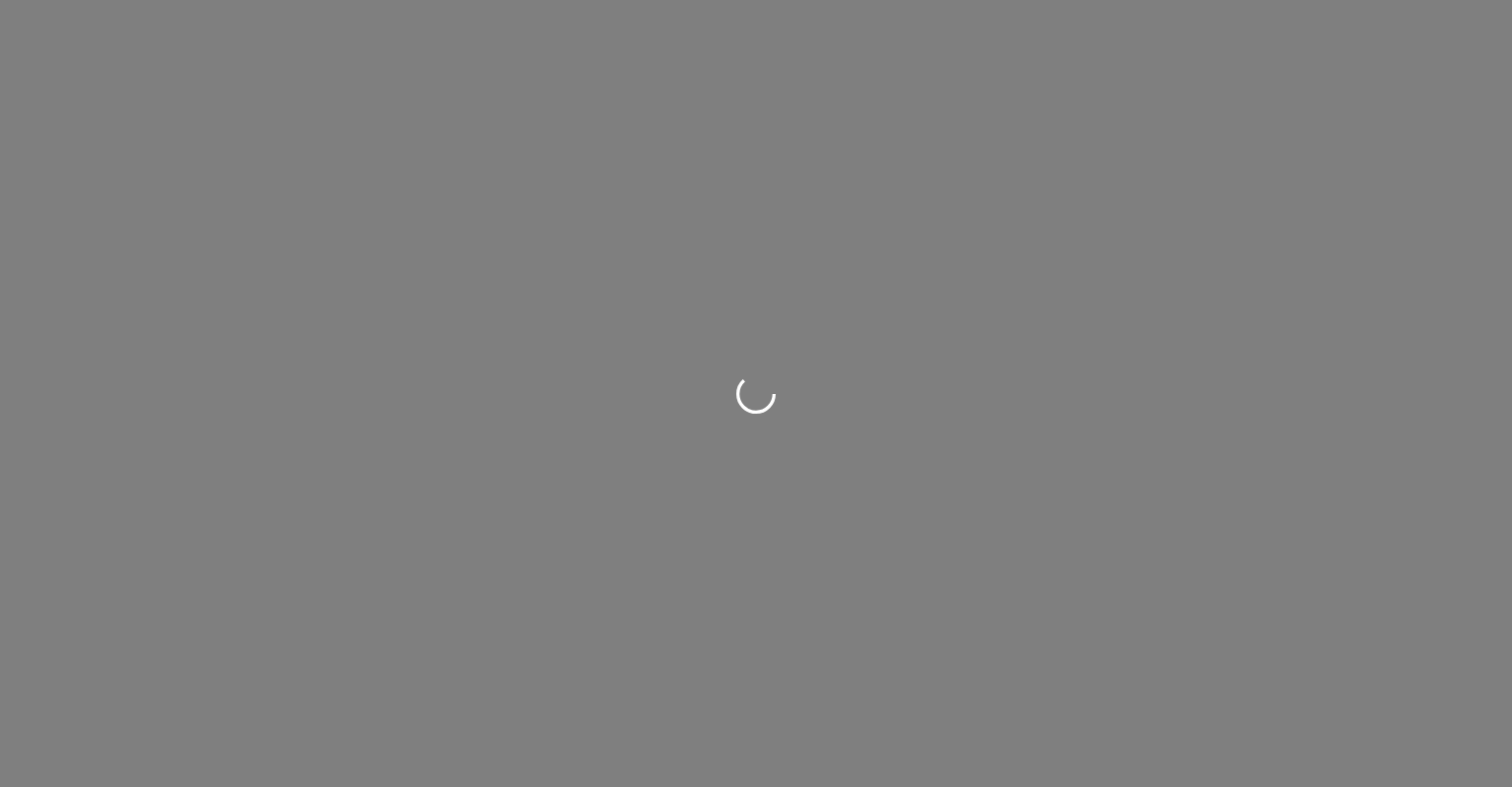 scroll, scrollTop: 0, scrollLeft: 0, axis: both 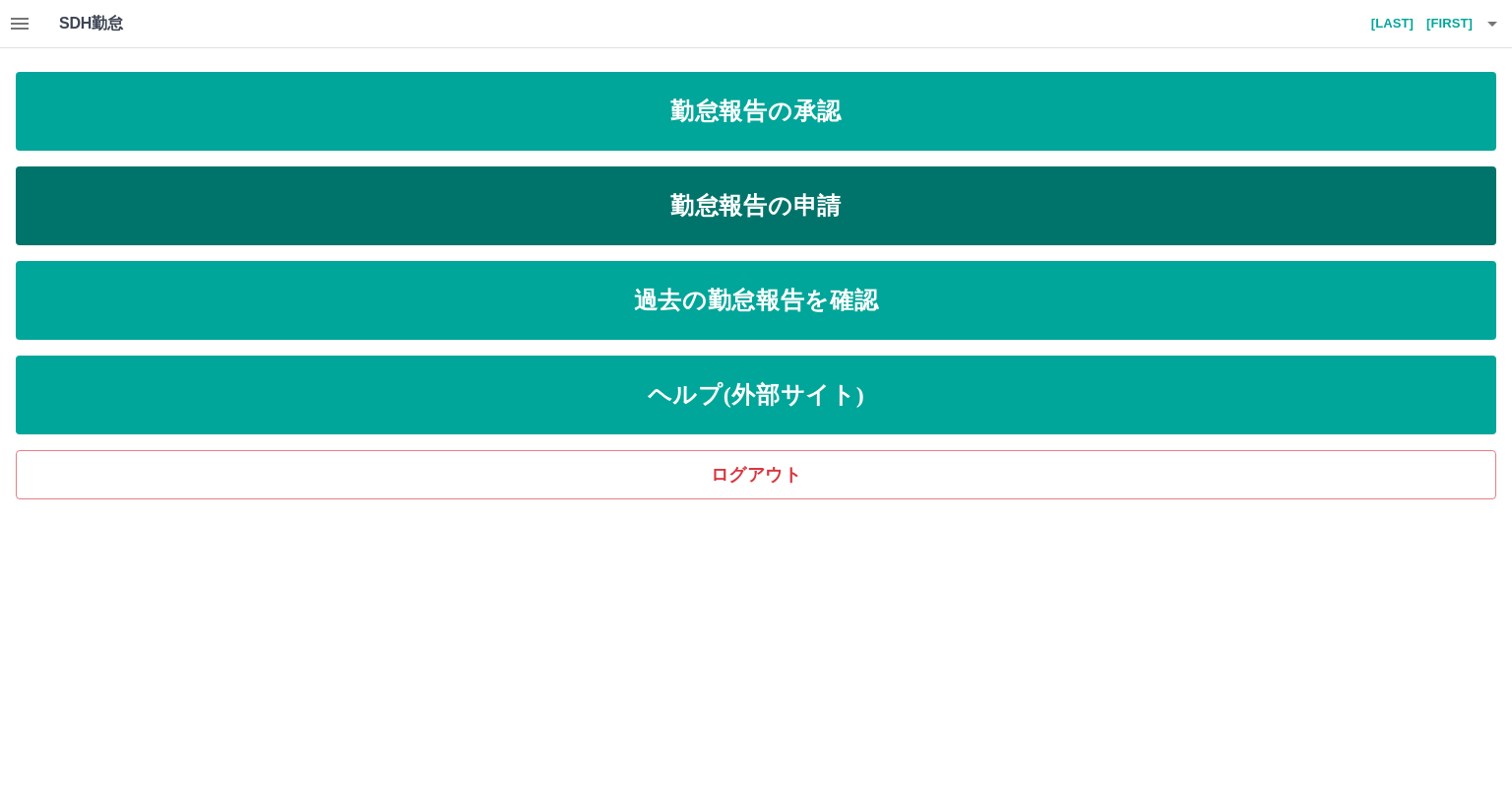 click on "勤怠報告の申請" at bounding box center (756, 206) 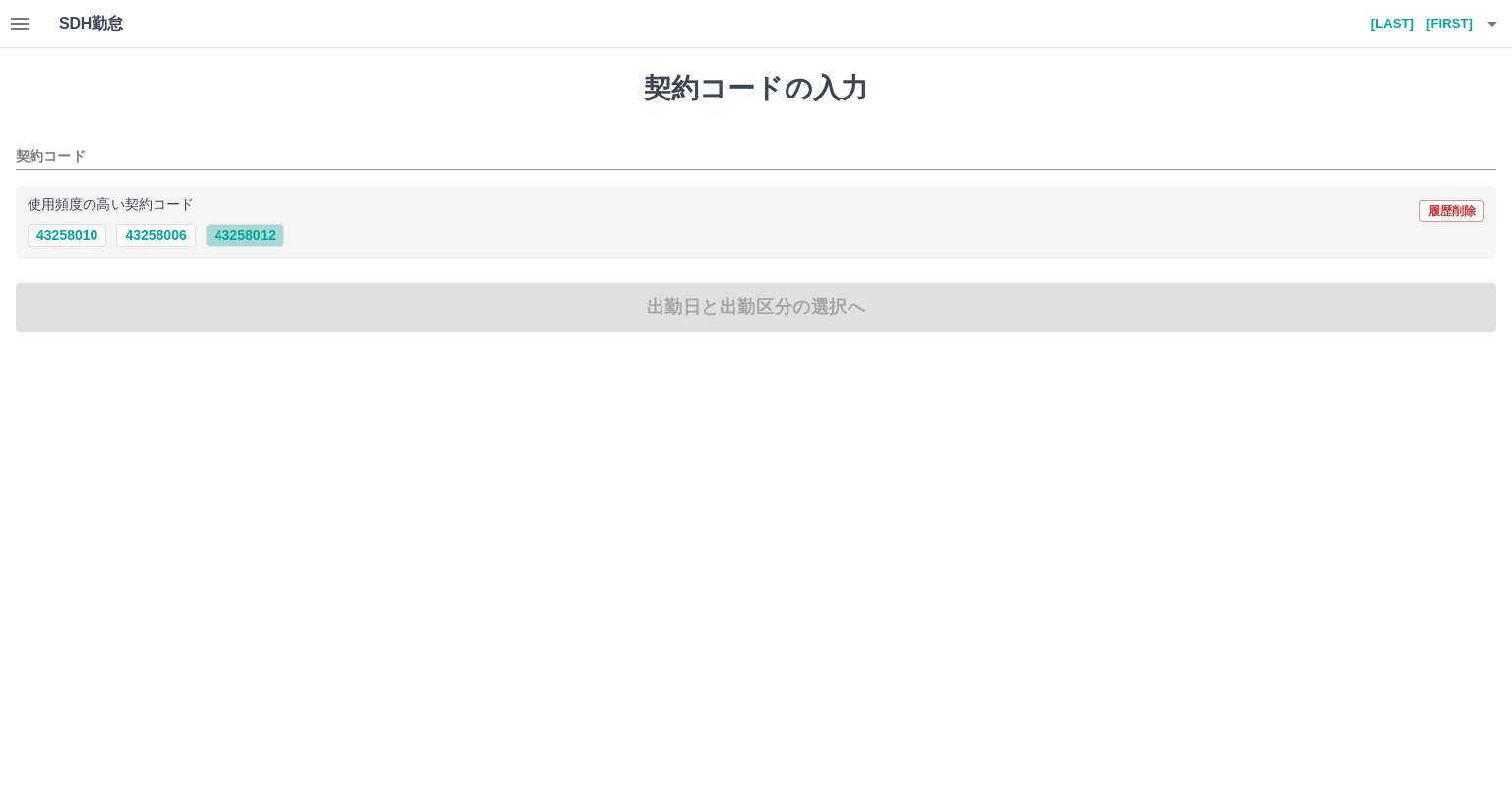 click on "43258012" at bounding box center (245, 235) 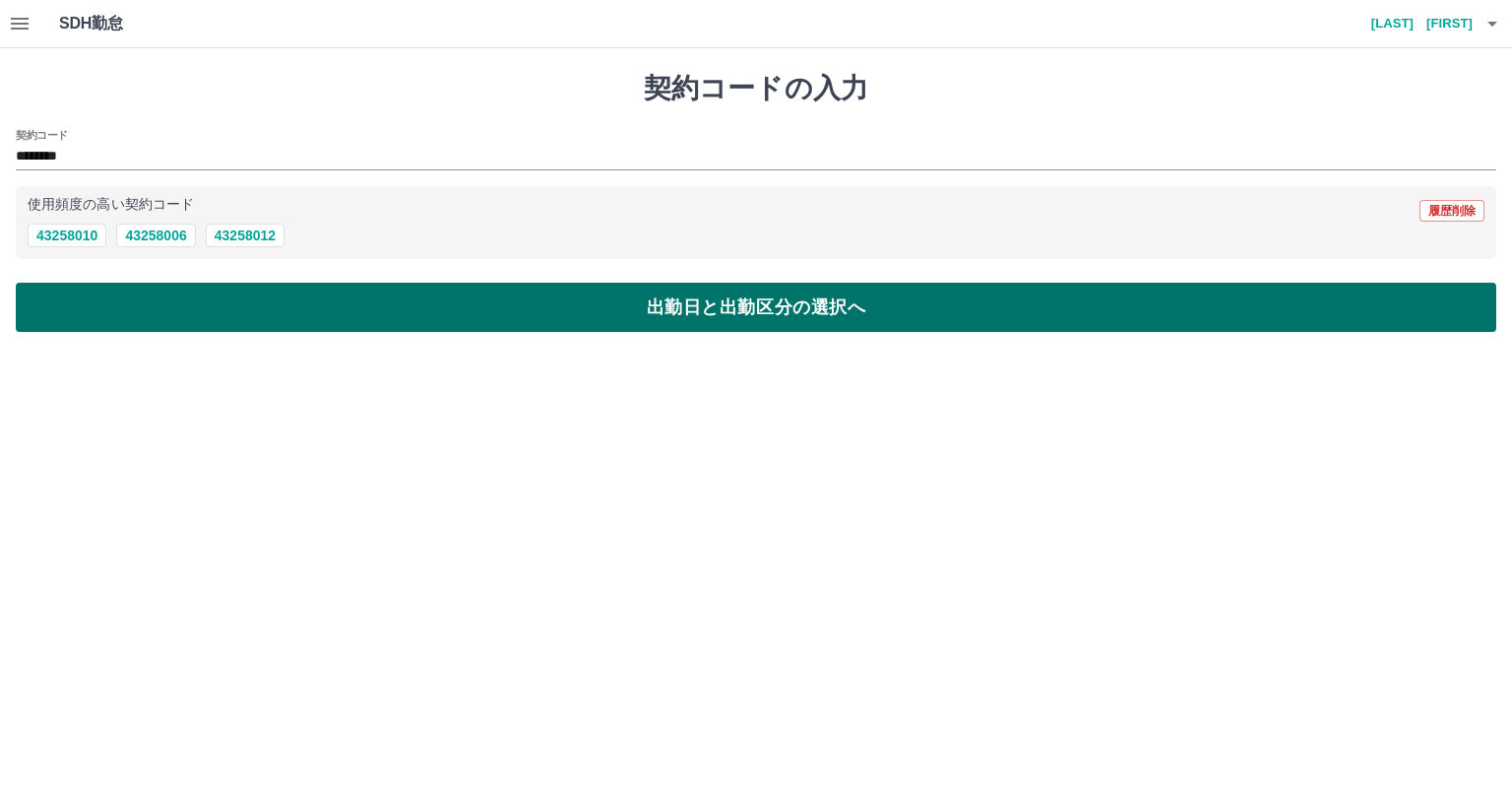 click on "出勤日と出勤区分の選択へ" at bounding box center [756, 307] 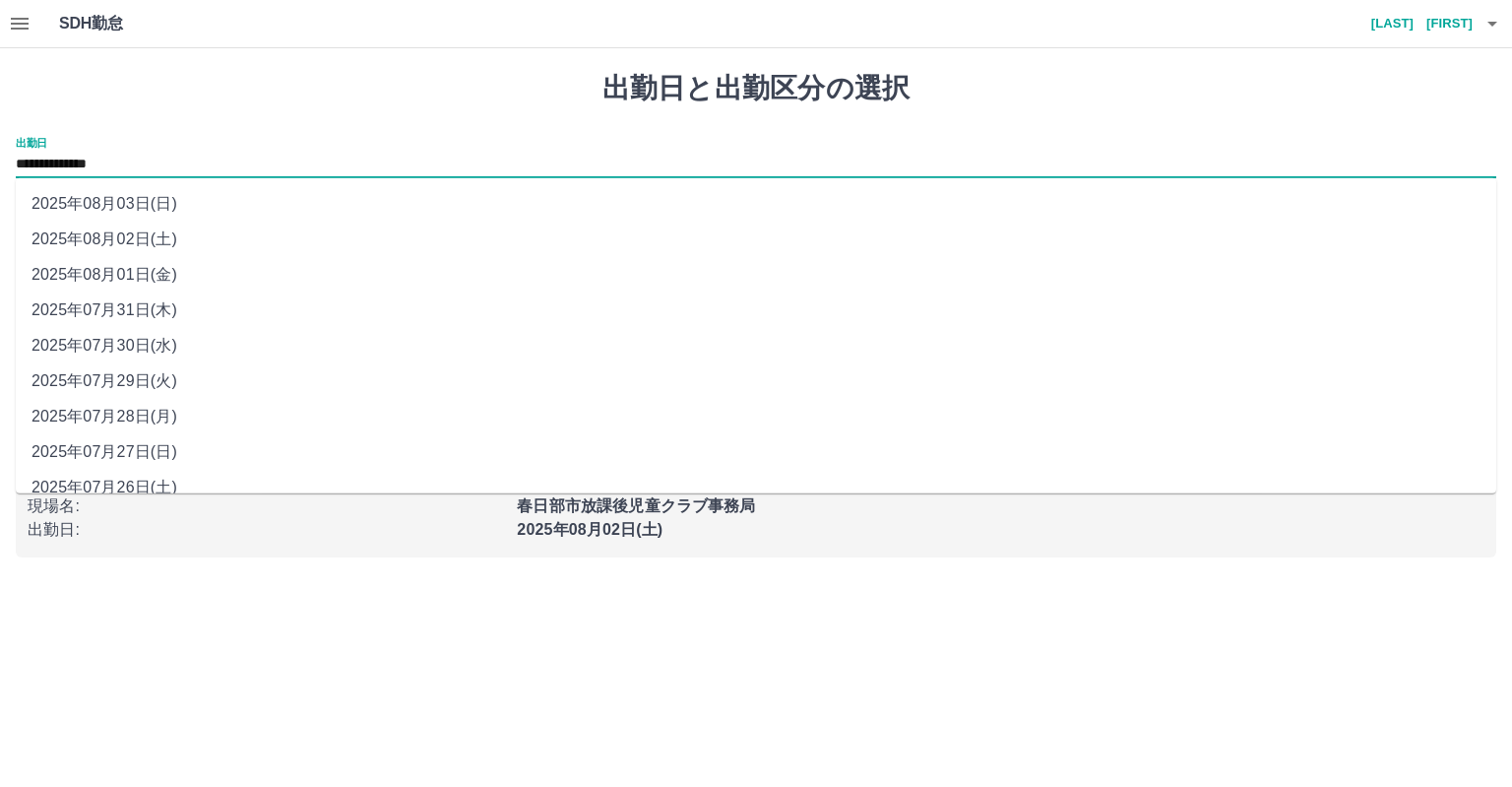 click on "**********" at bounding box center [756, 164] 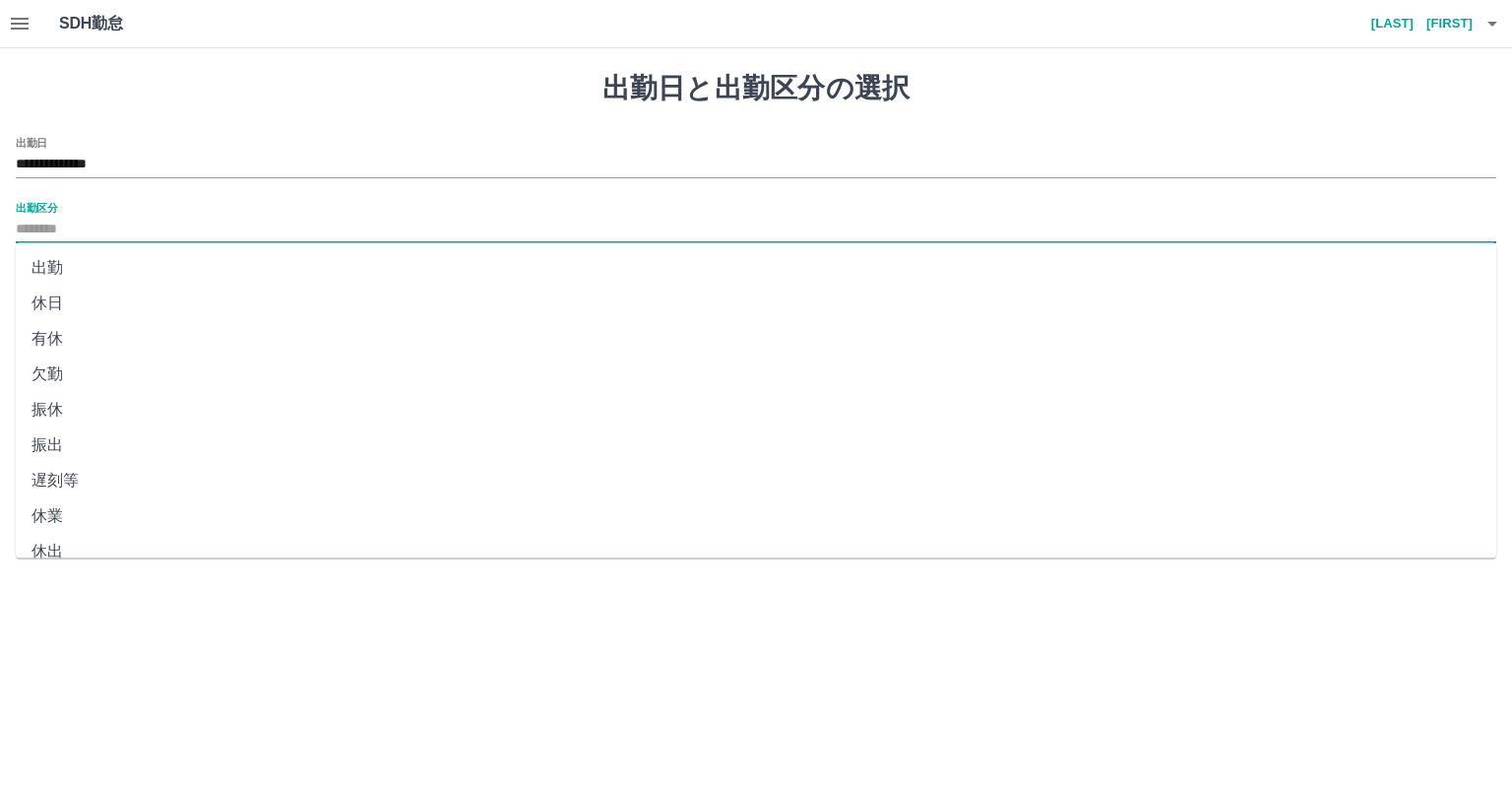 click on "出勤区分" at bounding box center [756, 230] 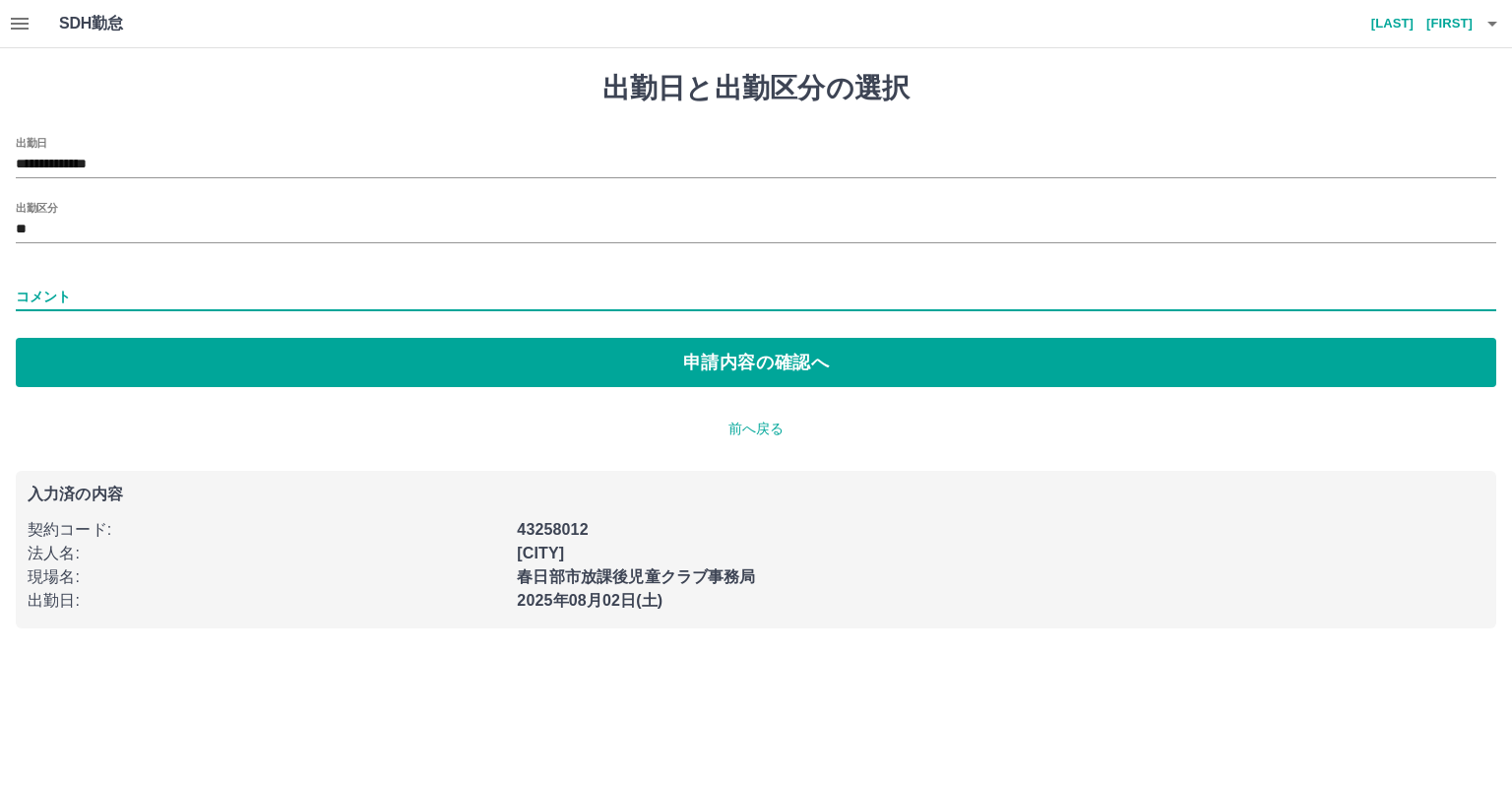 click on "コメント" at bounding box center (756, 296) 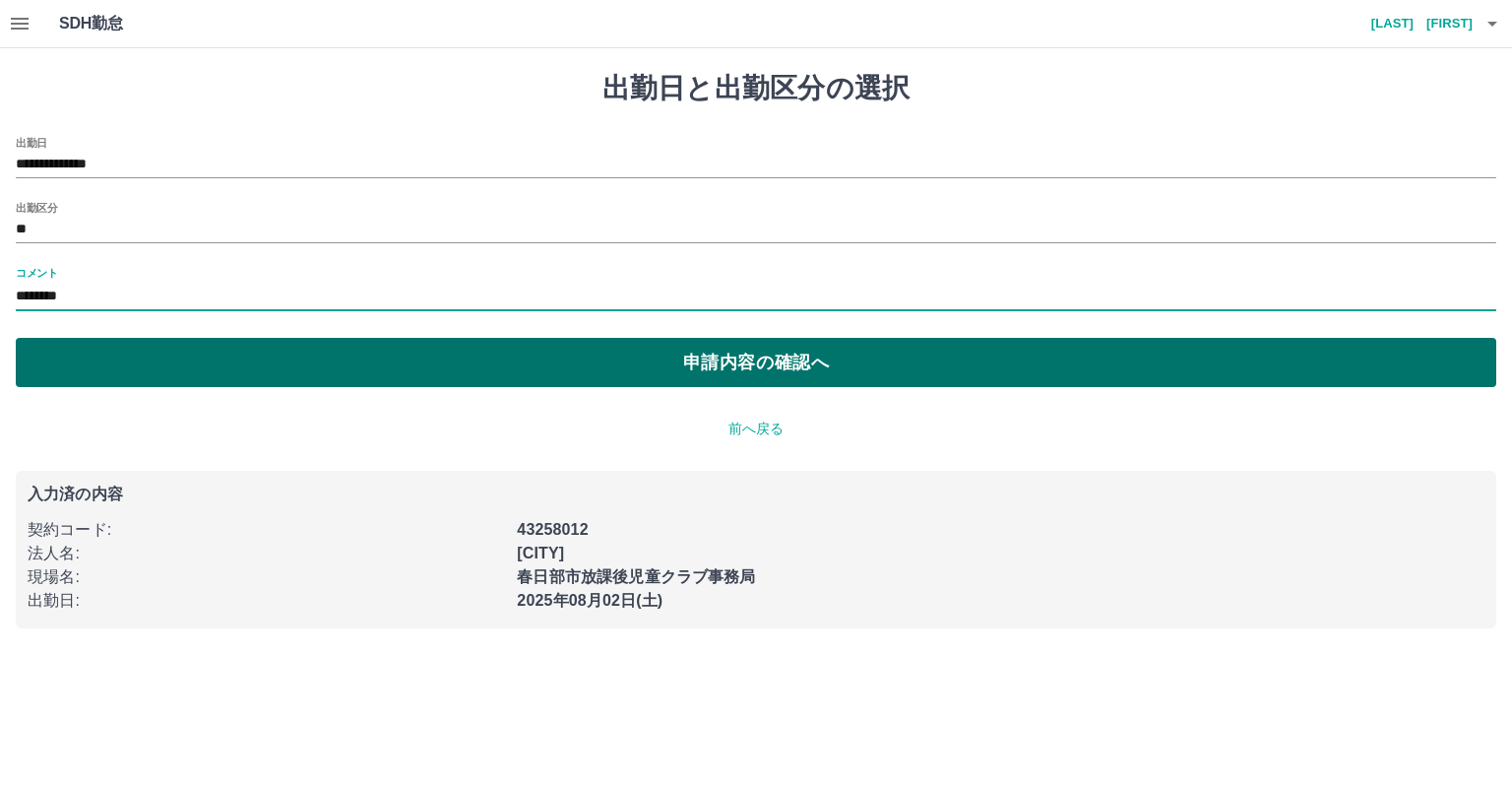 type on "********" 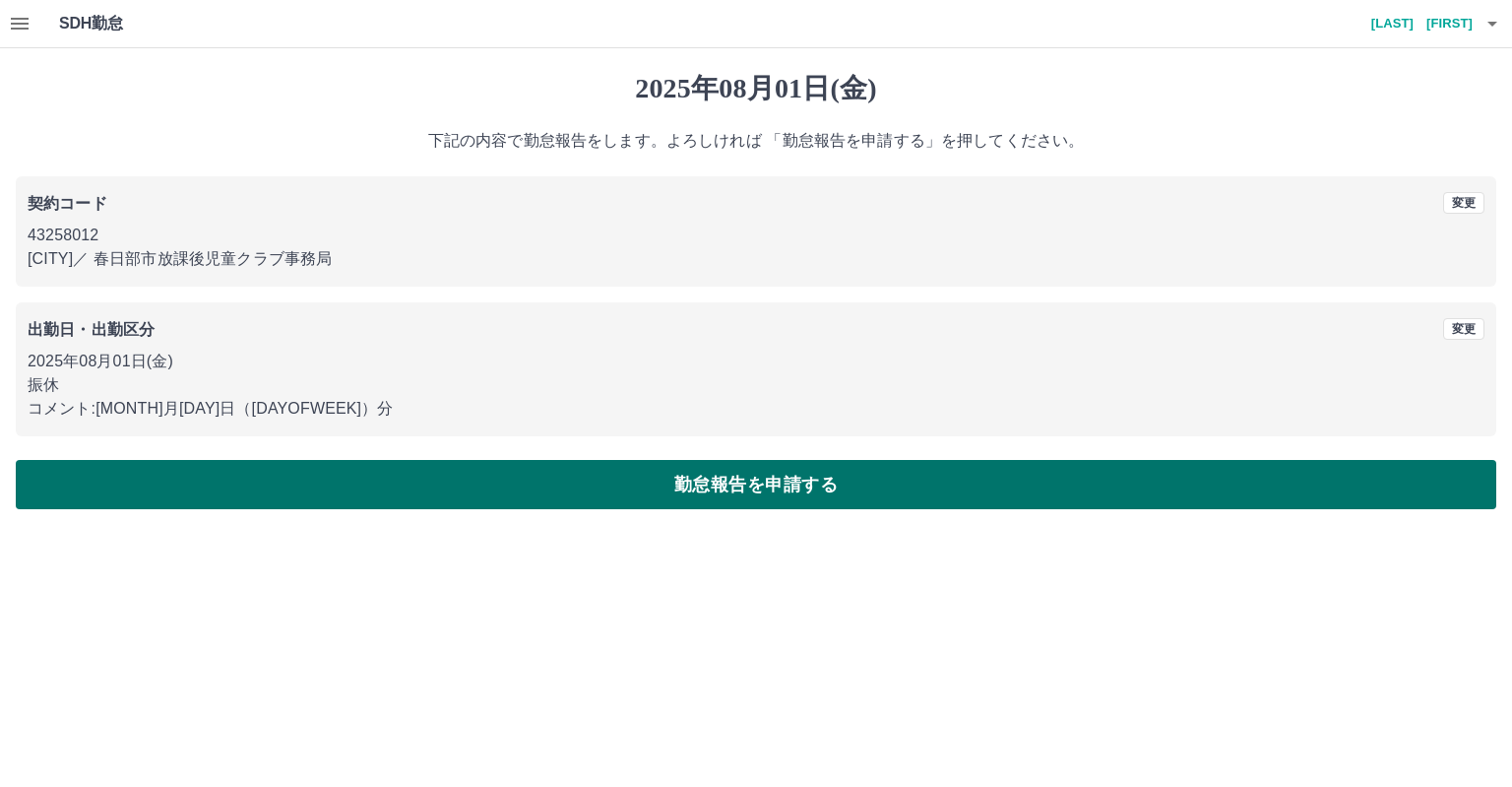 click on "勤怠報告を申請する" at bounding box center [756, 485] 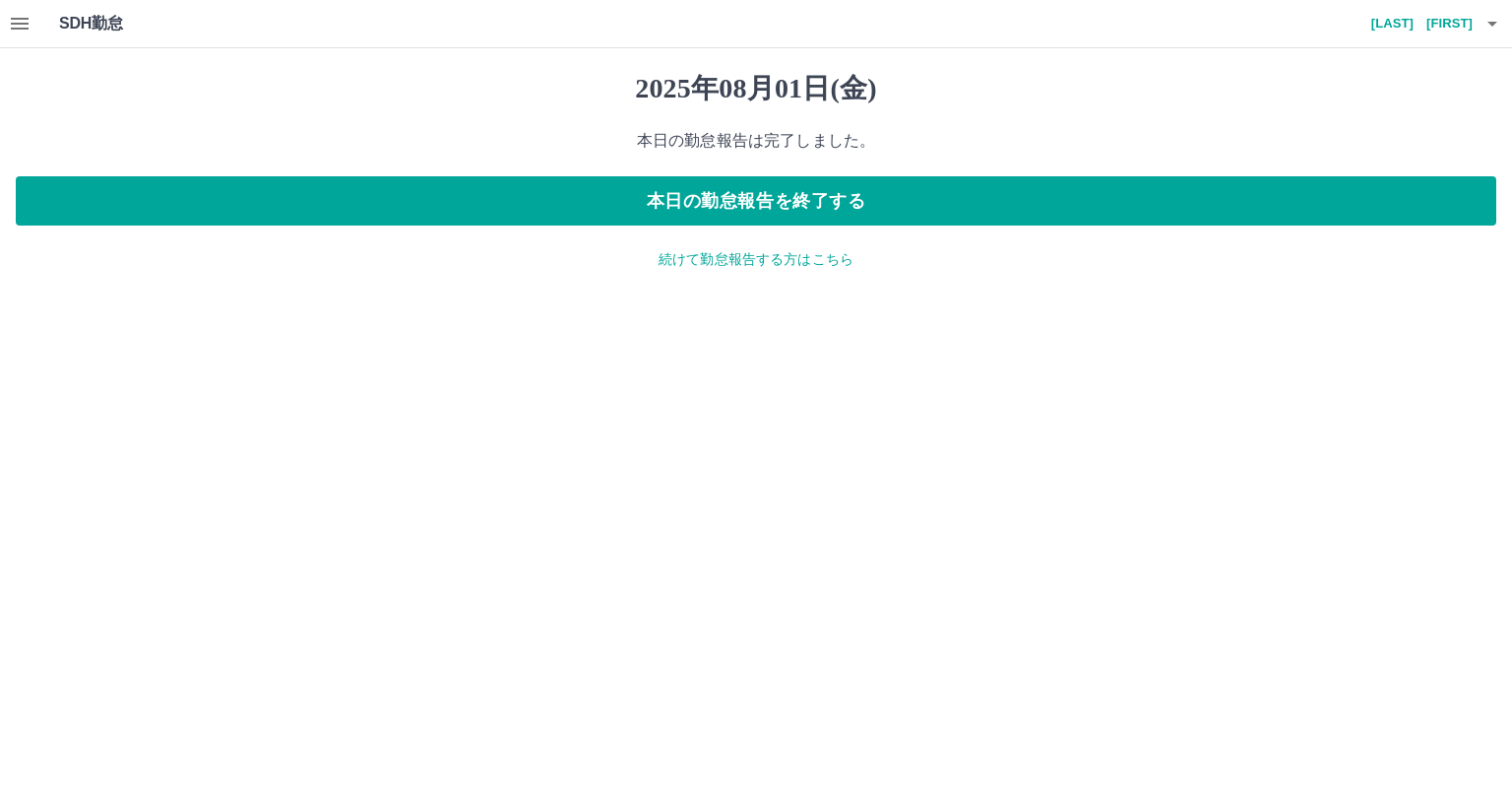 drag, startPoint x: 785, startPoint y: 269, endPoint x: 774, endPoint y: 261, distance: 13.601471 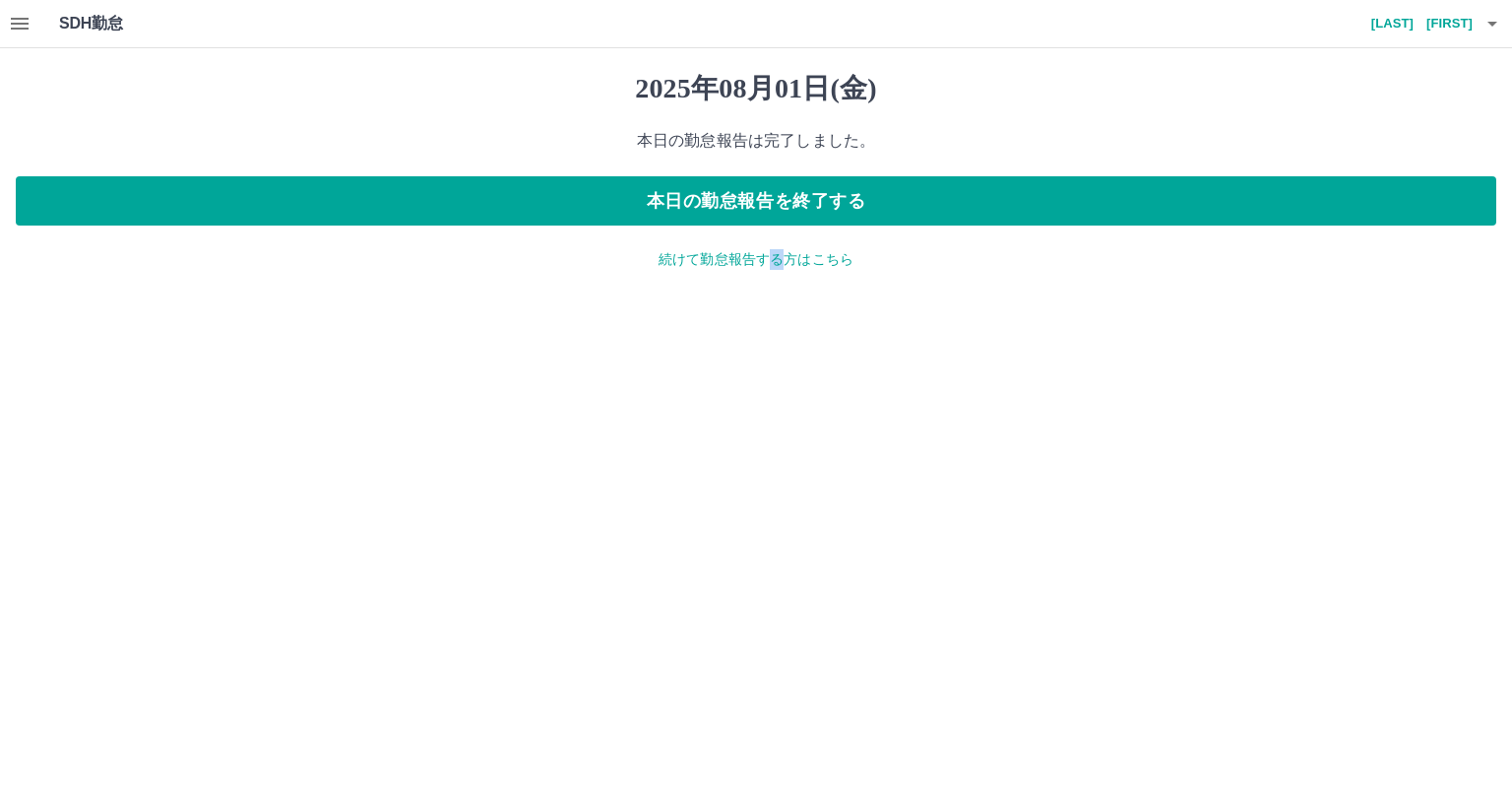 click on "続けて勤怠報告する方はこちら" at bounding box center [756, 259] 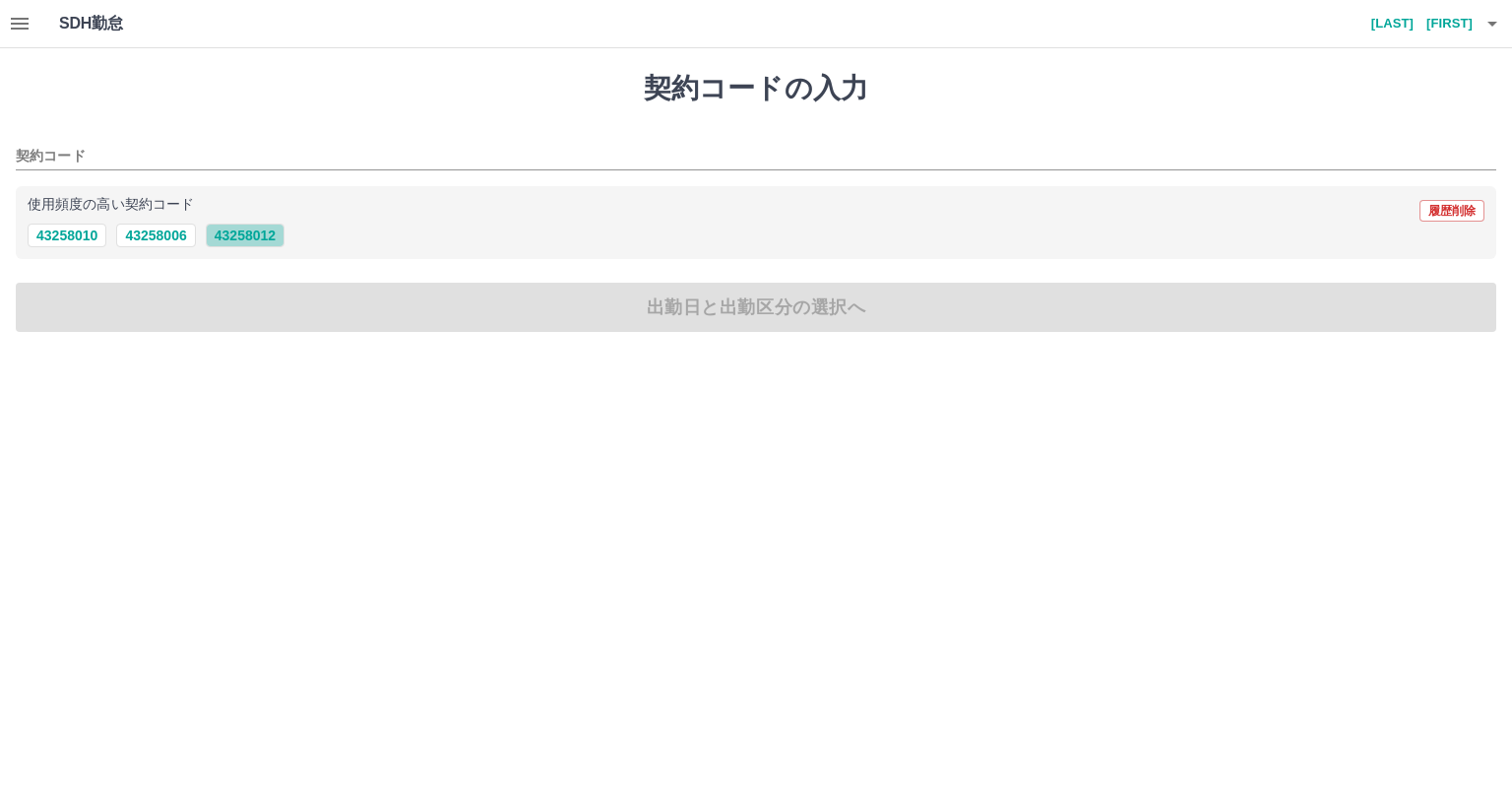 click on "43258012" at bounding box center (245, 235) 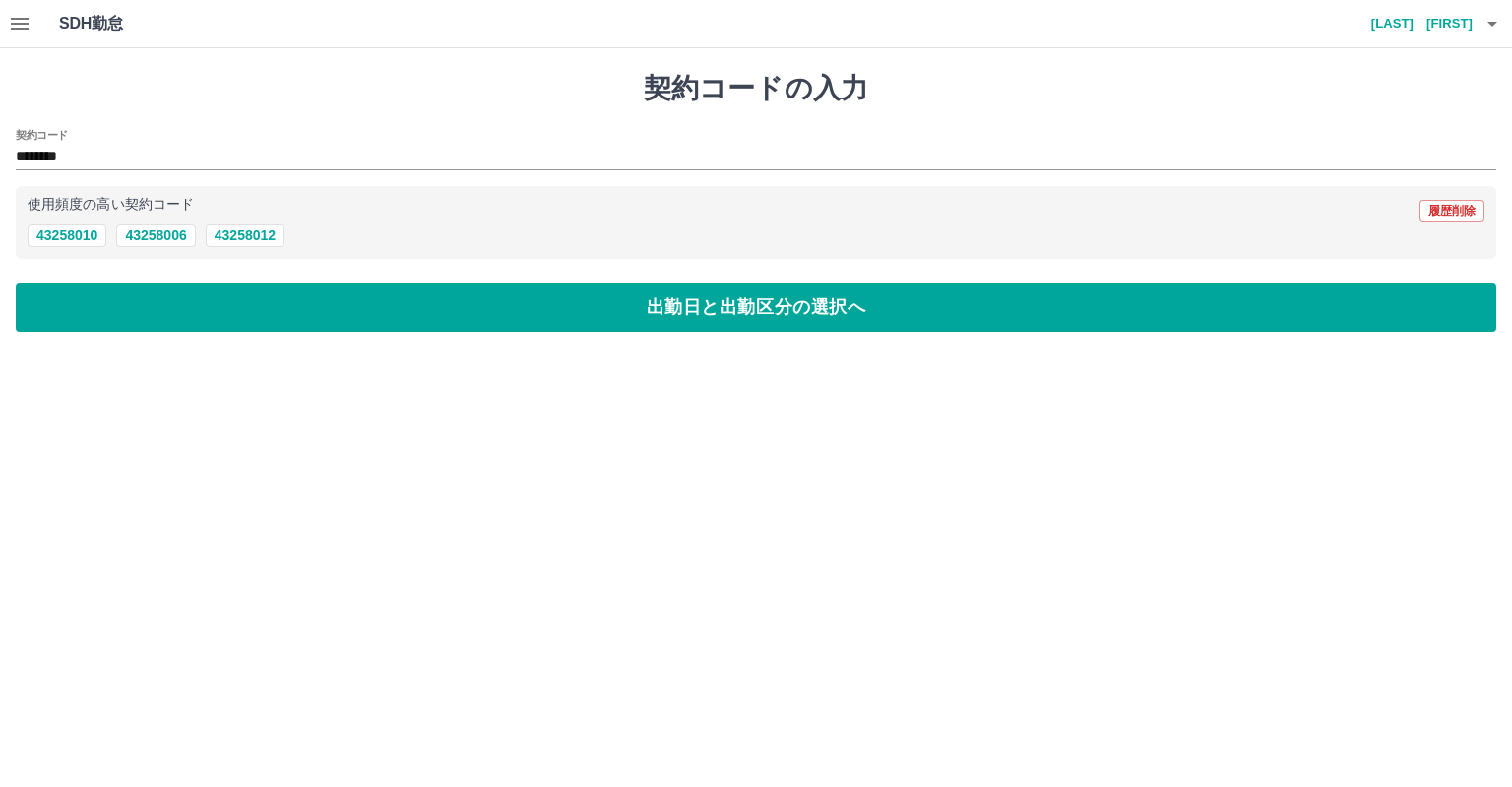 click on "契約コードの入力 契約コード ******** 使用頻度の高い契約コード 履歴削除 [NUMBER] [NUMBER] [NUMBER] 出勤日と出勤区分の選択へ" at bounding box center (756, 202) 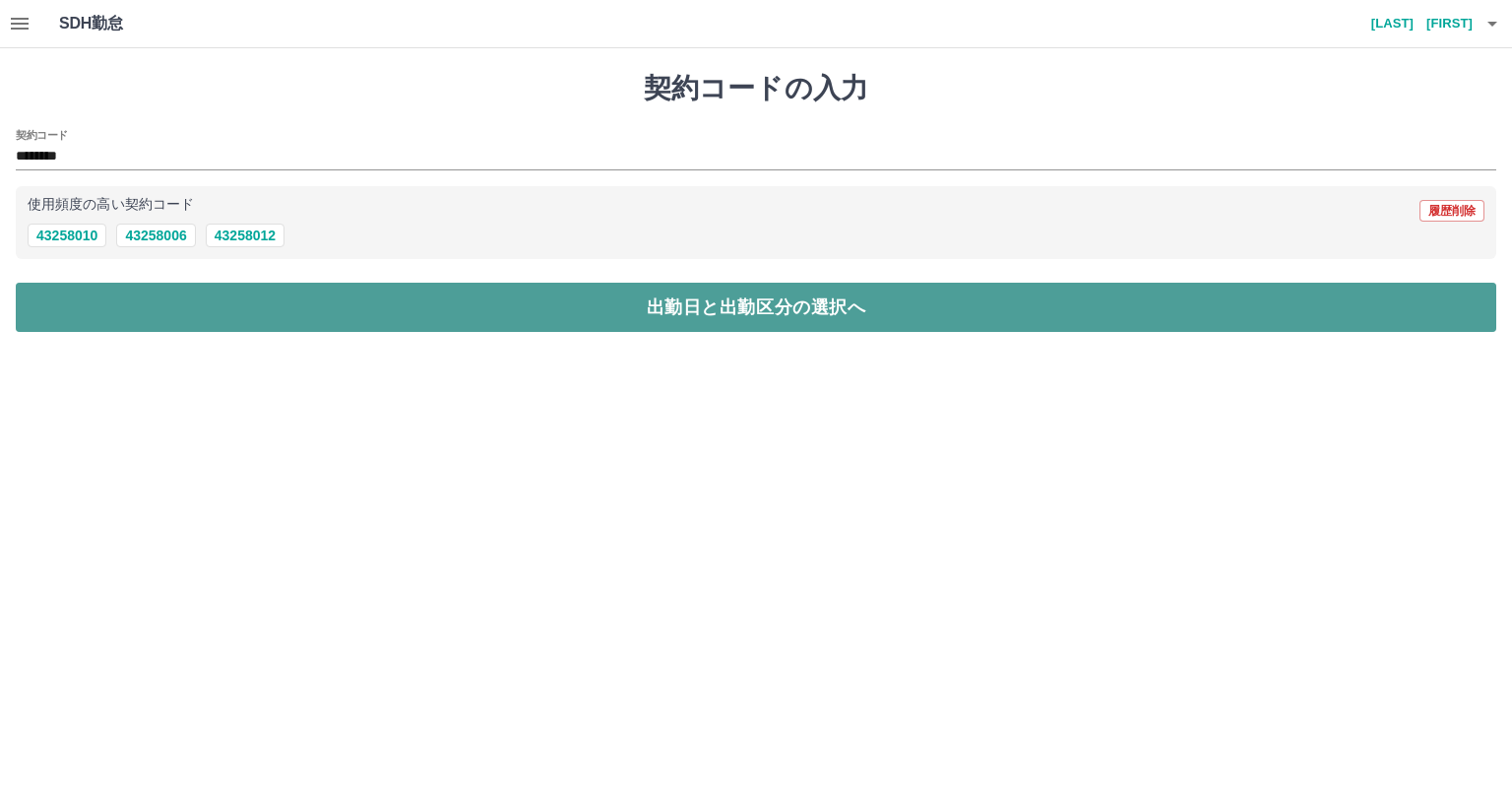 click on "出勤日と出勤区分の選択へ" at bounding box center [756, 307] 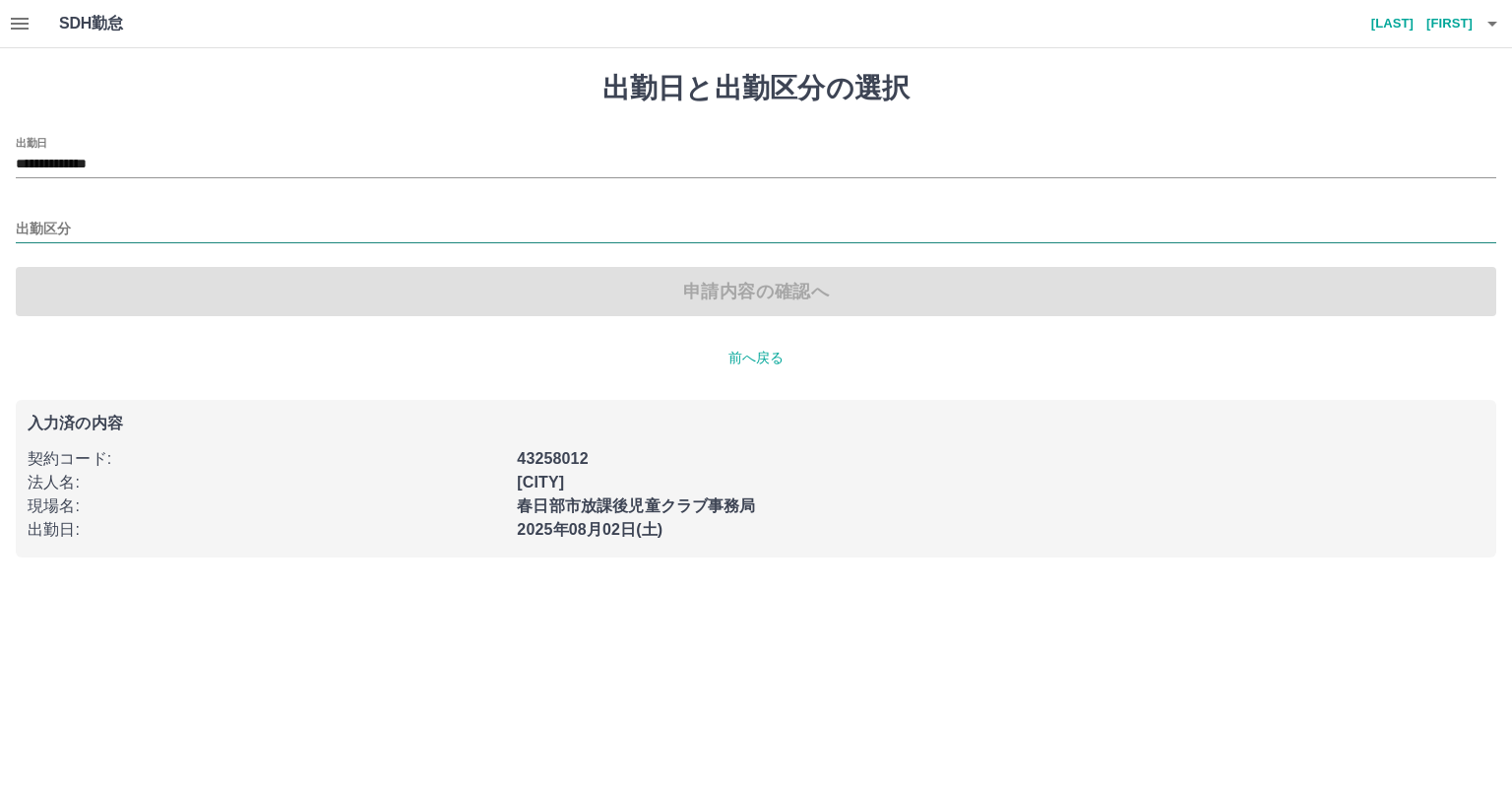 click at bounding box center [756, 230] 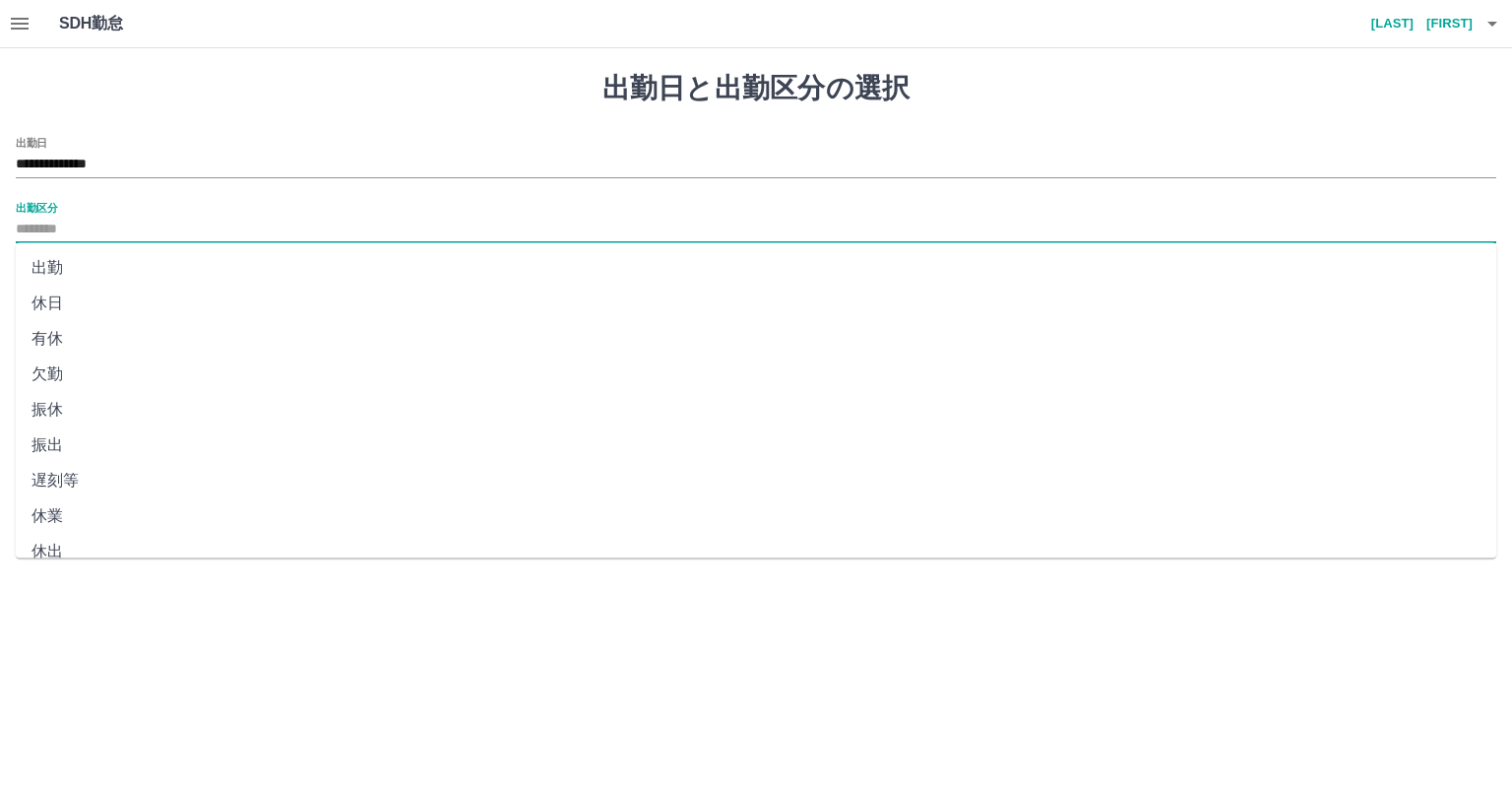 click on "振出" at bounding box center [756, 445] 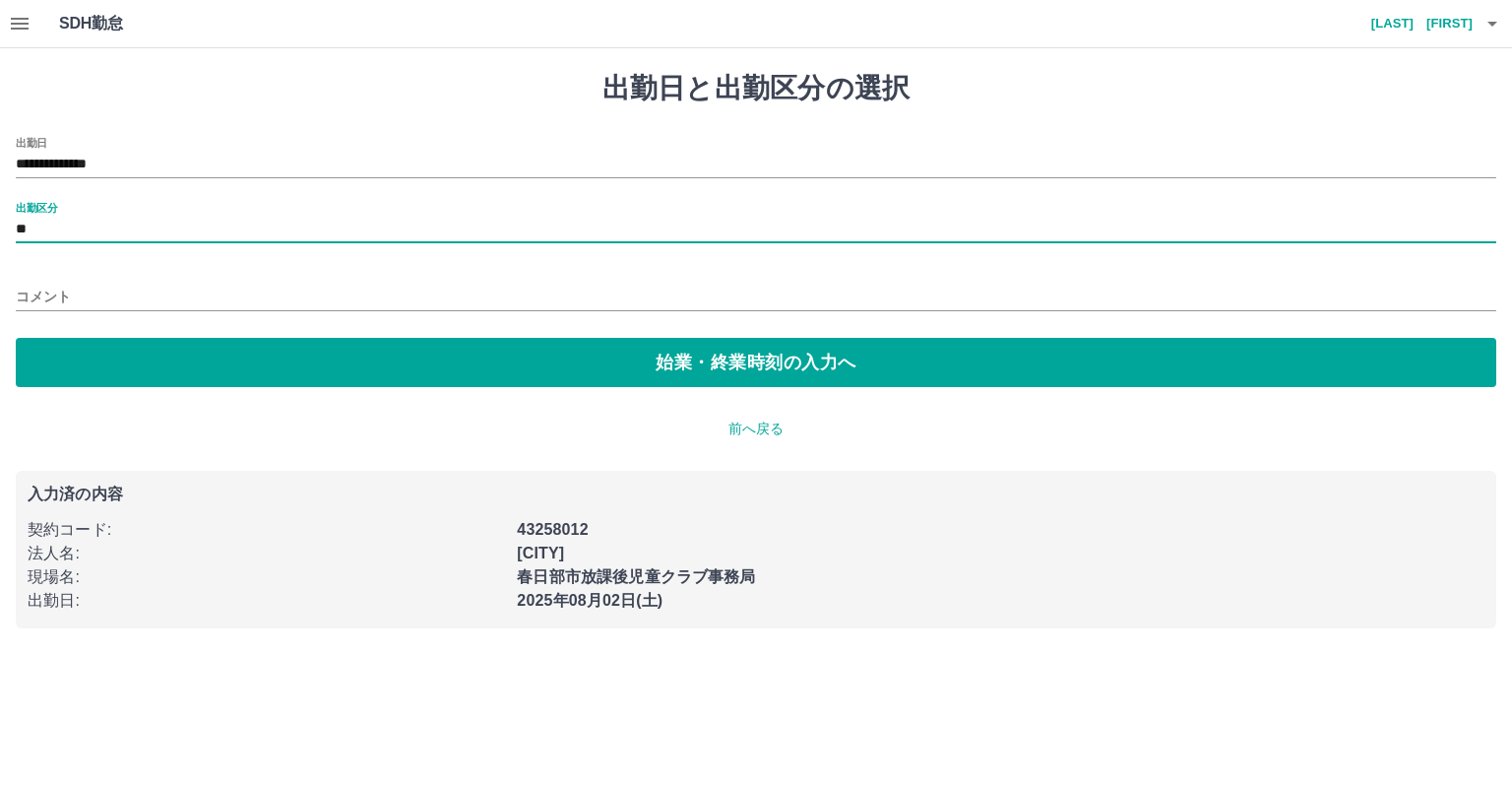 click on "コメント" at bounding box center [756, 296] 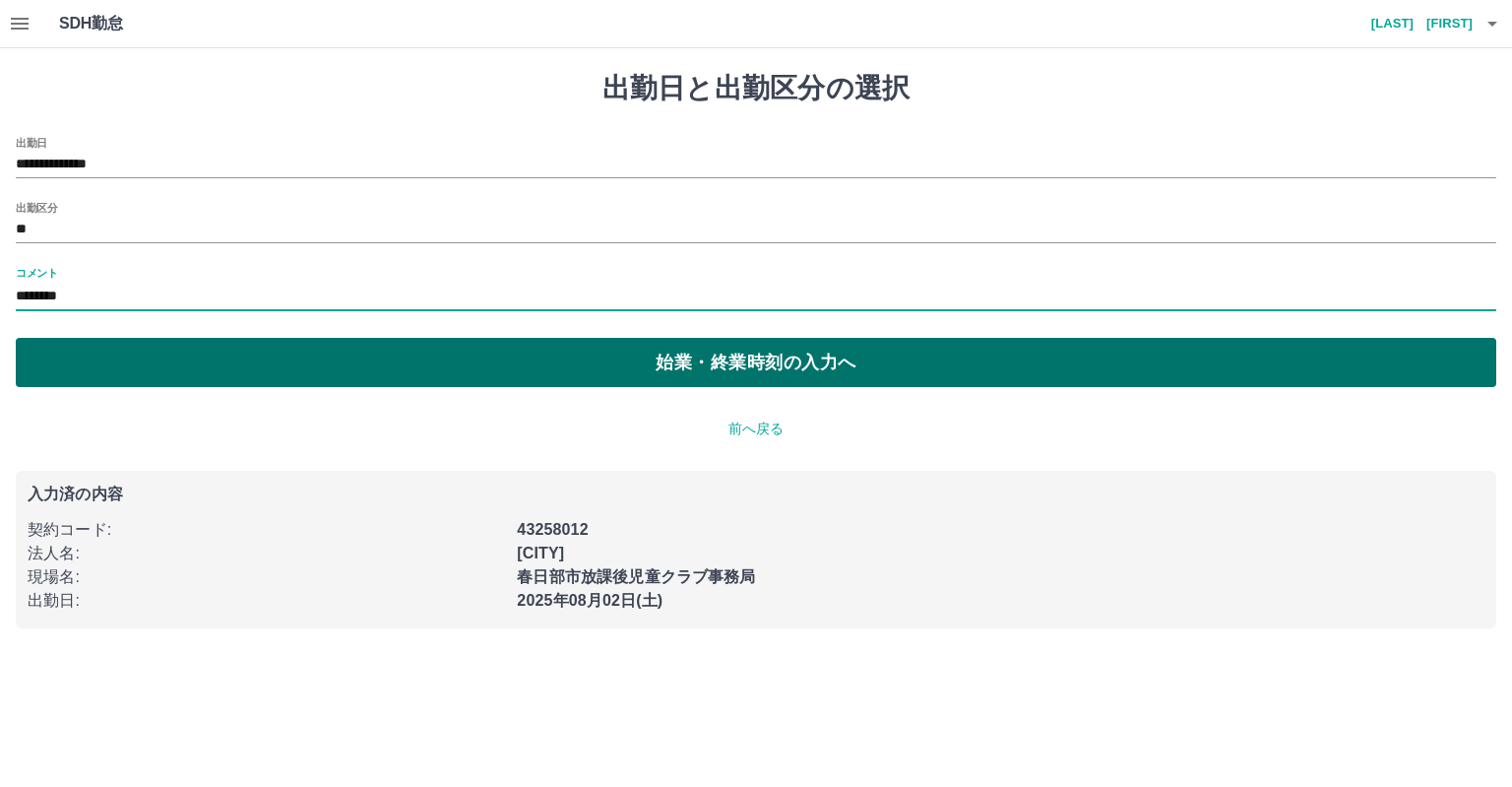type on "********" 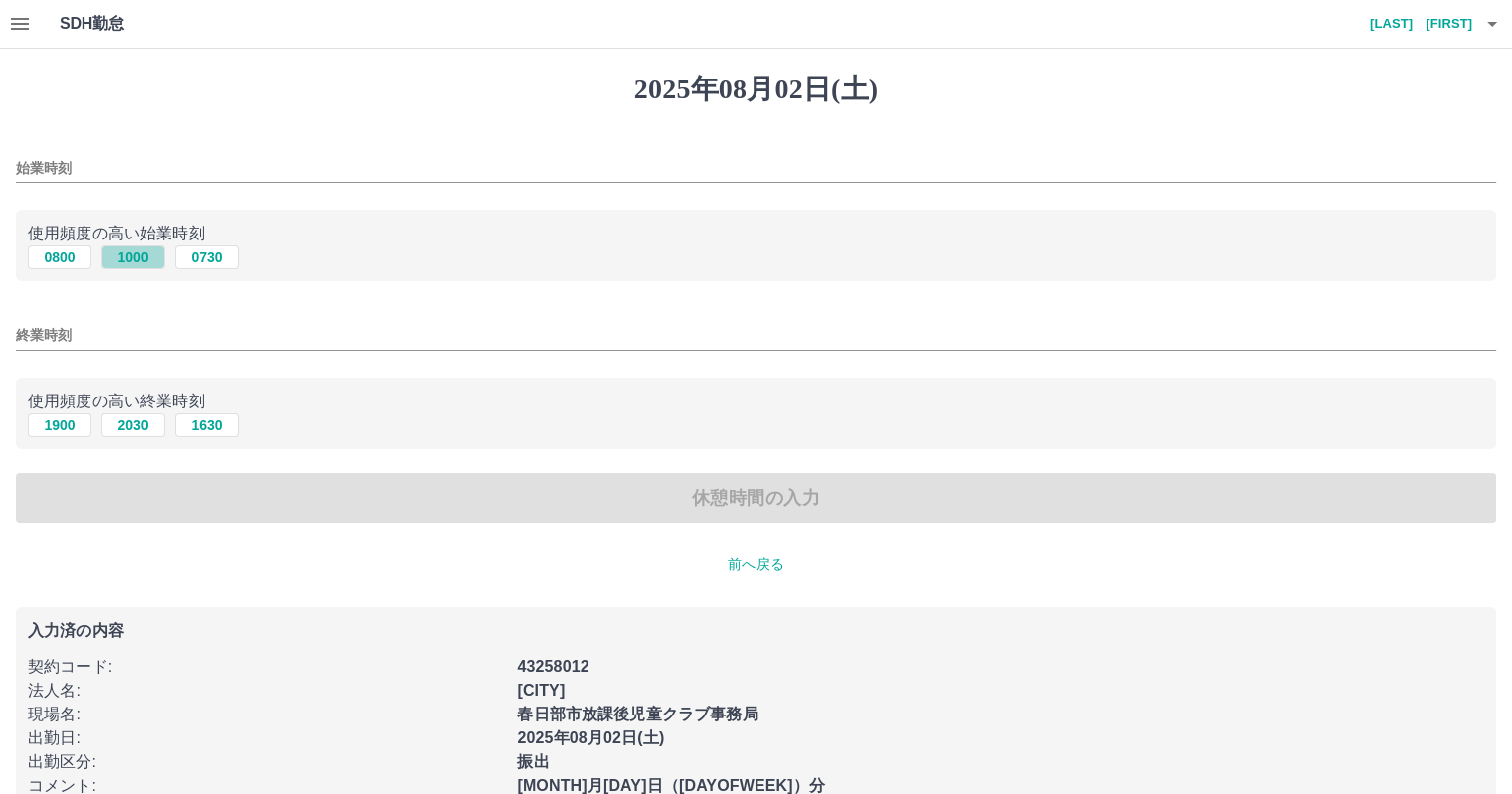 click on "1000" at bounding box center (133, 257) 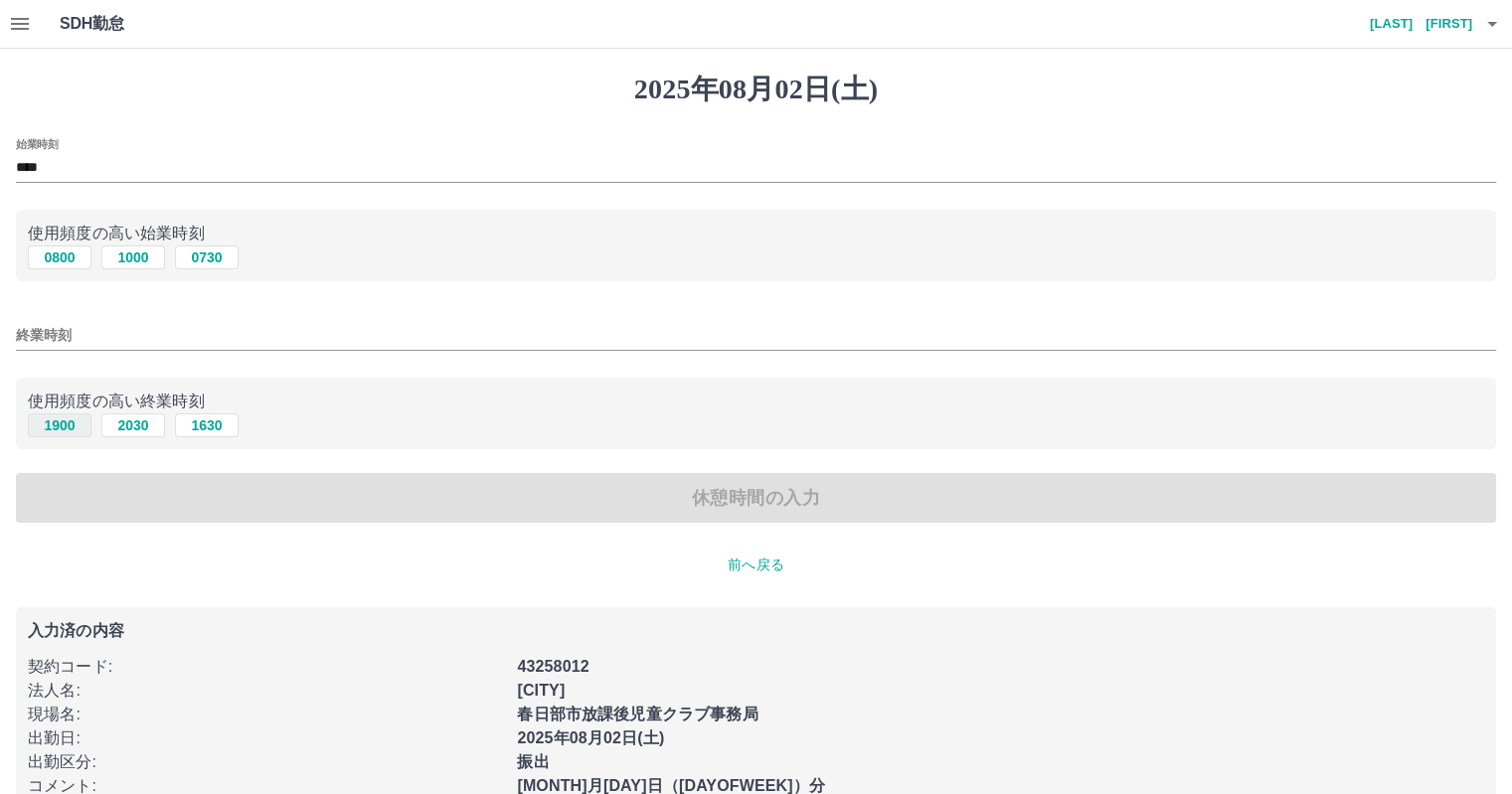 click on "1900" at bounding box center (60, 425) 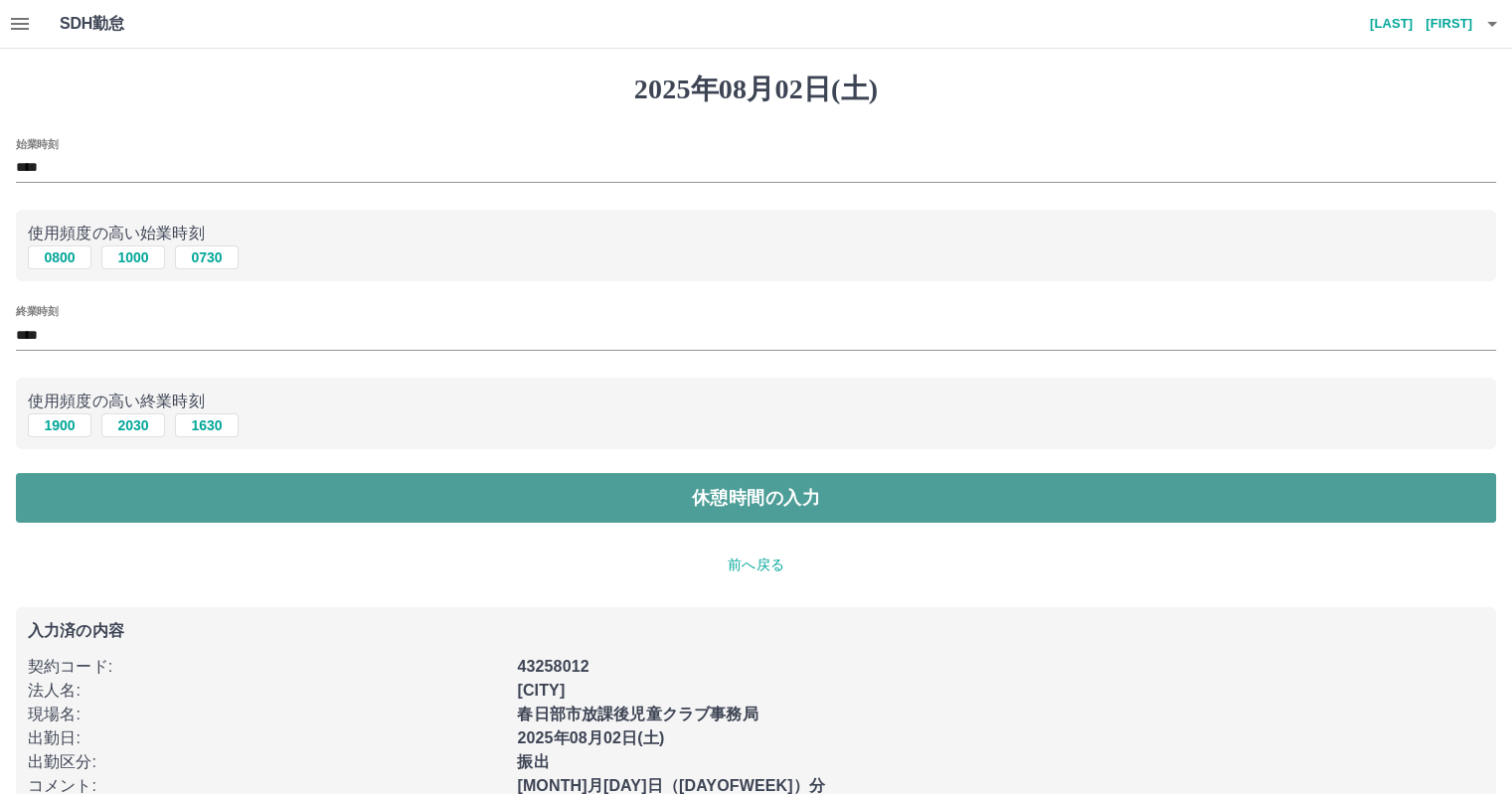 click on "休憩時間の入力" at bounding box center [756, 498] 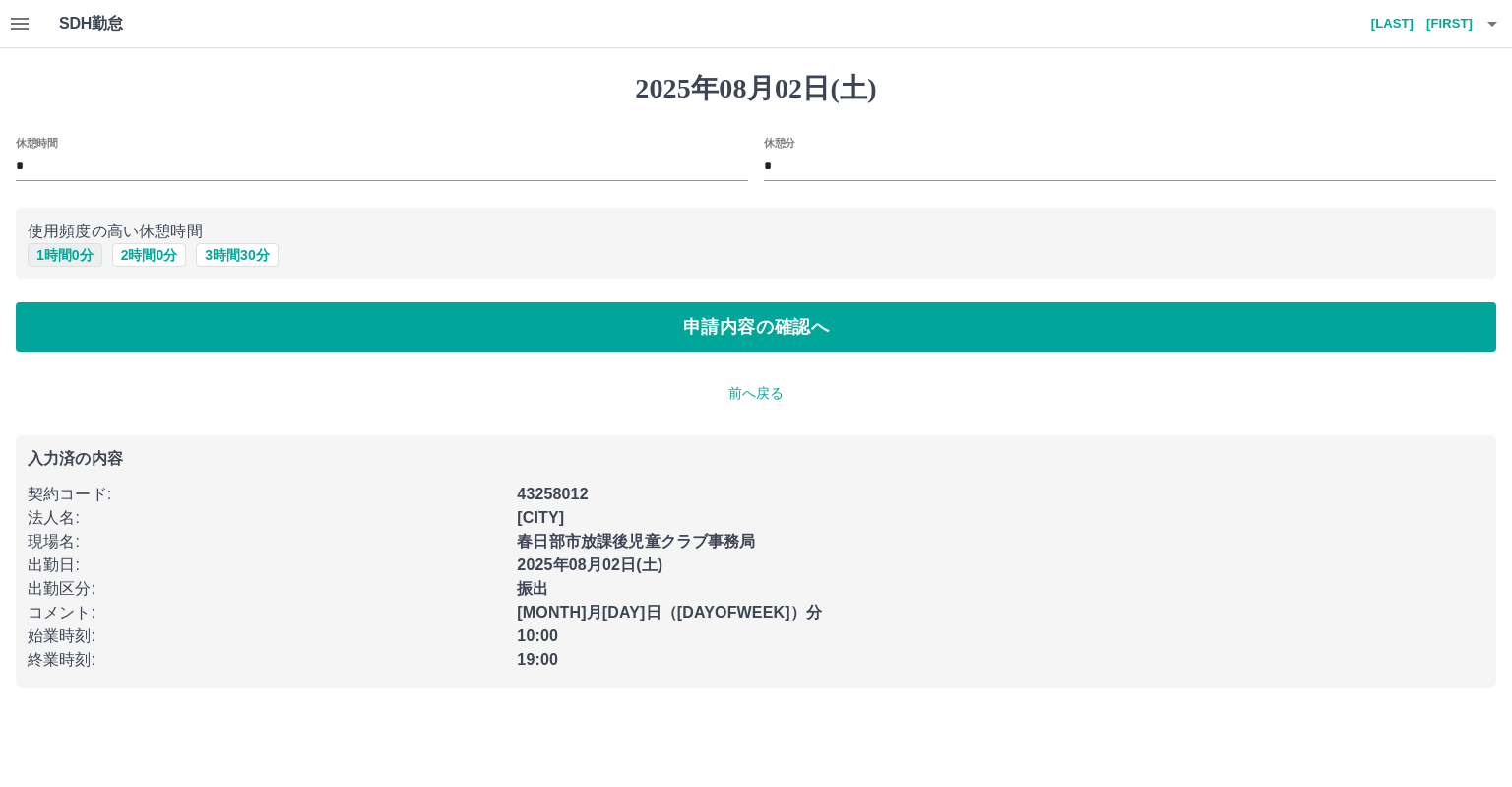 click on "1 時間 0 分" at bounding box center (65, 255) 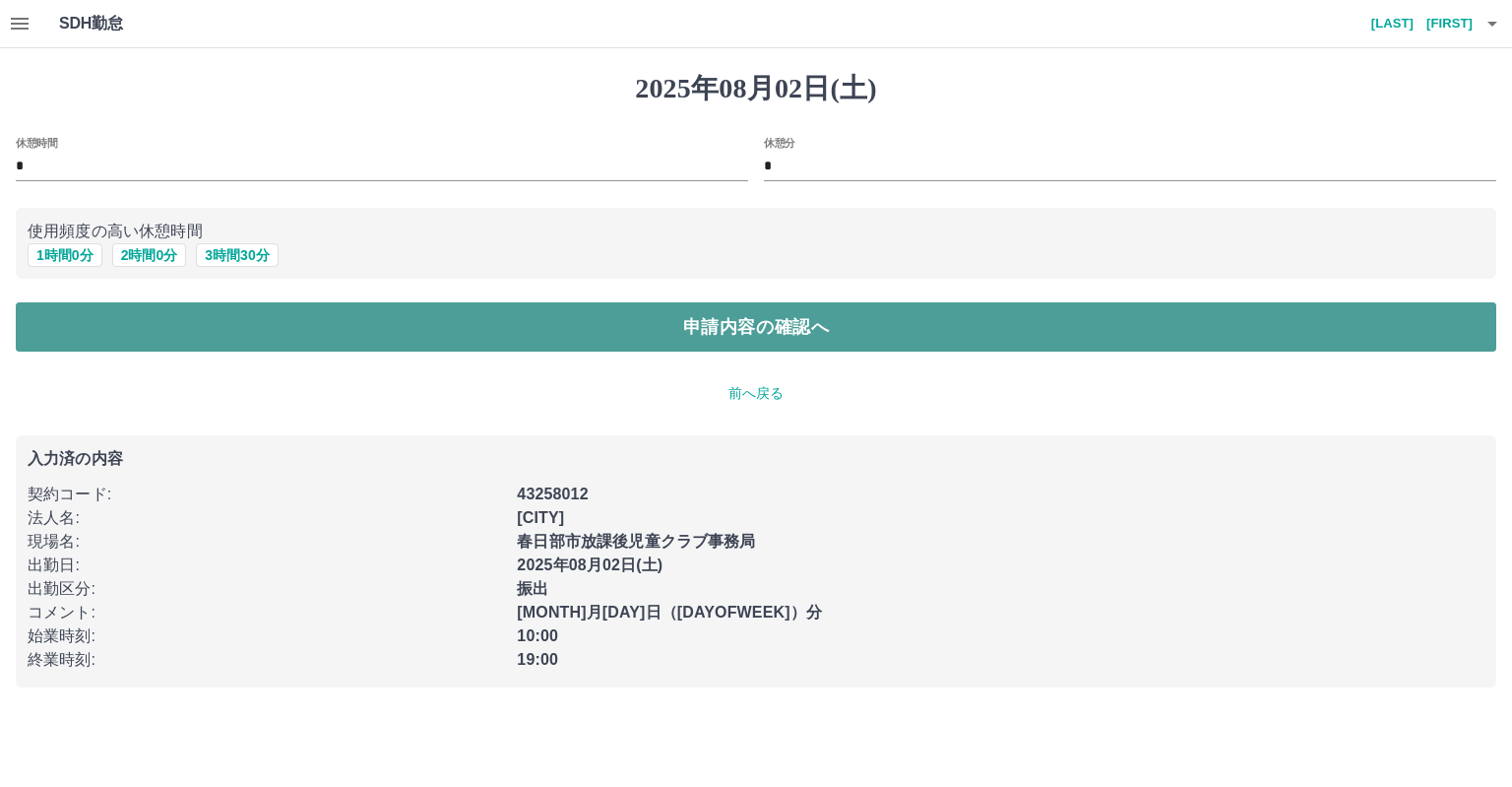 click on "申請内容の確認へ" at bounding box center [756, 327] 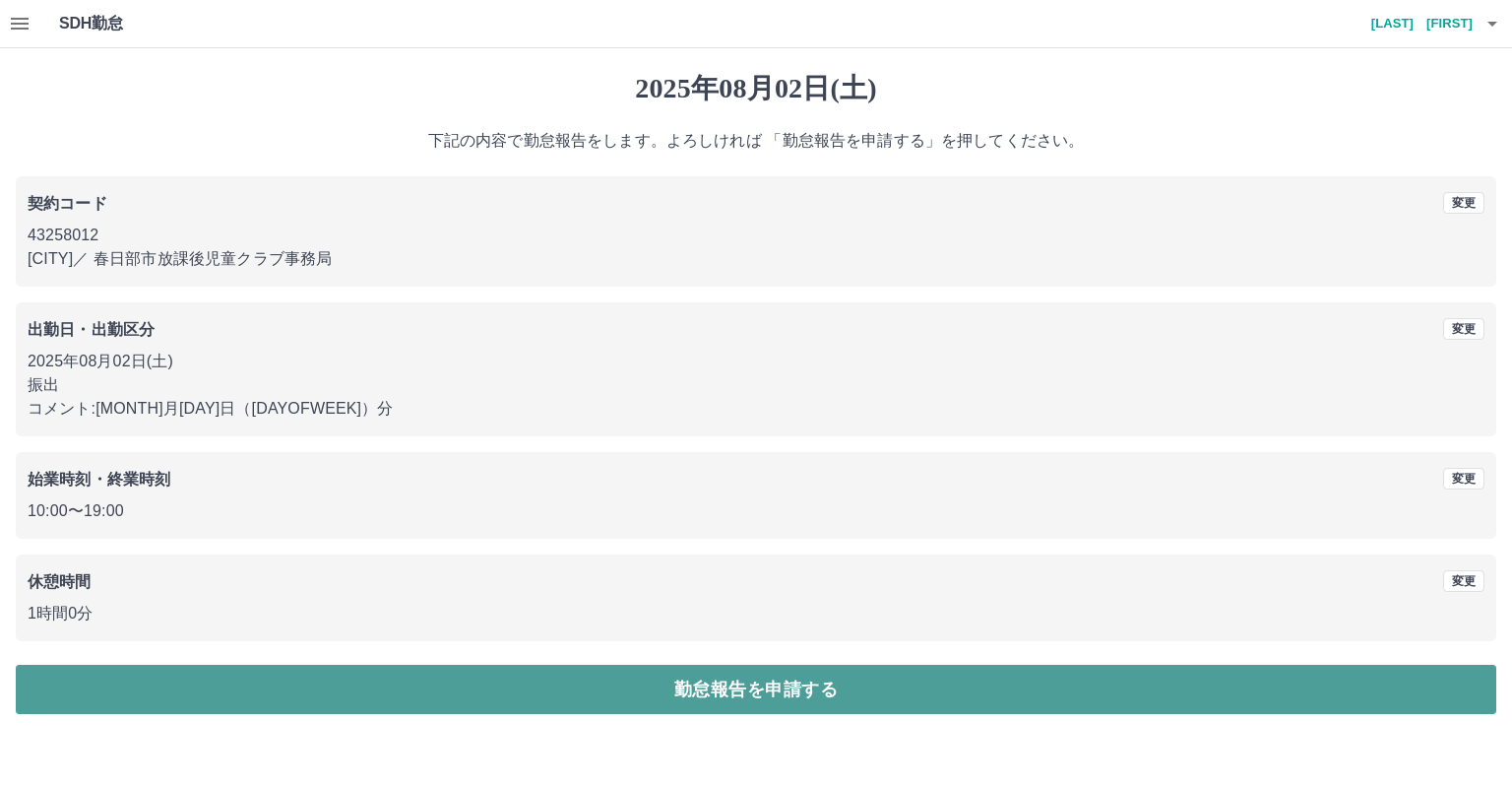 click on "勤怠報告を申請する" at bounding box center (756, 689) 